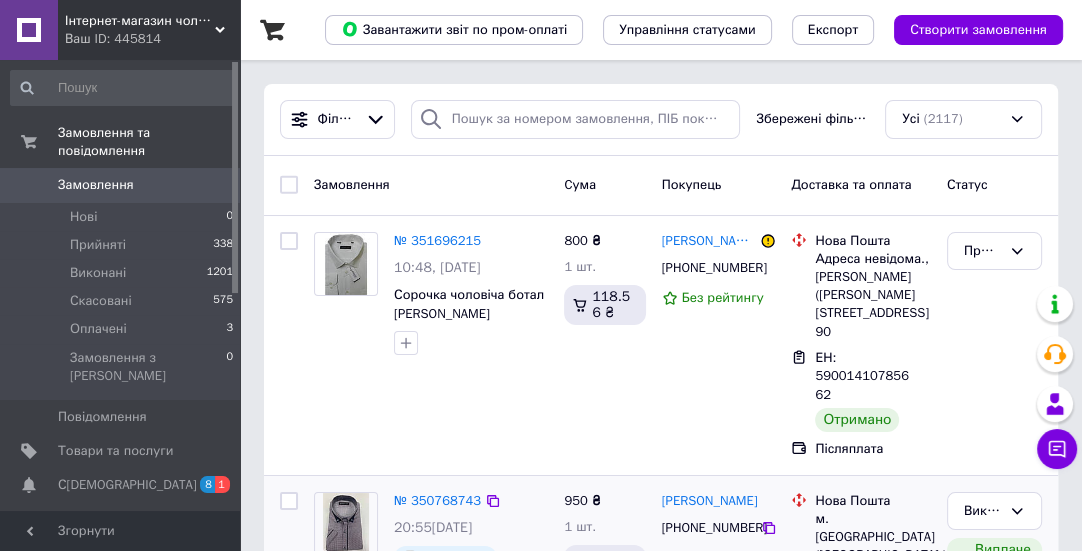 scroll, scrollTop: 363, scrollLeft: 0, axis: vertical 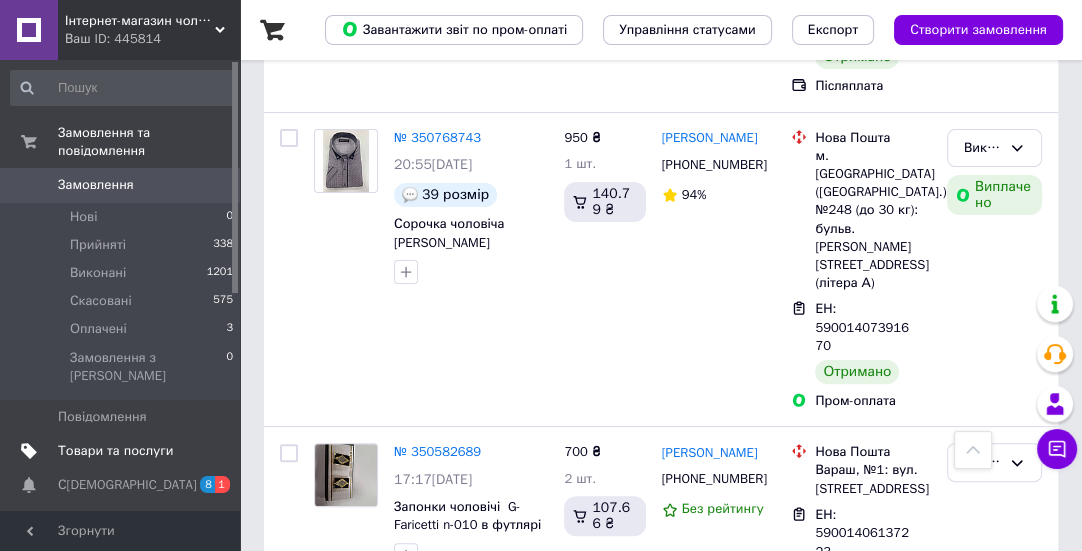 click on "Товари та послуги" at bounding box center (115, 451) 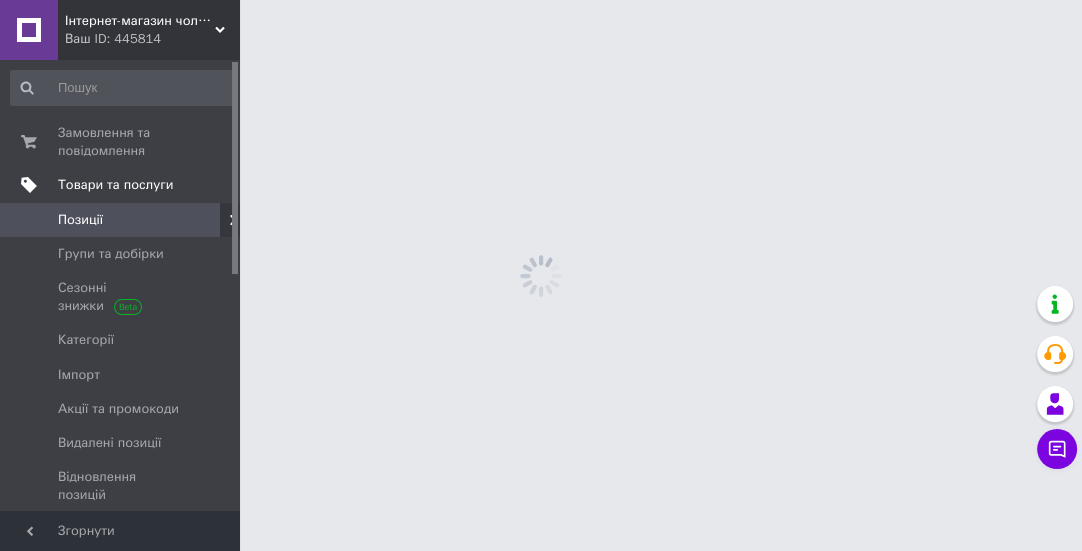 scroll, scrollTop: 0, scrollLeft: 0, axis: both 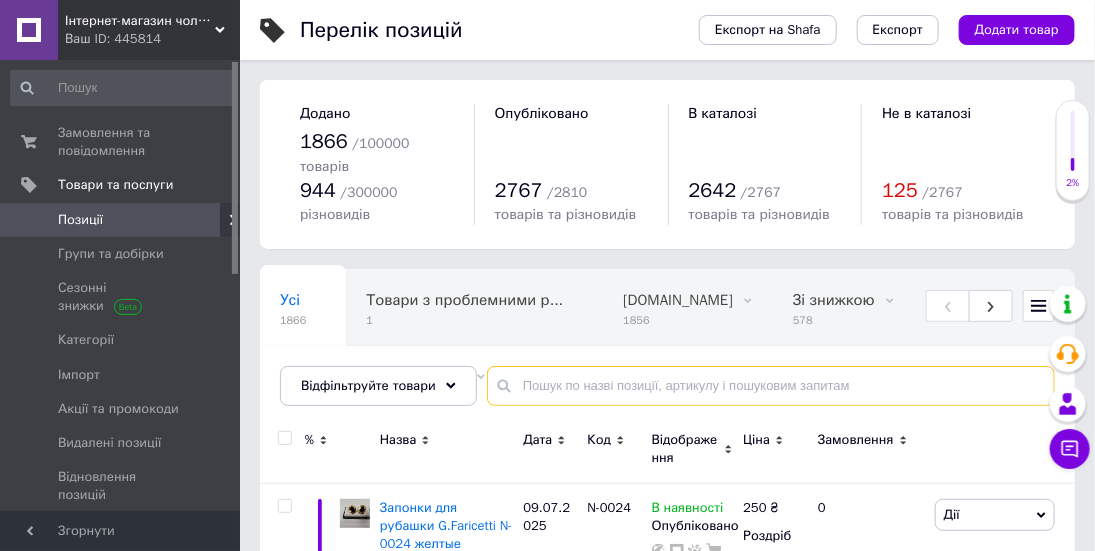 click at bounding box center (771, 386) 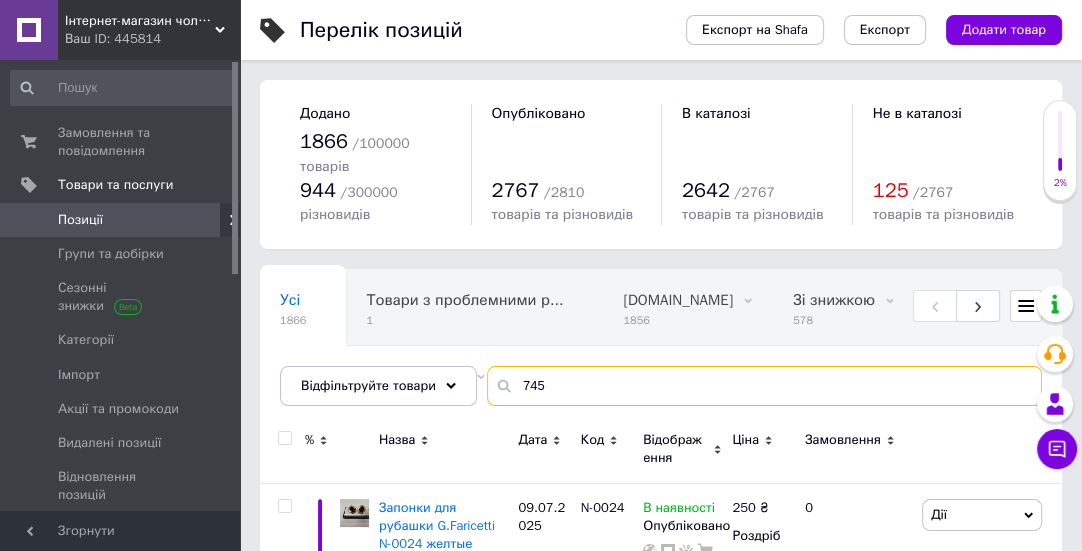 type on "7455" 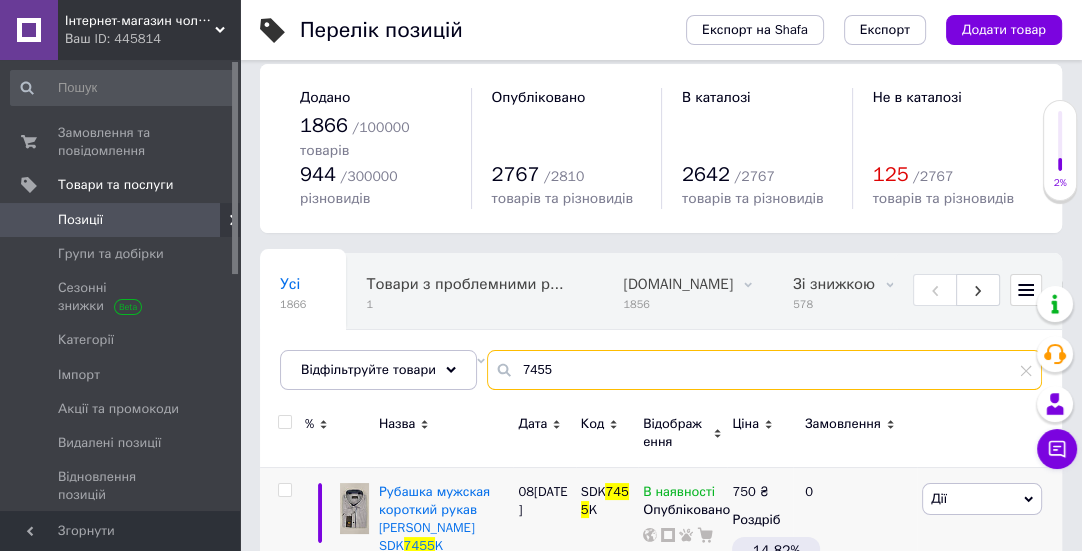 scroll, scrollTop: 75, scrollLeft: 0, axis: vertical 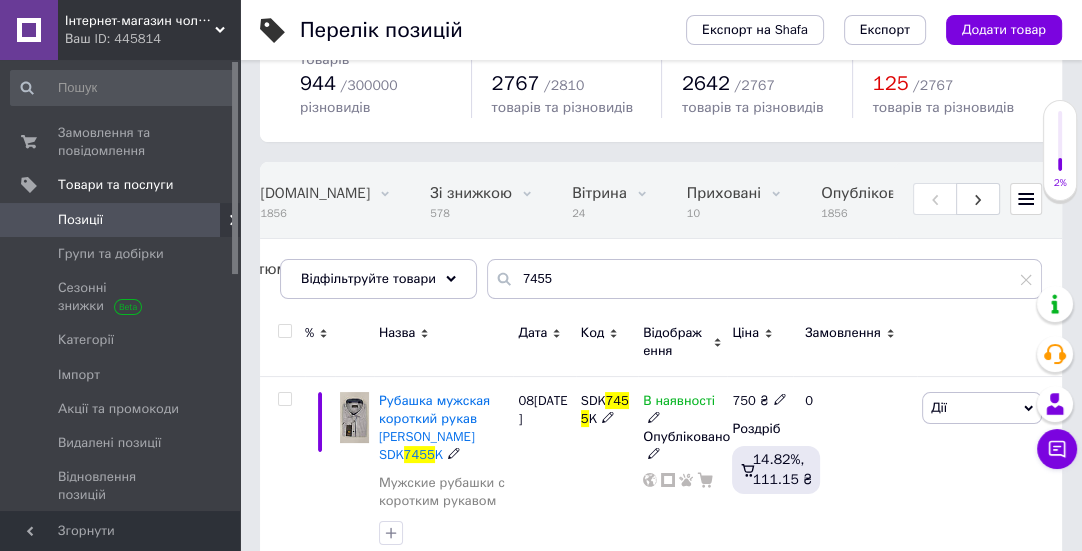 click on "Рубашка мужская короткий рукав [PERSON_NAME] SDK" at bounding box center (434, 428) 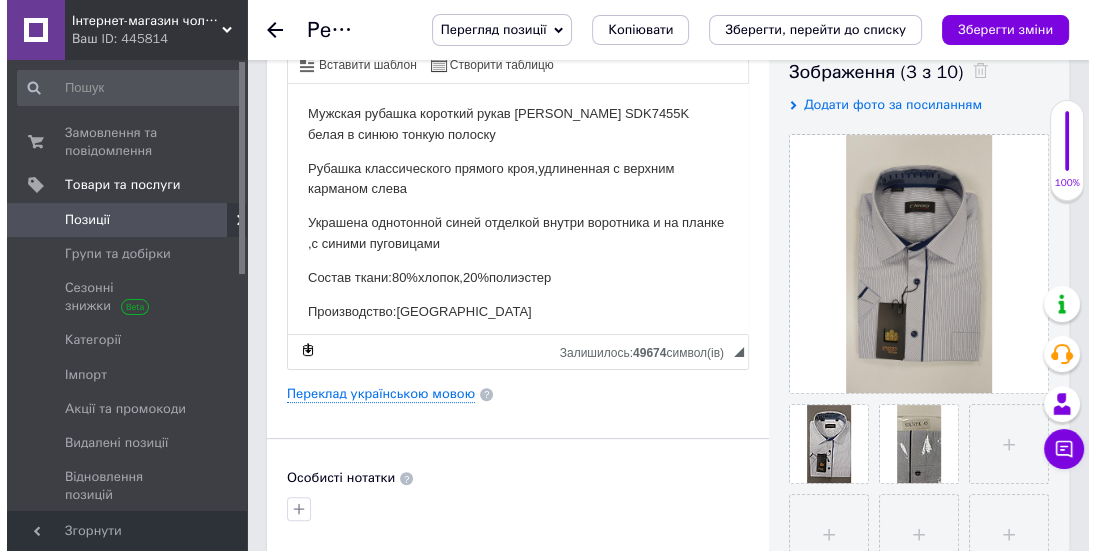 scroll, scrollTop: 41, scrollLeft: 0, axis: vertical 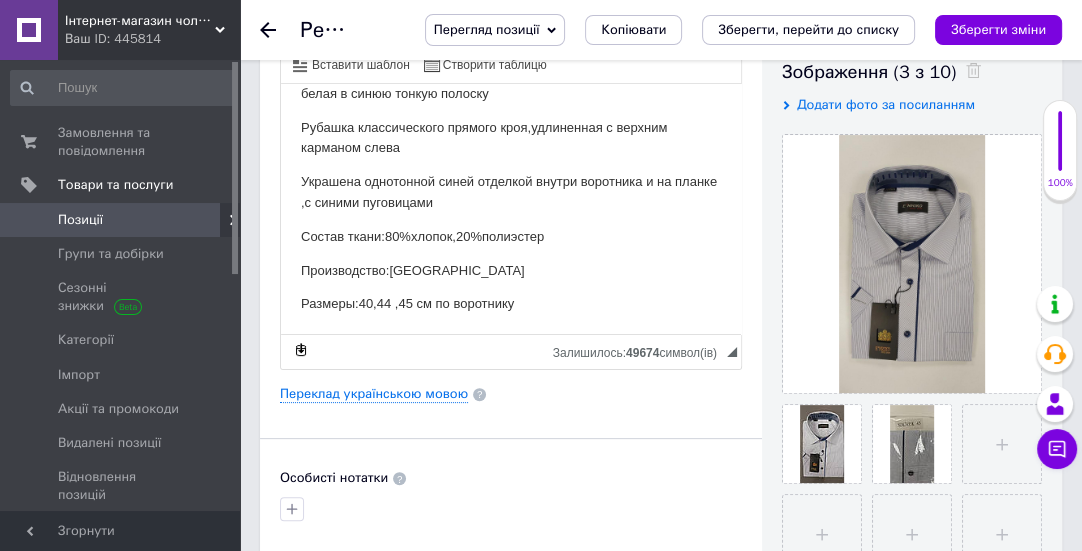 click on "Размеры:40,44 ,45 см по воротнику" at bounding box center [511, 303] 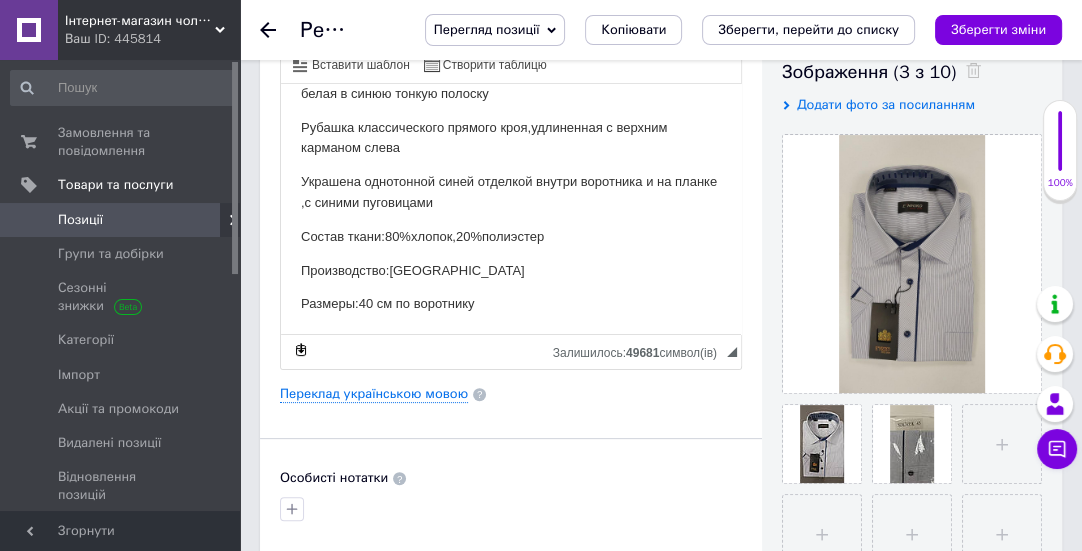 click on "Размеры:40 см по воротнику" at bounding box center [511, 303] 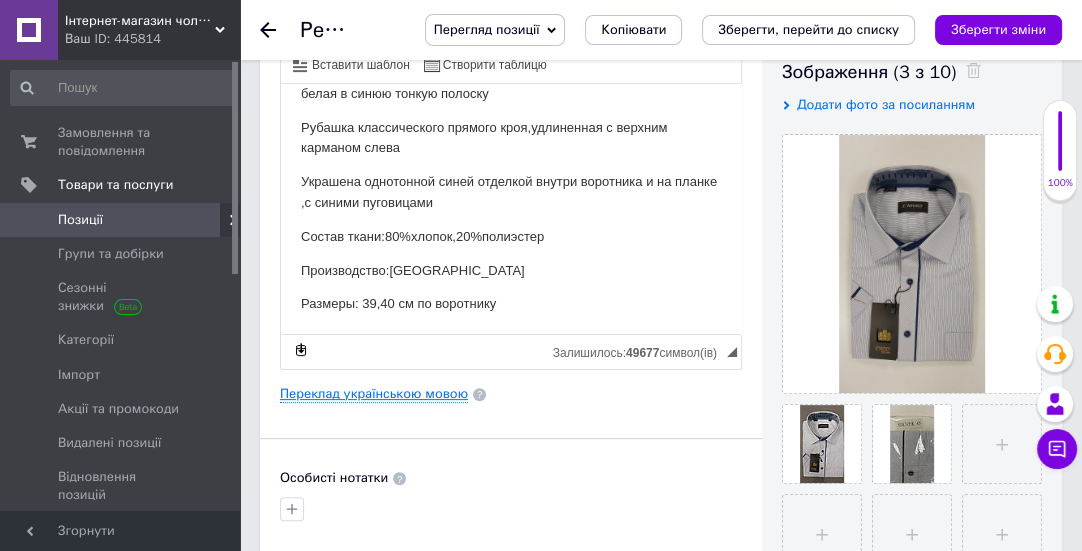 click on "Переклад українською мовою" at bounding box center (374, 394) 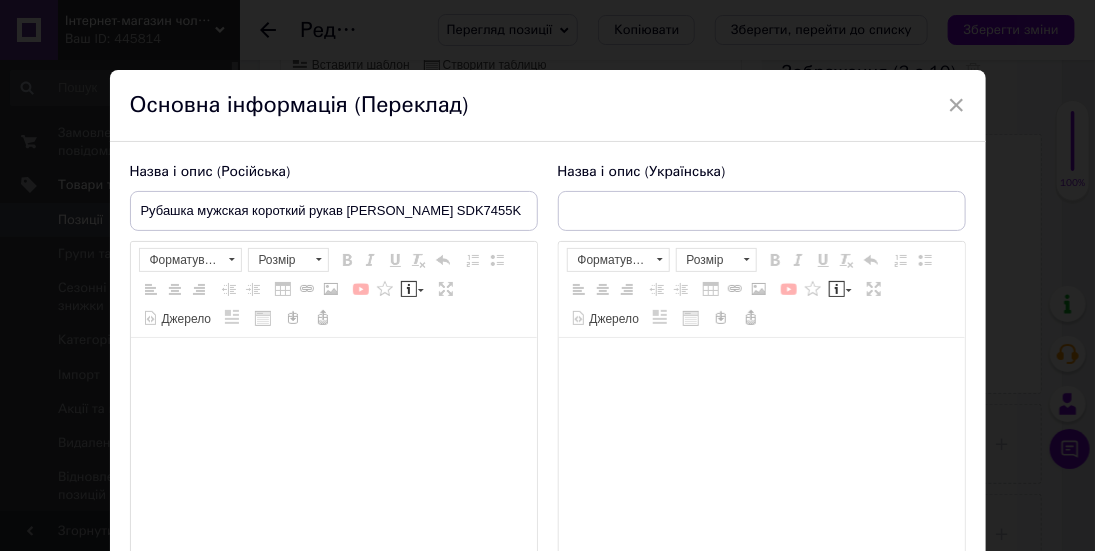 type on "Сорочка чоловіча короткий рукав [PERSON_NAME] SDK7455K" 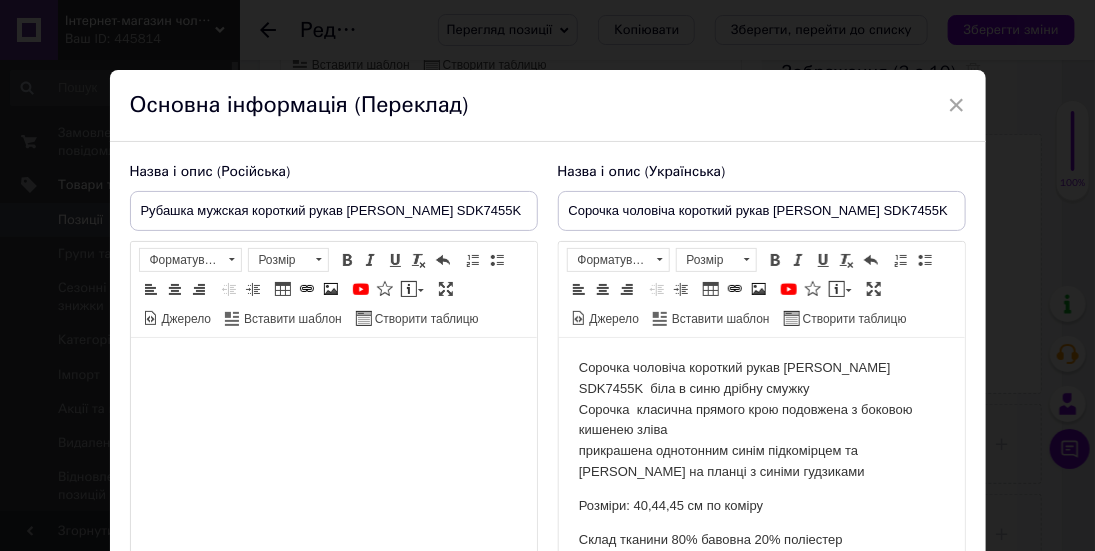 scroll, scrollTop: 0, scrollLeft: 0, axis: both 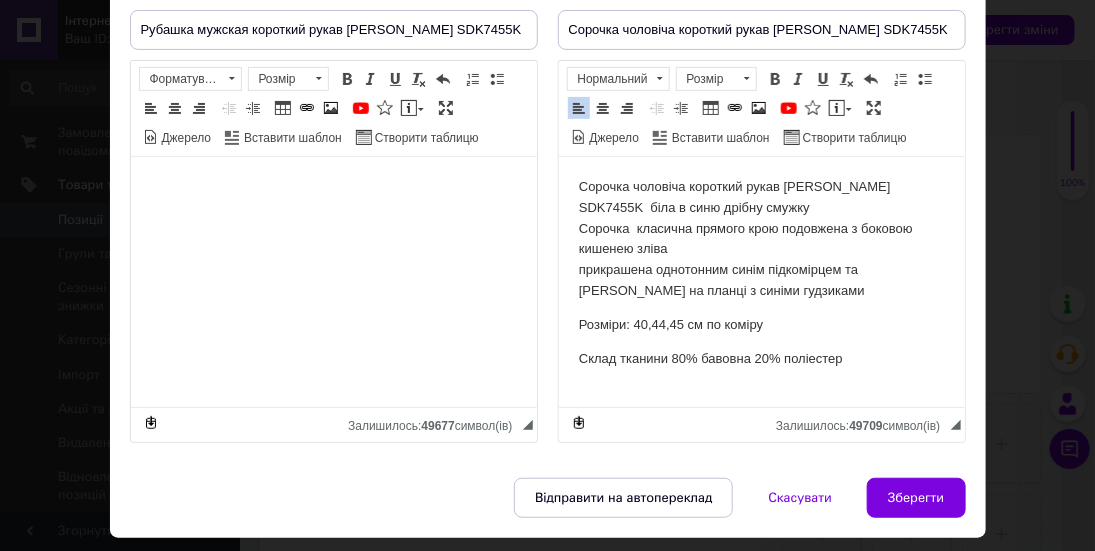 click on "Розміри: 40,44,45 см по коміру" at bounding box center (761, 325) 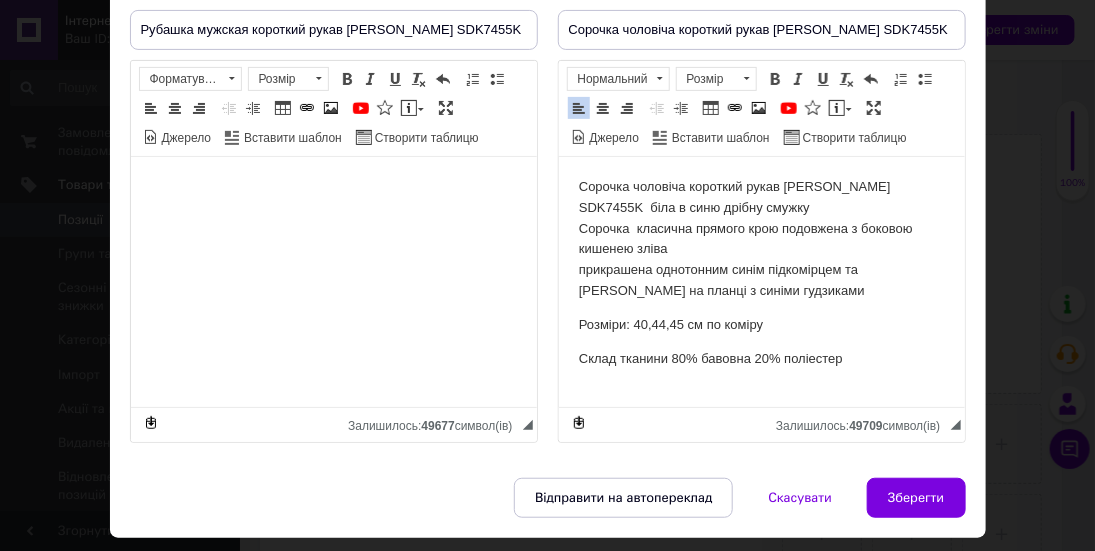 type 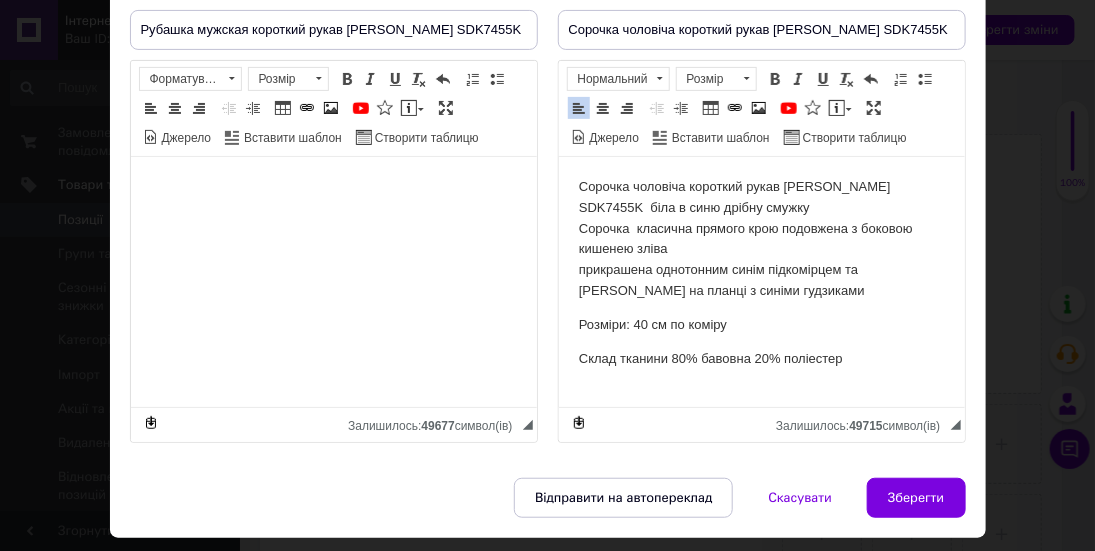 click on "Розміри: 40 см по коміру" at bounding box center (761, 325) 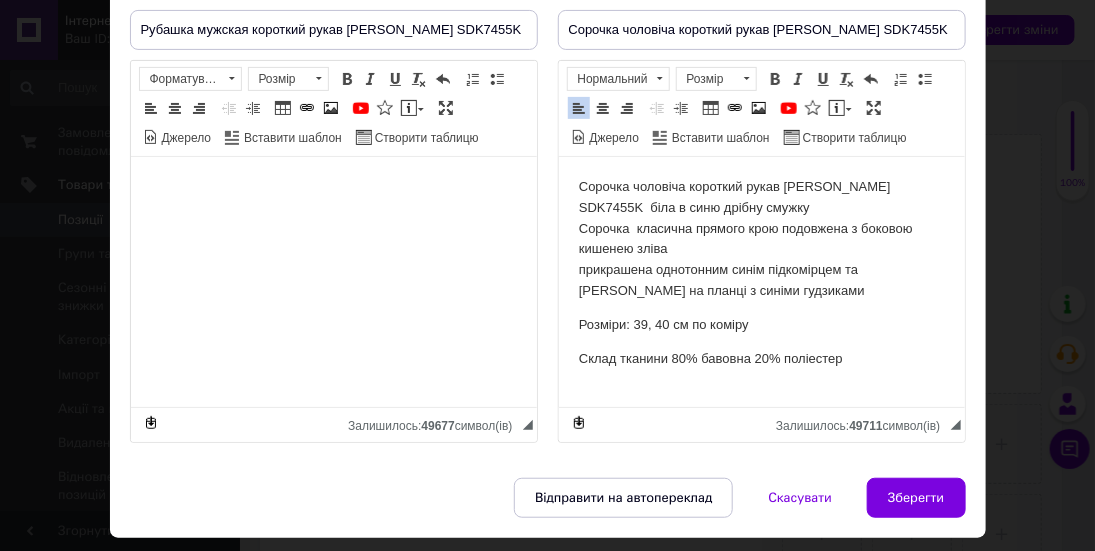 click on "Назва і опис (Російська) Рубашка мужская короткий рукав [PERSON_NAME] SDK7455K Мужская рубашка короткий рукав [PERSON_NAME] SDK7455K белая в синюю тонкую полоску
Рубашка классического прямого кроя,удлиненная с верхним карманом слева
Украшена однотонной синей отделкой внутри воротника и на планке ,с синими пуговицами
Состав ткани:80%хлопок,20%полиэстер
Производство:[GEOGRAPHIC_DATA]
Размеры: 39,40 см по воротнику
Розширений текстовий редактор, A04A0625-E32A-4D13-B11F-2AD409019F87 Панель інструментів редактора Форматування Форматування Розмір Розмір   Жирний  Сполучення клавіш Ctrl+B   Курсив" at bounding box center (548, 220) 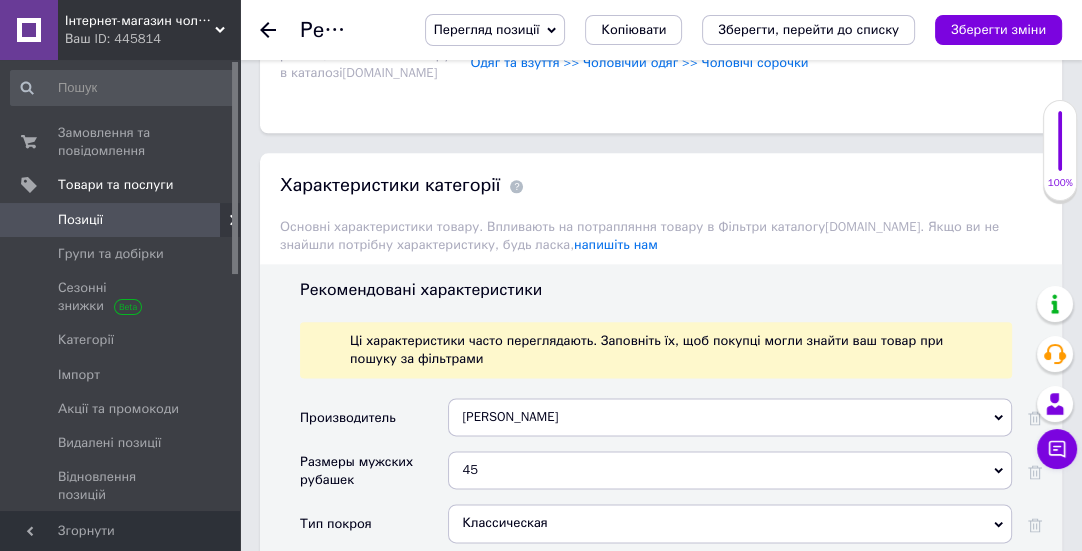 scroll, scrollTop: 2181, scrollLeft: 0, axis: vertical 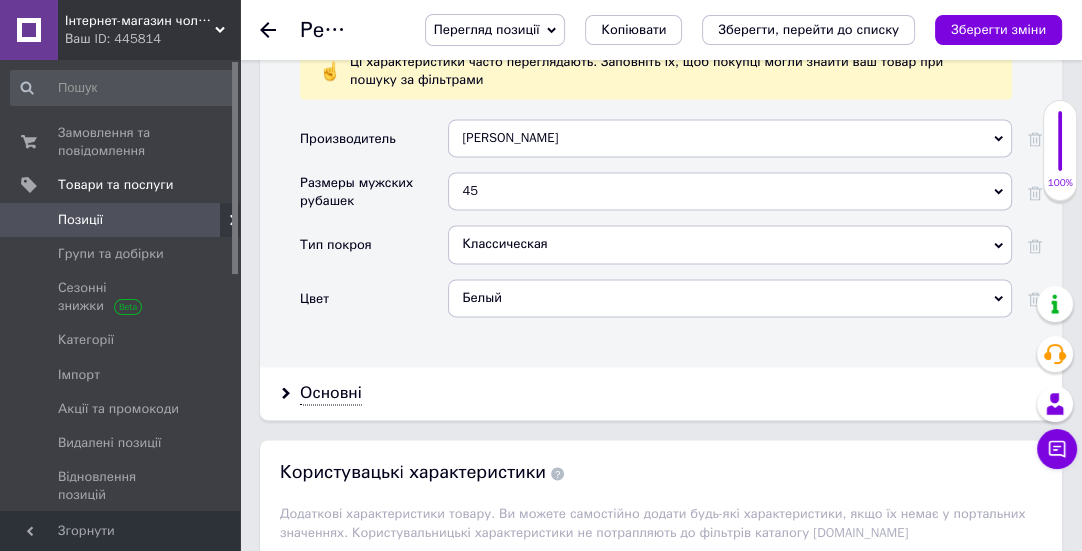 click on "45" at bounding box center (730, 191) 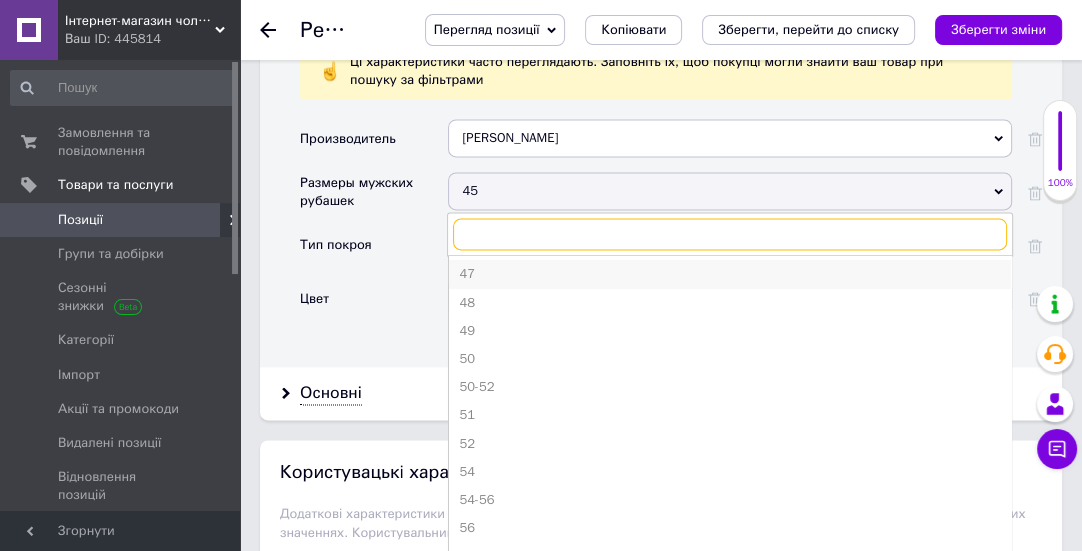 scroll, scrollTop: 272, scrollLeft: 0, axis: vertical 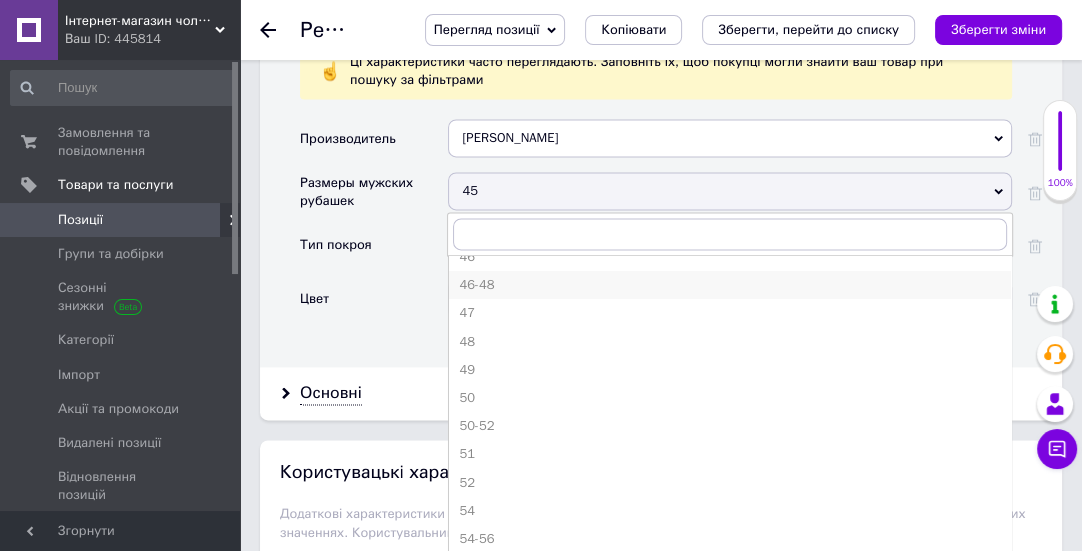 click on "46-48" at bounding box center [730, 285] 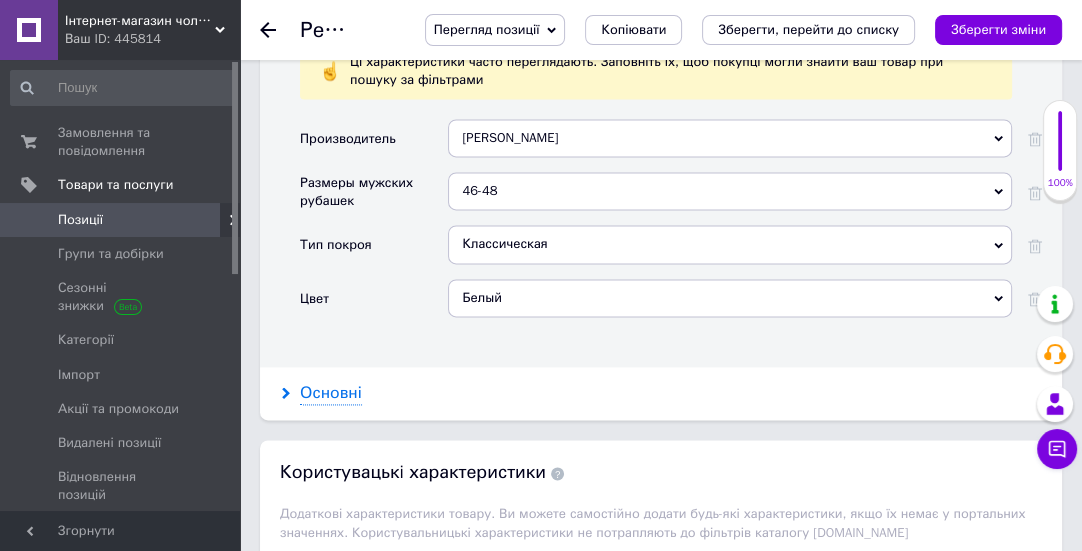 click on "Основні" at bounding box center [331, 393] 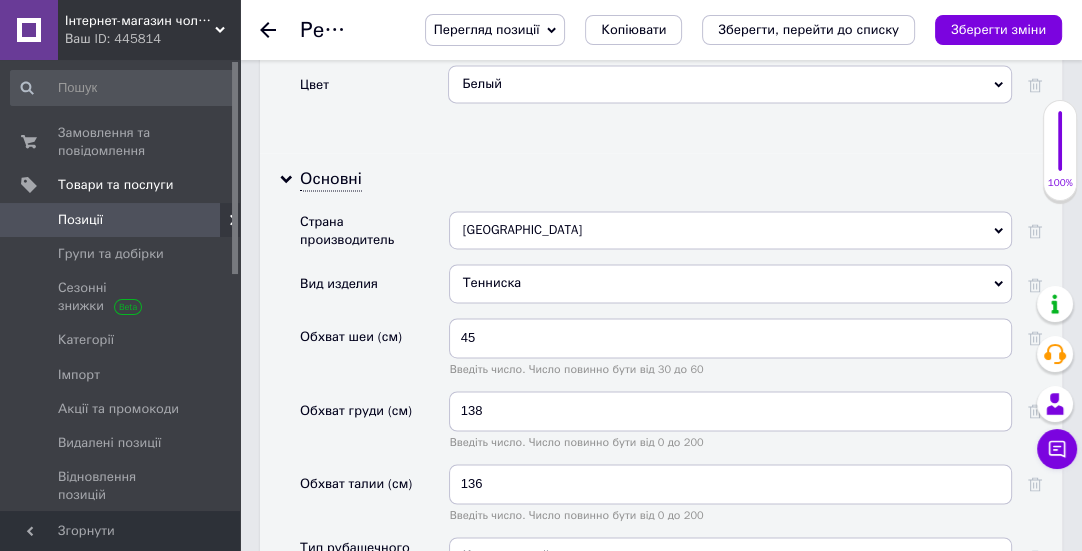 scroll, scrollTop: 2363, scrollLeft: 0, axis: vertical 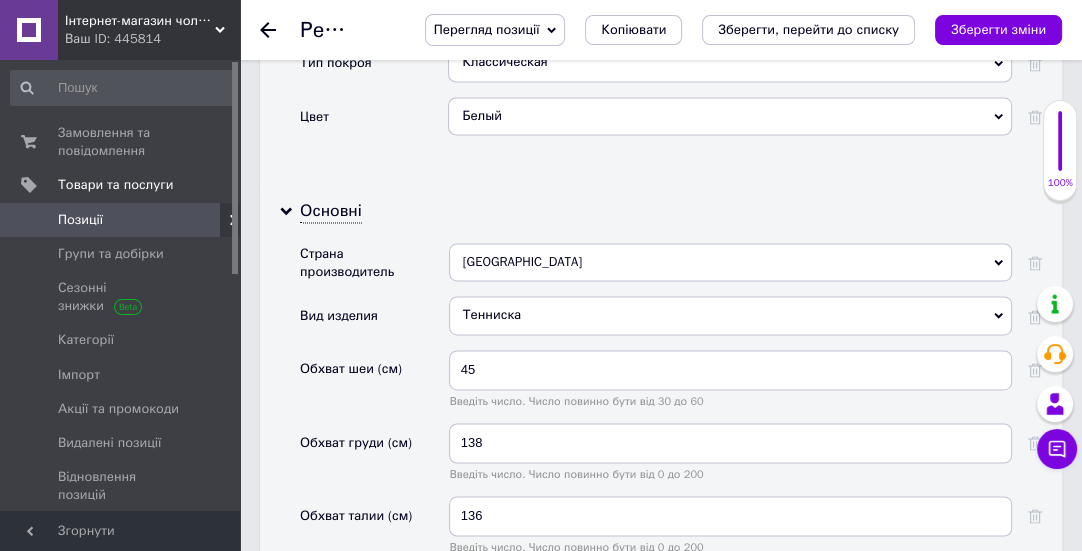 click on "Белый" at bounding box center (730, 116) 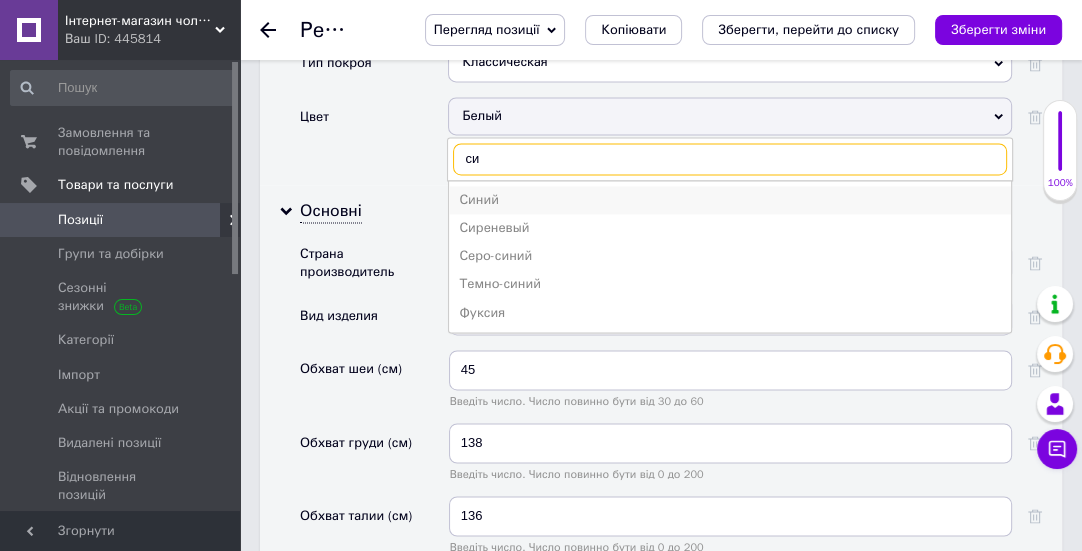 type on "си" 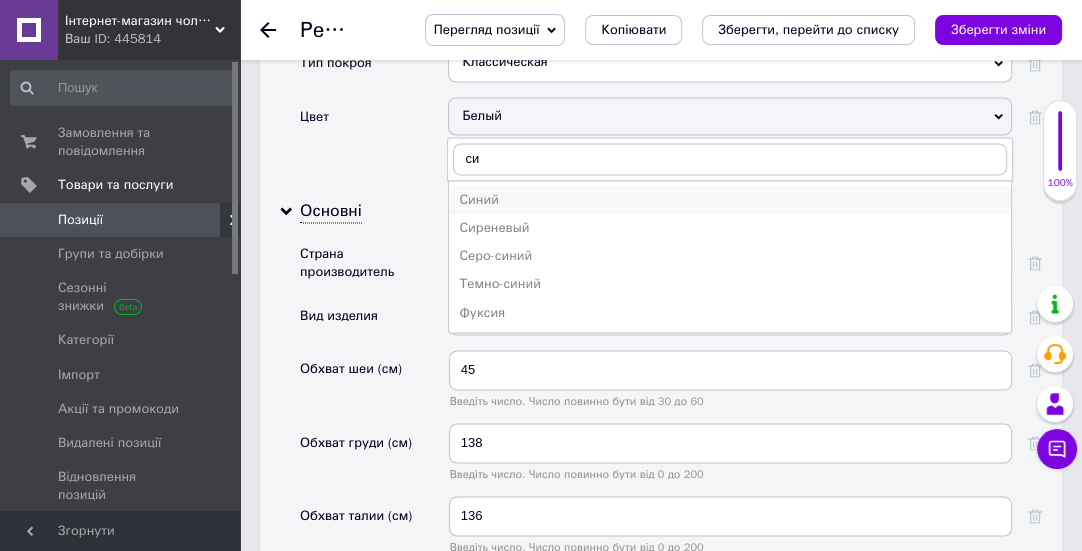 click on "Синий" at bounding box center (730, 200) 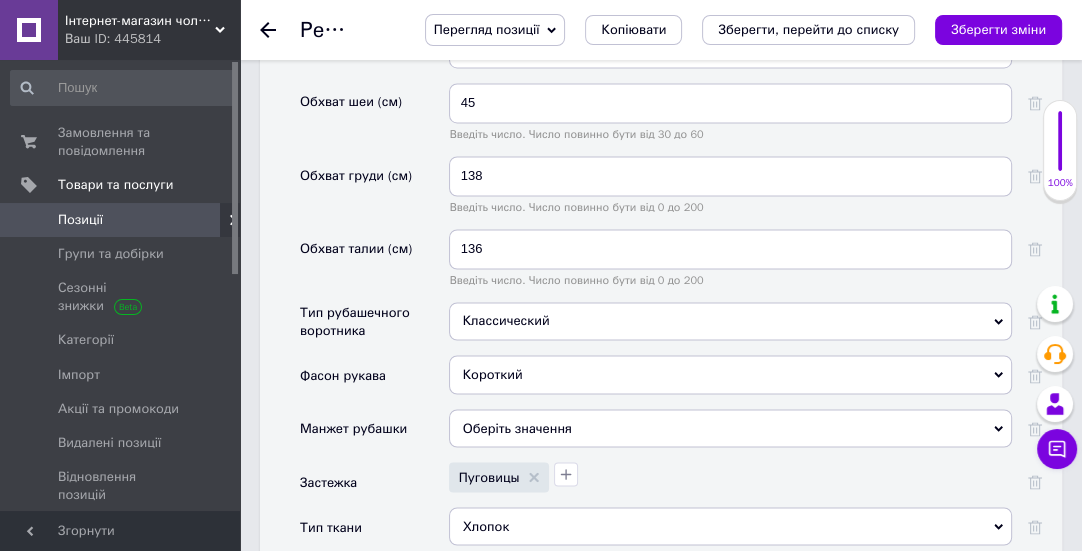 scroll, scrollTop: 2545, scrollLeft: 0, axis: vertical 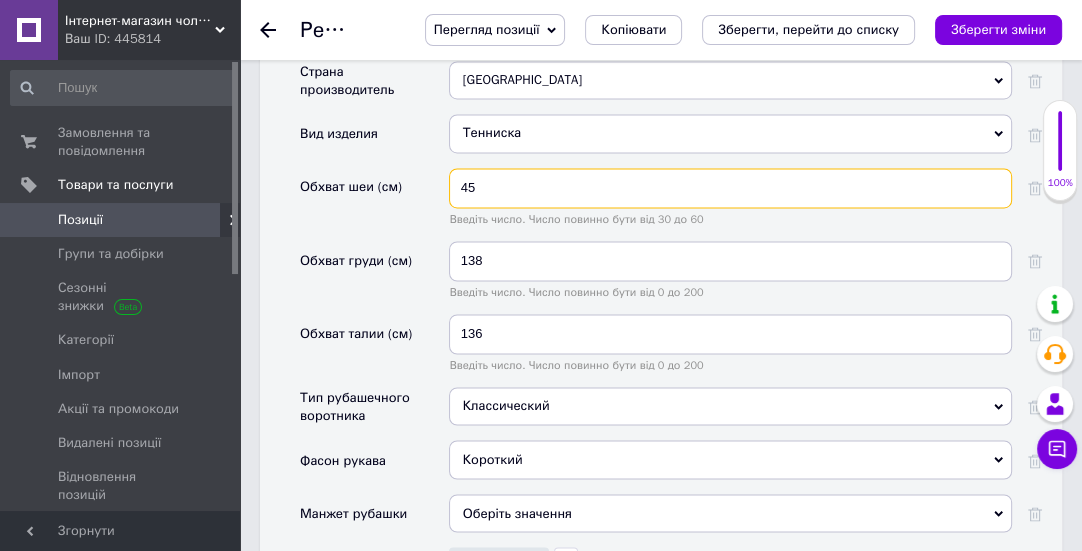 click on "45" at bounding box center [730, 188] 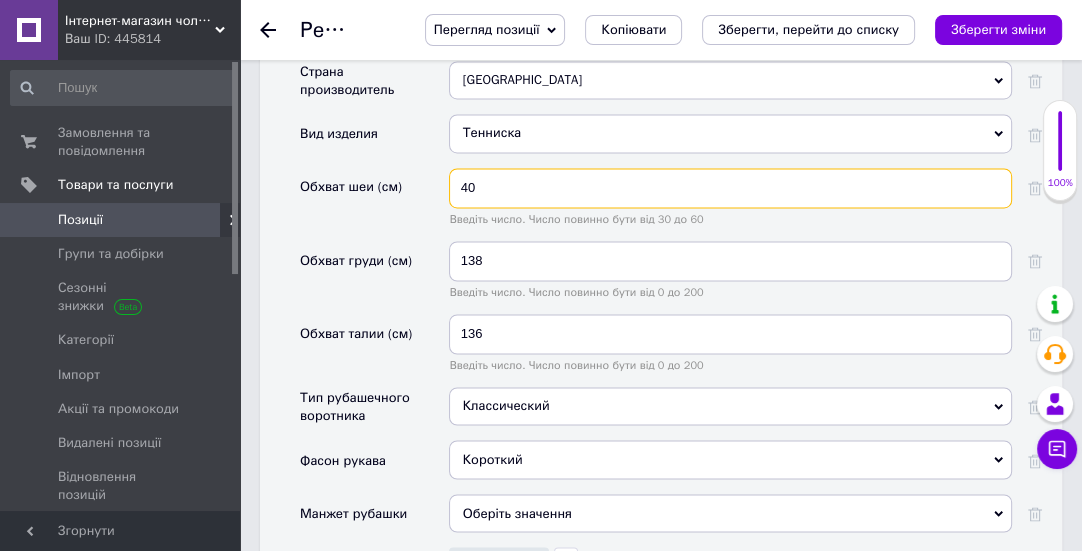 type on "40" 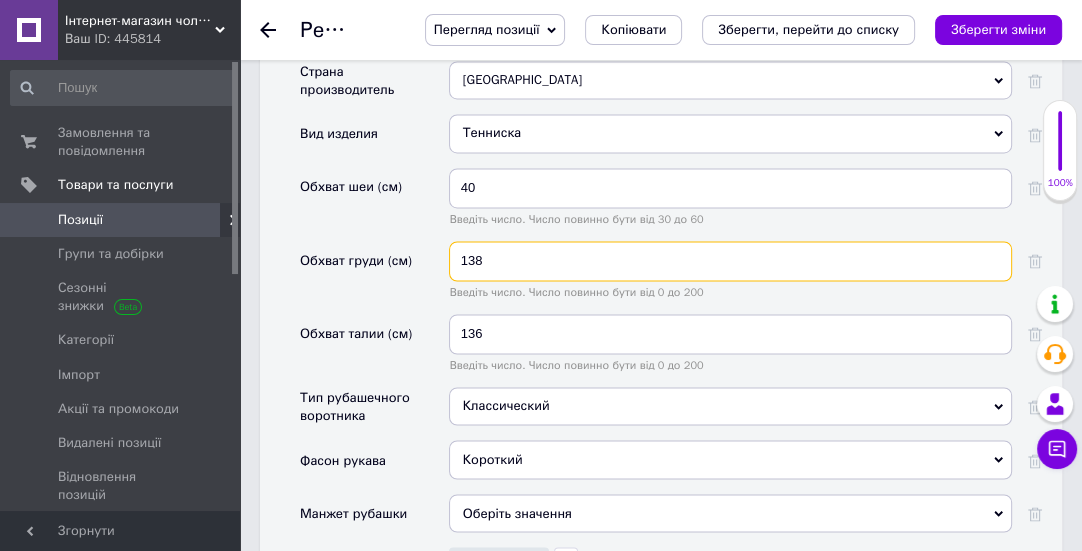 click on "138" at bounding box center (730, 261) 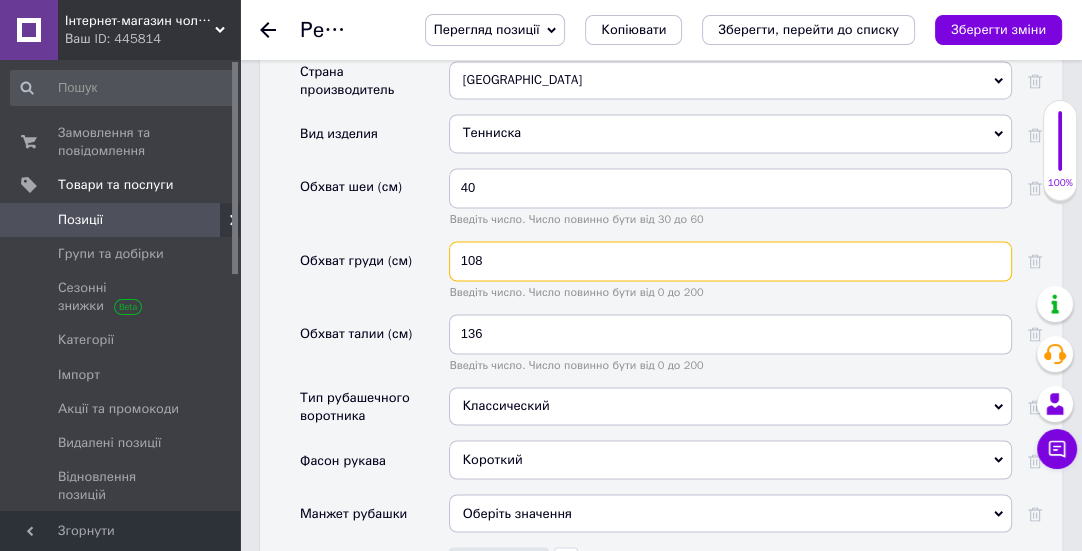 type on "108" 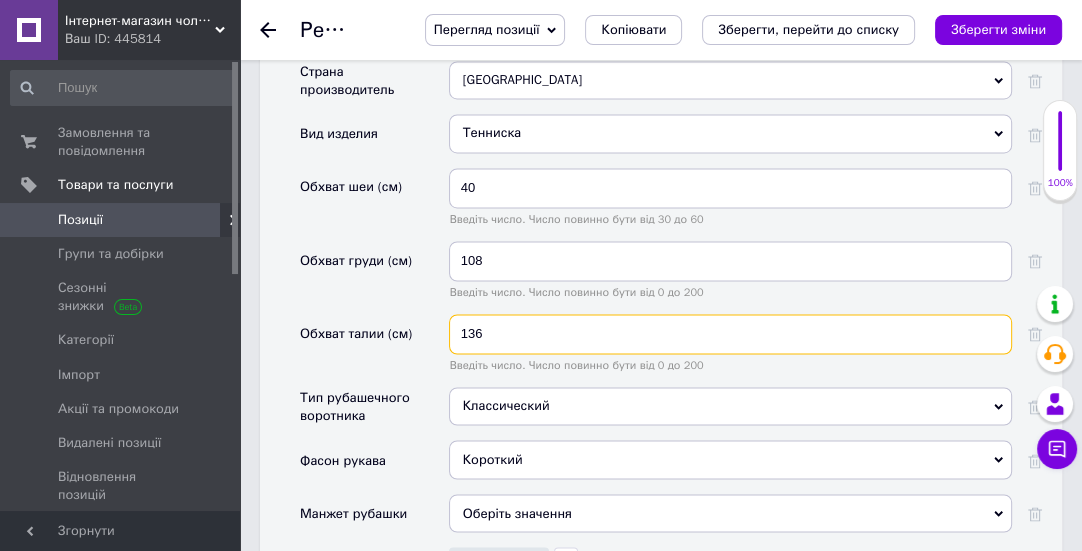 click on "136" at bounding box center (730, 334) 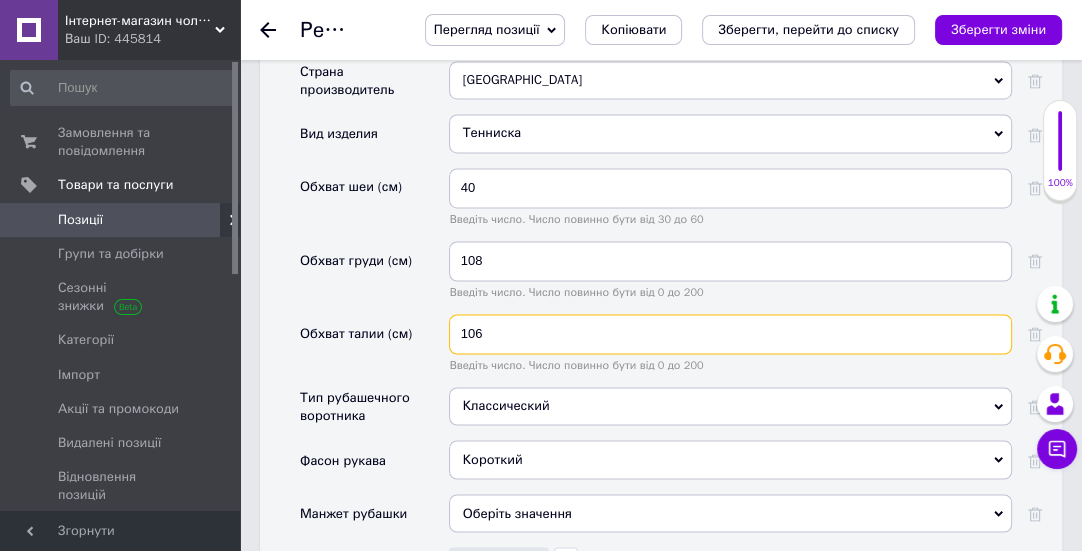 scroll, scrollTop: 2909, scrollLeft: 0, axis: vertical 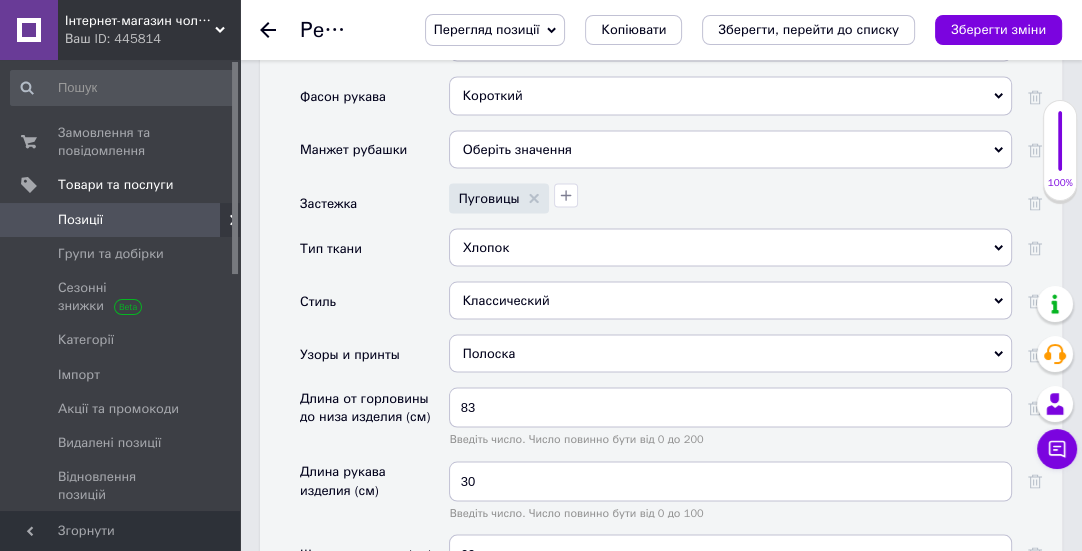 type on "106" 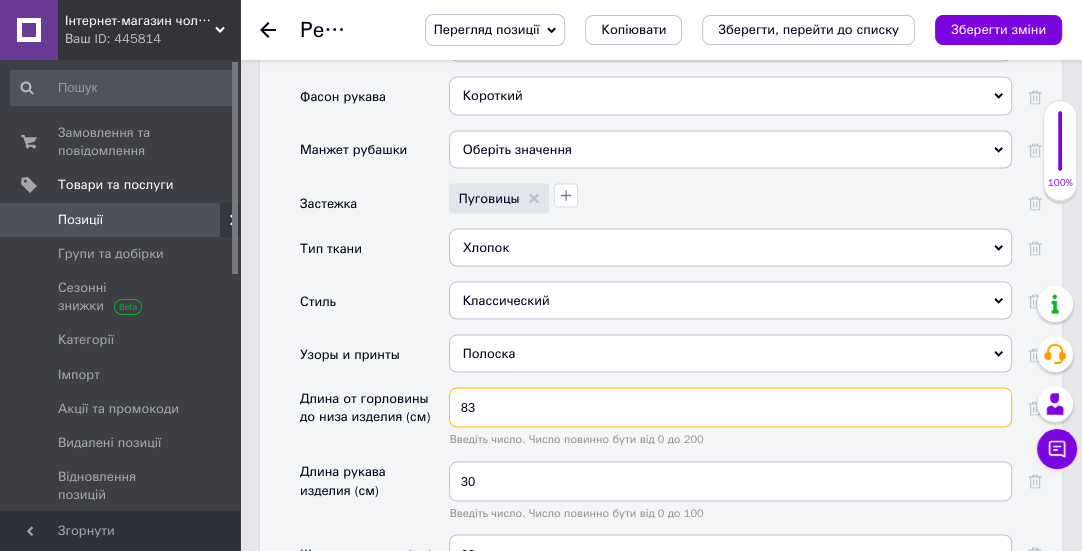 drag, startPoint x: 529, startPoint y: 322, endPoint x: 522, endPoint y: 406, distance: 84.29116 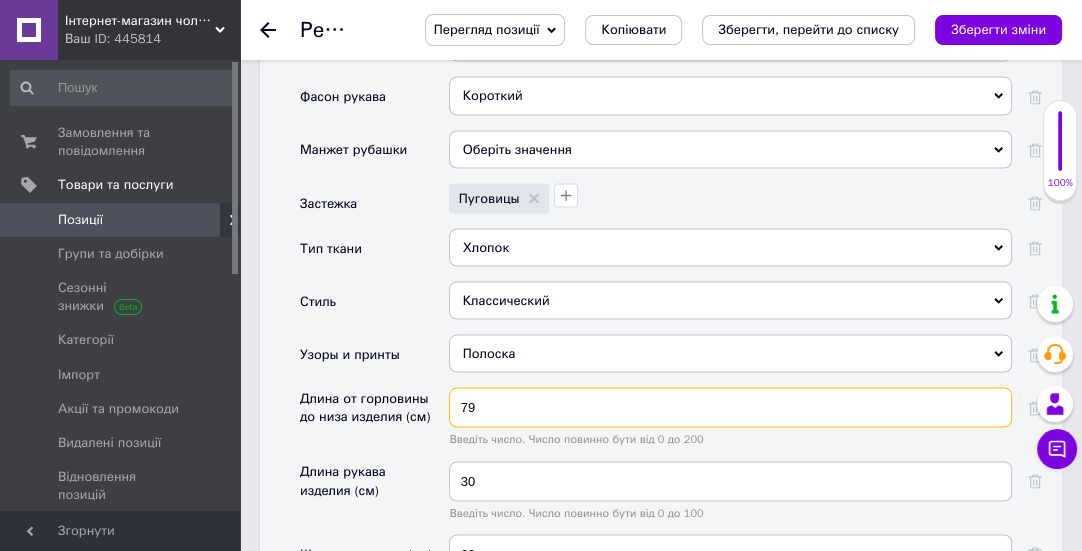 scroll, scrollTop: 3181, scrollLeft: 0, axis: vertical 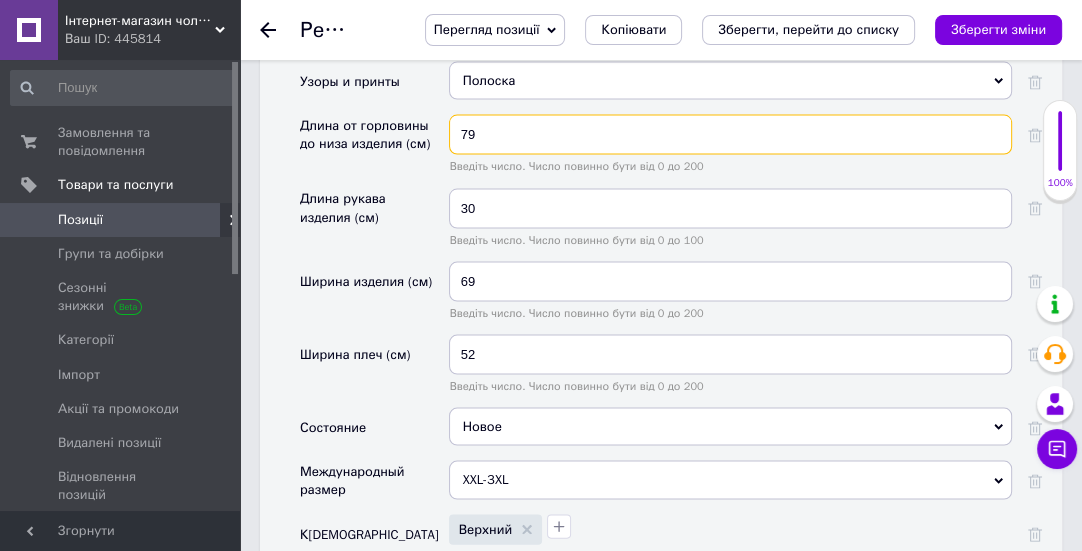 type on "79" 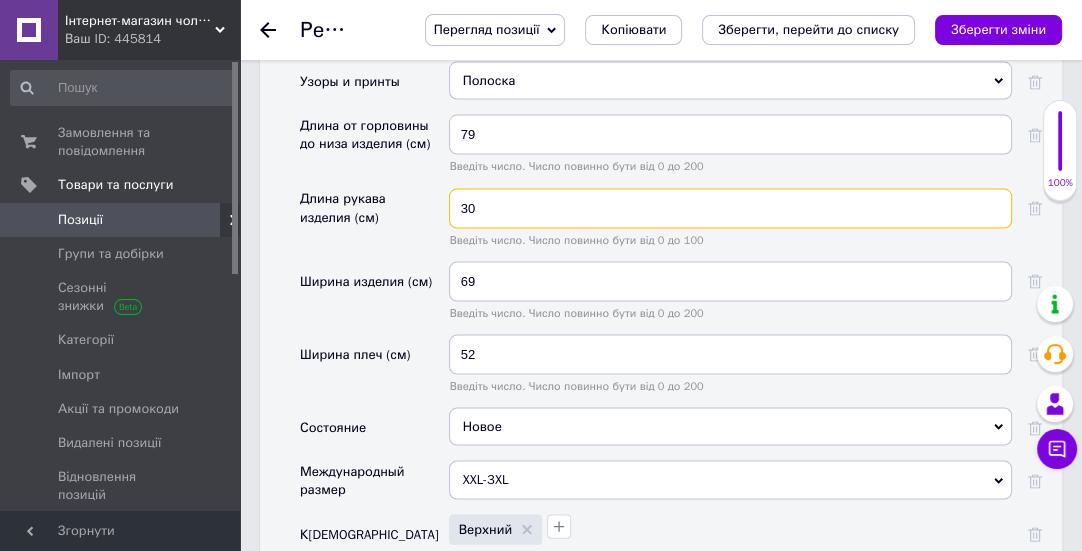 click on "30" at bounding box center (730, 209) 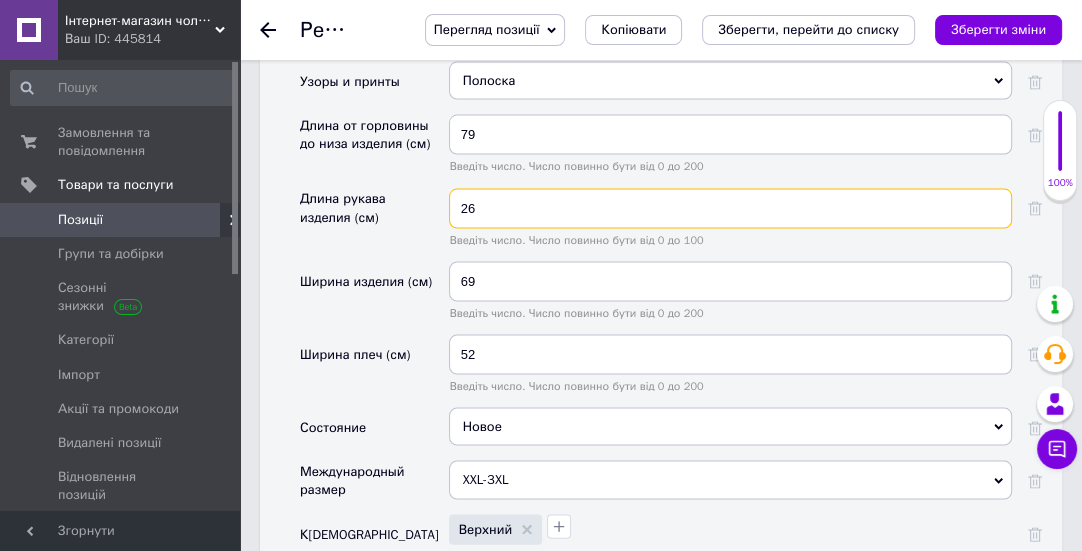 type on "26" 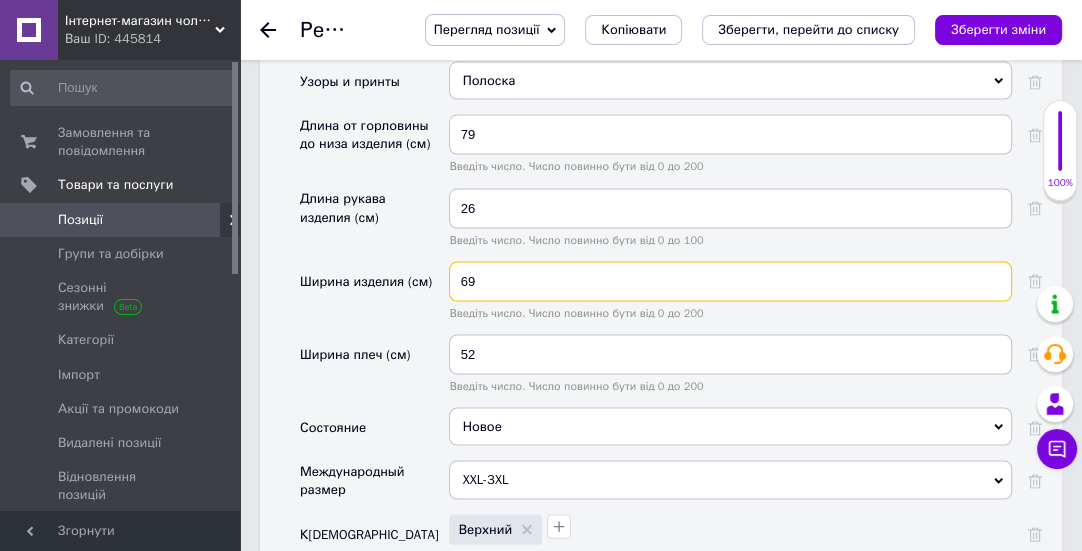 click on "69" at bounding box center (730, 282) 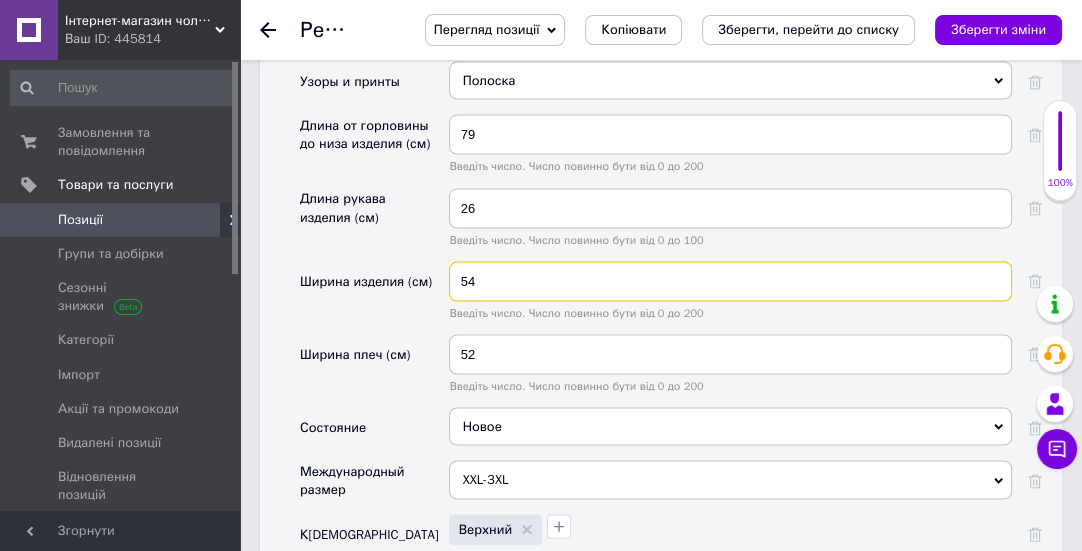 type on "54" 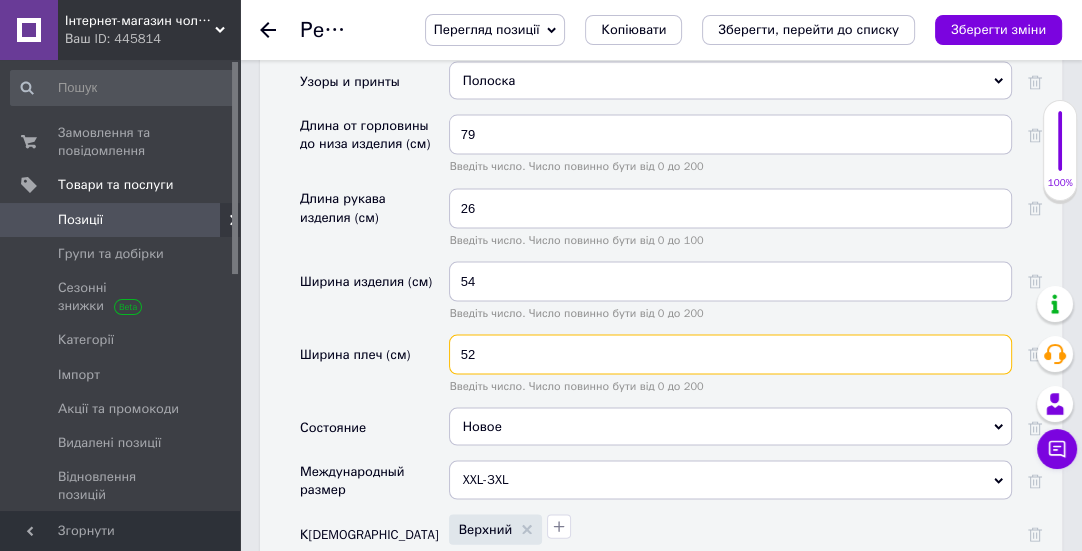click on "52" at bounding box center (730, 355) 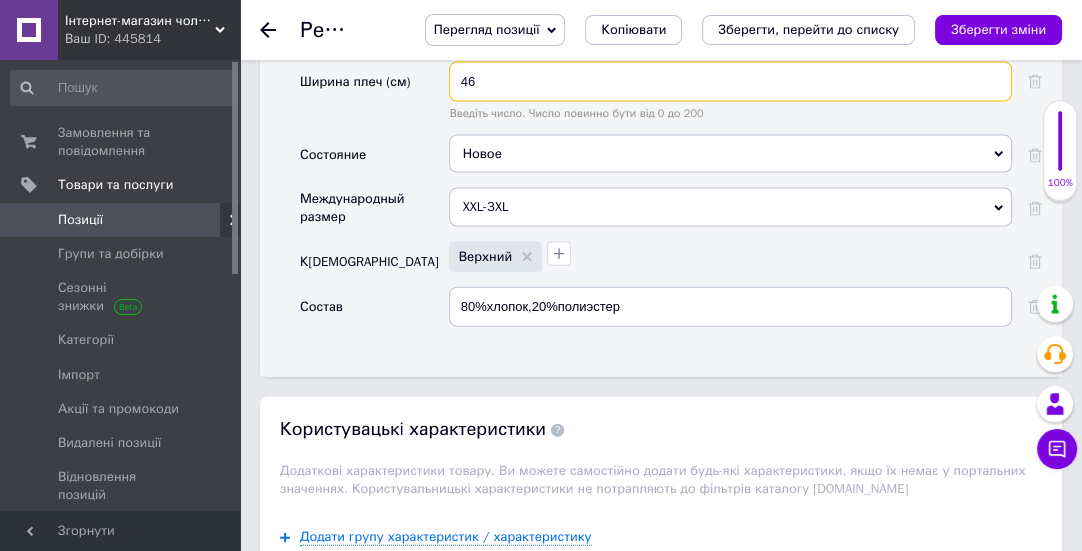 type on "46" 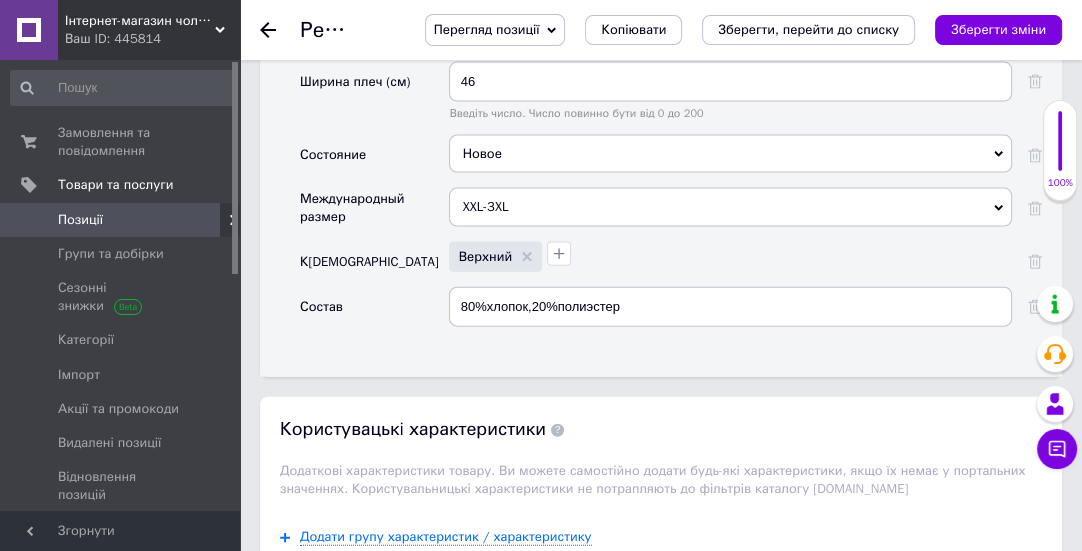 click on "XXL-3XL" at bounding box center [730, 207] 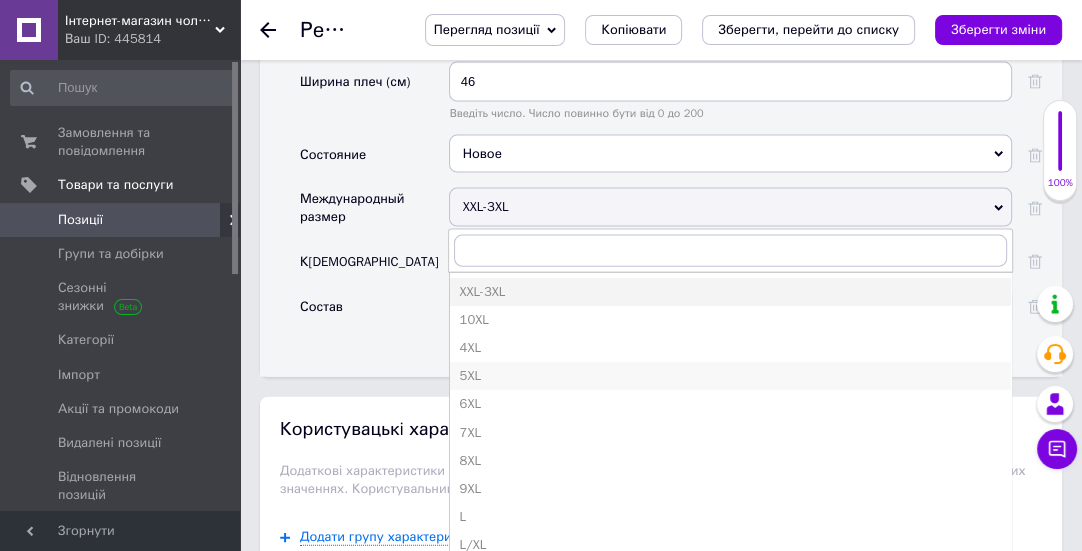 click on "5XL" at bounding box center [730, 376] 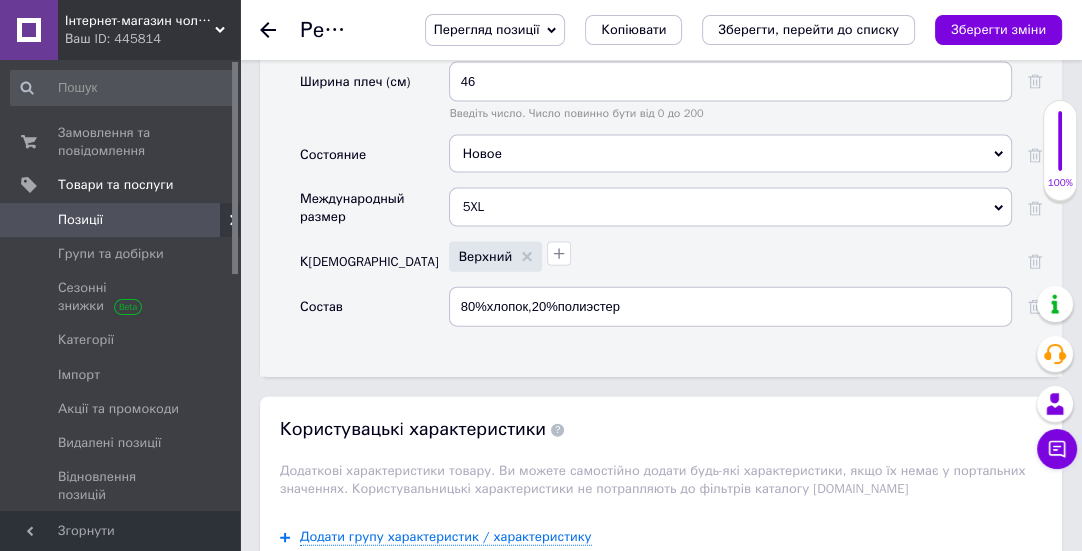 click on "5XL" at bounding box center (730, 207) 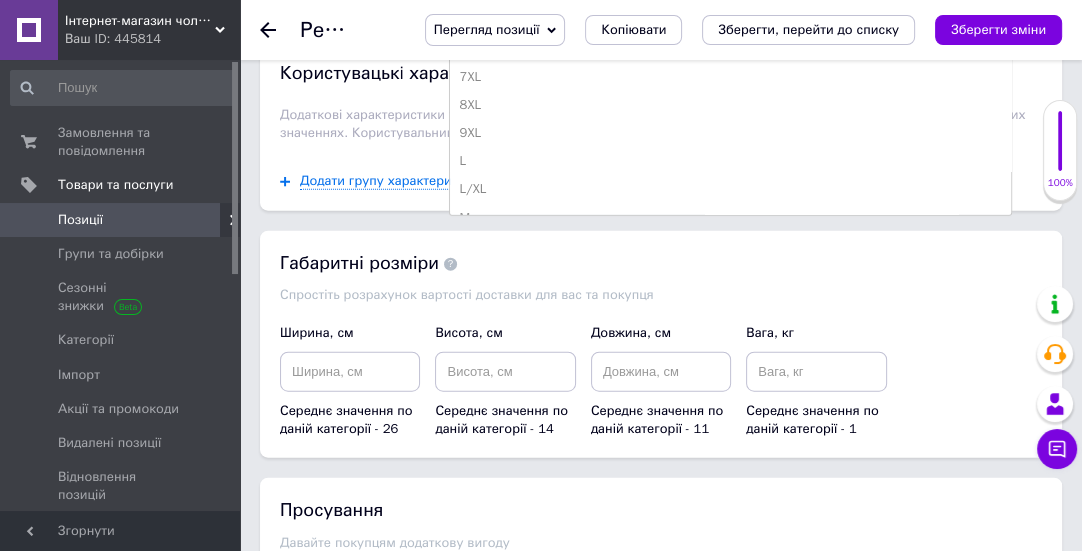 scroll, scrollTop: 3636, scrollLeft: 0, axis: vertical 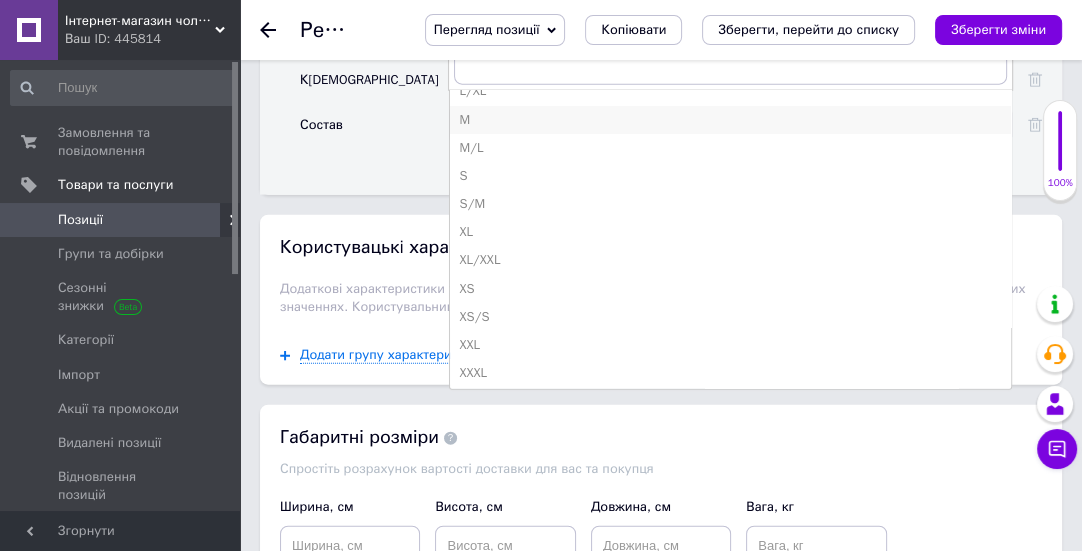 click on "M" at bounding box center [730, 120] 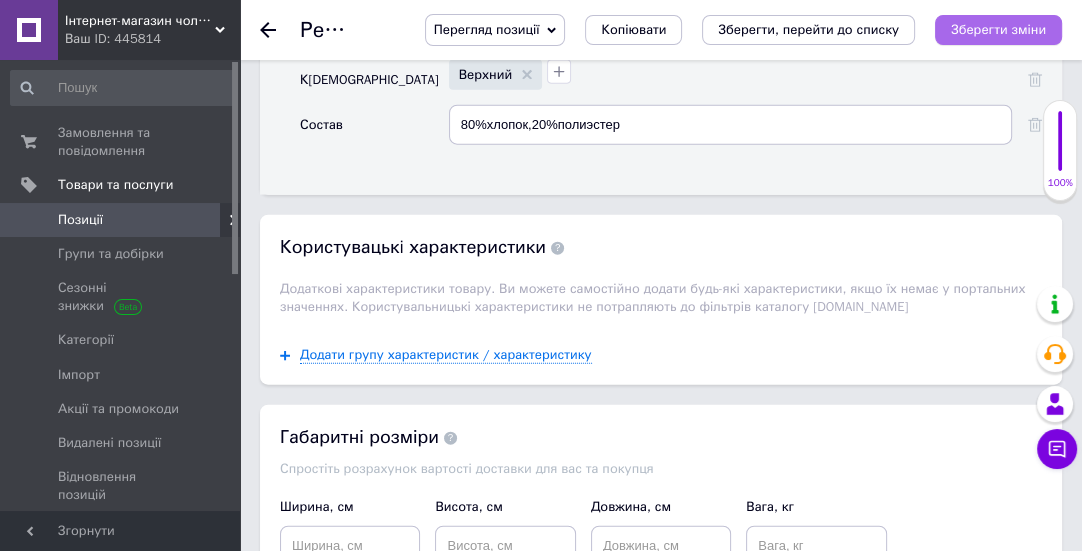 click on "Зберегти зміни" at bounding box center [998, 29] 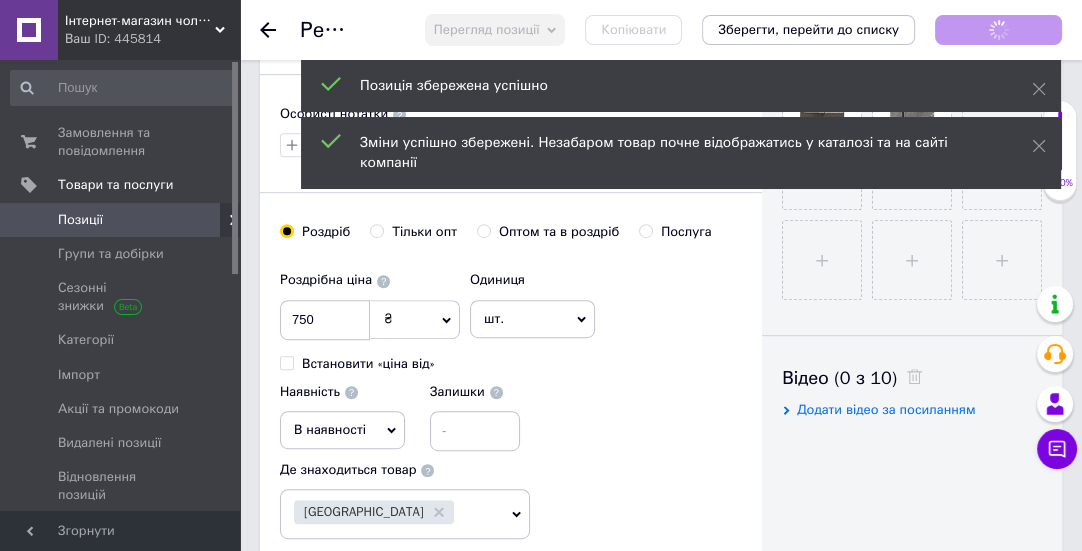 scroll, scrollTop: 363, scrollLeft: 0, axis: vertical 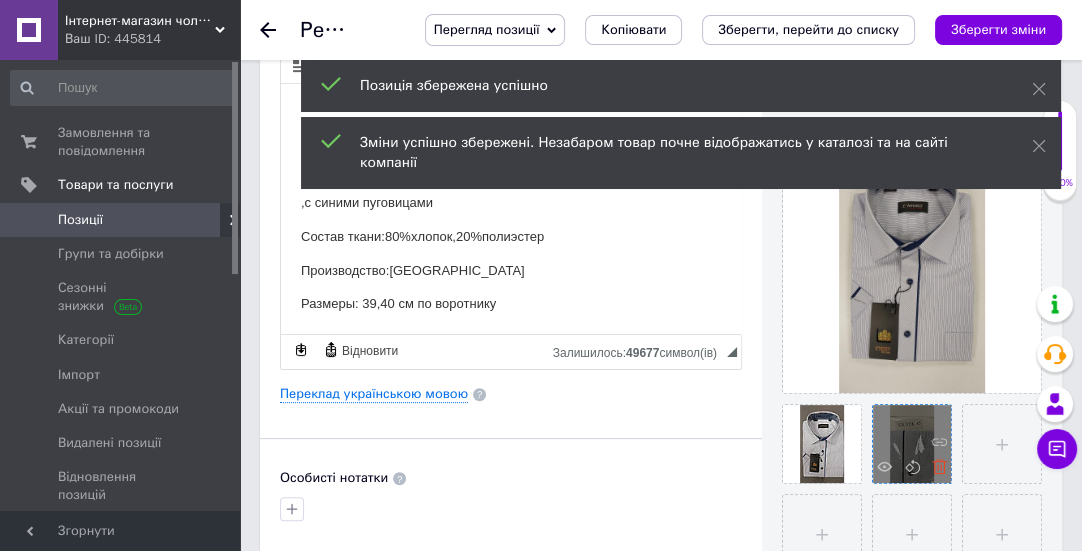click 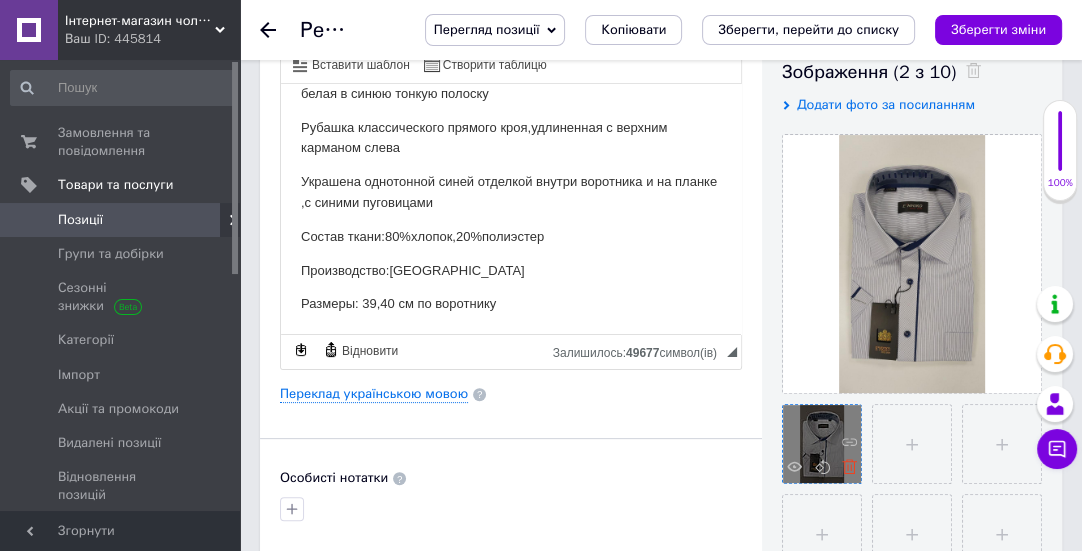 click 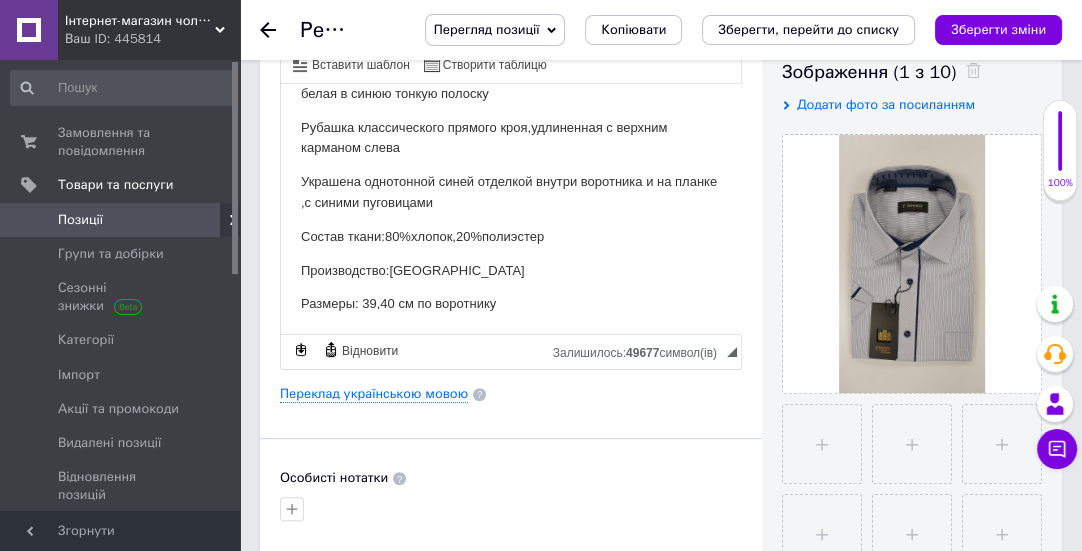 click on "Рубашка классического прямого кроя,удлиненная с верхним карманом слева" at bounding box center (511, 138) 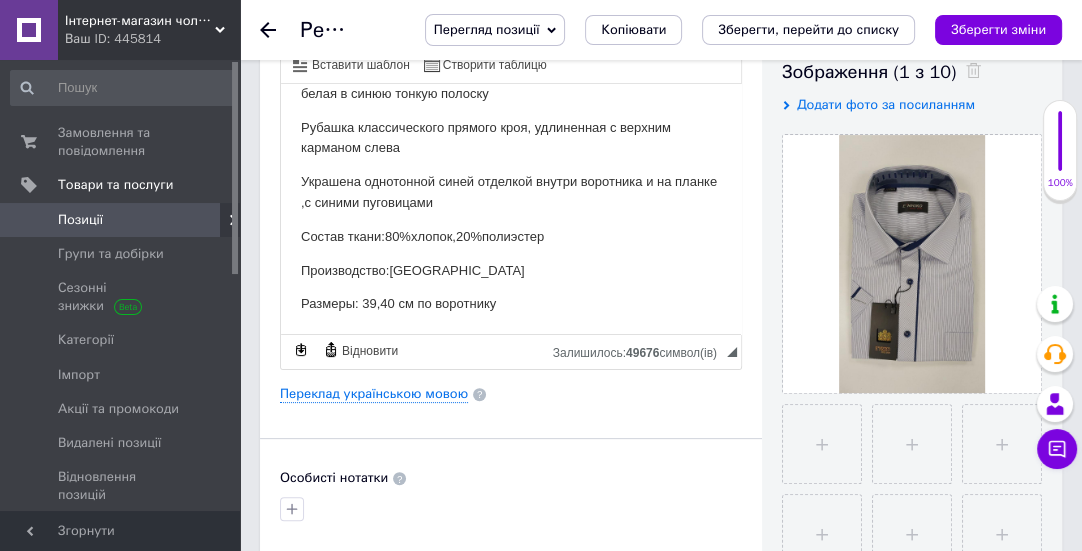 click on "Зберегти зміни" at bounding box center [998, 29] 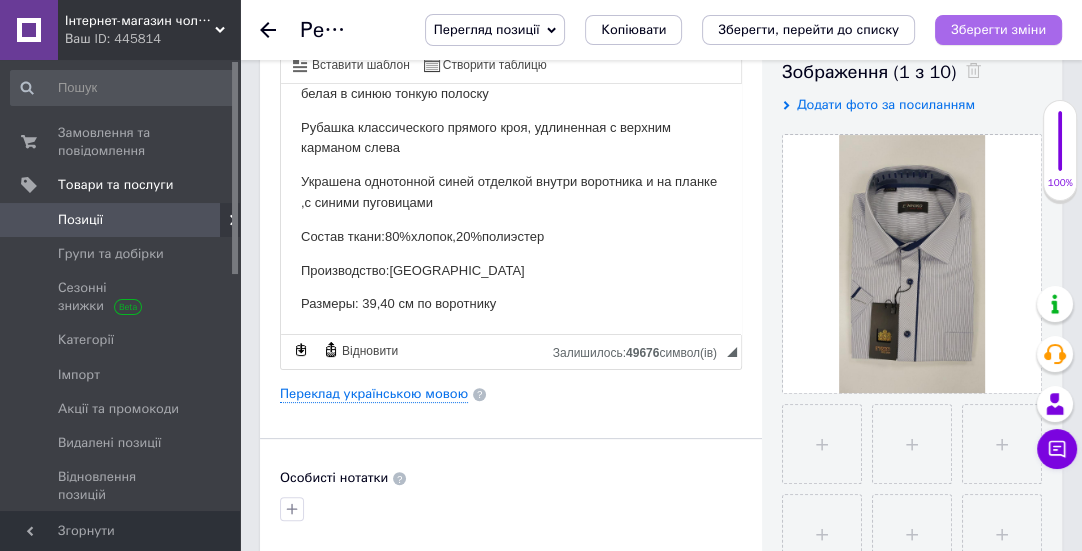 click on "Зберегти зміни" at bounding box center [998, 29] 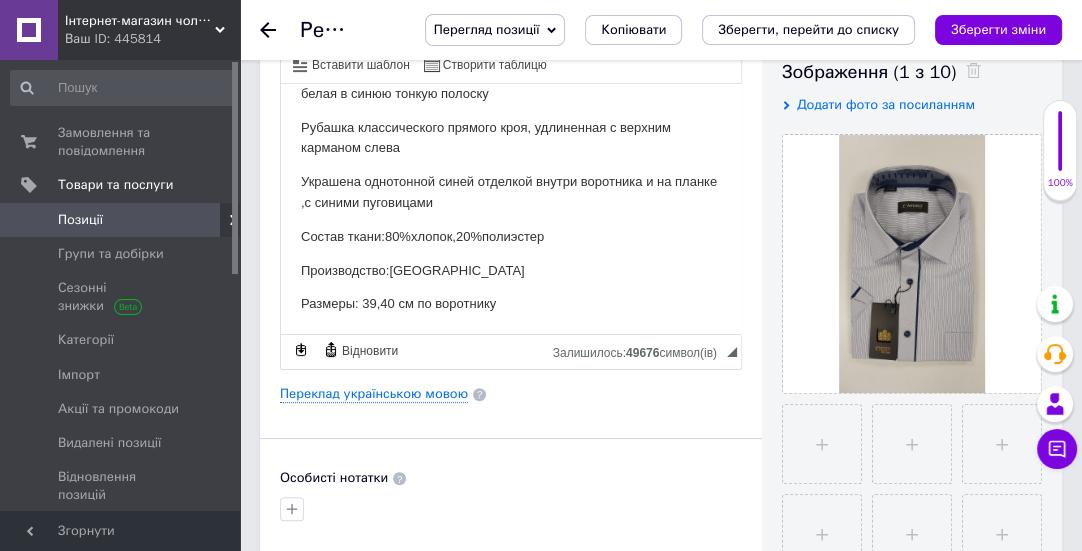 click 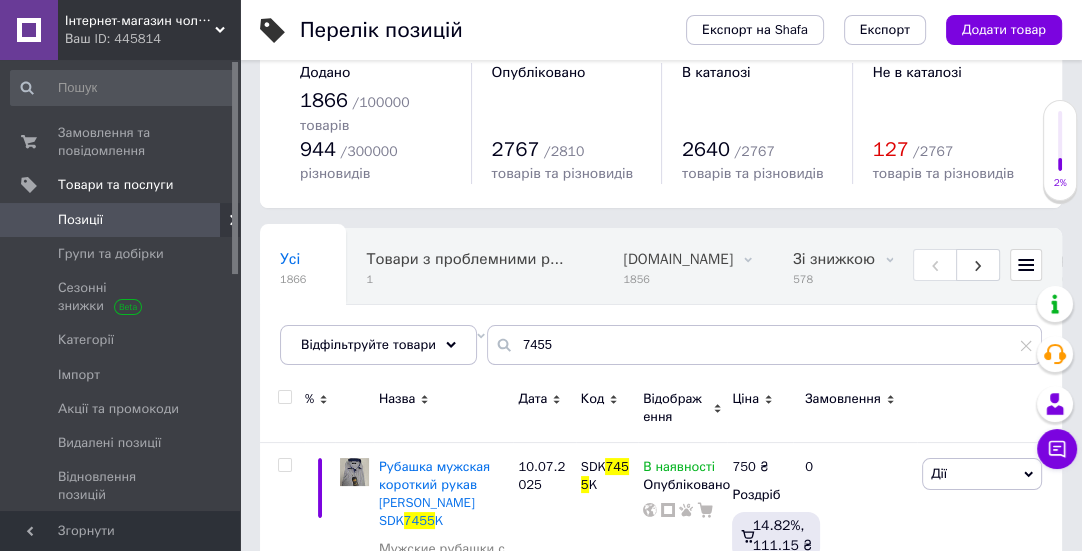 scroll, scrollTop: 107, scrollLeft: 0, axis: vertical 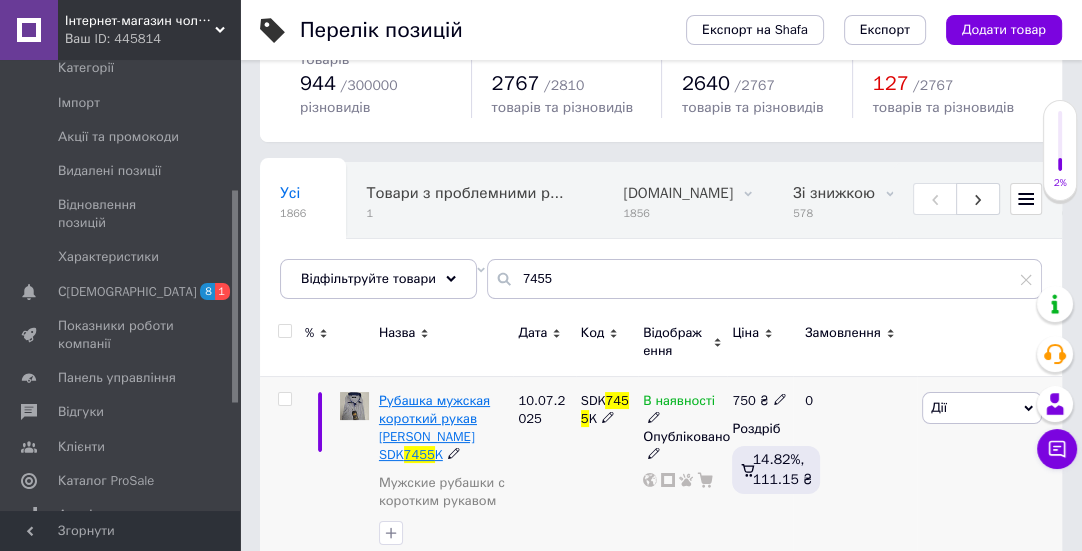 click on "Рубашка мужская короткий рукав [PERSON_NAME] SDK" at bounding box center [434, 428] 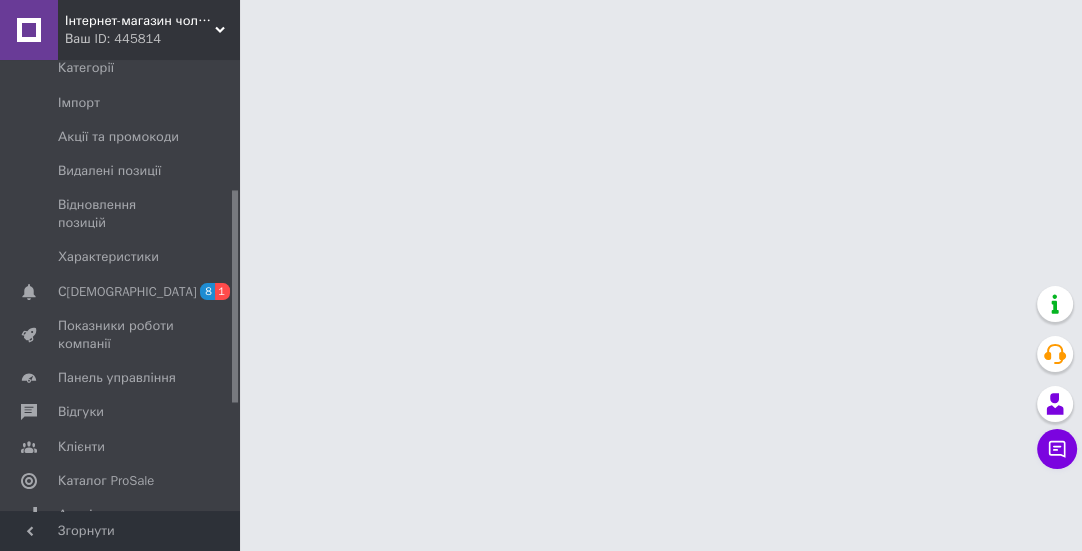 scroll, scrollTop: 0, scrollLeft: 0, axis: both 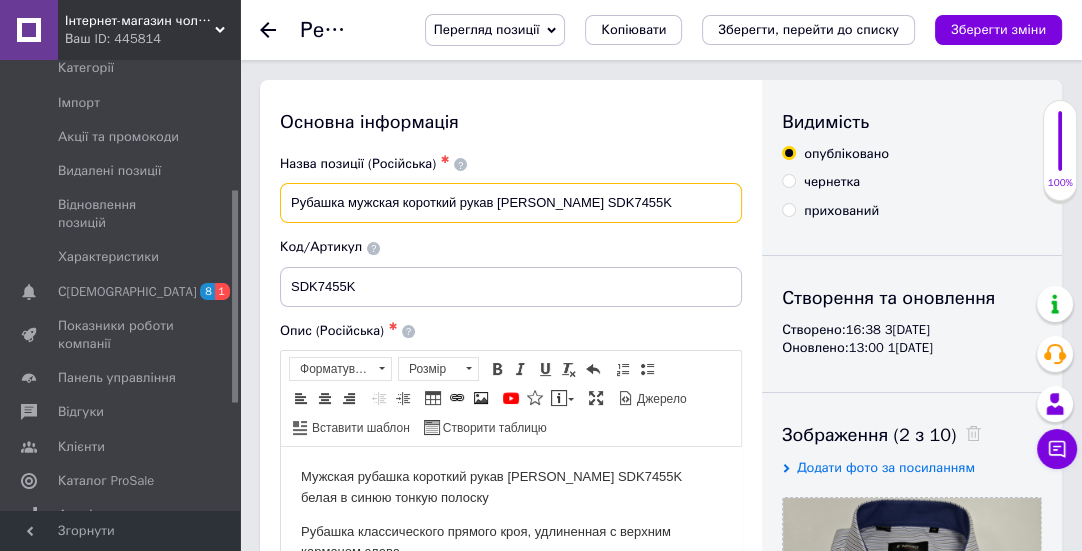 drag, startPoint x: 497, startPoint y: 199, endPoint x: 537, endPoint y: 204, distance: 40.311287 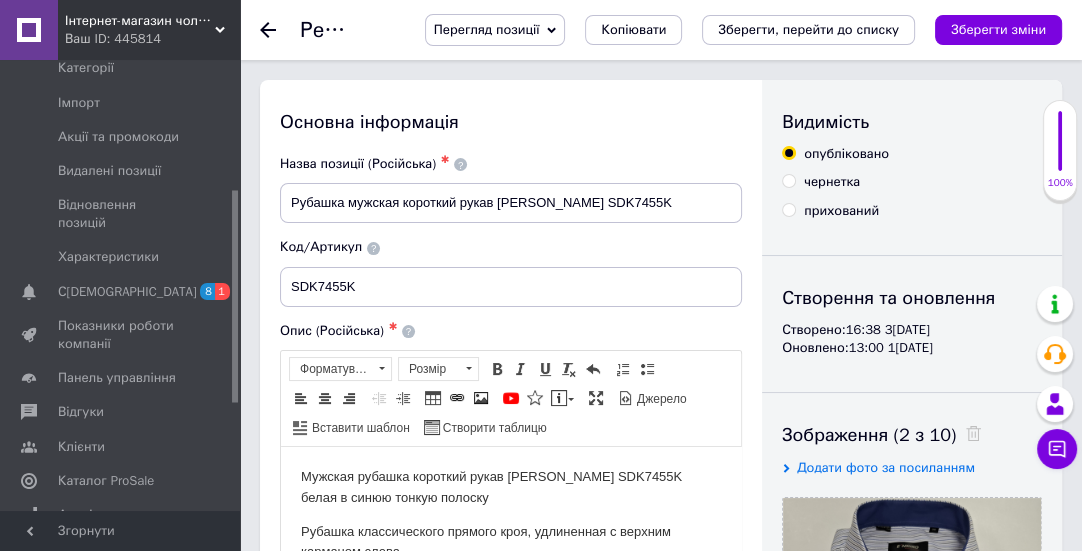 click 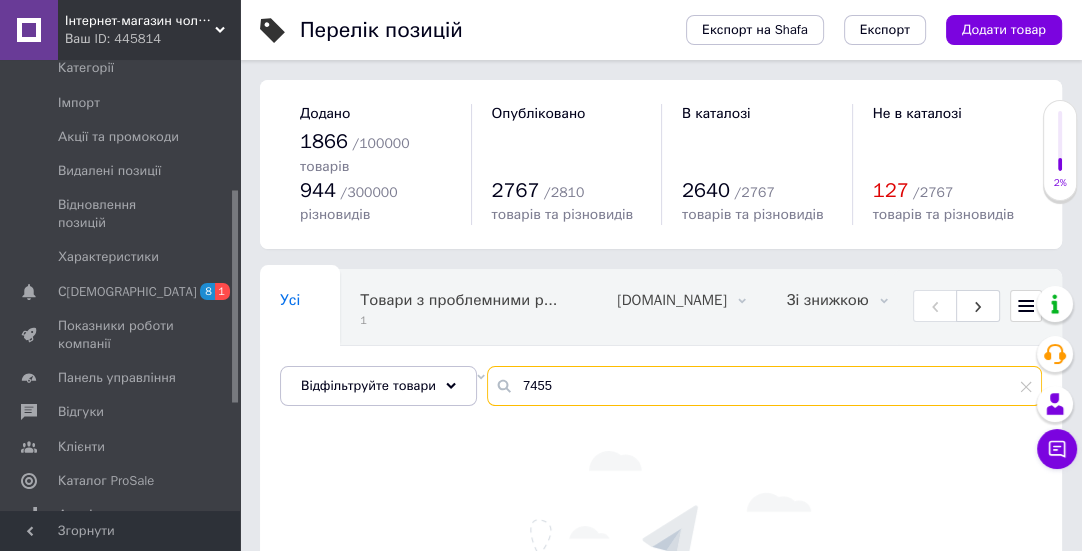 click on "7455" at bounding box center (764, 386) 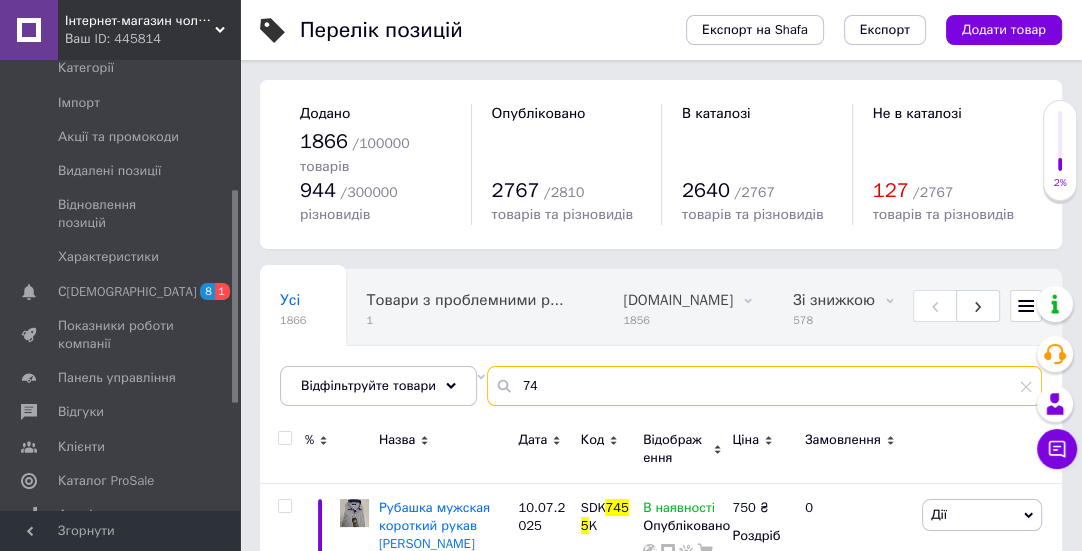 type on "7" 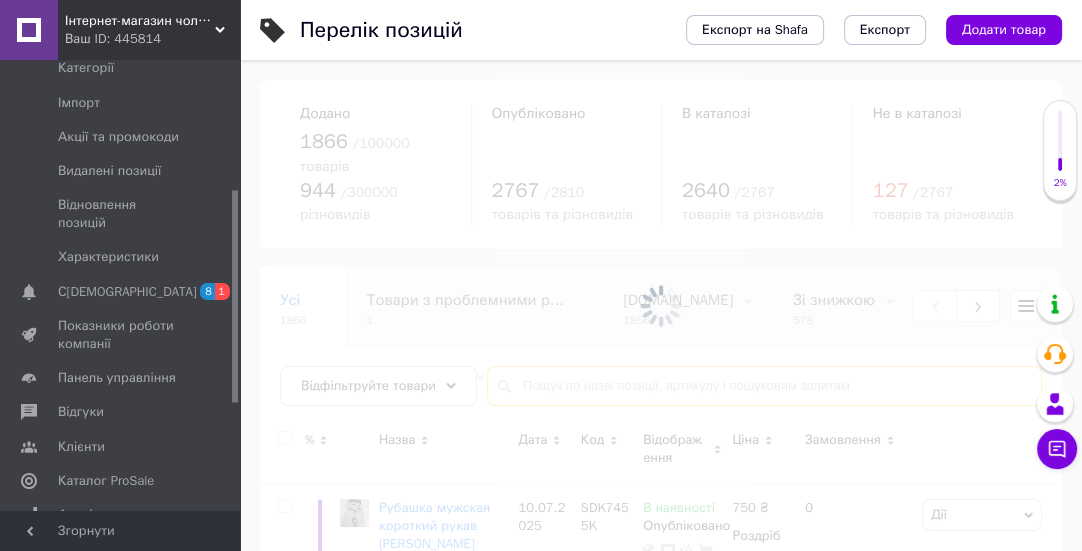 type on "м" 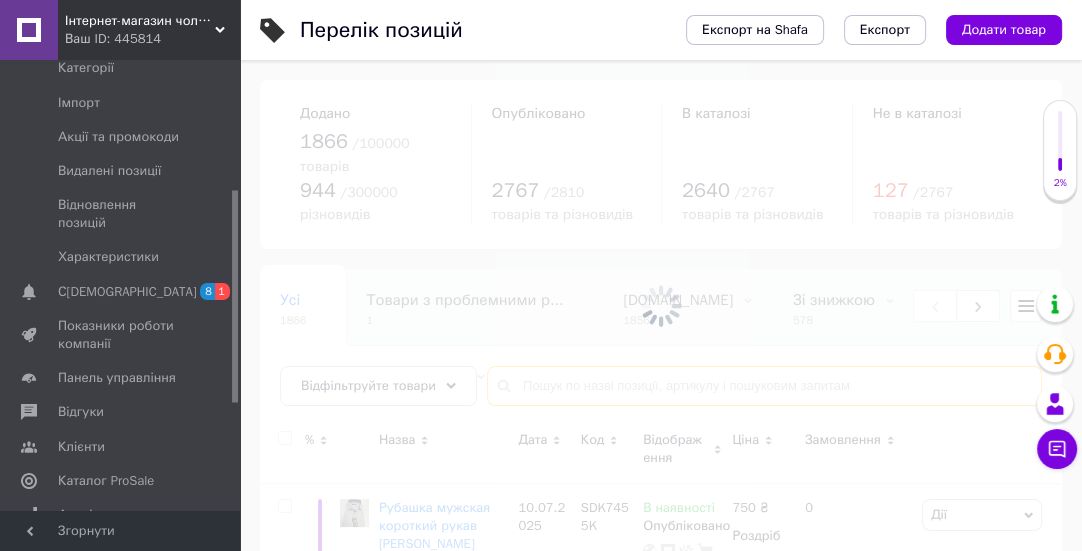type on "[PERSON_NAME]" 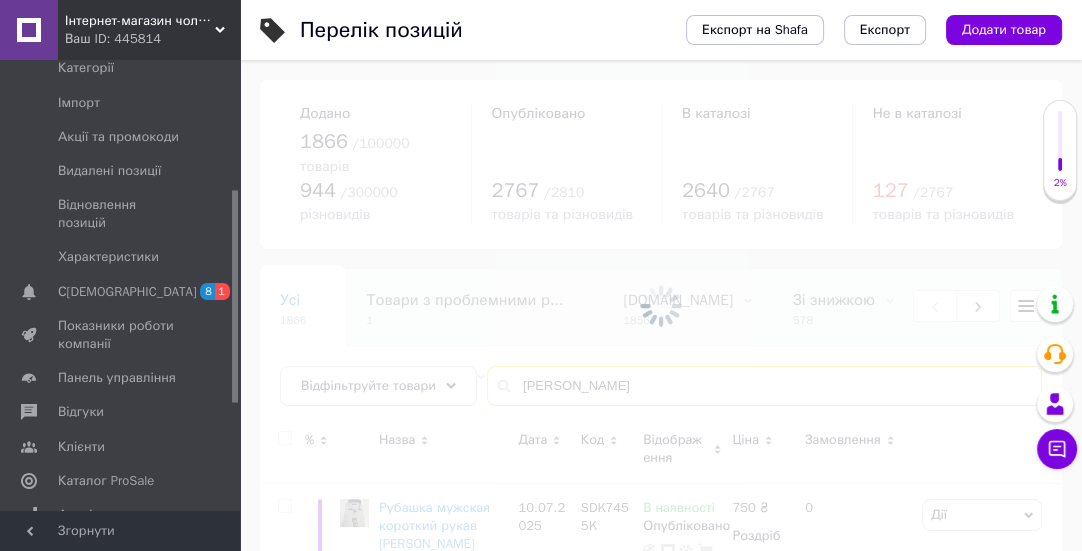 click on "[PERSON_NAME]" at bounding box center [764, 386] 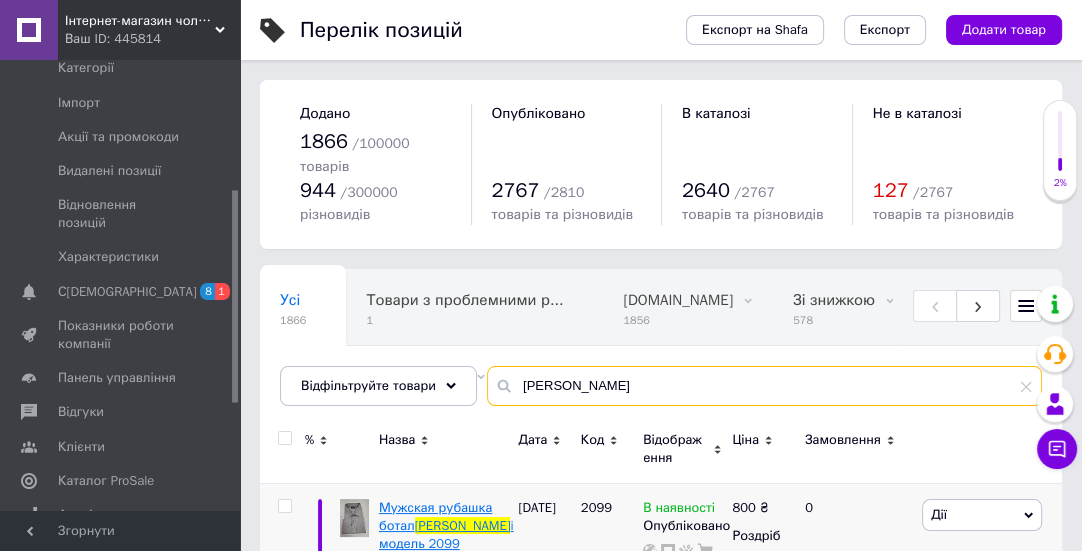scroll, scrollTop: 272, scrollLeft: 0, axis: vertical 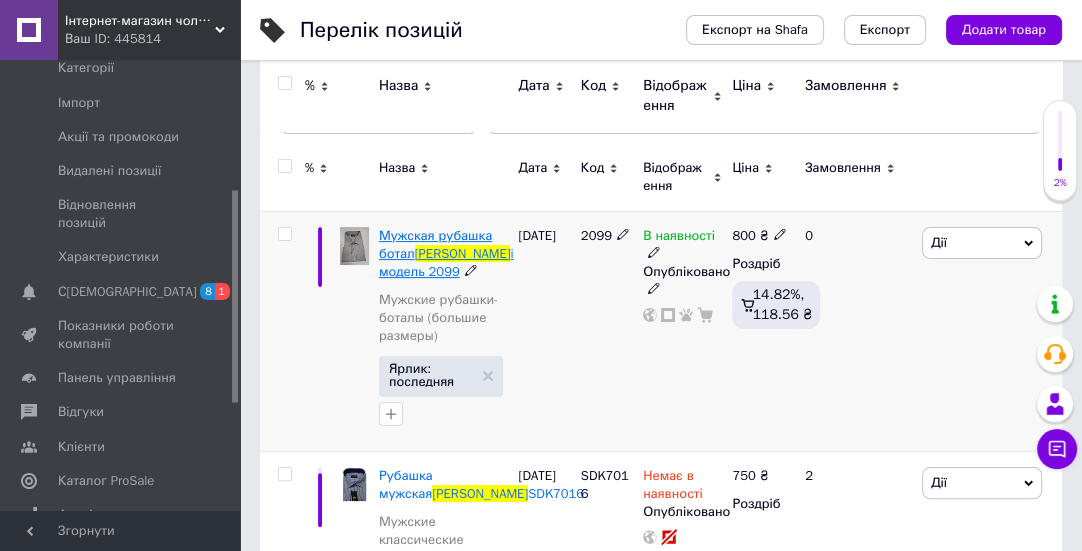 click on "Мужская рубашка ботал" at bounding box center (435, 244) 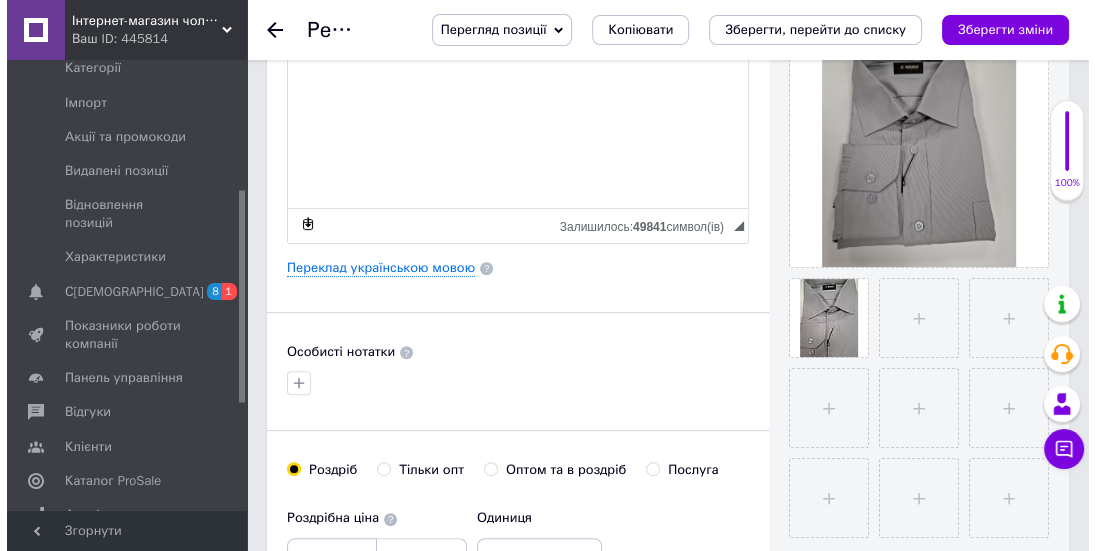 scroll, scrollTop: 363, scrollLeft: 0, axis: vertical 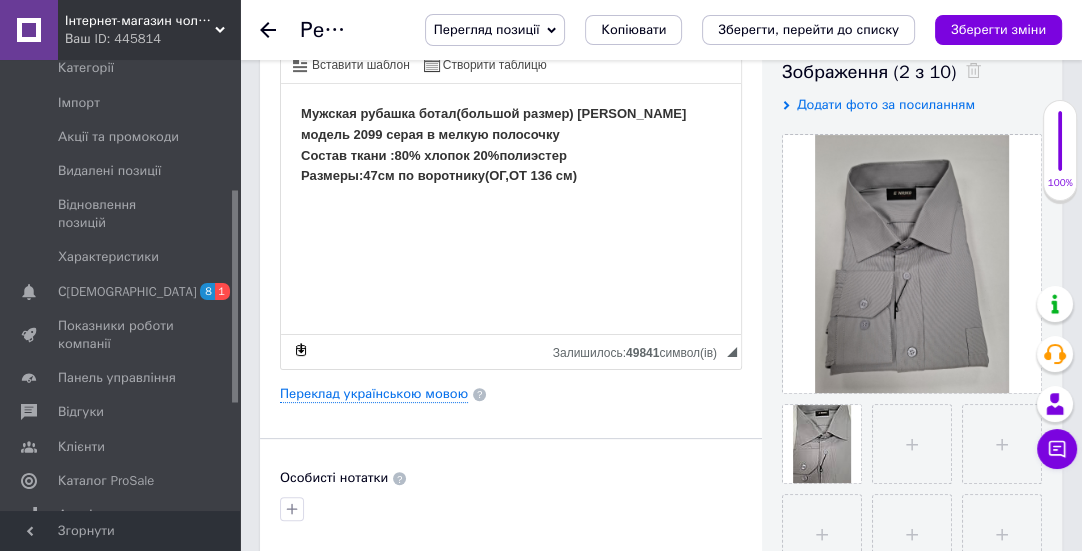 click on "Мужская рубашка ботал(большой размер) [PERSON_NAME] модель 2099 серая в мелкую полосочку Состав ткани :80% хлопок 20%полиэстер Размеры:47см по воротнику(ОГ,ОТ 136 см)" at bounding box center (493, 143) 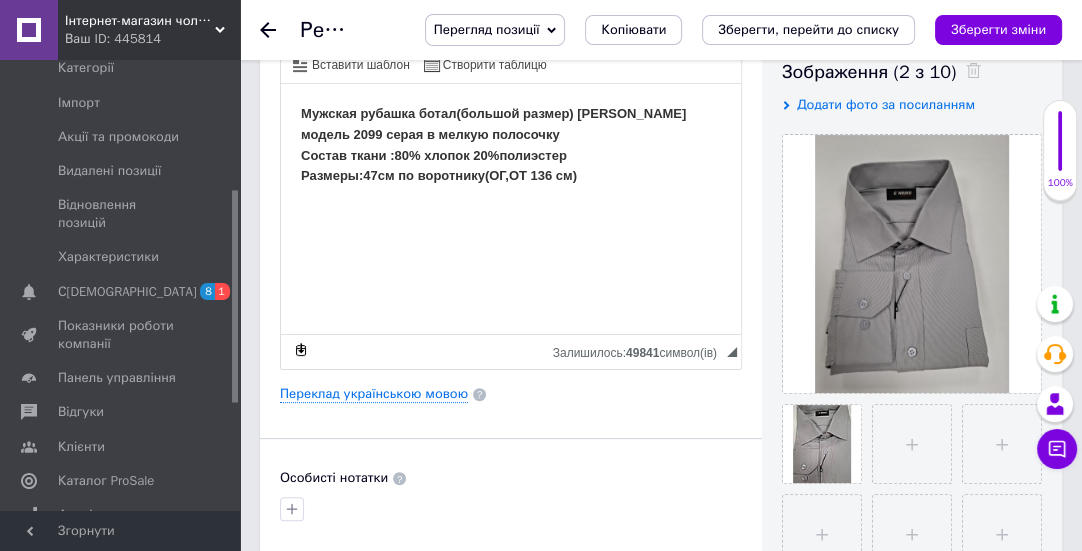 type 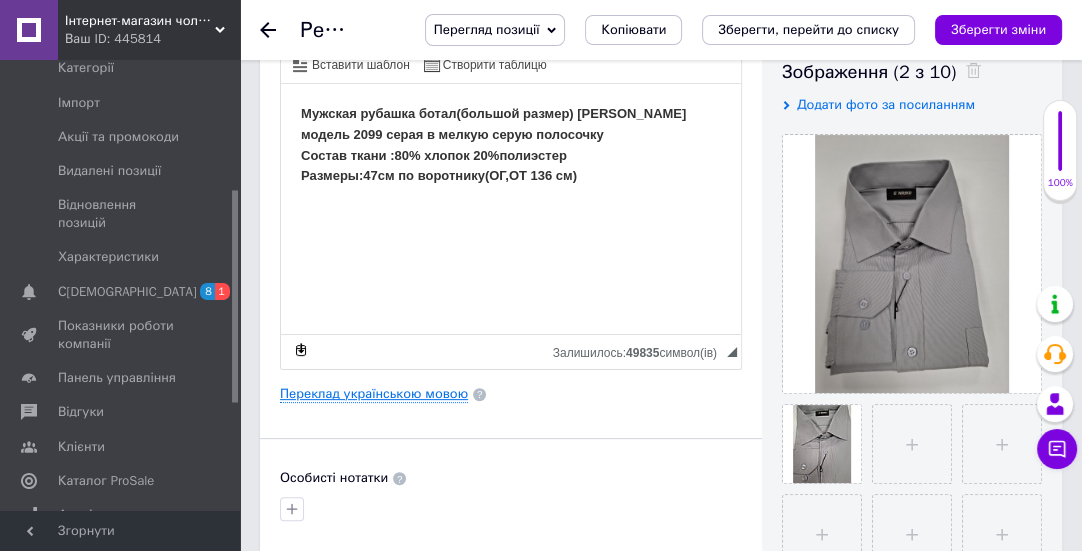 click on "Переклад українською мовою" at bounding box center (374, 394) 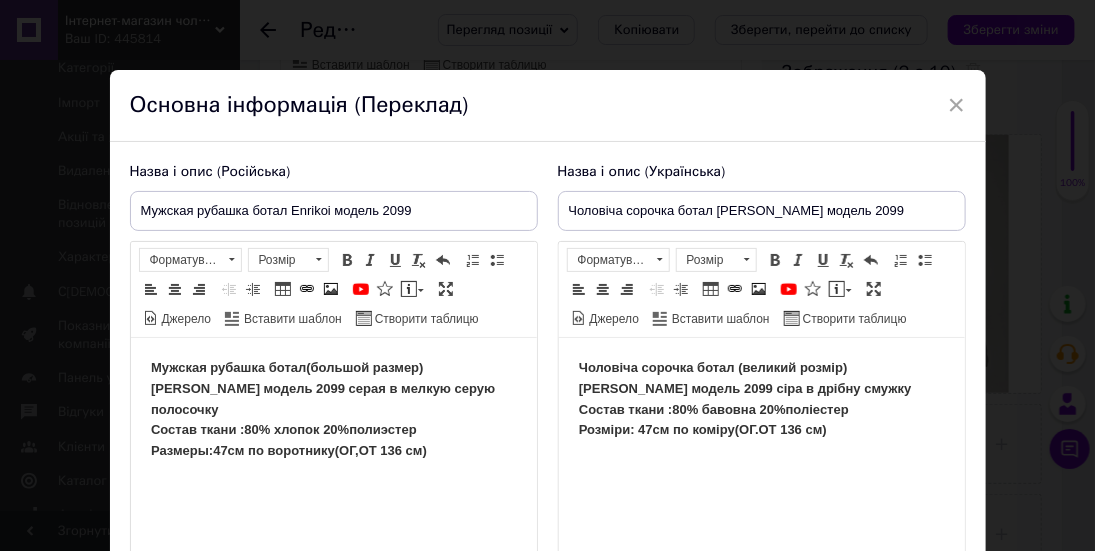 scroll, scrollTop: 0, scrollLeft: 0, axis: both 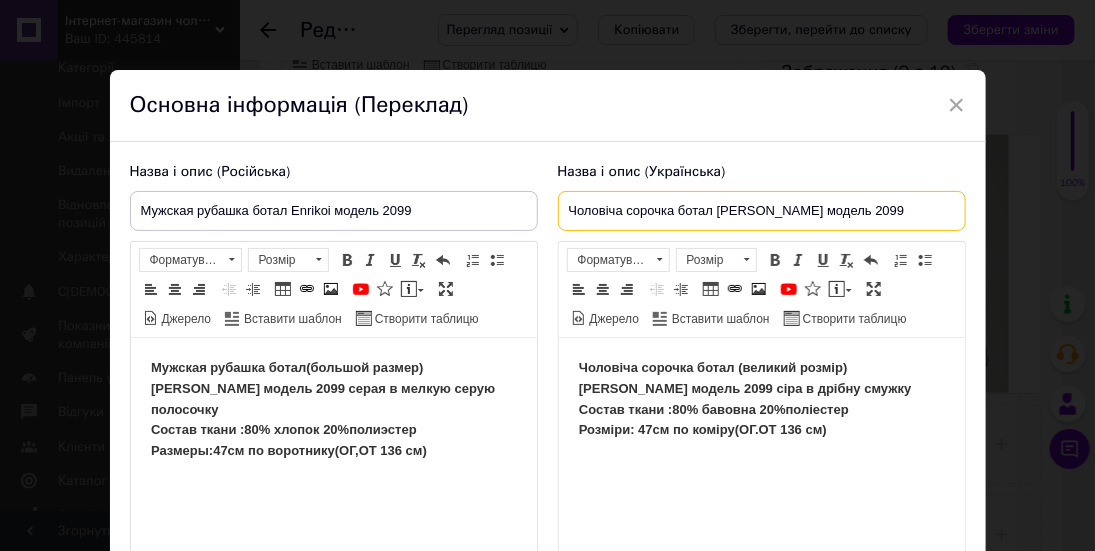 click on "Чоловіча сорочка ботал [PERSON_NAME] модель 2099" at bounding box center [762, 211] 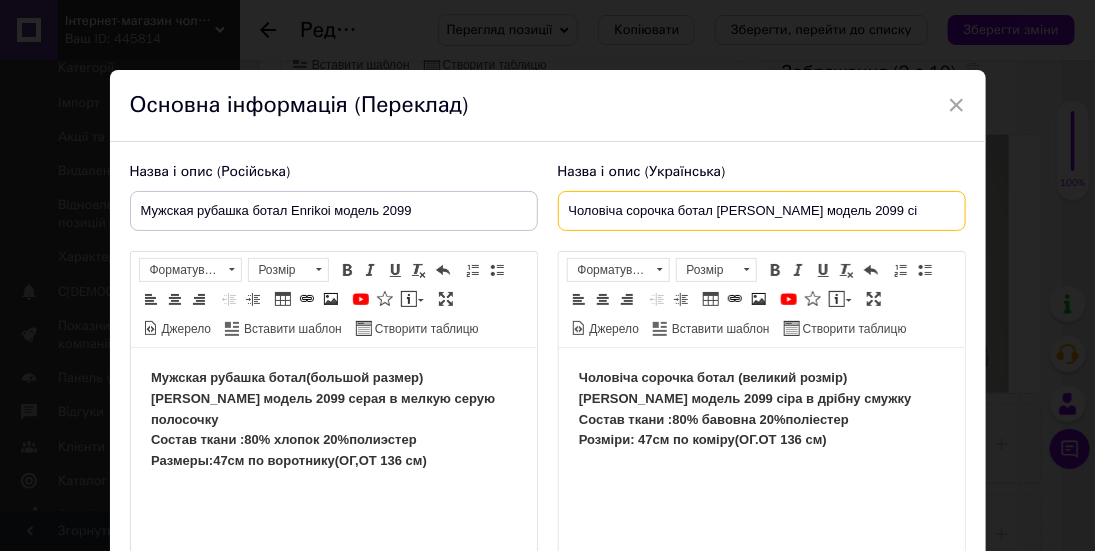 click on "Чоловіча сорочка ботал [PERSON_NAME] модель 2099 сi" at bounding box center [762, 211] 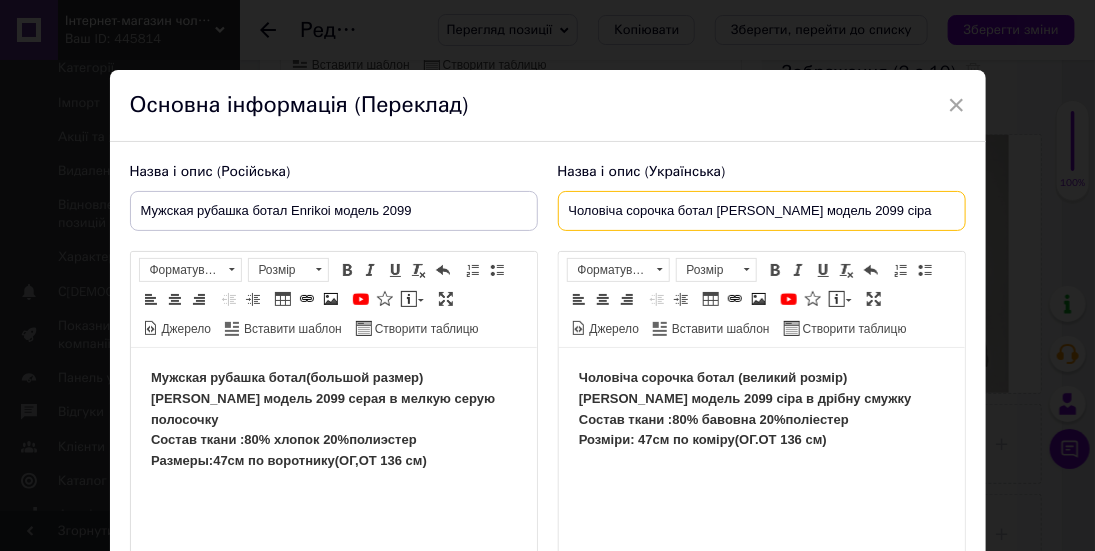 type on "Чоловіча сорочка ботал [PERSON_NAME] модель 2099 сiра" 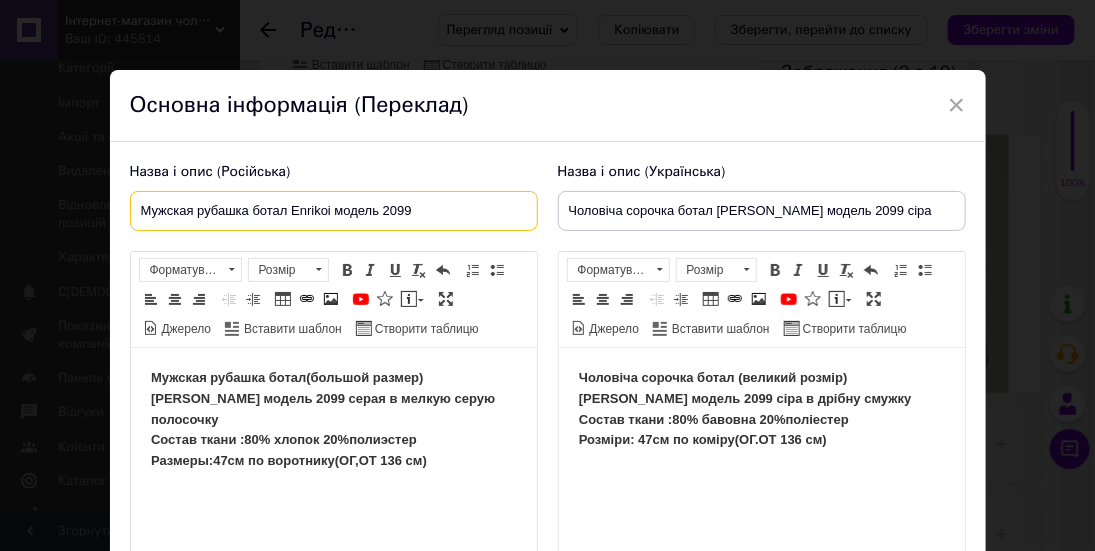 click on "Мужская рубашка ботал Enrikoi модель 2099" at bounding box center (334, 211) 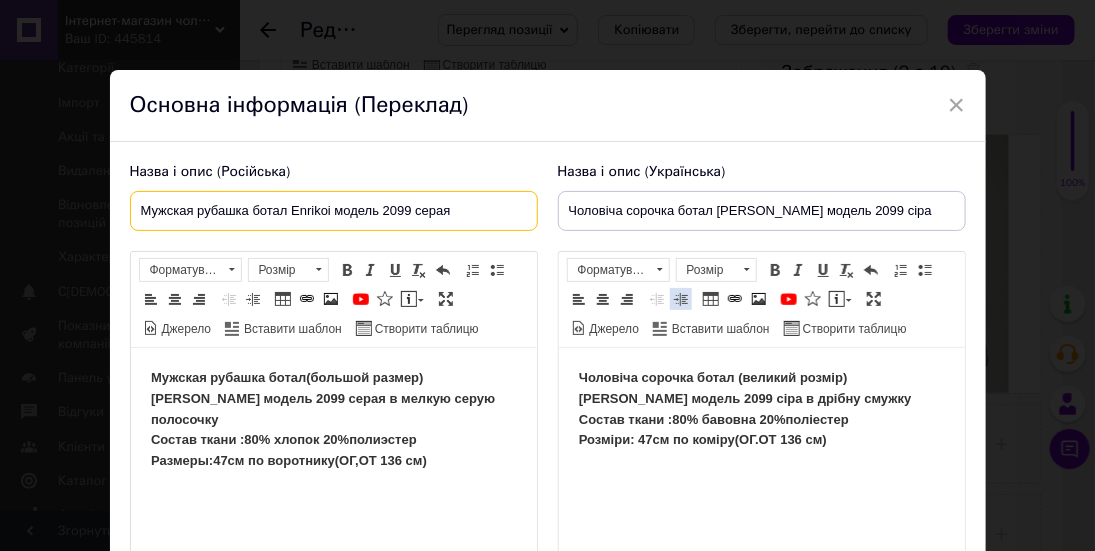 scroll, scrollTop: 90, scrollLeft: 0, axis: vertical 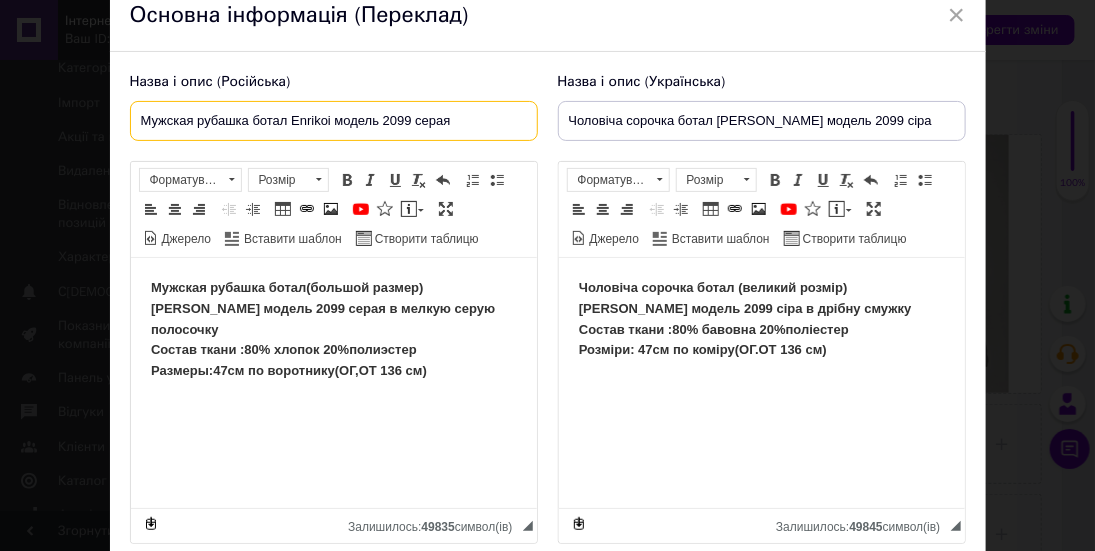 type on "Мужская рубашка ботал Enrikoi модель 2099 серая" 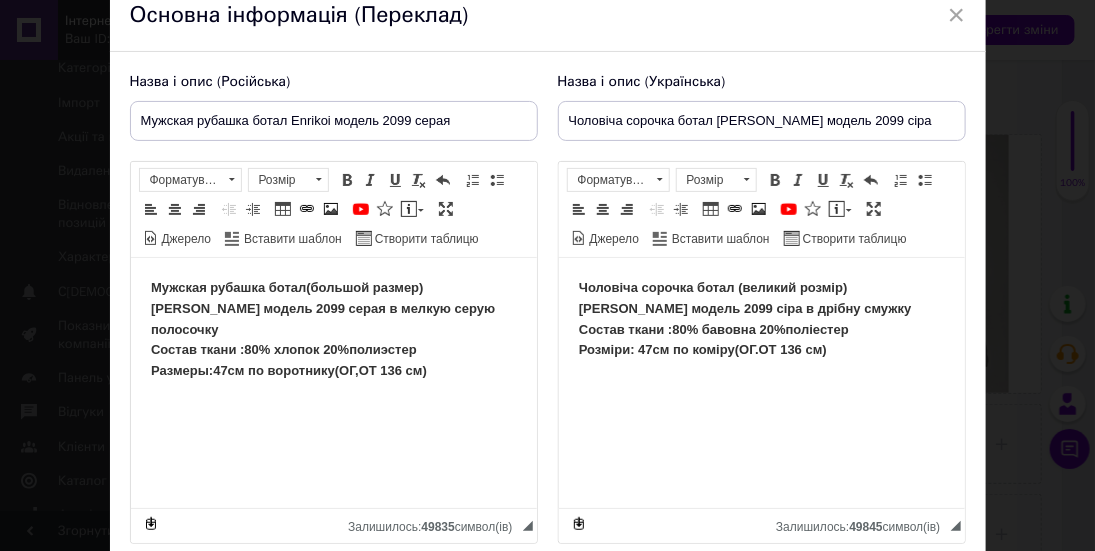 click on "Чоловіча сорочка ботал (великий розмір)[PERSON_NAME] модель 2099 сіра в дрібну смужку Состав ткани :80% бавовна 20%поліестер Розміри: 47см по коміру(ОГ.ОТ 136 см)" at bounding box center [744, 318] 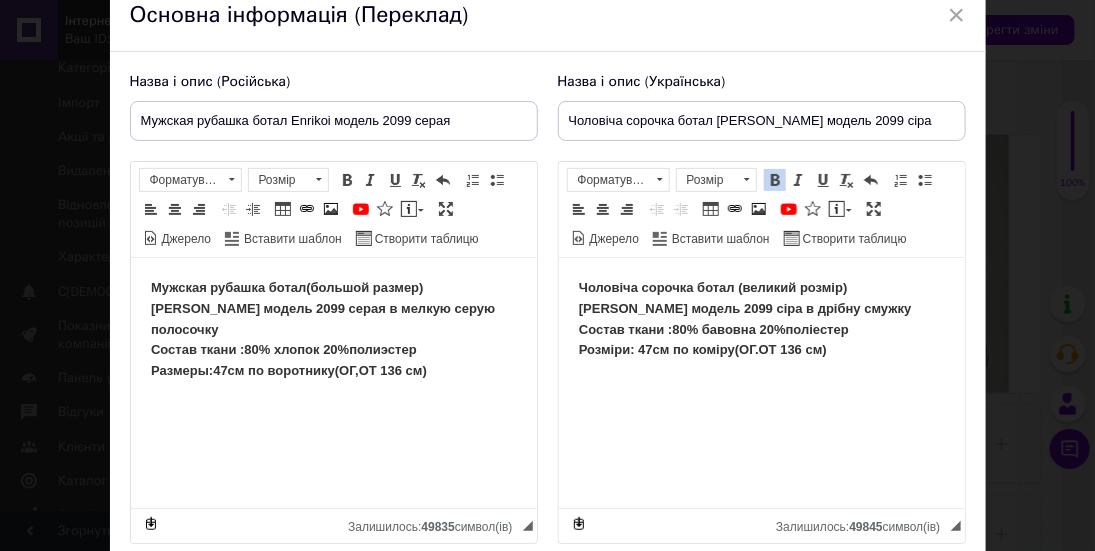 type 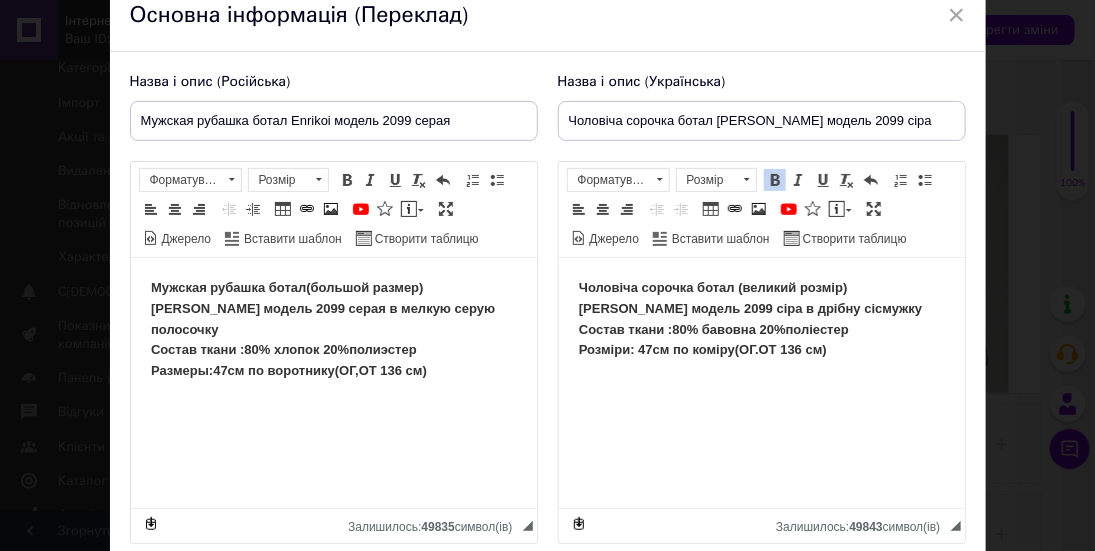 click on "Чоловіча сорочка ботал (великий розмір)[PERSON_NAME] модель 2099 сіра в дрібну сiсмужку Состав ткани :80% бавовна 20%поліестер Розміри: 47см по коміру(ОГ.ОТ 136 см)" at bounding box center (749, 318) 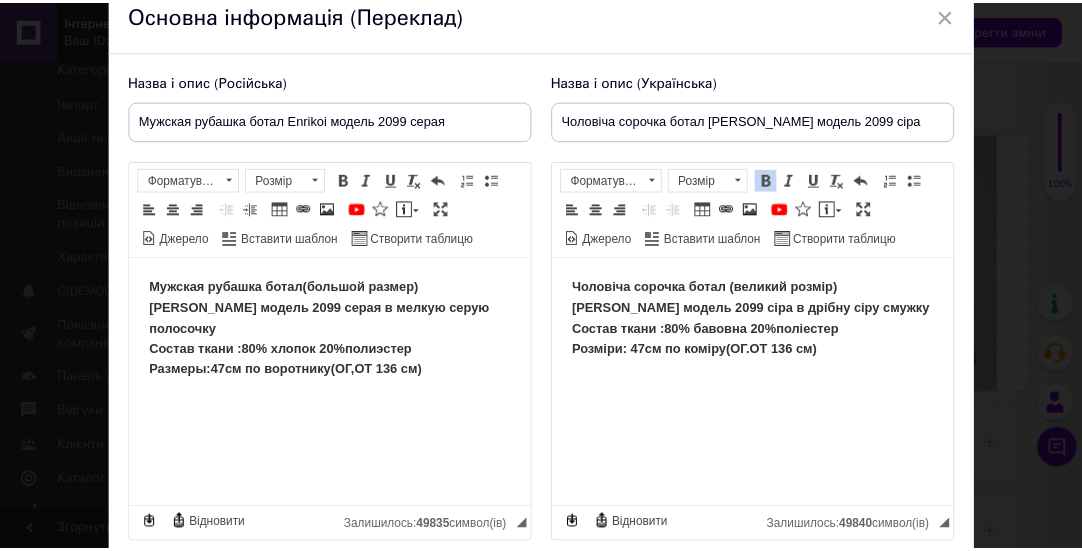 scroll, scrollTop: 247, scrollLeft: 0, axis: vertical 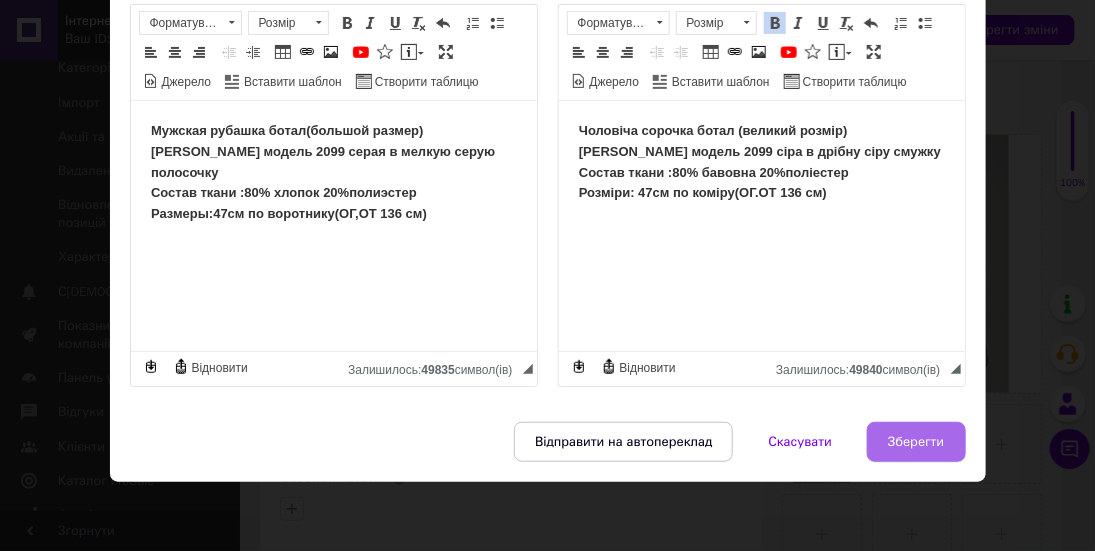 click on "Зберегти" at bounding box center [916, 442] 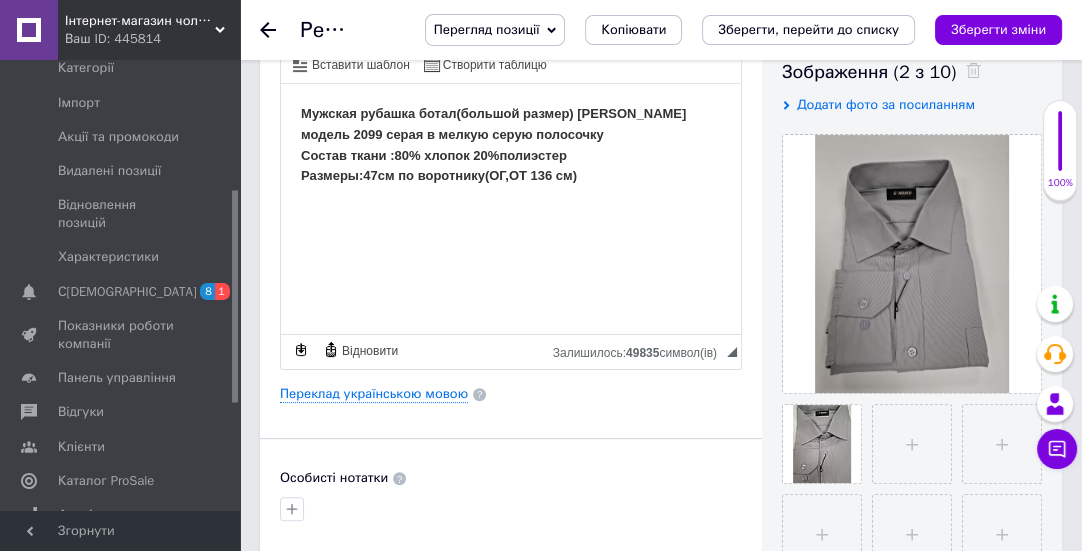 click on "Перегляд позиції Зберегти та переглянути на сайті Зберегти та переглянути на маркетплейсі [DOMAIN_NAME] Копіювати Зберегти, перейти до списку Зберегти зміни" at bounding box center [733, 30] 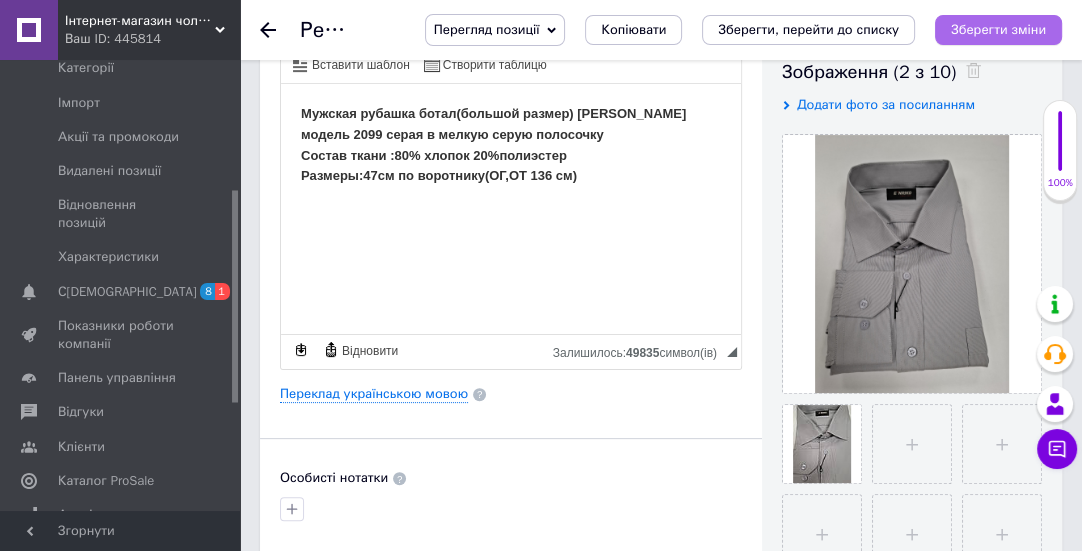 click on "Зберегти зміни" at bounding box center (998, 30) 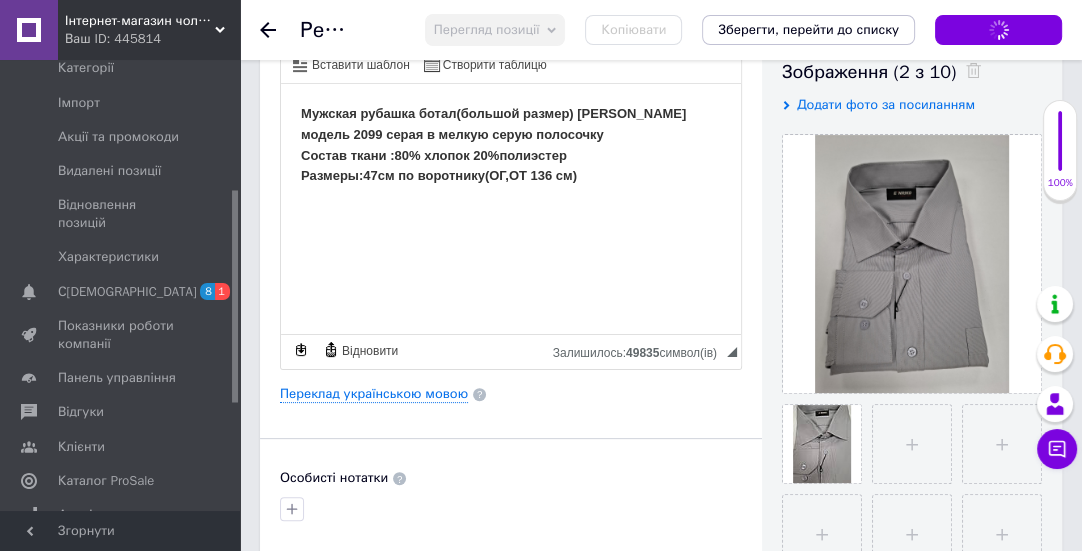 click on "Зберегти зміни" at bounding box center (998, 30) 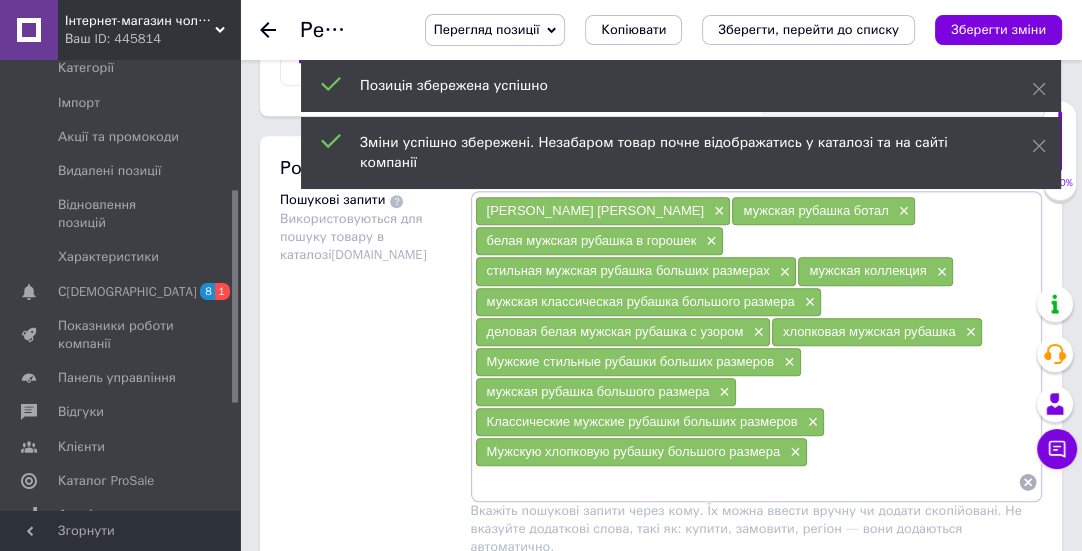 scroll, scrollTop: 1181, scrollLeft: 0, axis: vertical 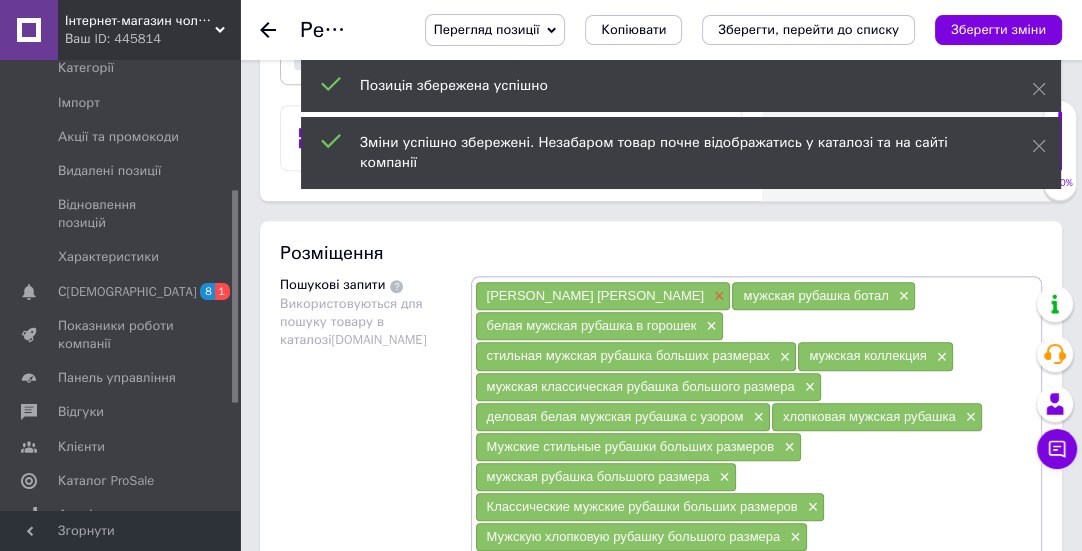 click on "×" at bounding box center [717, 296] 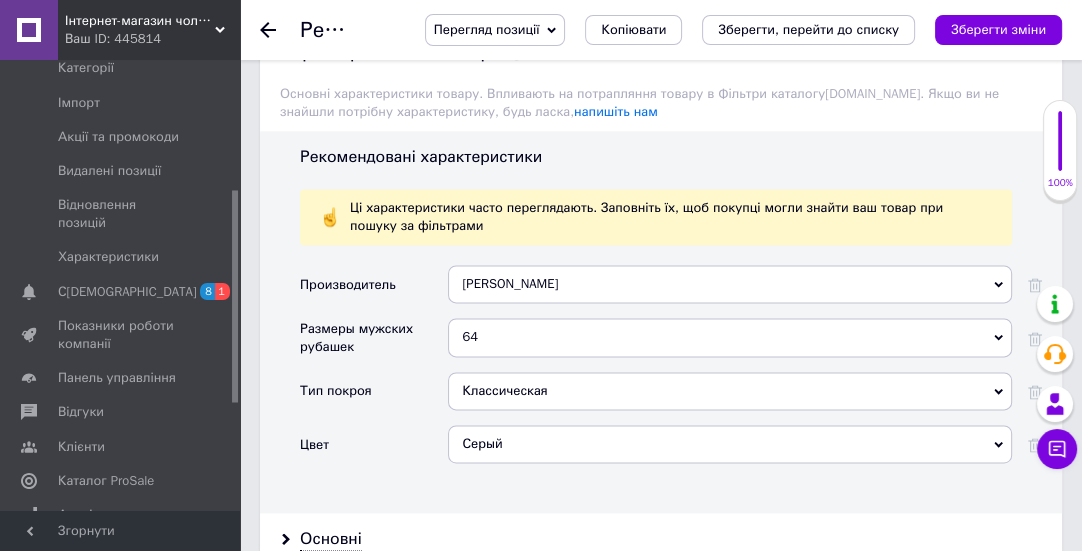 scroll, scrollTop: 2272, scrollLeft: 0, axis: vertical 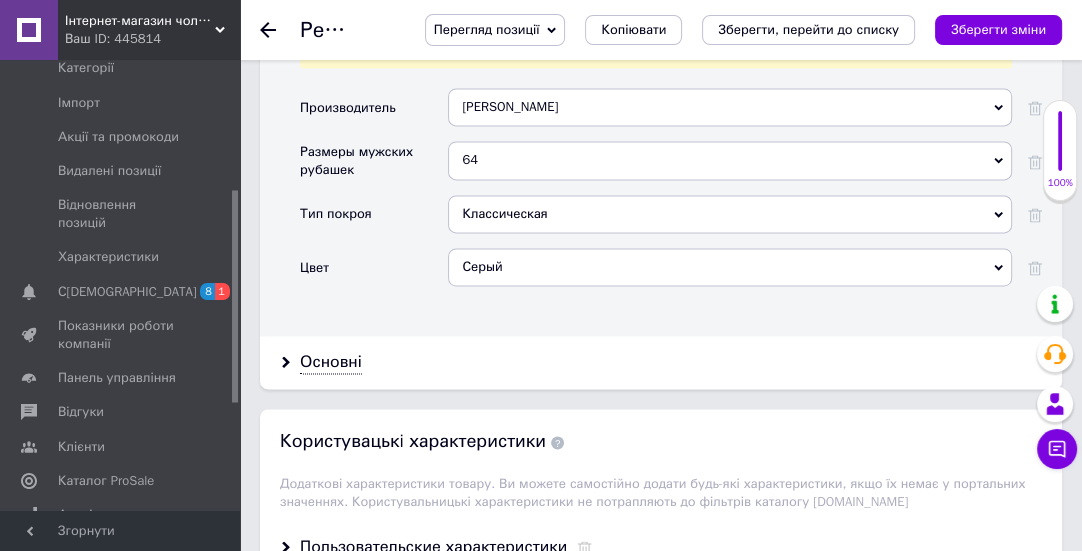 click on "64" at bounding box center (730, 160) 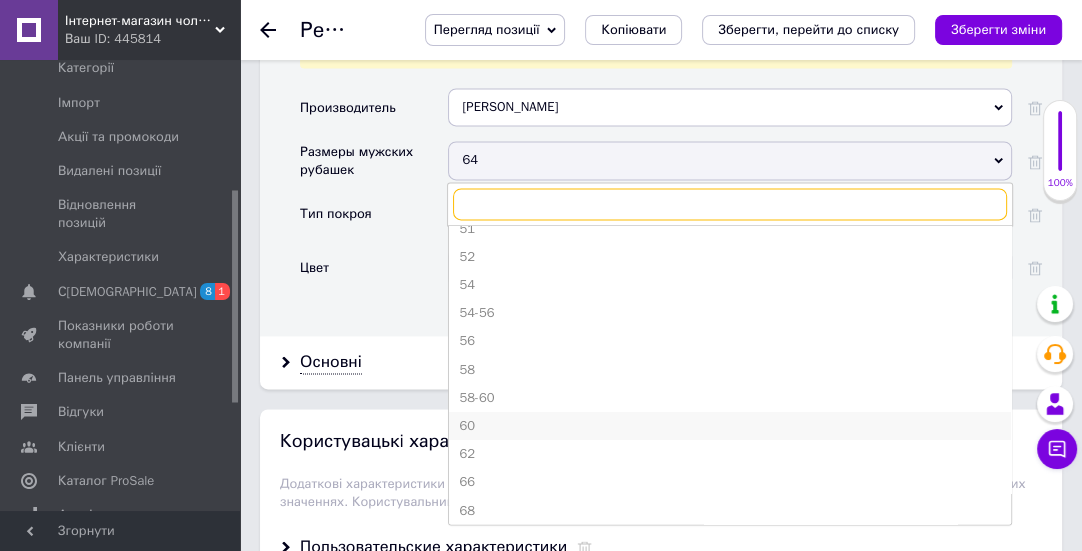 scroll, scrollTop: 557, scrollLeft: 0, axis: vertical 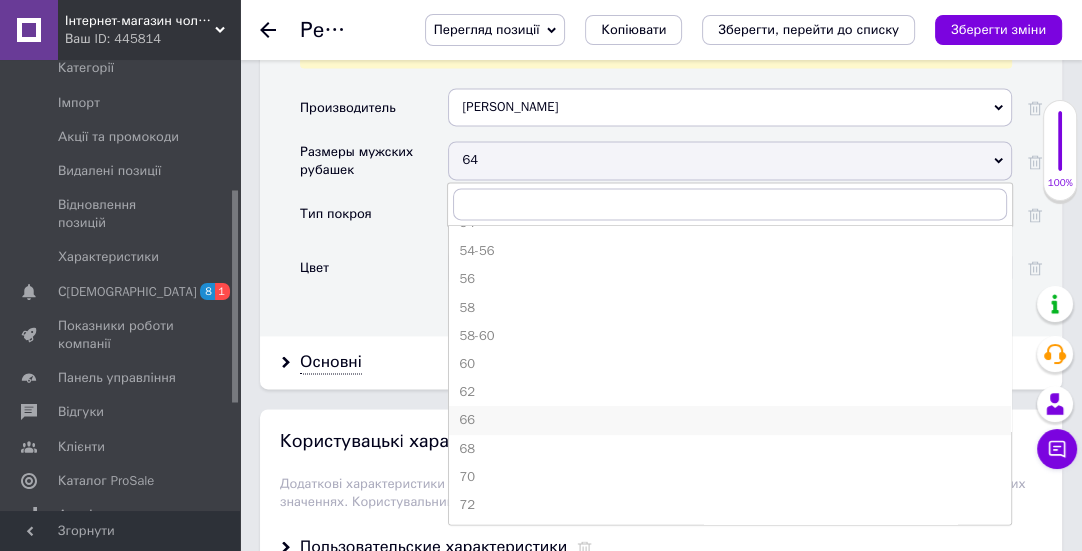 click on "66" at bounding box center [730, 420] 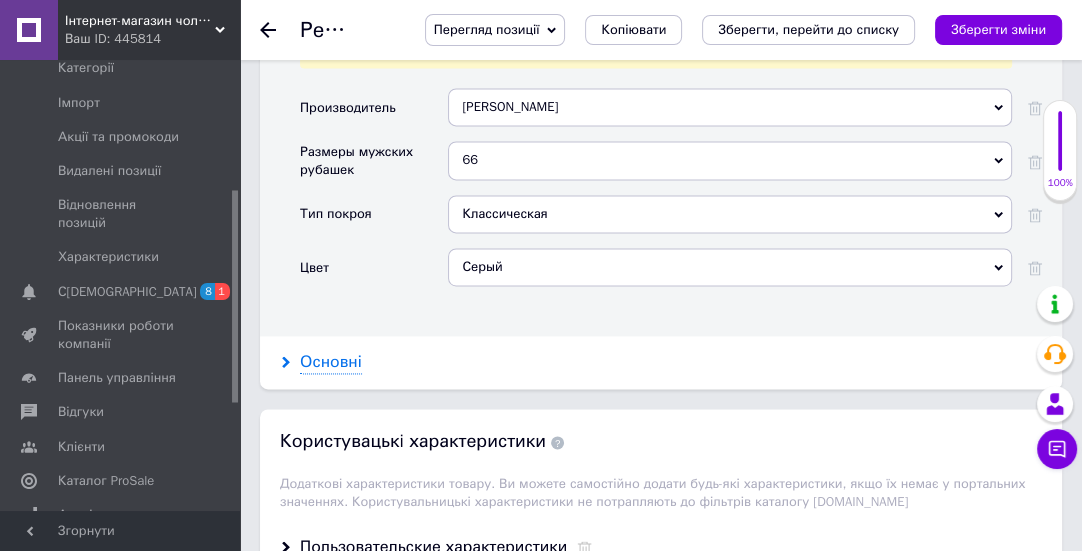 click on "Основні" at bounding box center (331, 362) 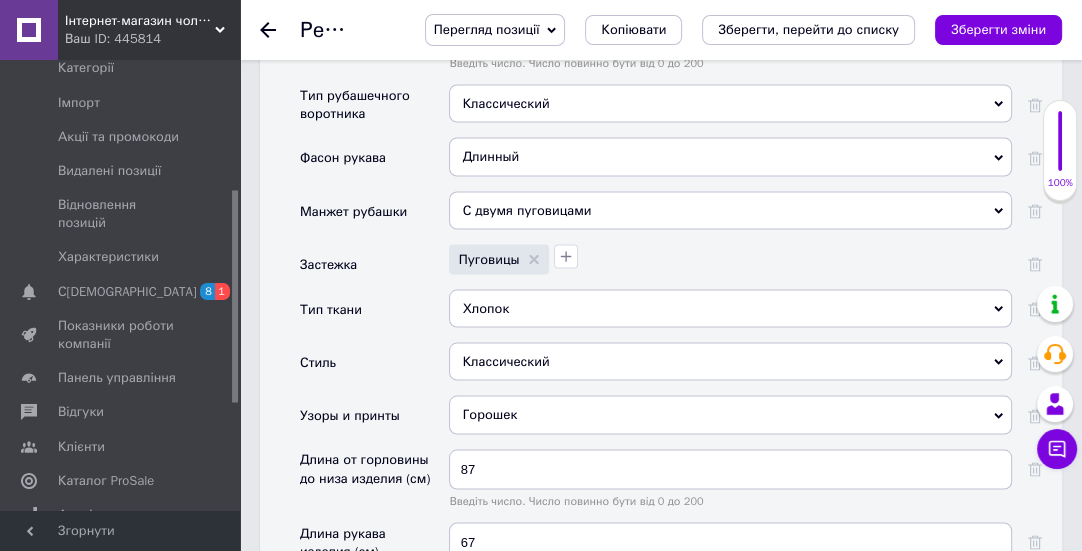 scroll, scrollTop: 2909, scrollLeft: 0, axis: vertical 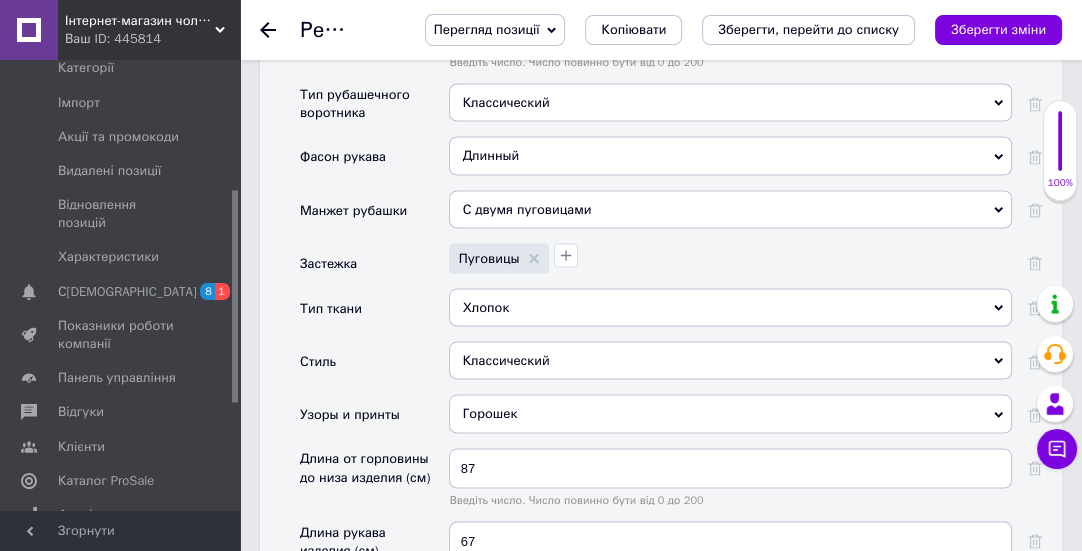 click on "Горошек" at bounding box center (730, 413) 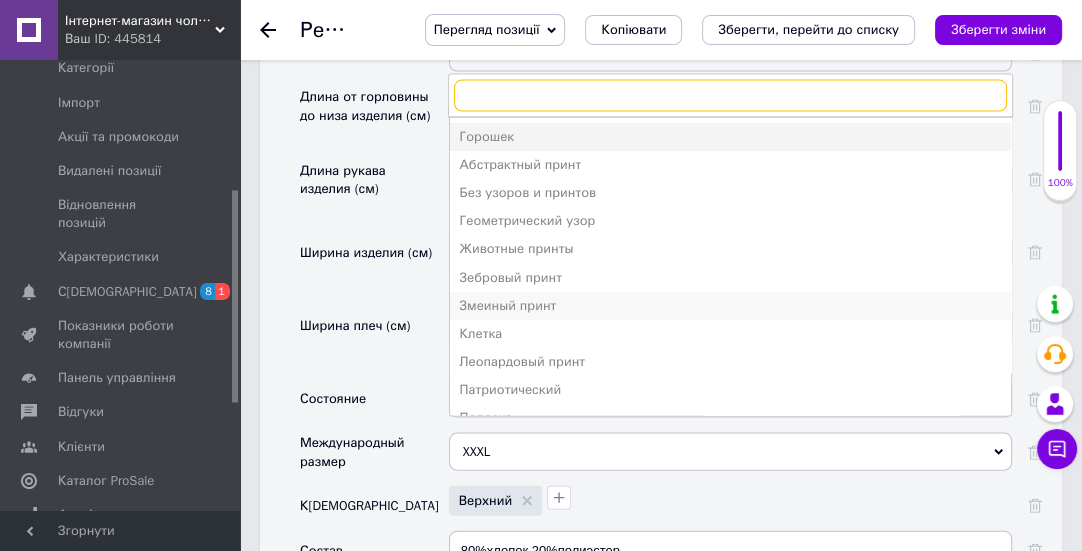 scroll, scrollTop: 3272, scrollLeft: 0, axis: vertical 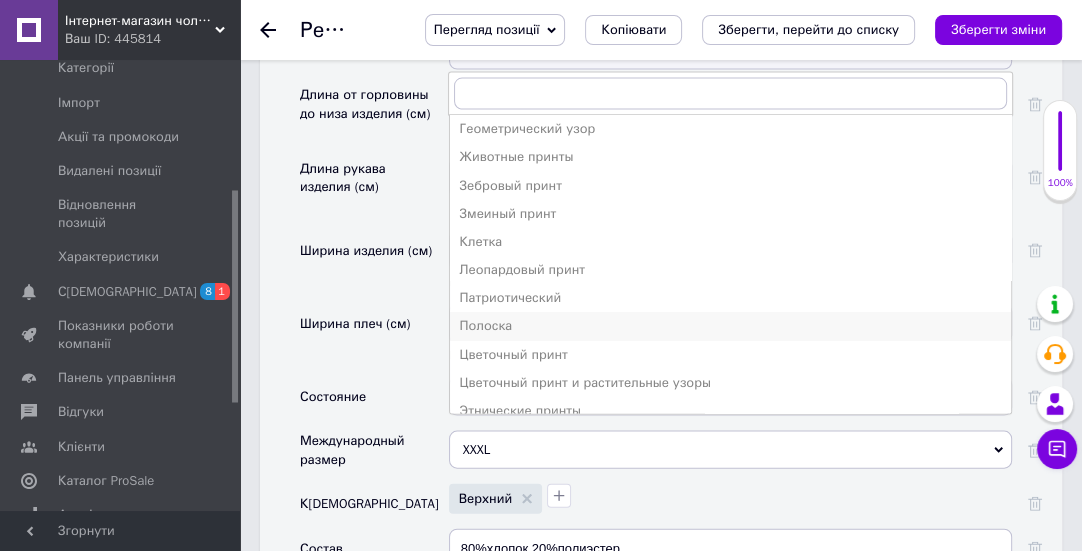 click on "Полоска" at bounding box center (730, 326) 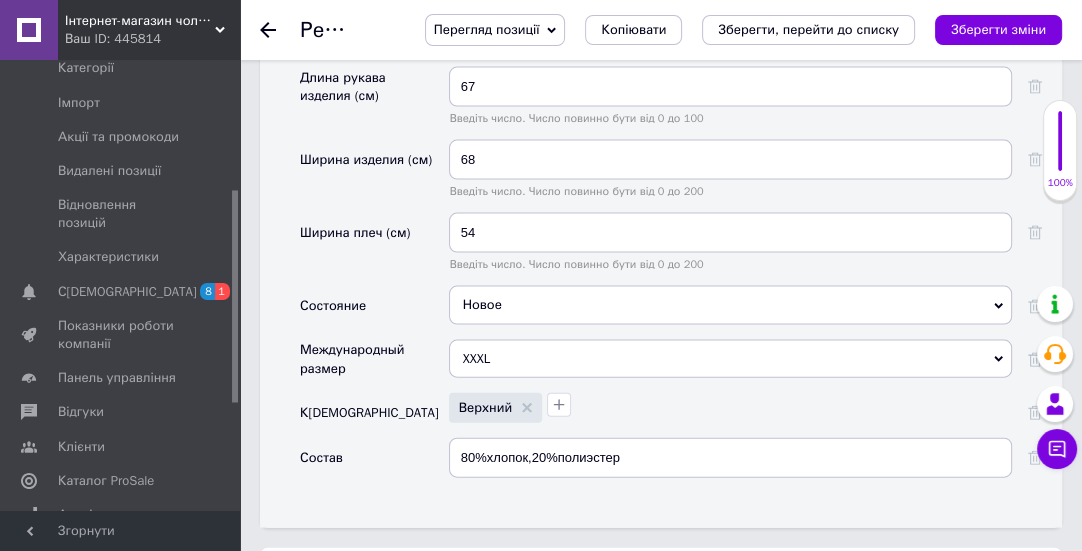 scroll, scrollTop: 3636, scrollLeft: 0, axis: vertical 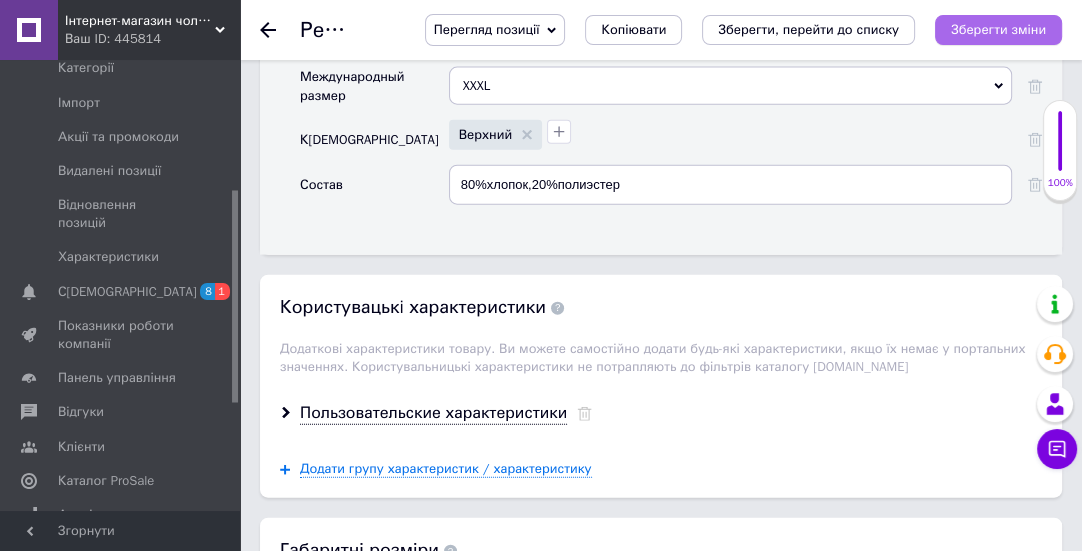 click on "Зберегти зміни" at bounding box center (998, 29) 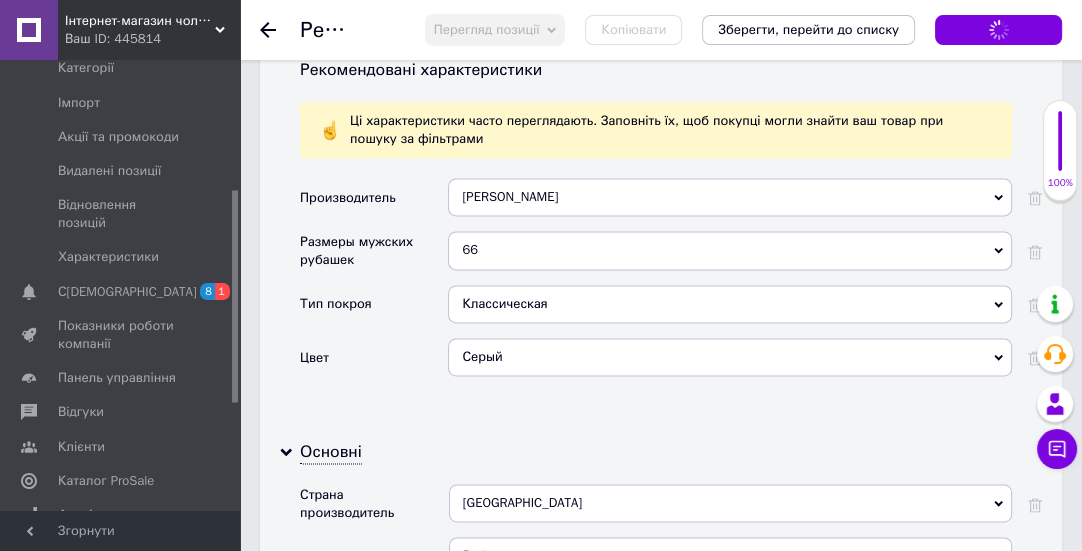 scroll, scrollTop: 2181, scrollLeft: 0, axis: vertical 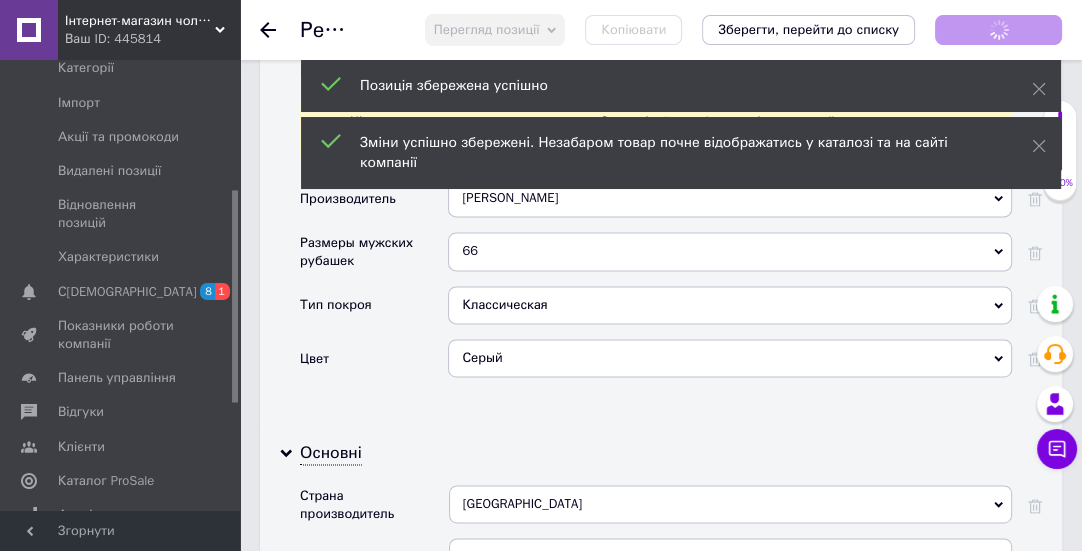 click 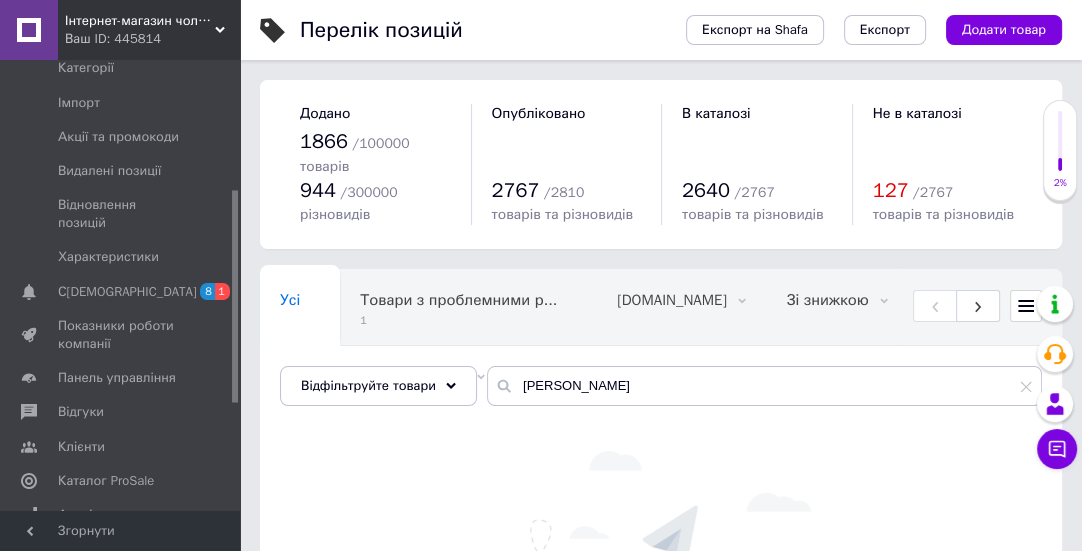 scroll, scrollTop: 107, scrollLeft: 0, axis: vertical 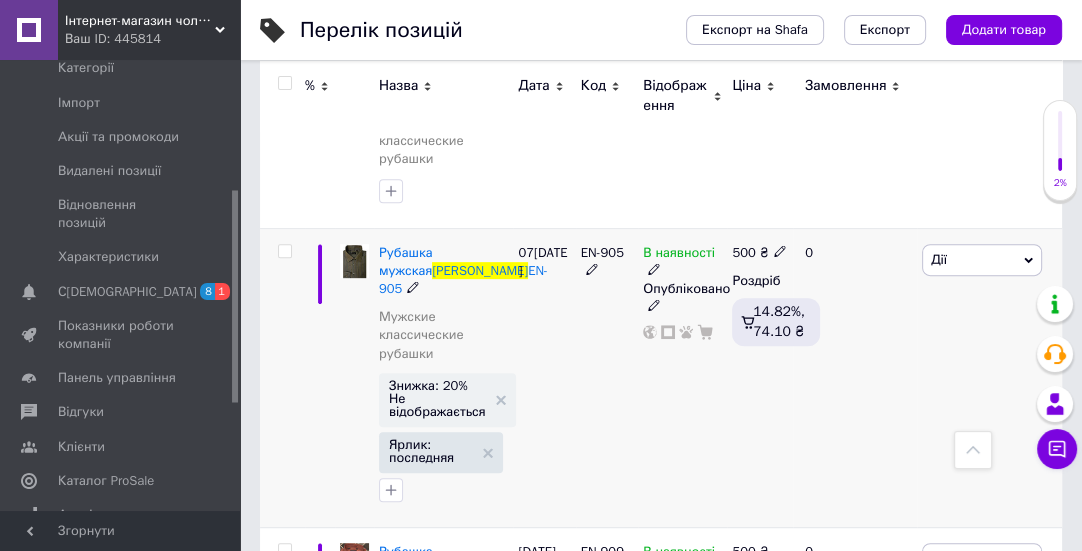 click 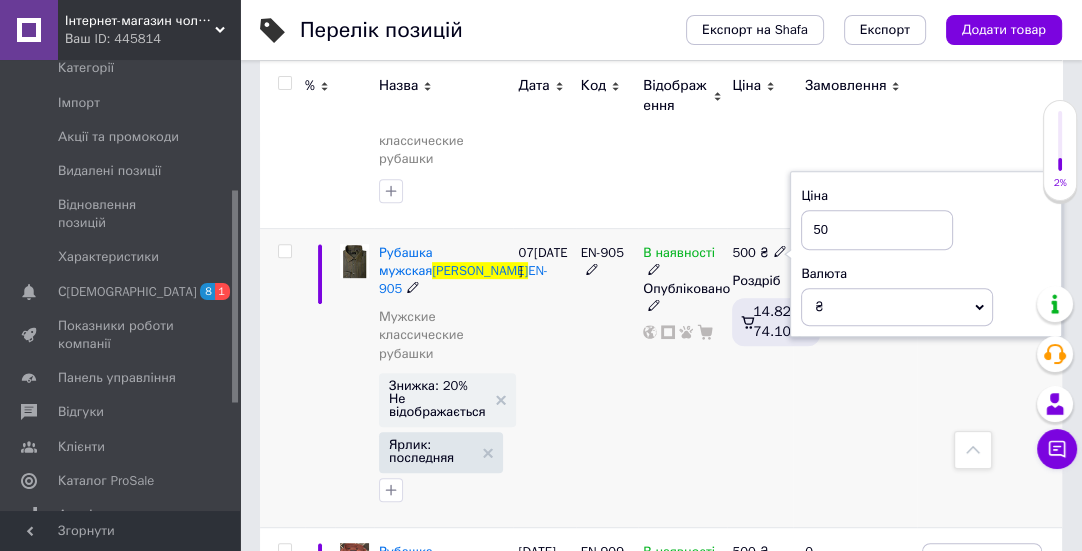type on "5" 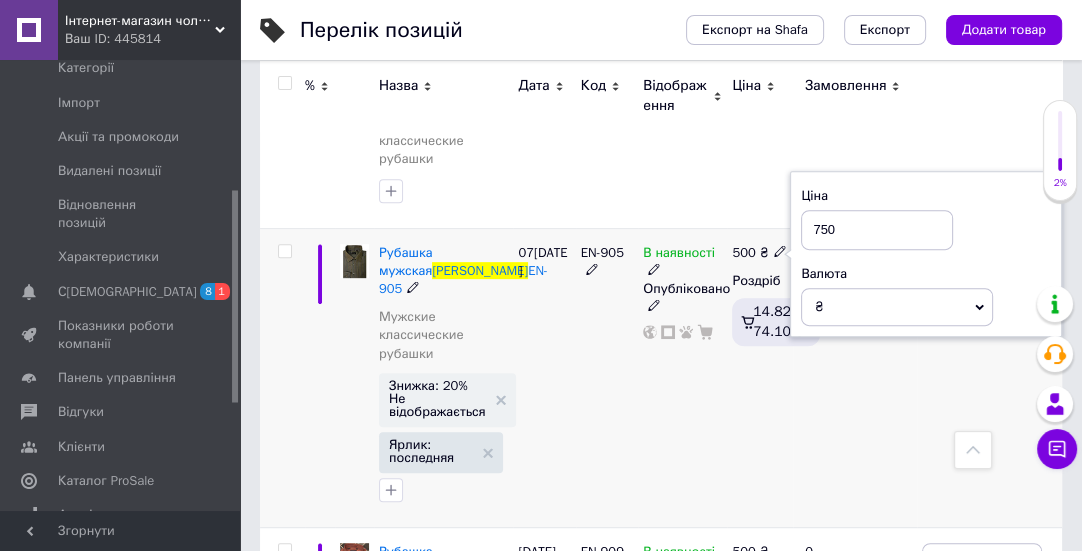 type on "750" 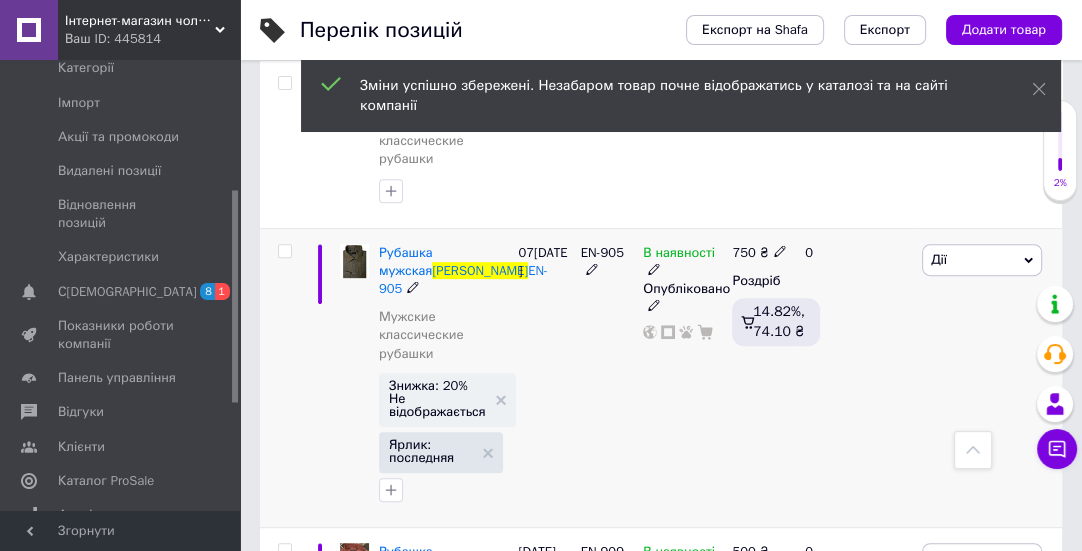 click on "0" at bounding box center (855, 378) 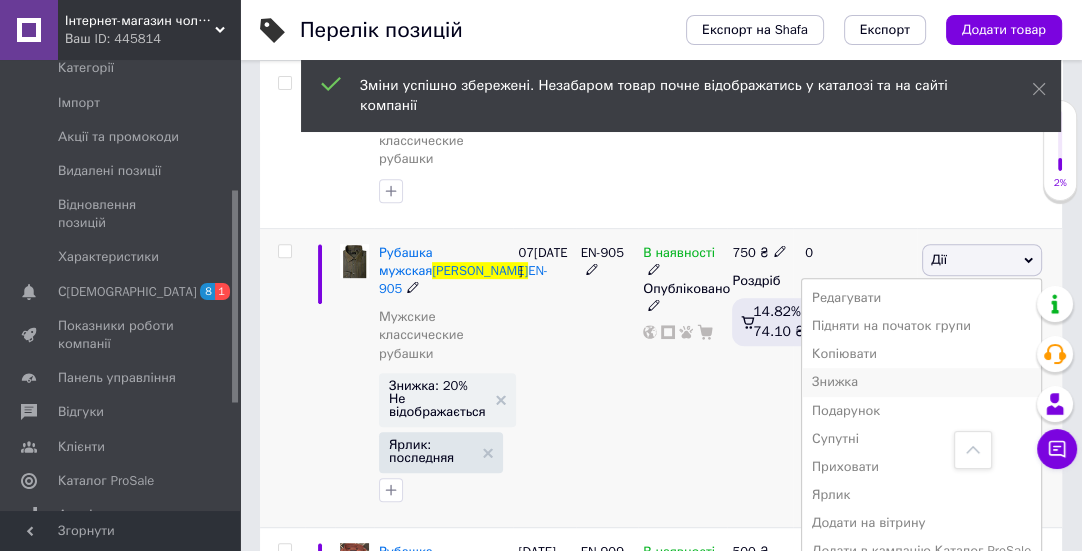click on "Знижка" at bounding box center [921, 382] 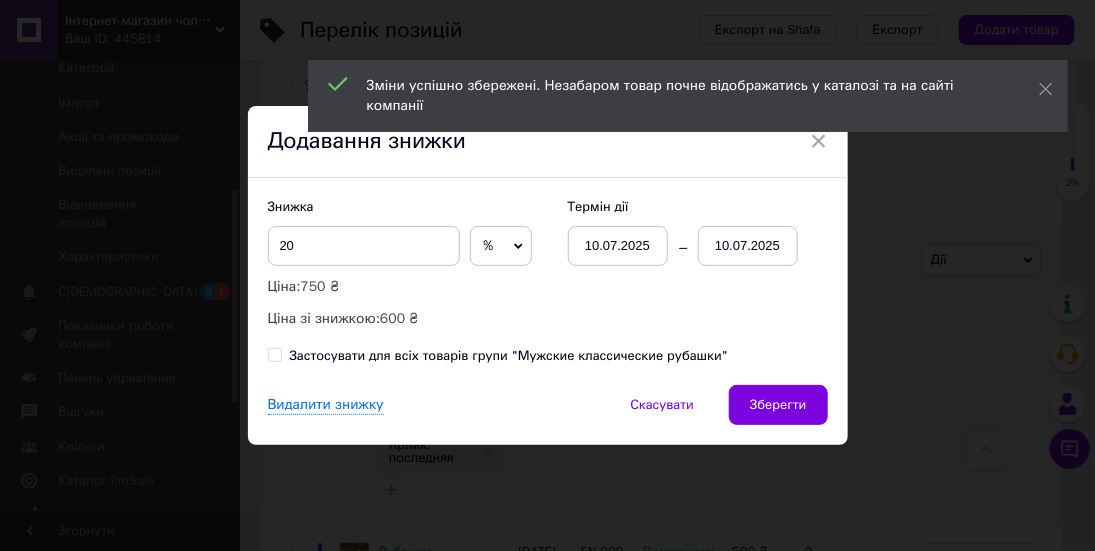 click on "10.07.2025" at bounding box center [748, 246] 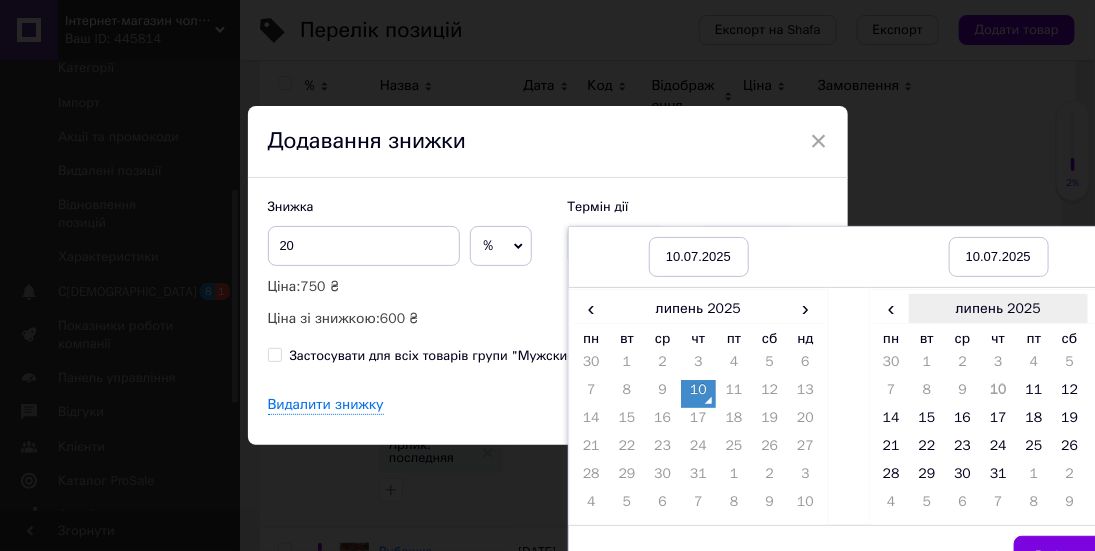 click on "липень 2025" at bounding box center [998, 309] 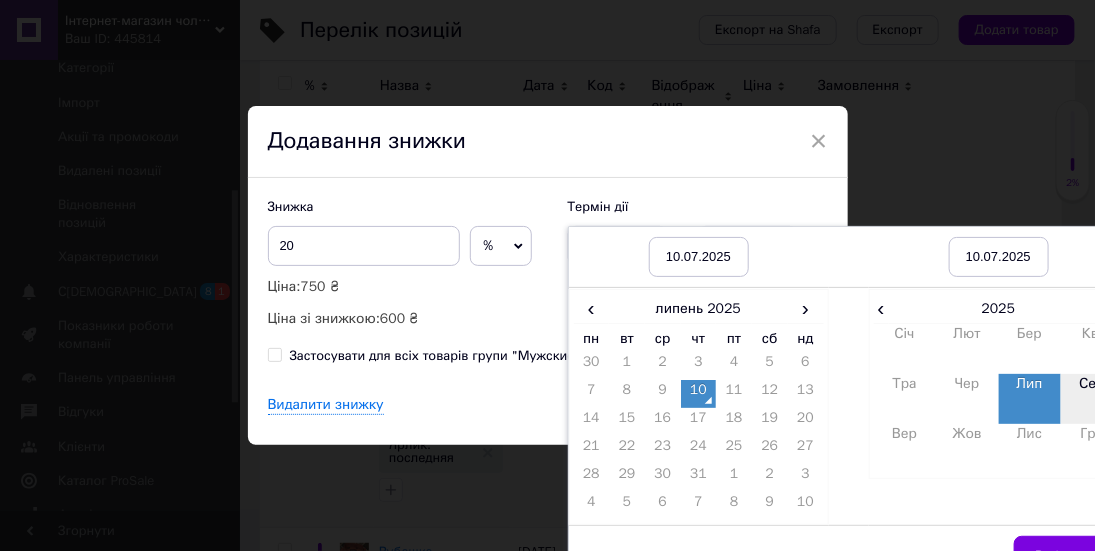 click on "Сер" at bounding box center (1092, 399) 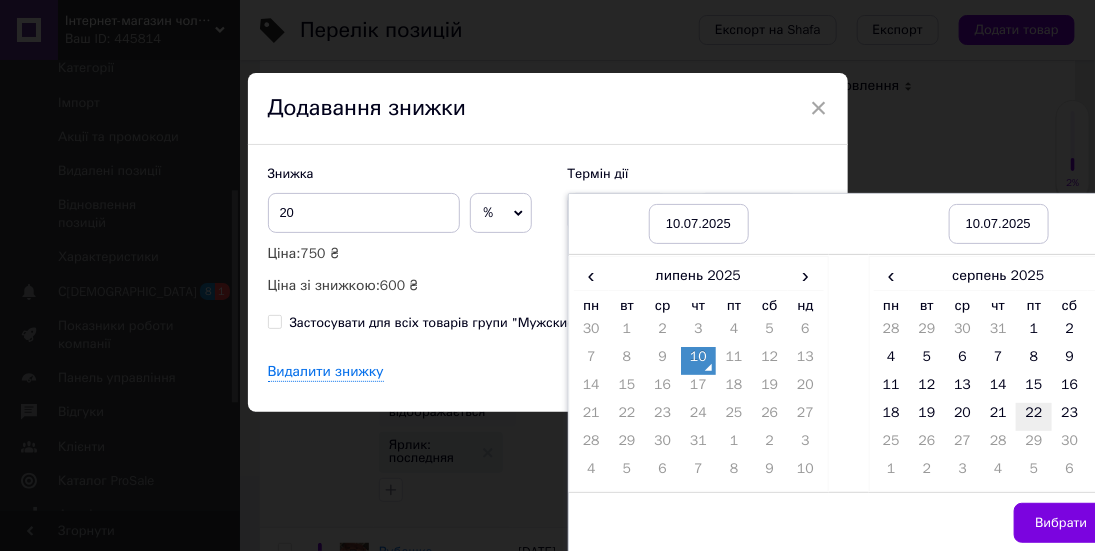 scroll, scrollTop: 38, scrollLeft: 0, axis: vertical 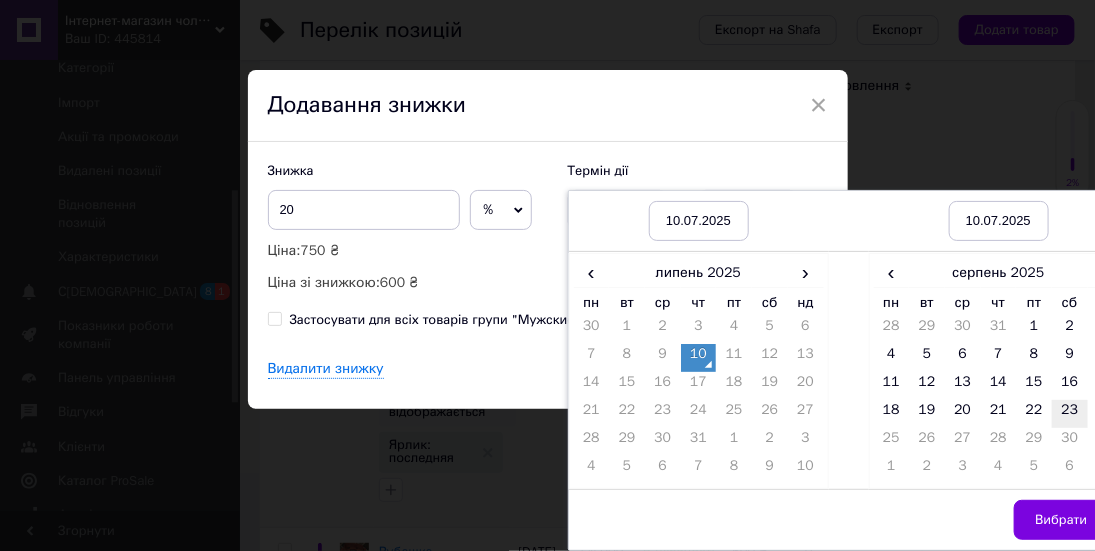click on "23" at bounding box center [1070, 414] 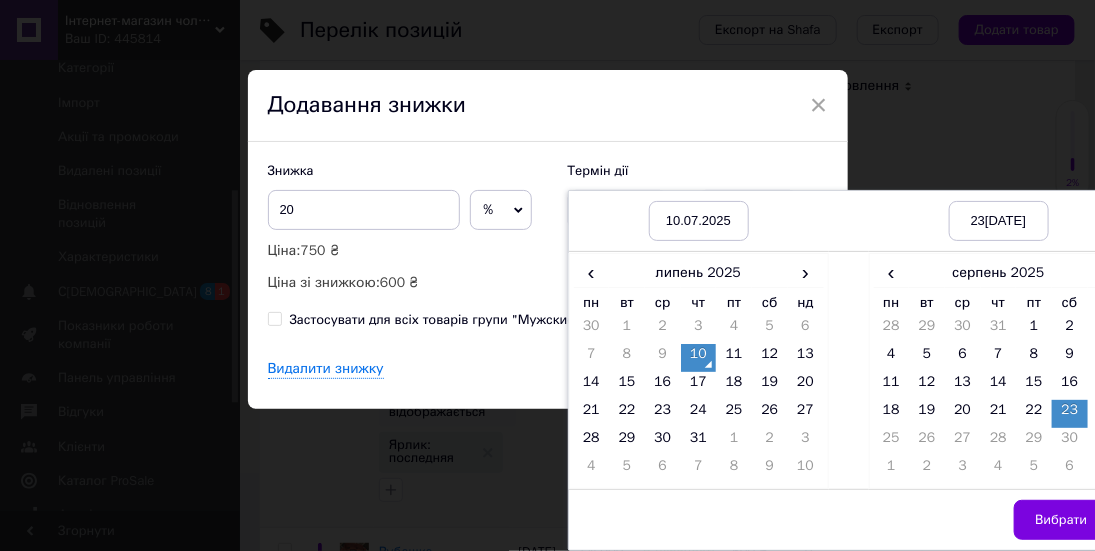click on "Вибрати" at bounding box center (999, 520) 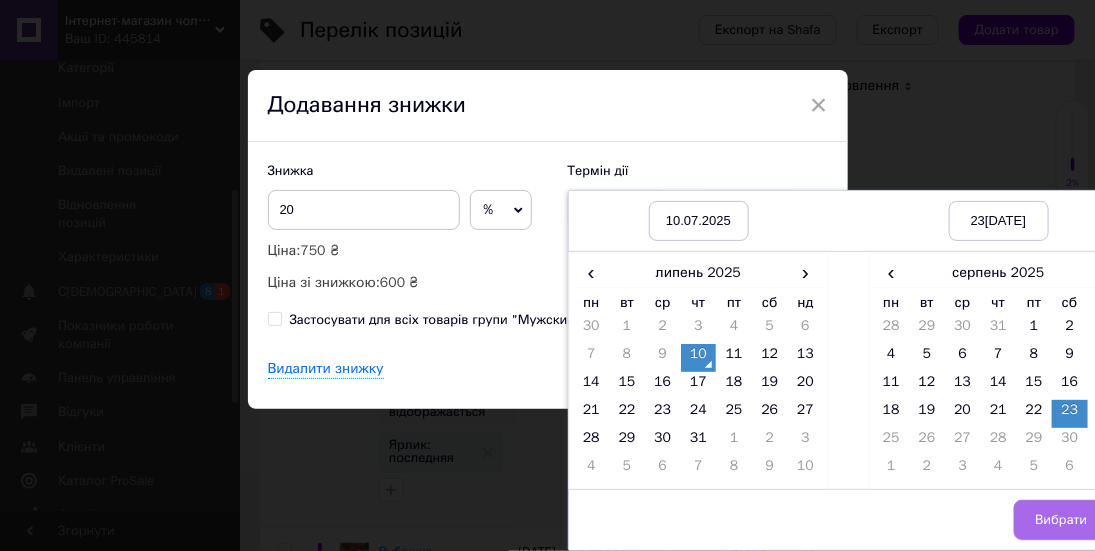 click on "Вибрати" at bounding box center (1061, 520) 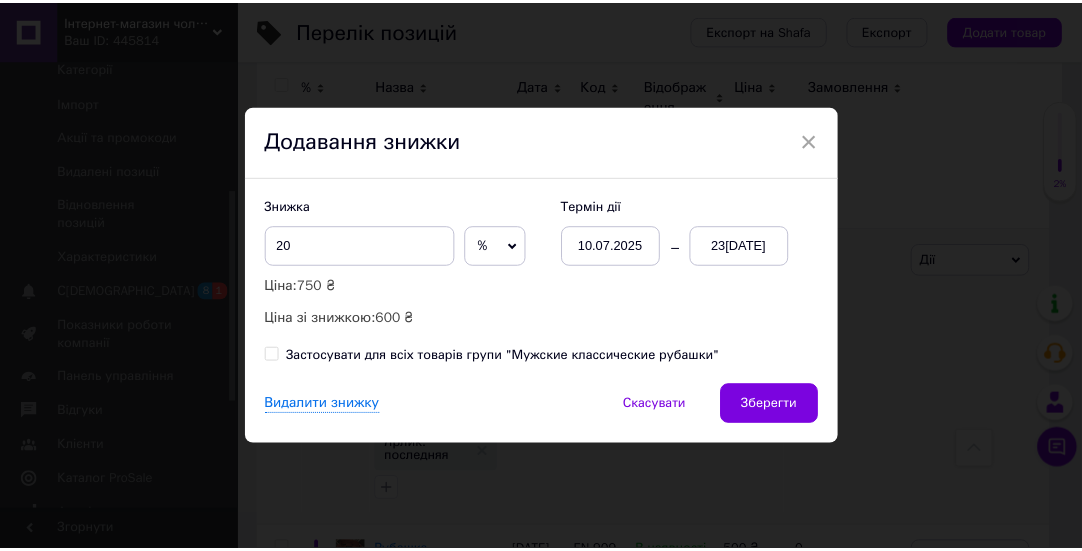 scroll, scrollTop: 0, scrollLeft: 0, axis: both 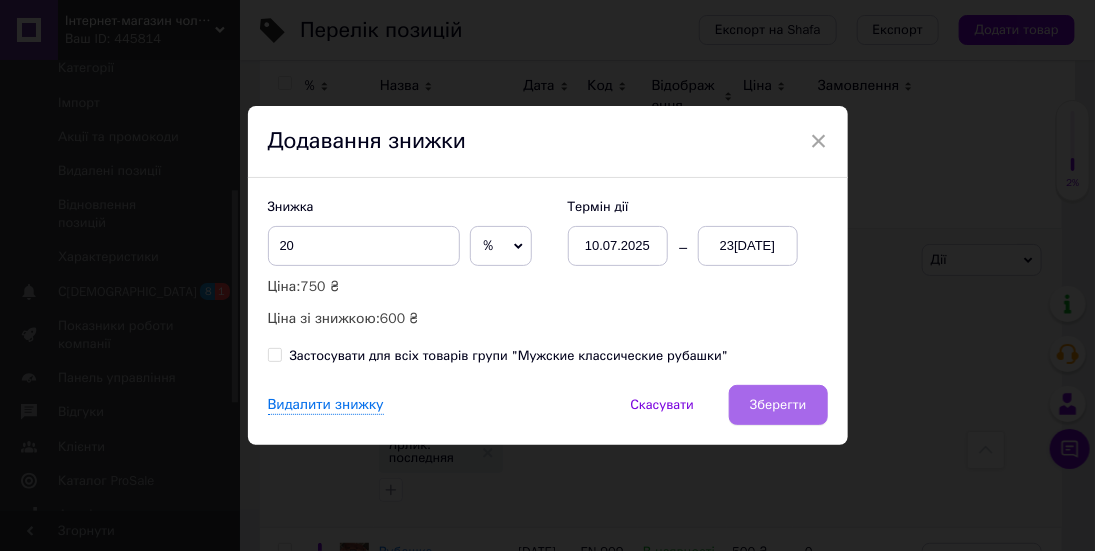 click on "Зберегти" at bounding box center [778, 405] 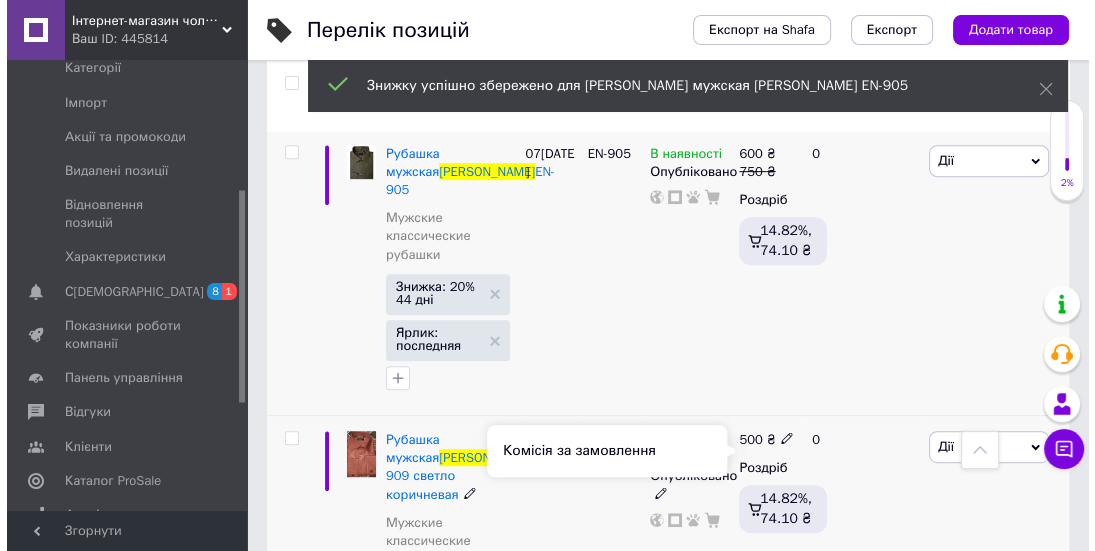 scroll, scrollTop: 807, scrollLeft: 0, axis: vertical 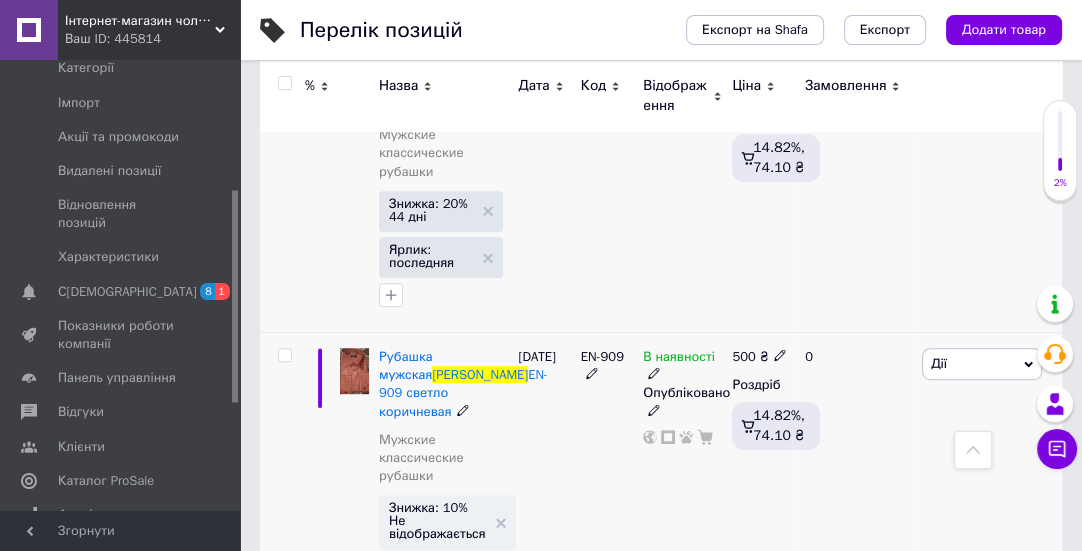 click 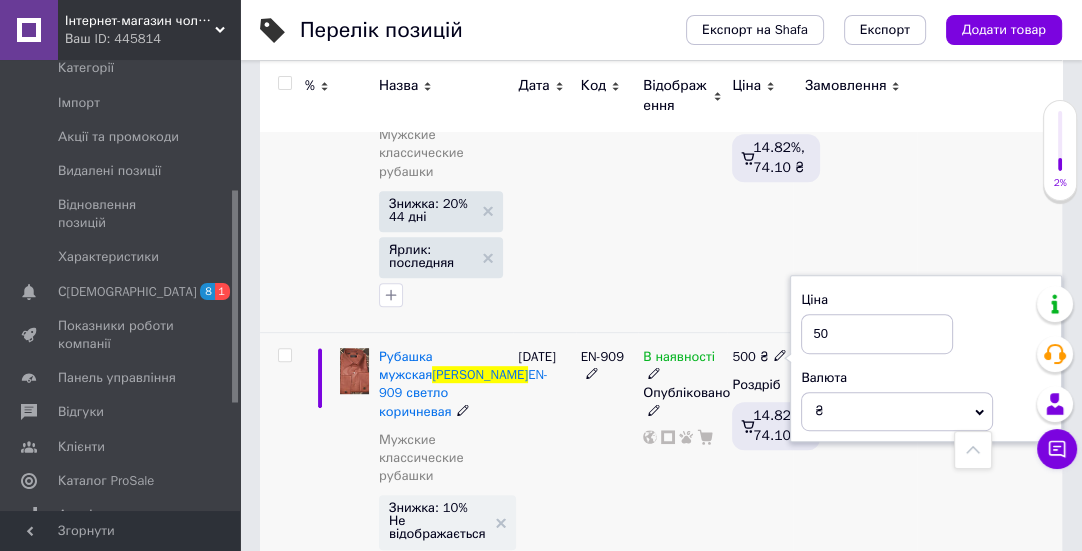 type on "5" 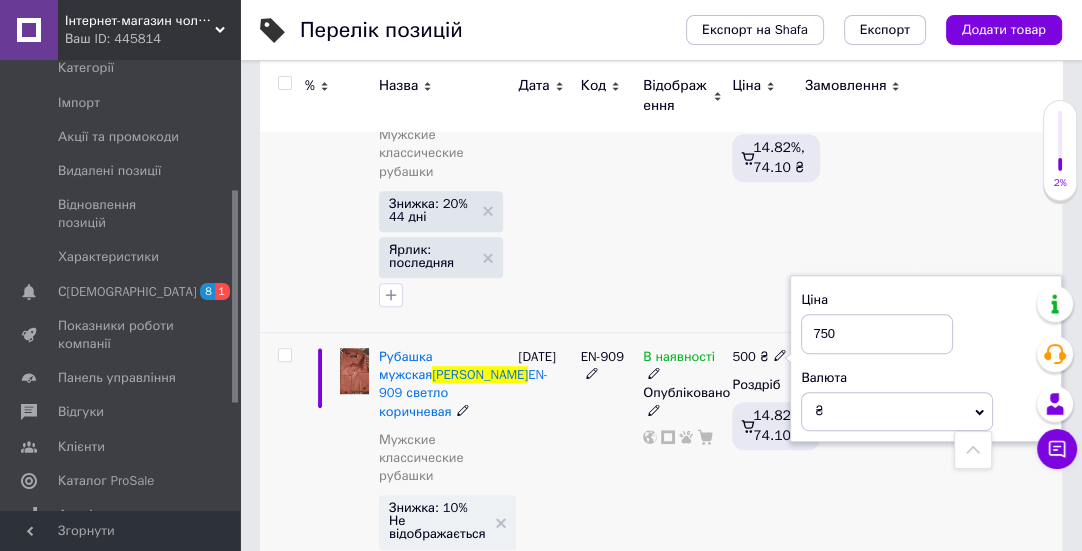 type on "750" 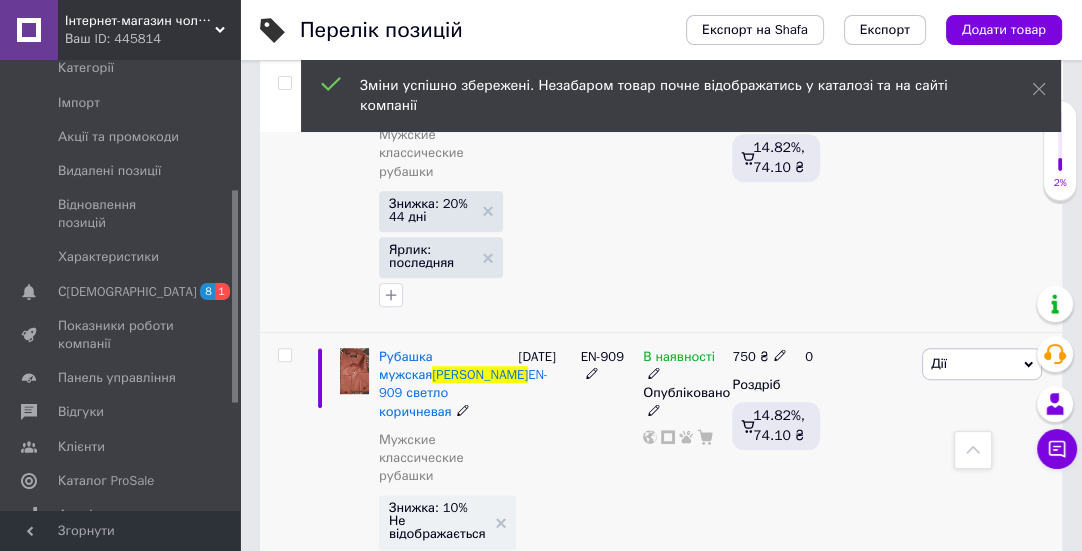 click on "Дії" at bounding box center (982, 364) 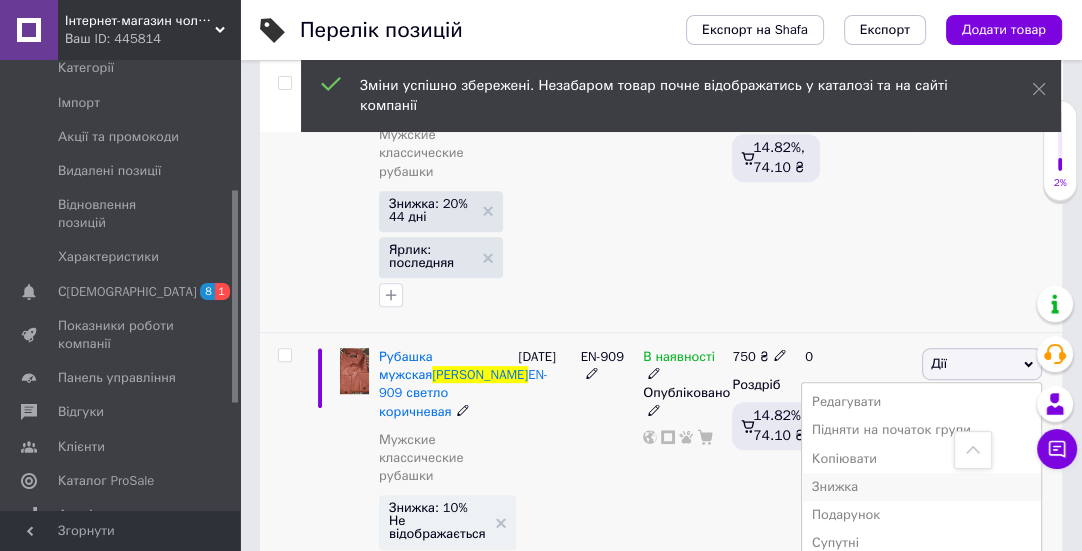 click on "Знижка" at bounding box center [921, 487] 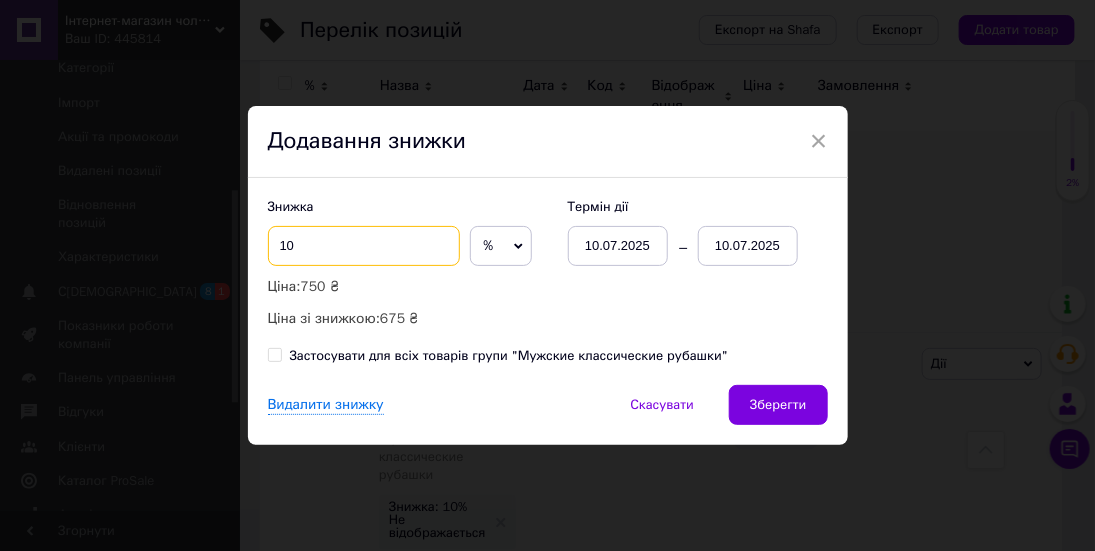 click on "10" at bounding box center [364, 246] 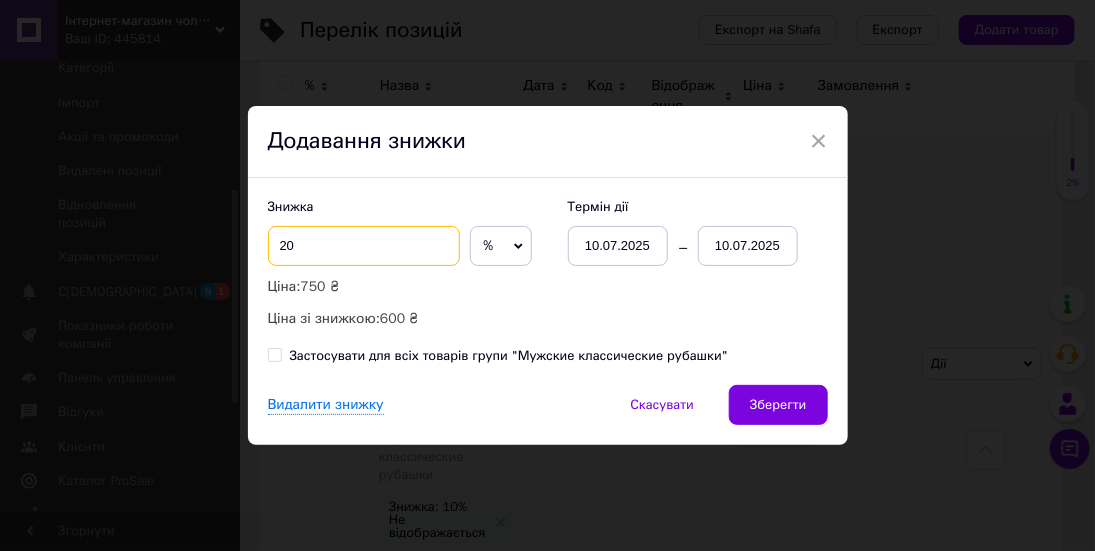 type on "20" 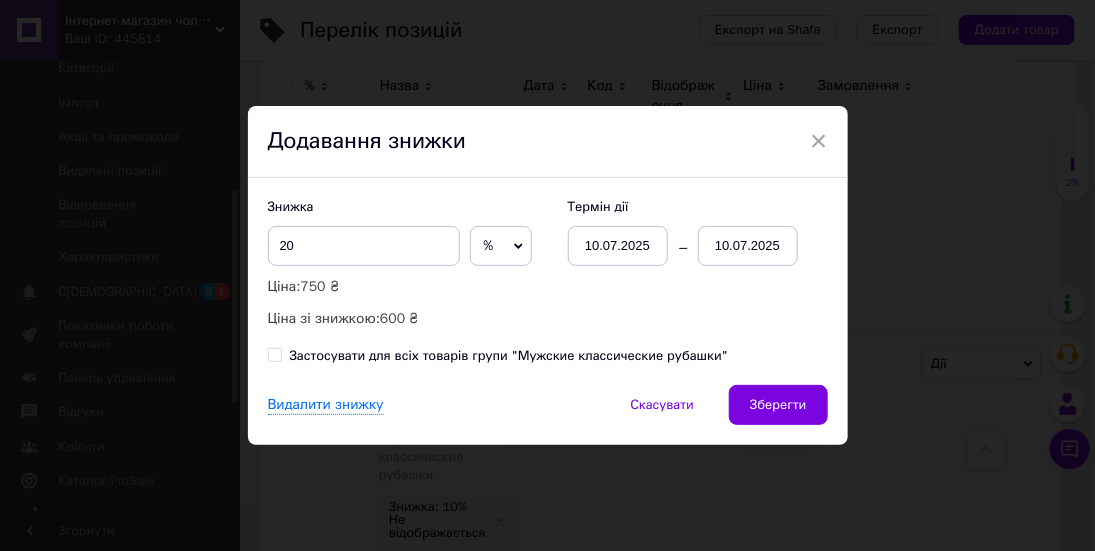 click on "10.07.2025" at bounding box center [748, 246] 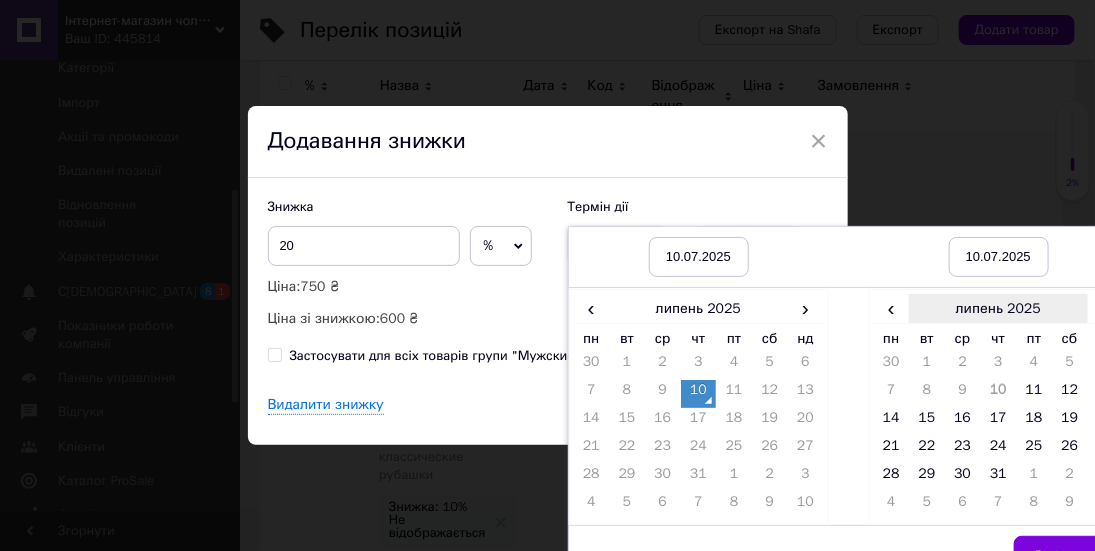 click on "липень 2025" at bounding box center (998, 309) 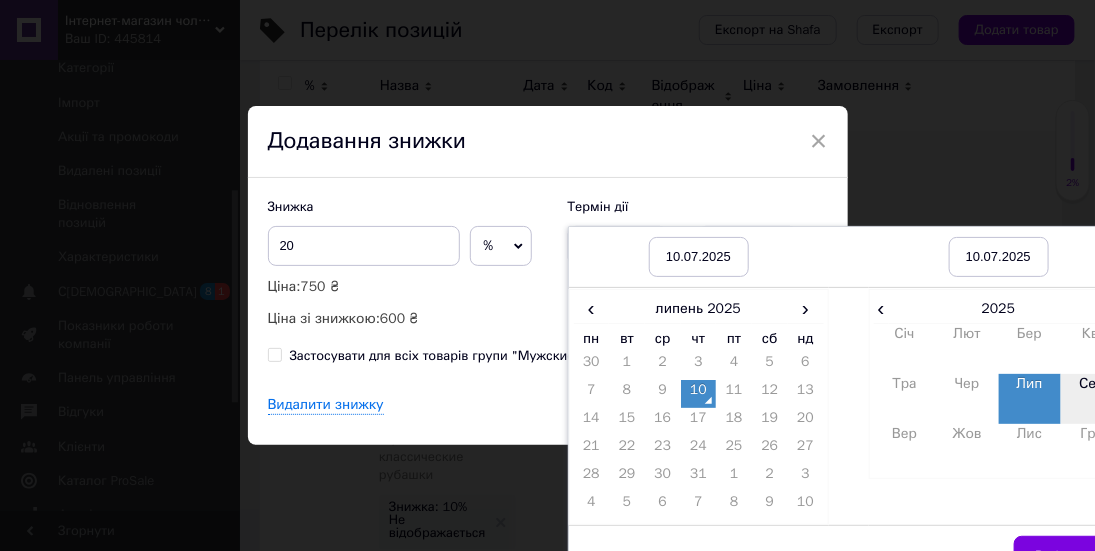 click on "Сер" at bounding box center [1092, 399] 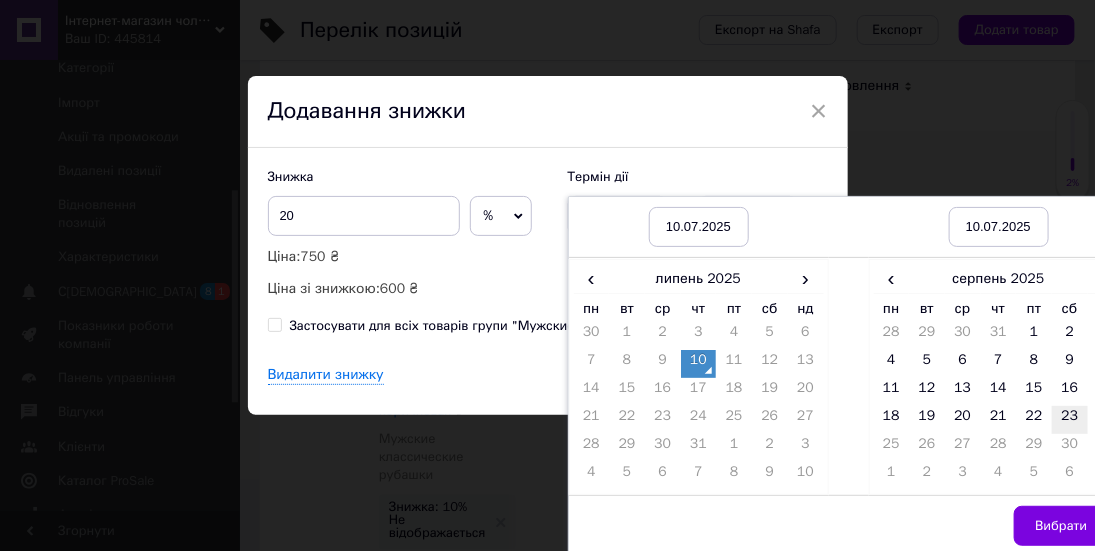 scroll, scrollTop: 38, scrollLeft: 0, axis: vertical 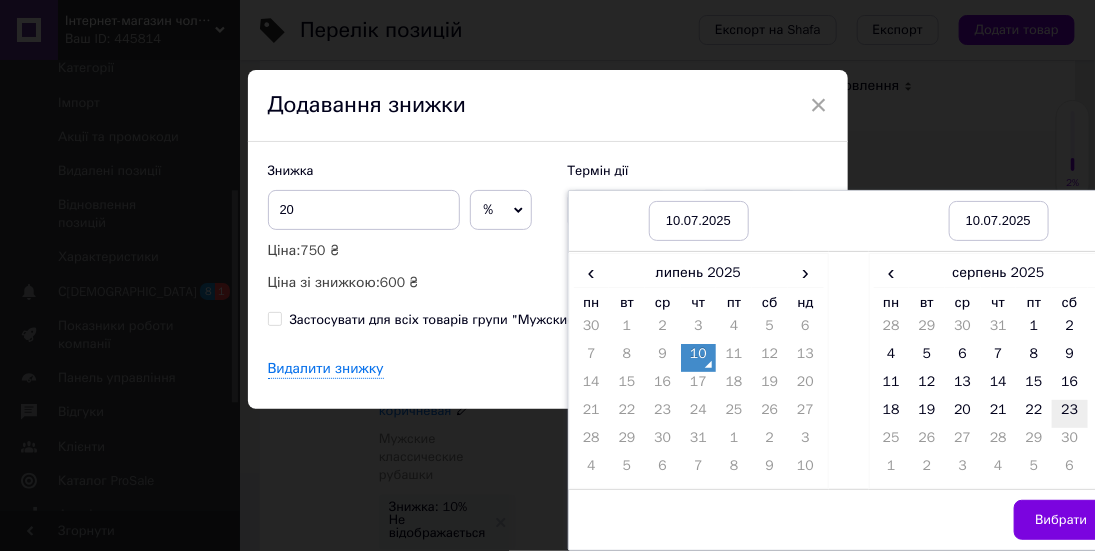 click on "23" at bounding box center (1070, 414) 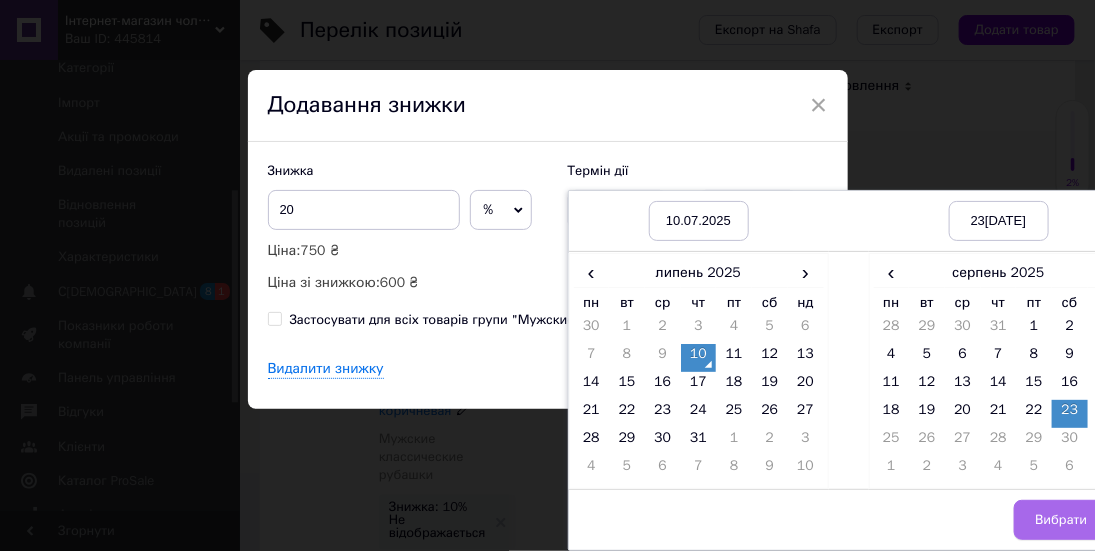 click on "Вибрати" at bounding box center [1061, 520] 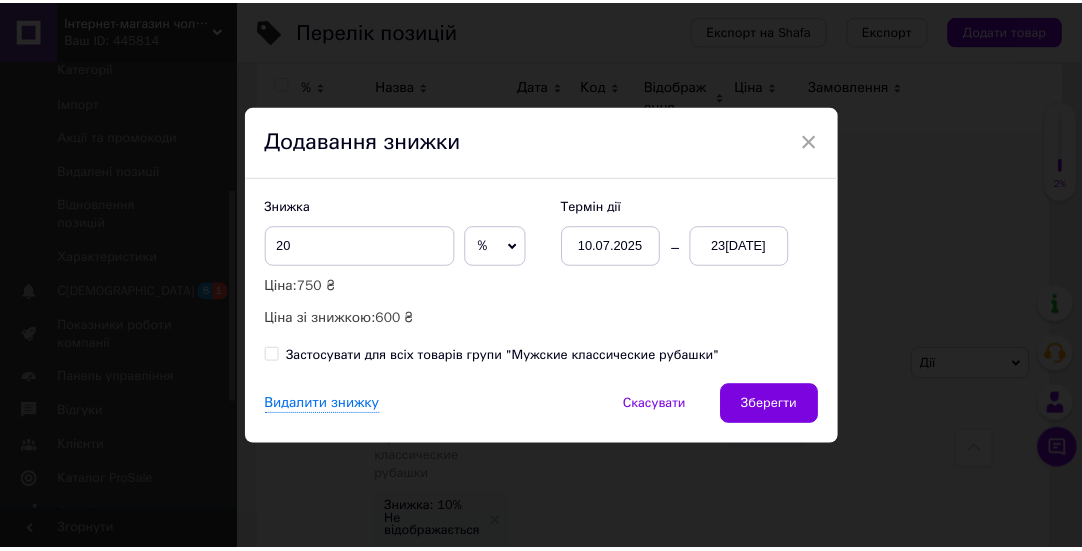 scroll, scrollTop: 0, scrollLeft: 0, axis: both 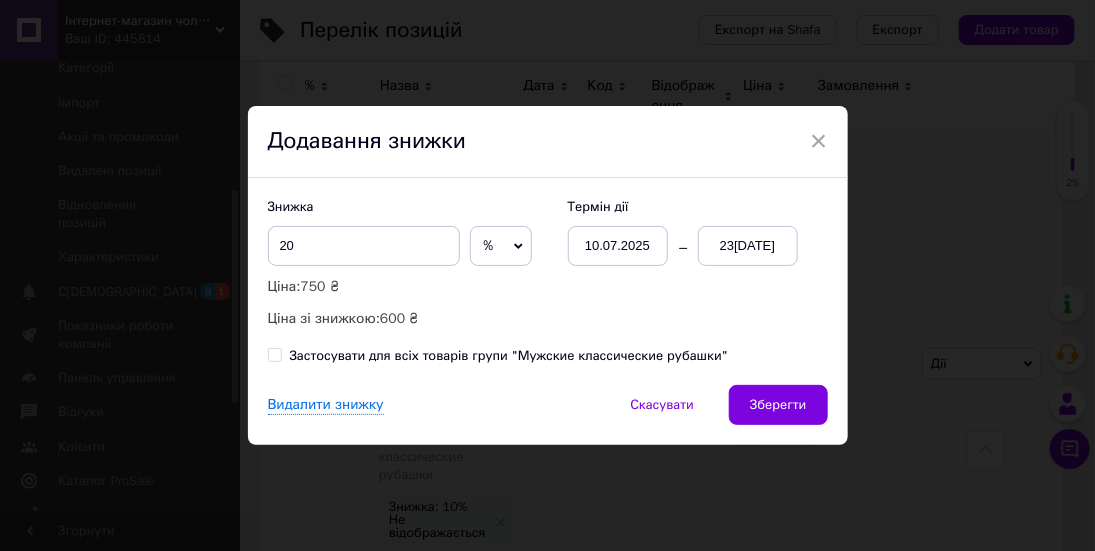 click on "Знижка 20 % ₴ Ціна:  750   ₴ Ціна зі знижкою:  600   ₴ Термін дії [DATE] [DATE] Застосувати для всіх товарів групи "Мужские классические рубашки"" at bounding box center [548, 281] 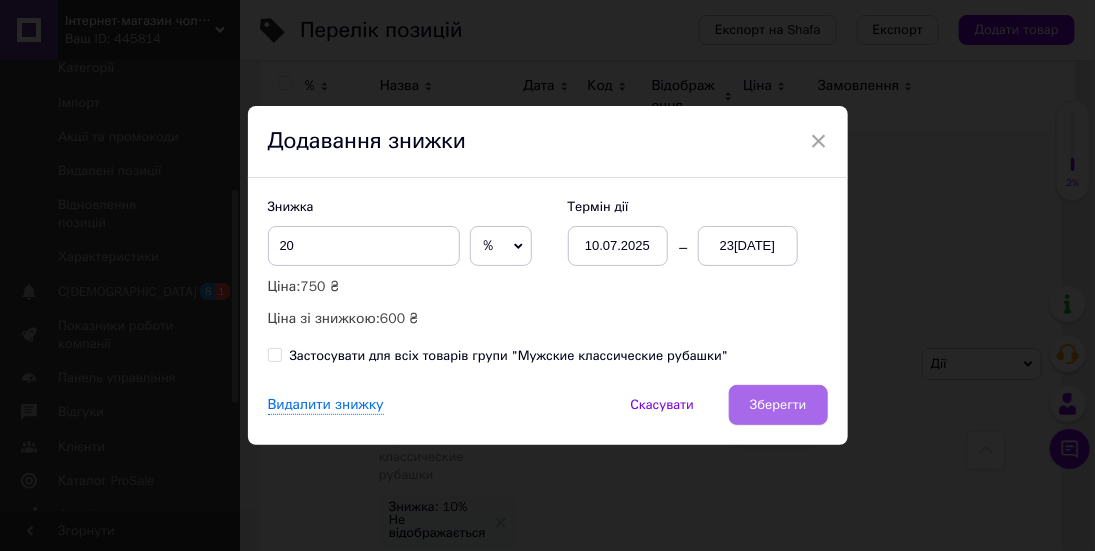 click on "Зберегти" at bounding box center [778, 405] 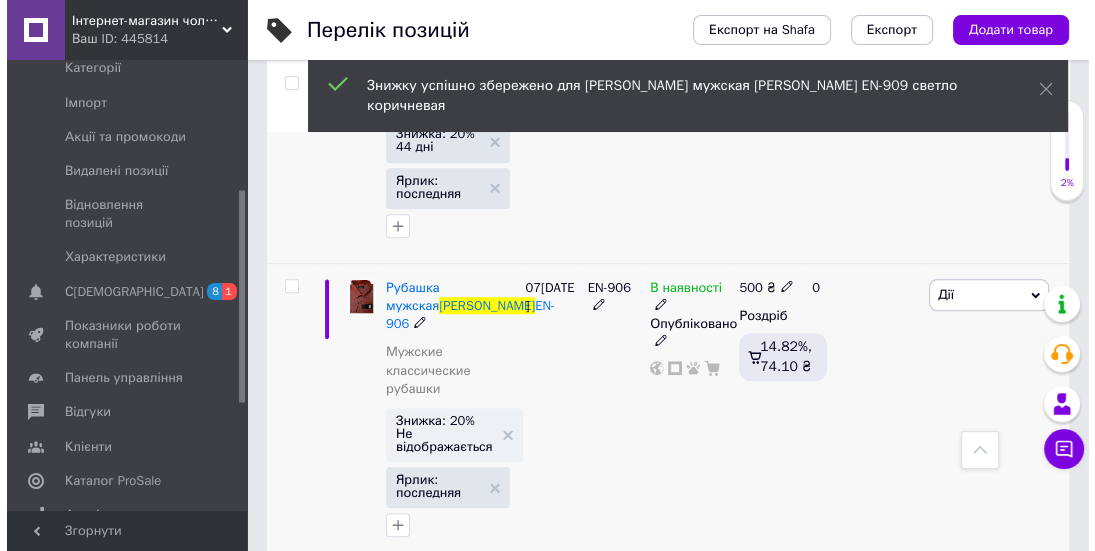 scroll, scrollTop: 1080, scrollLeft: 0, axis: vertical 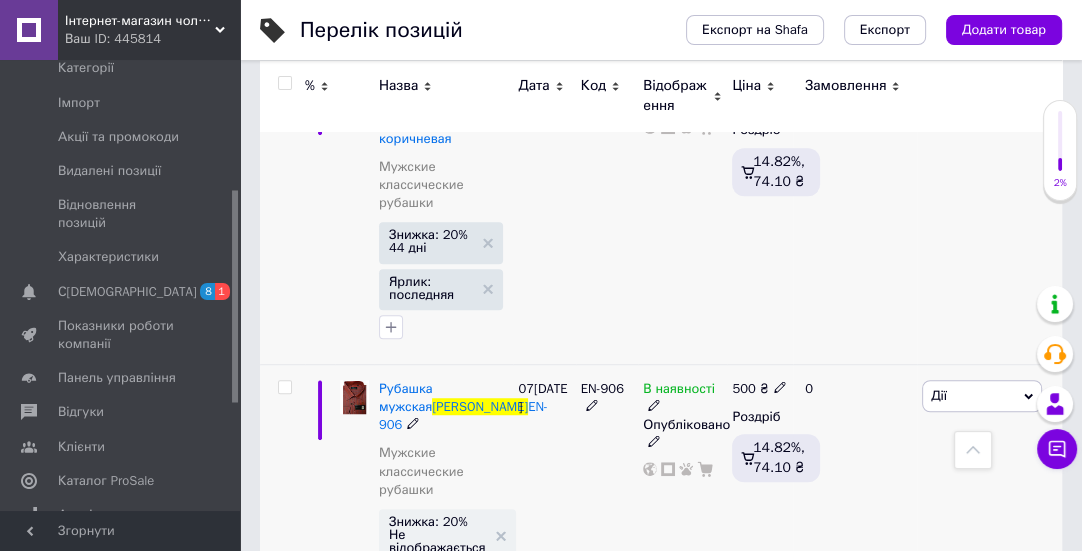 click 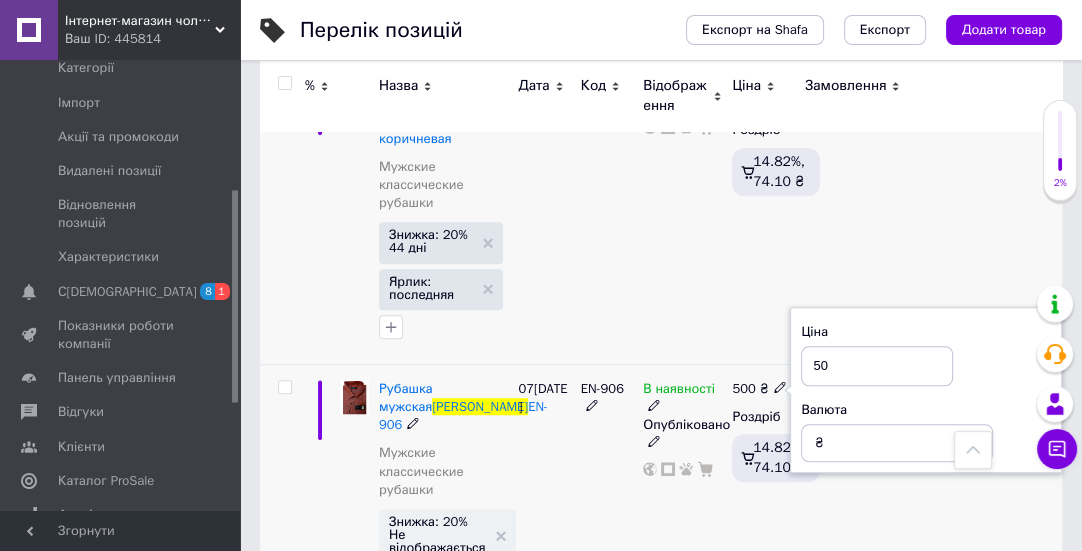 type on "5" 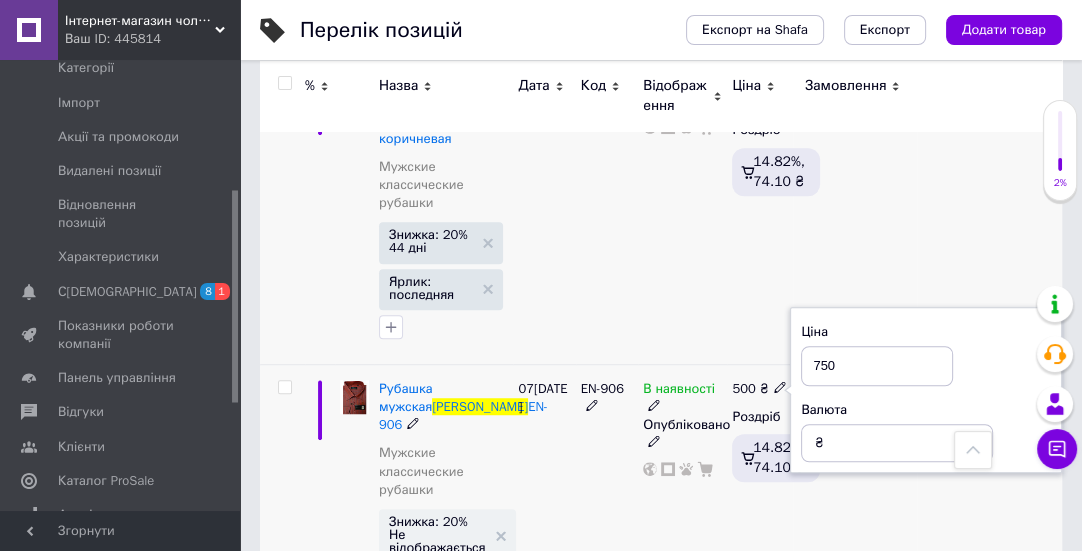 type on "750" 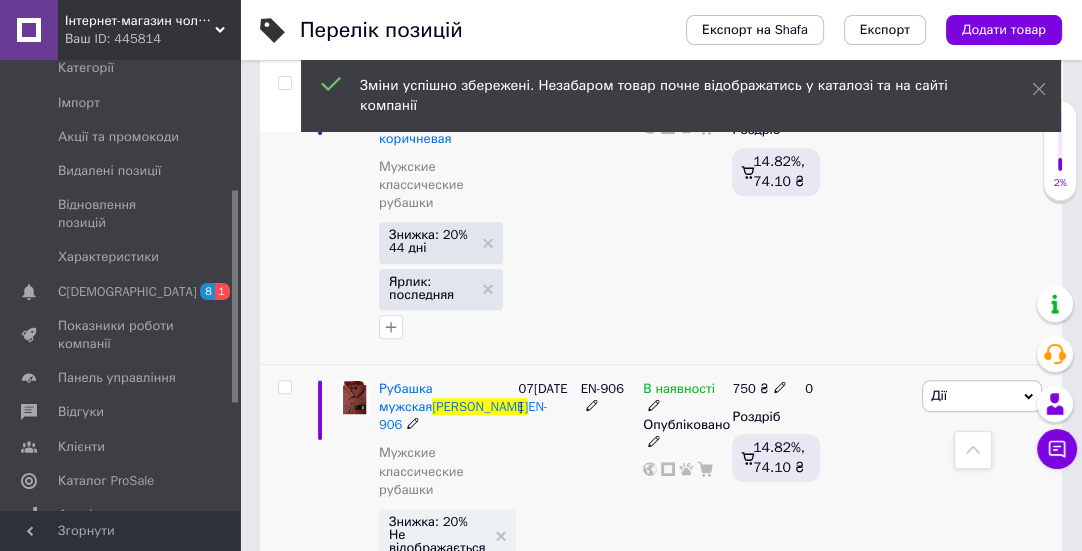 click on "Дії" at bounding box center [982, 396] 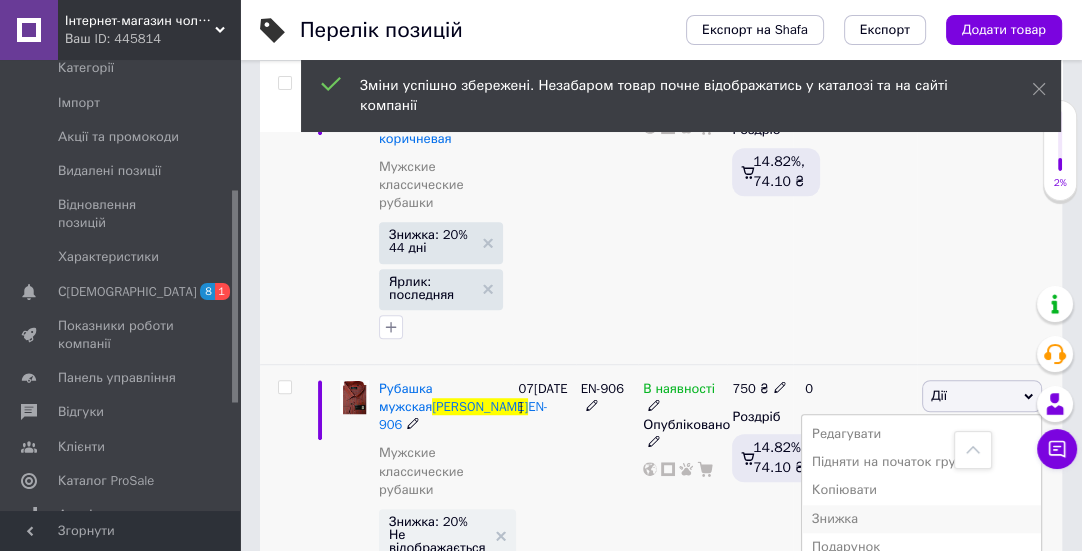 click on "Знижка" at bounding box center [921, 519] 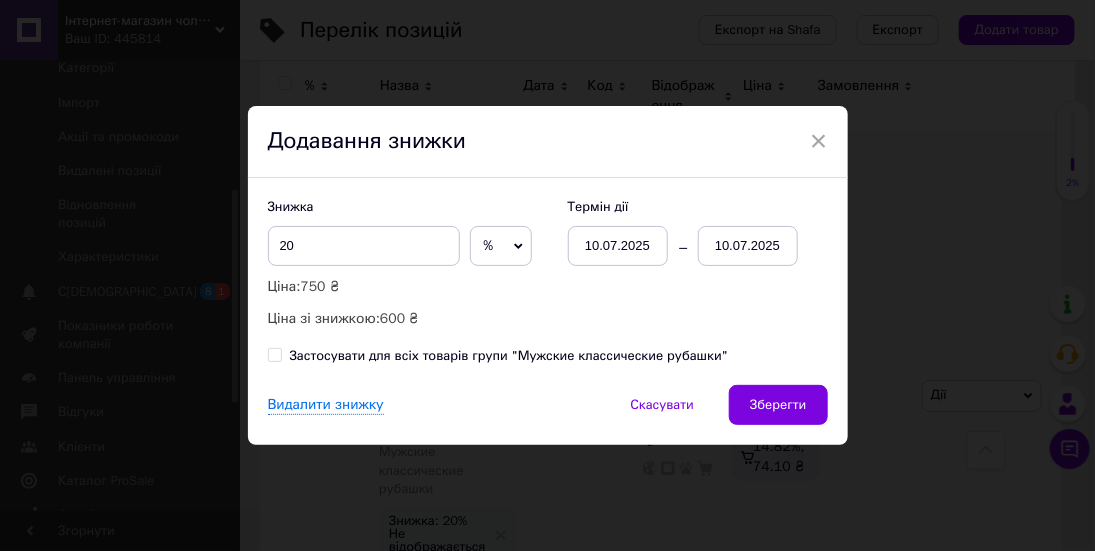 click on "10.07.2025" at bounding box center [748, 246] 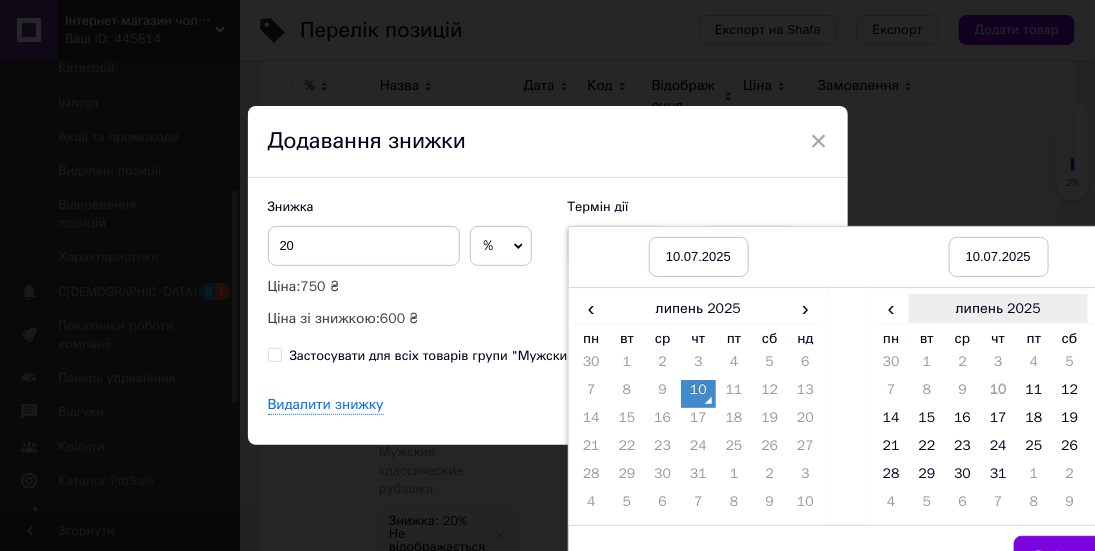 click on "липень 2025" at bounding box center [998, 309] 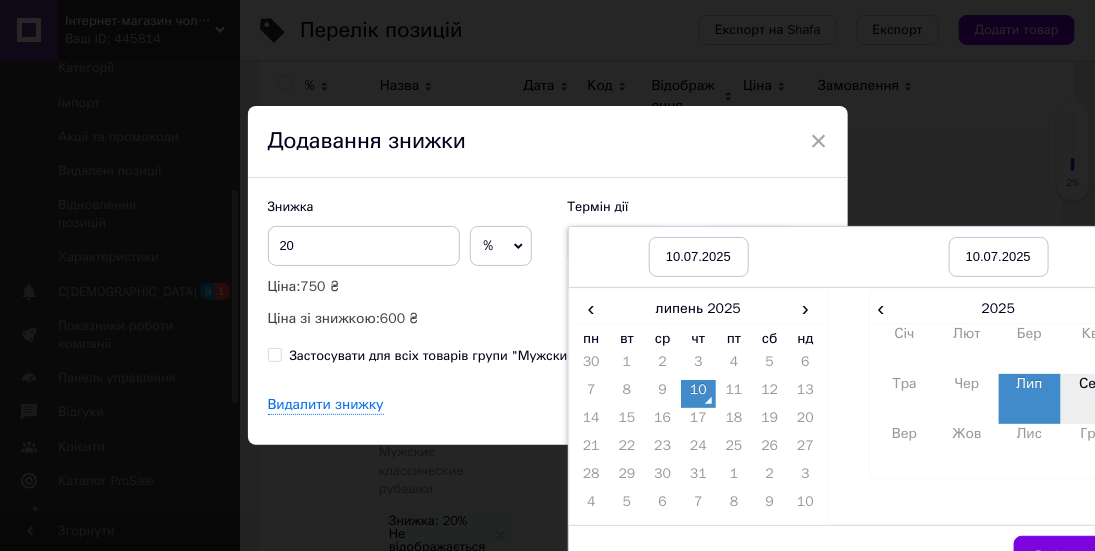 click on "Сер" at bounding box center [1092, 399] 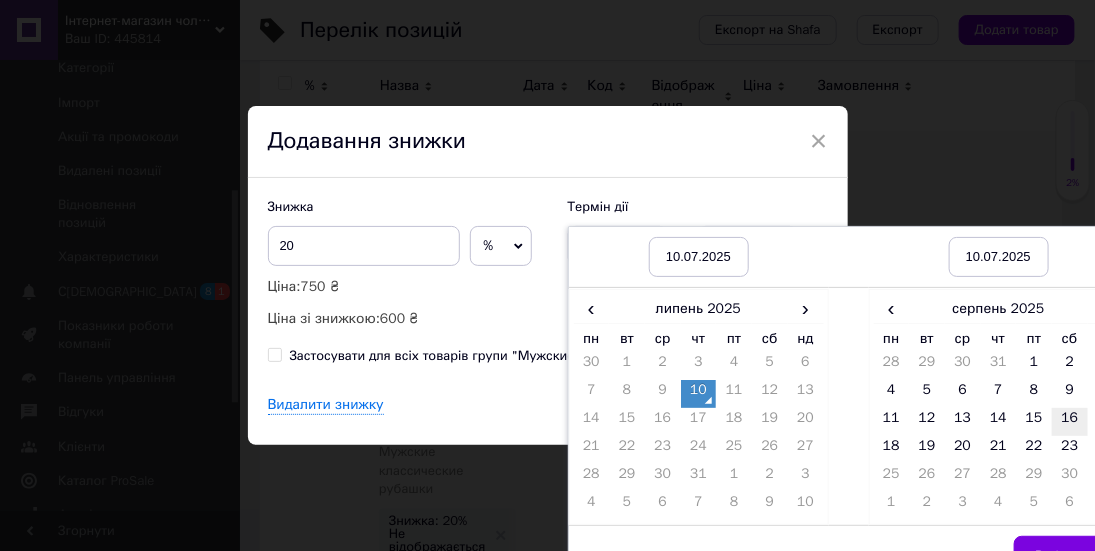 scroll, scrollTop: 38, scrollLeft: 0, axis: vertical 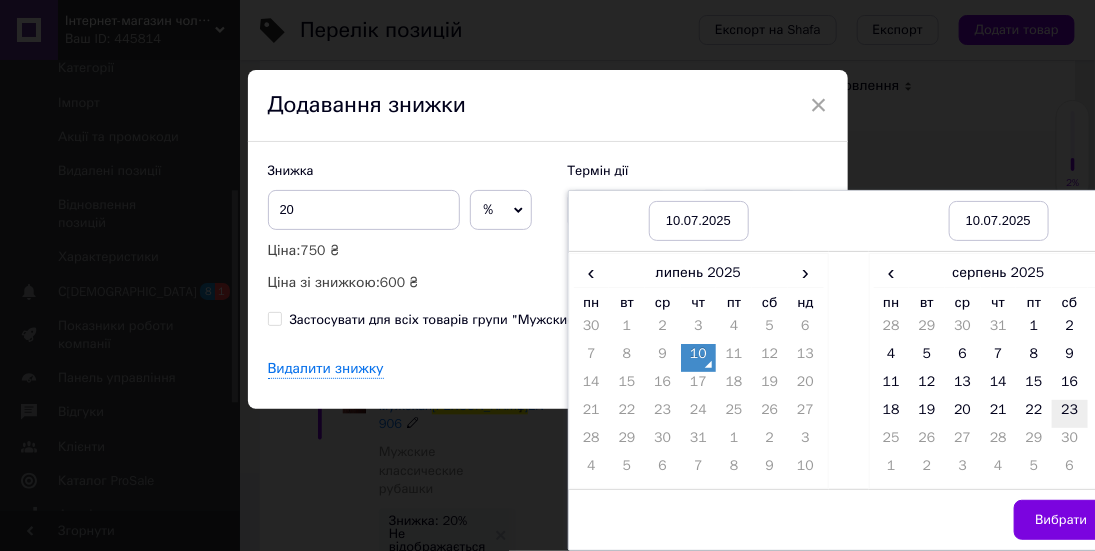 click on "23" at bounding box center [1070, 414] 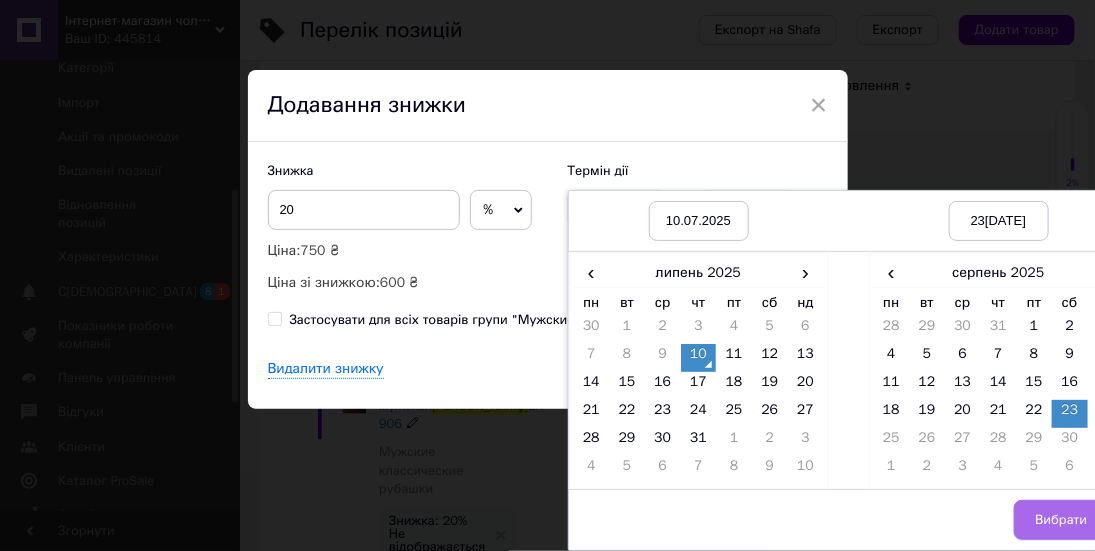 click on "Вибрати" at bounding box center [1061, 520] 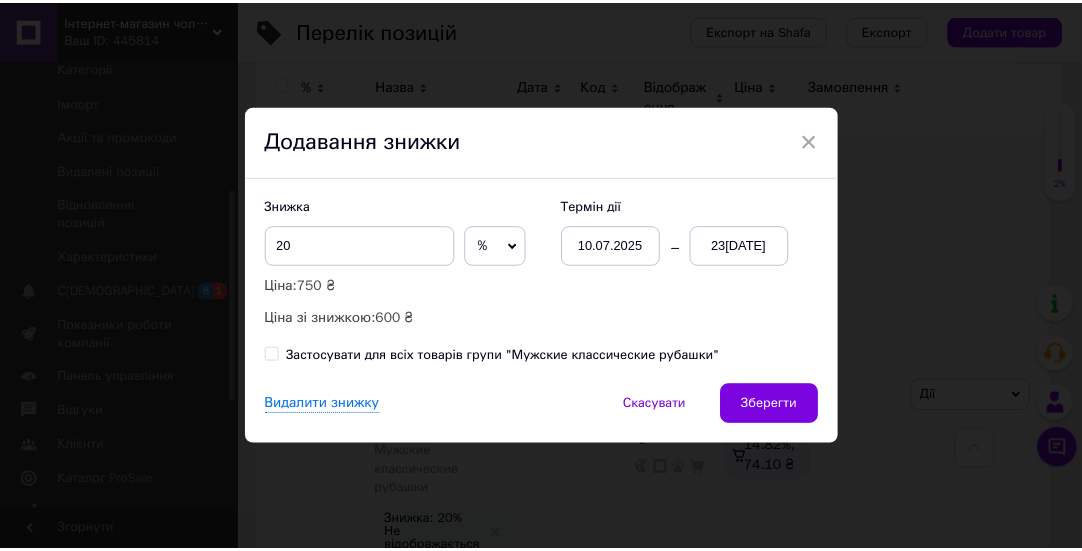 scroll, scrollTop: 0, scrollLeft: 0, axis: both 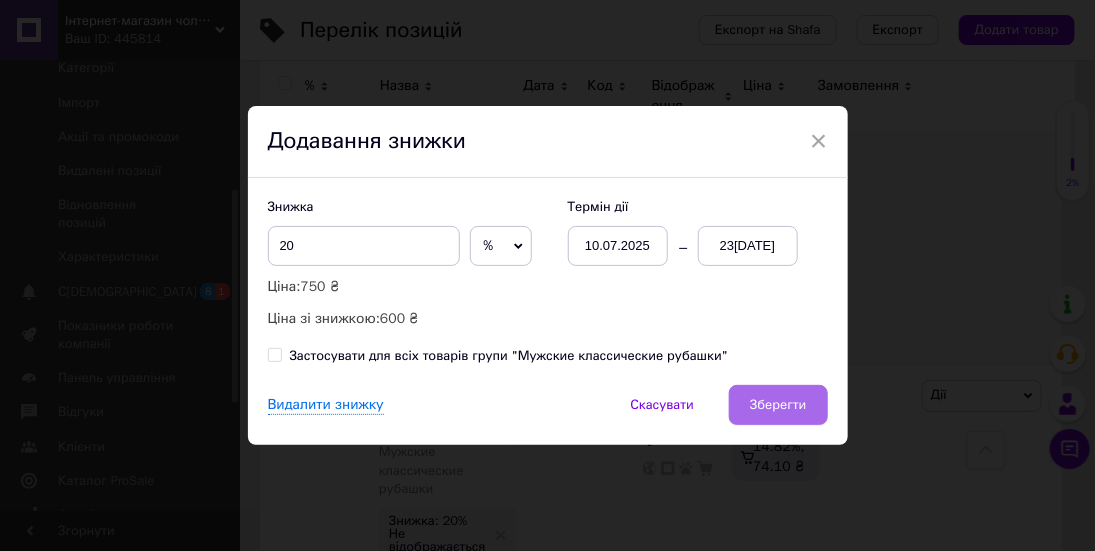 click on "Зберегти" at bounding box center [778, 405] 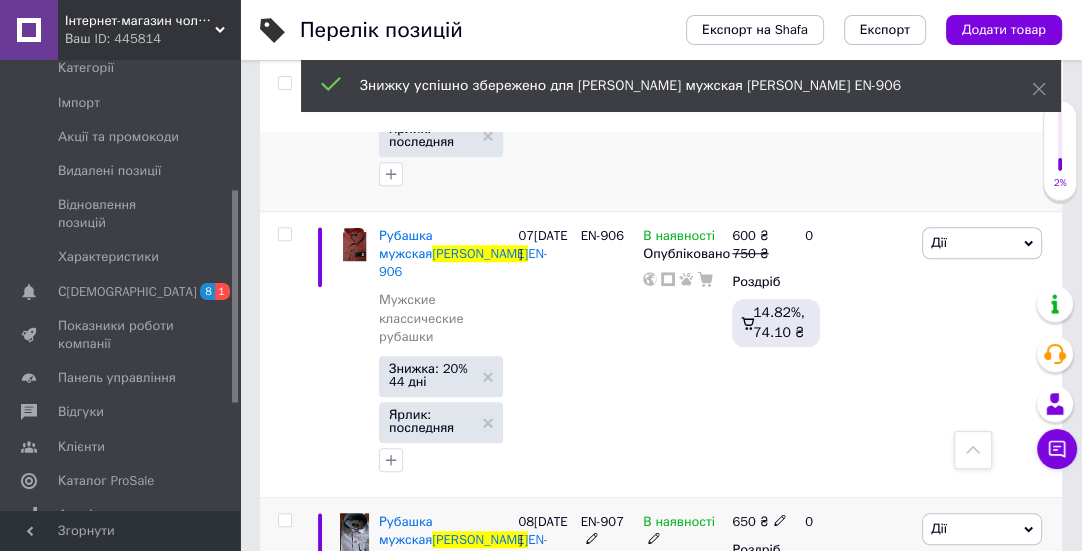 scroll, scrollTop: 1443, scrollLeft: 0, axis: vertical 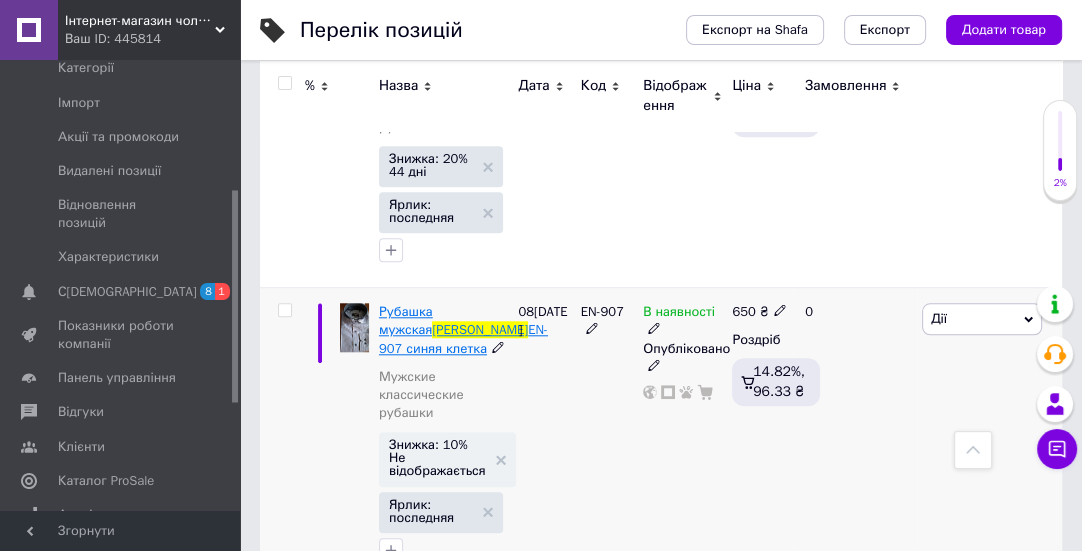 click on "Рубашка мужская" at bounding box center (406, 320) 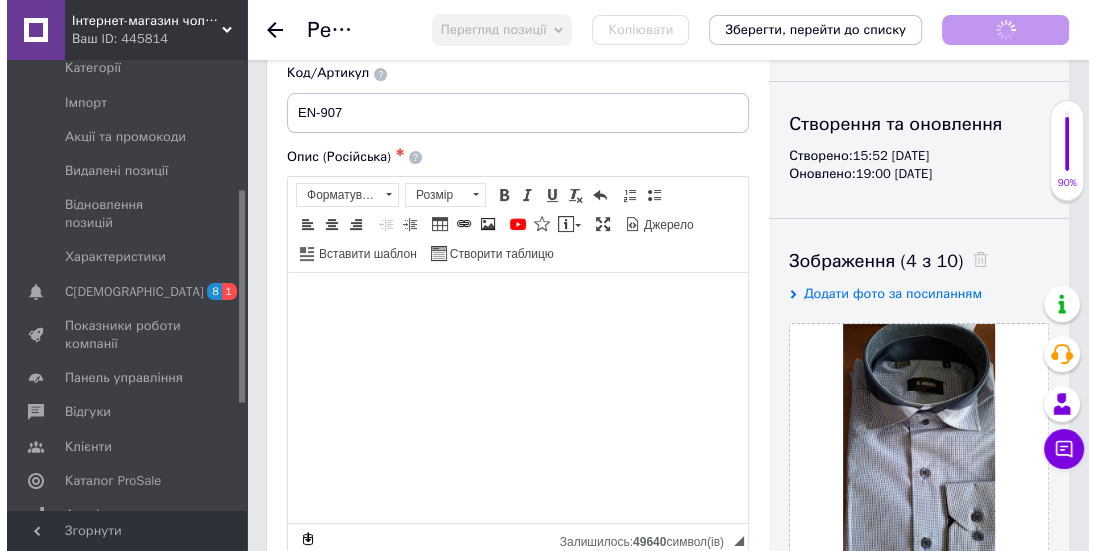 scroll, scrollTop: 363, scrollLeft: 0, axis: vertical 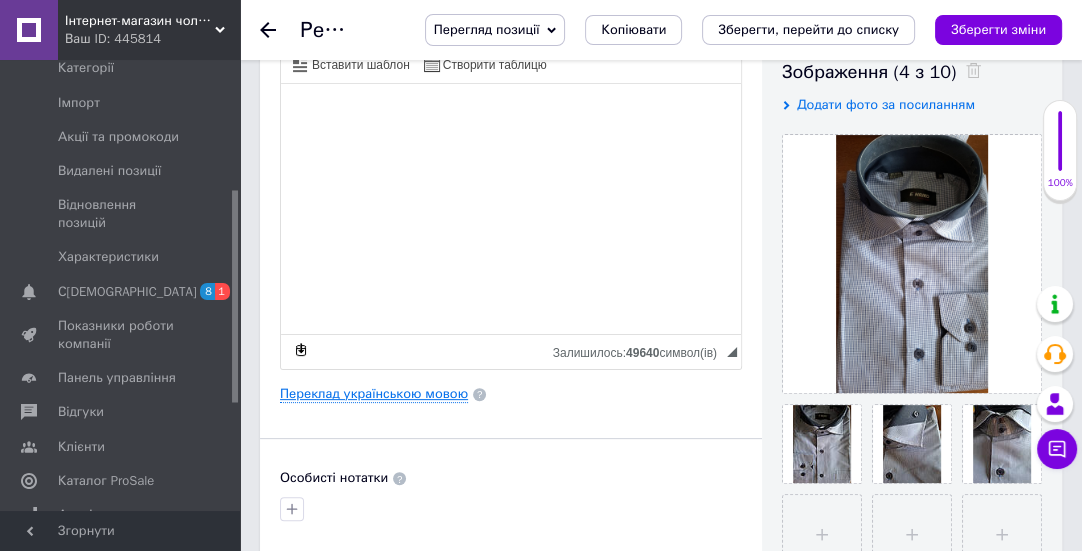 click on "Переклад українською мовою" at bounding box center [374, 394] 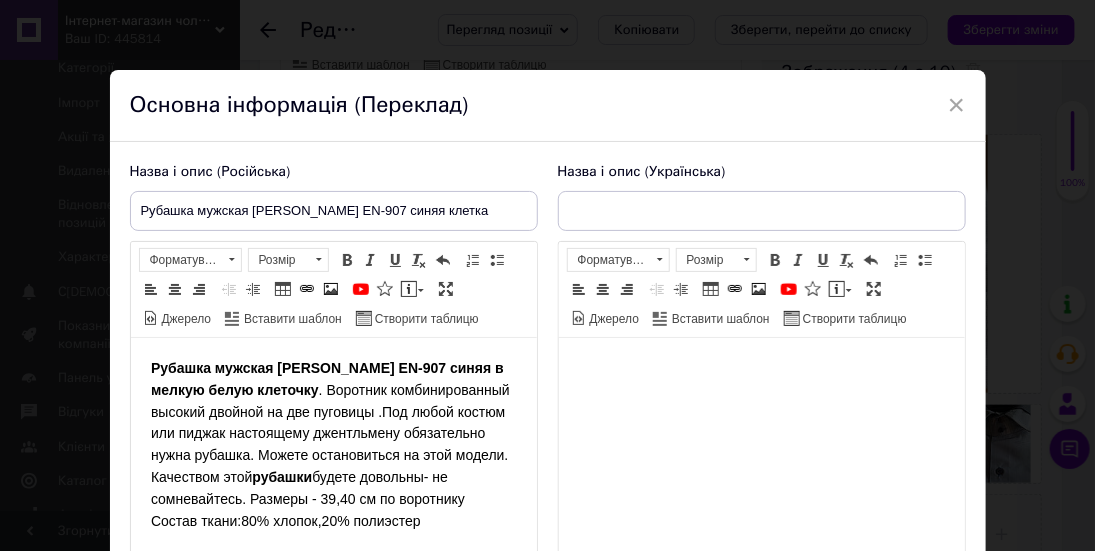 scroll, scrollTop: 0, scrollLeft: 0, axis: both 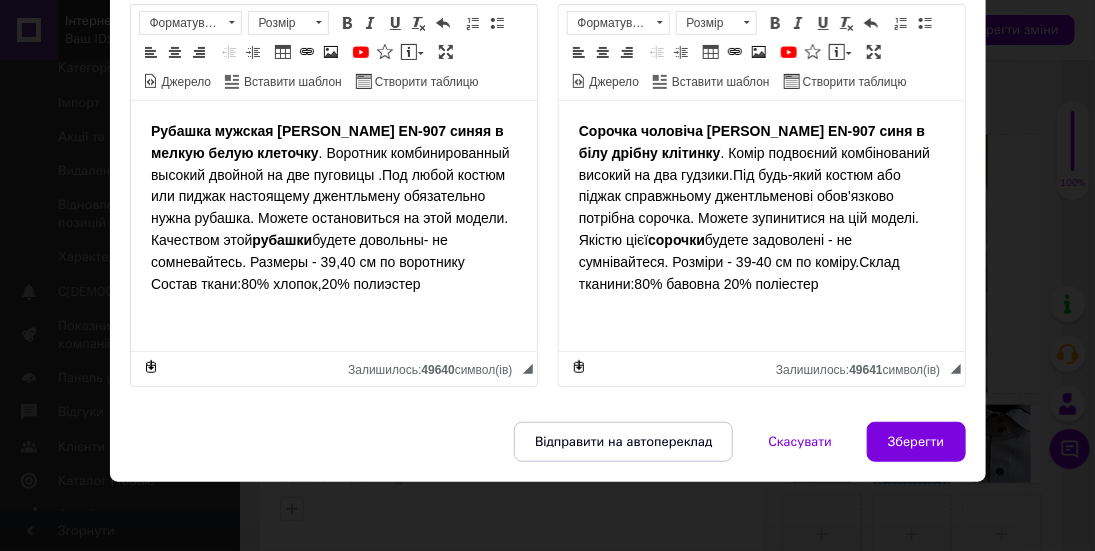 click on "Зберегти" at bounding box center (916, 442) 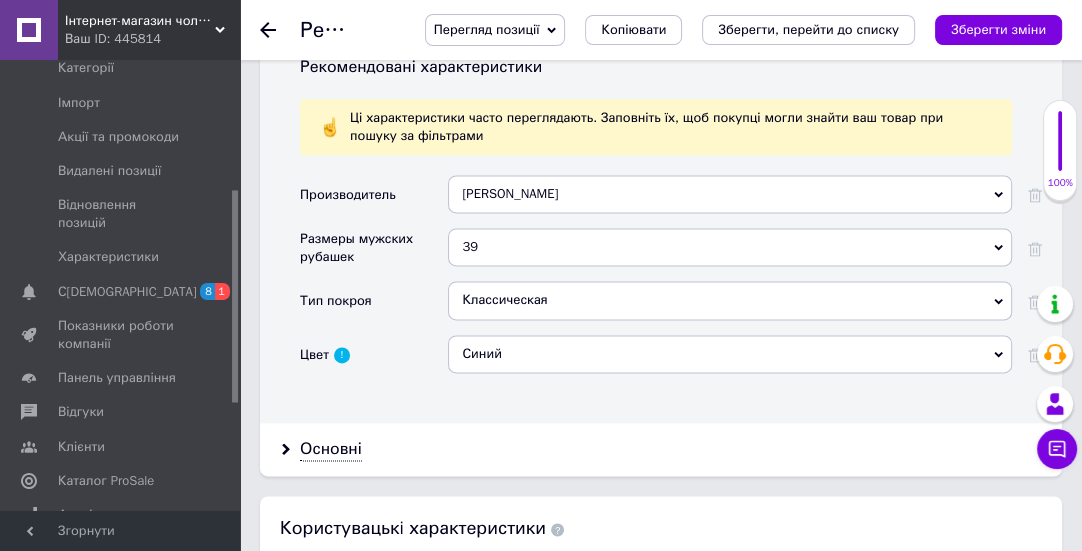 scroll, scrollTop: 2272, scrollLeft: 0, axis: vertical 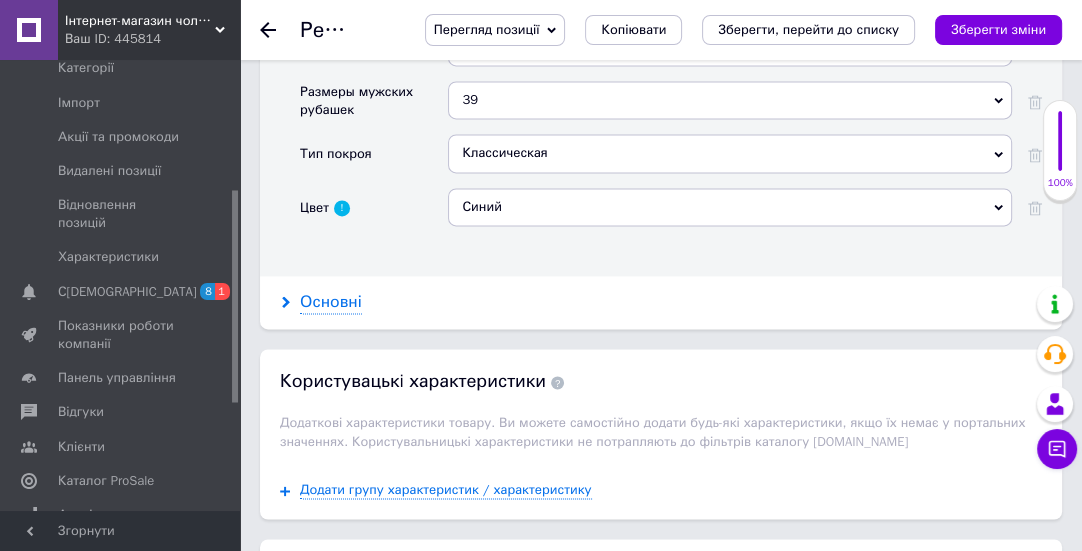 click on "Основні" at bounding box center [331, 302] 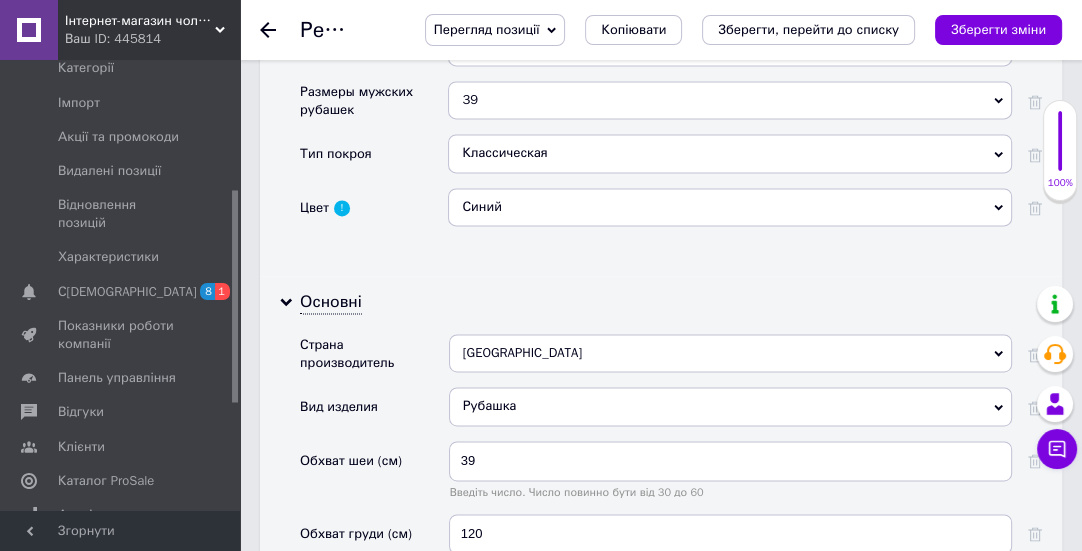 scroll, scrollTop: 2181, scrollLeft: 0, axis: vertical 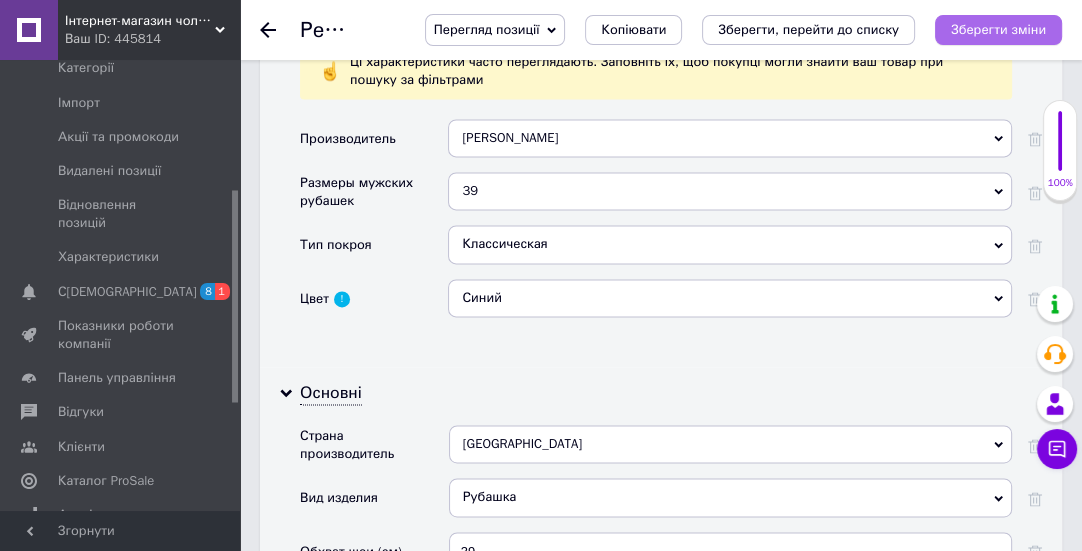 click on "Зберегти зміни" at bounding box center [998, 30] 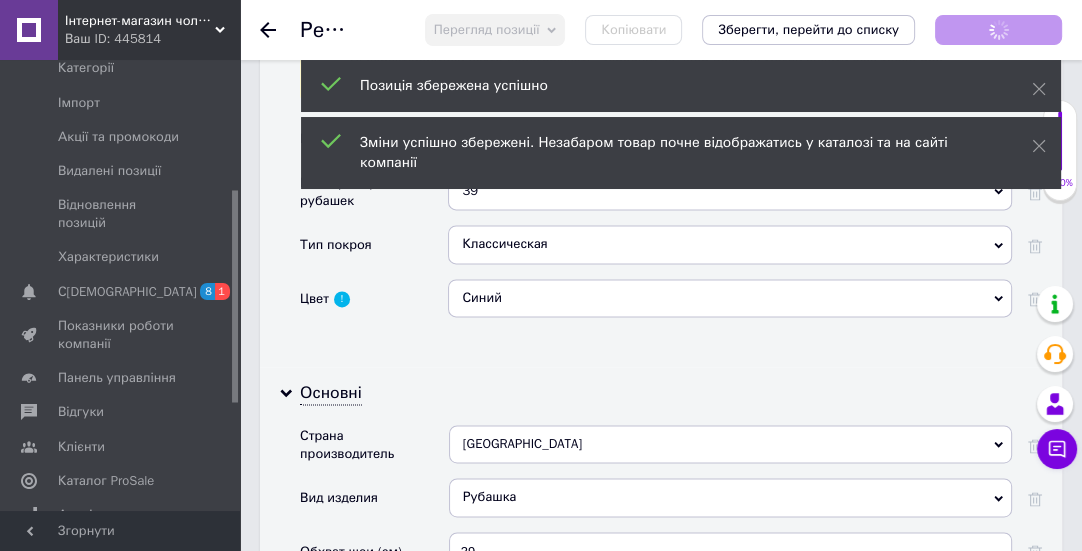 click 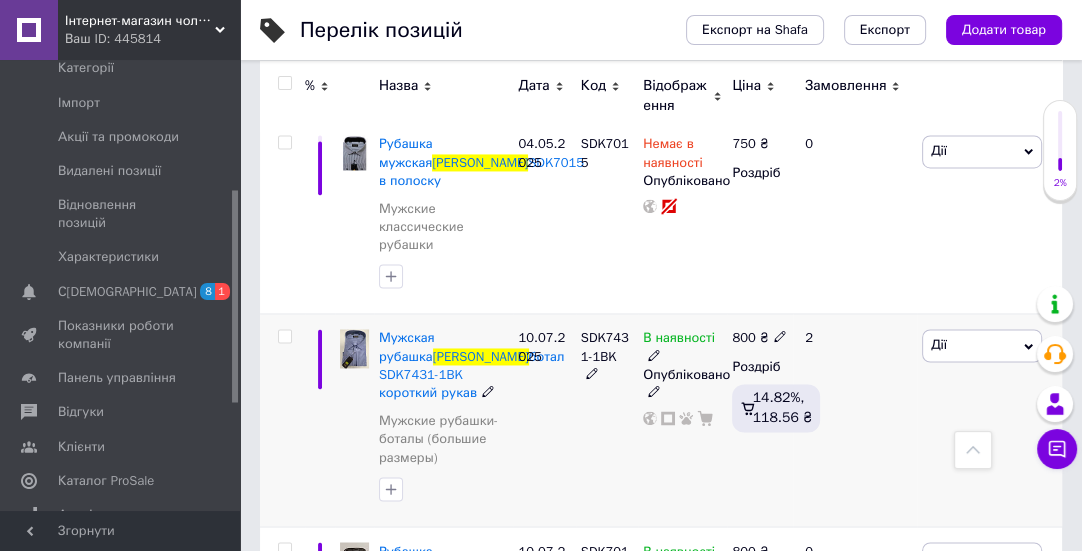 scroll, scrollTop: 2534, scrollLeft: 0, axis: vertical 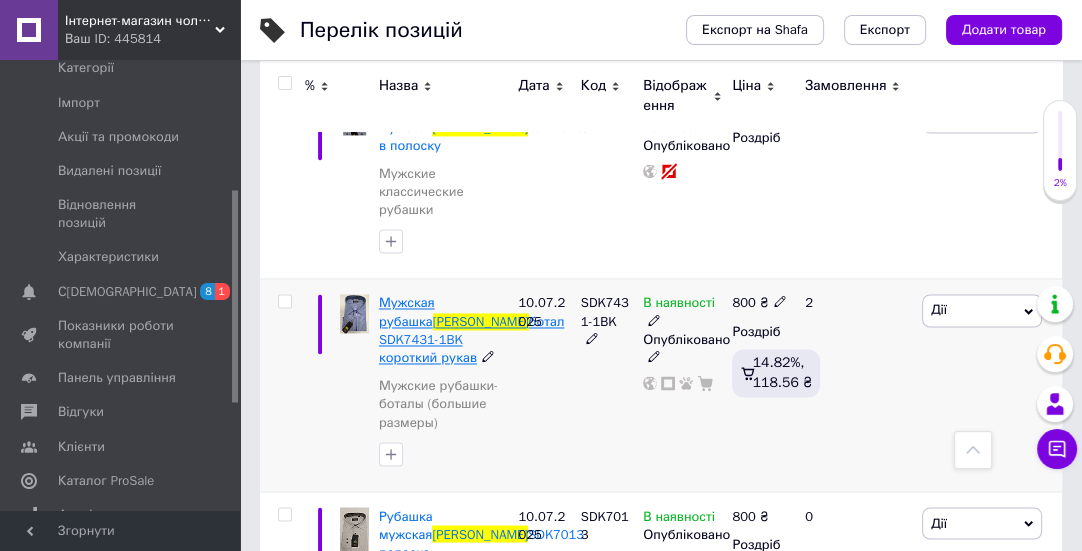 click on "Мужская рубашка" at bounding box center [407, 311] 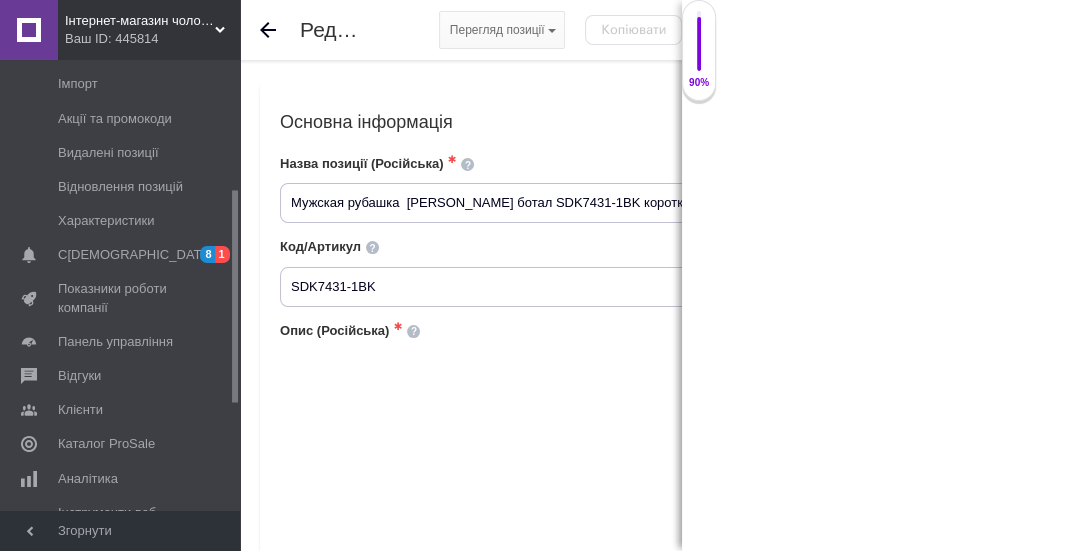 scroll, scrollTop: 272, scrollLeft: 0, axis: vertical 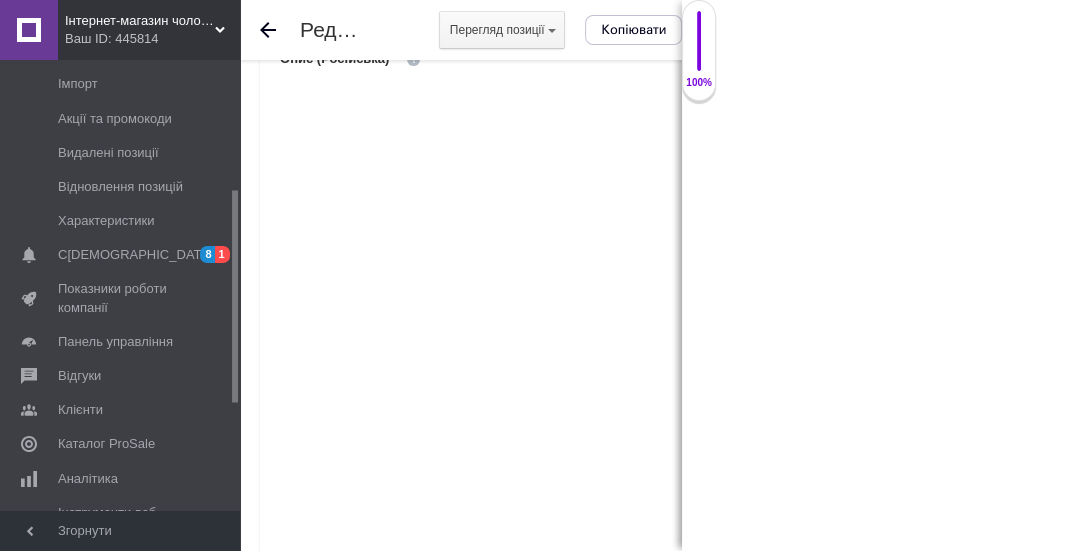 click on "И          Розширений текстовий редактор, AB03C7DE-98DE-4FC7-AD25-AD94A7E3B619 Панель інструментів редактора Форматування Форматування Розмір Розмір   Жирний  Сполучення клавіш Ctrl+B   Курсив  Сполучення клавіш Ctrl+I   Підкреслений  Сполучення клавіш Ctrl+U   Видалити форматування   Повернути  Сполучення клавіш Ctrl+Z   Вставити/видалити нумерований список   Вставити/видалити маркований список   По лівому краю   По центру   По правому краю   Зменшити відступ   Збільшити відступ   Таблиця   Вставити/Редагувати посилання  Сполучення клавіш Ctrl+L   Зображення   YouTube   {label}" at bounding box center (511, 353) 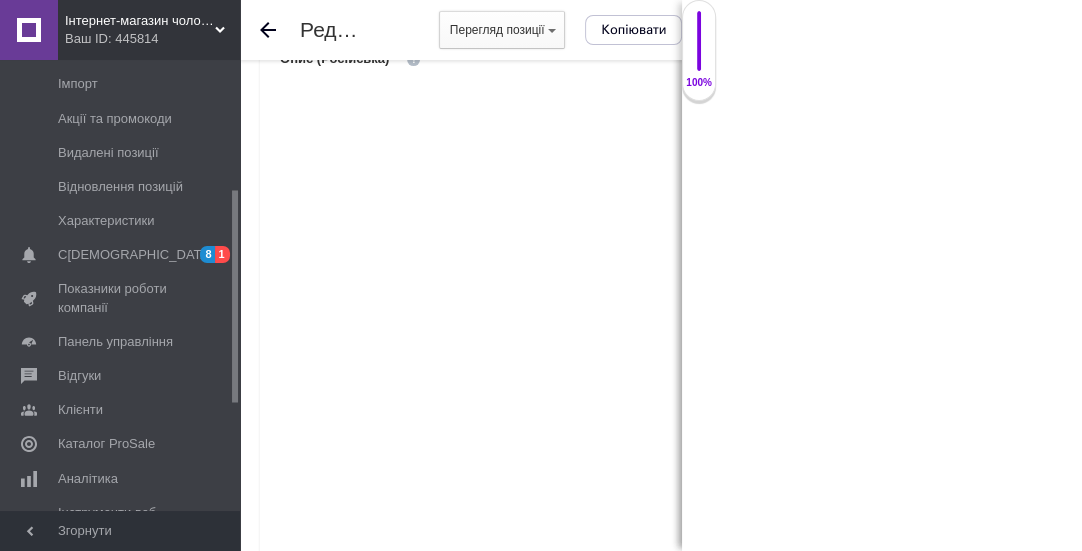 click on "Перегляд позиції" at bounding box center [497, 30] 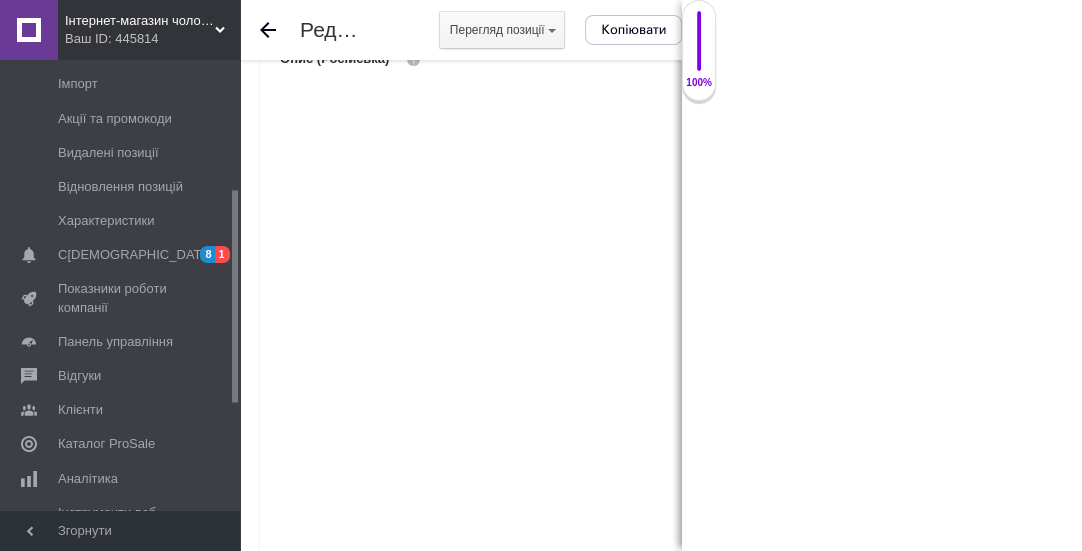scroll, scrollTop: 236, scrollLeft: 0, axis: vertical 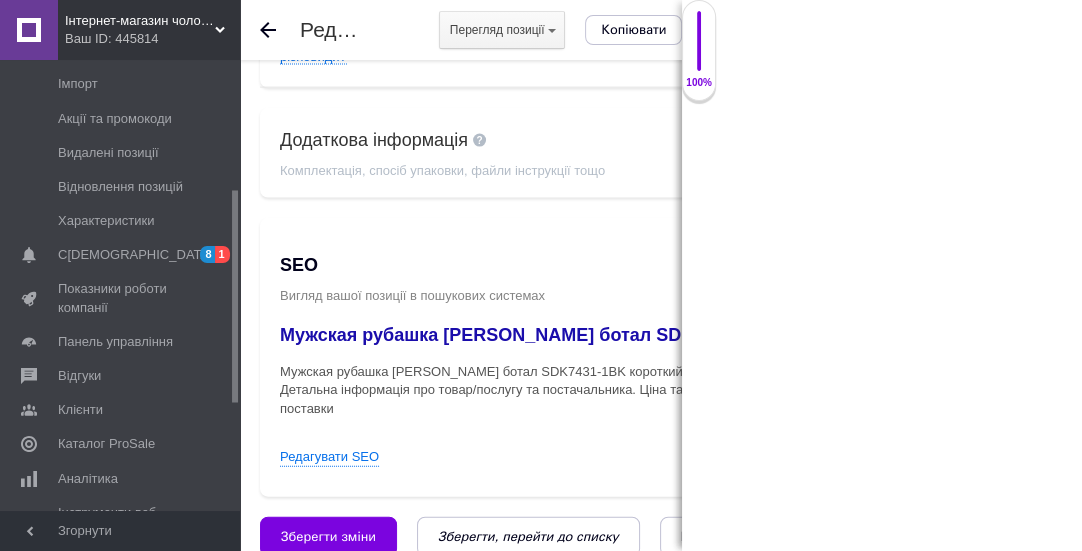click on "Мужская рубашка  [PERSON_NAME] ботал SDK7431-1BK короткий рукав - купити за найкращою ціною в [GEOGRAPHIC_DATA] від компанії "Интернет-магазин мужской и женской одежды "У Русланы"" - 1197429461" at bounding box center [530, 335] 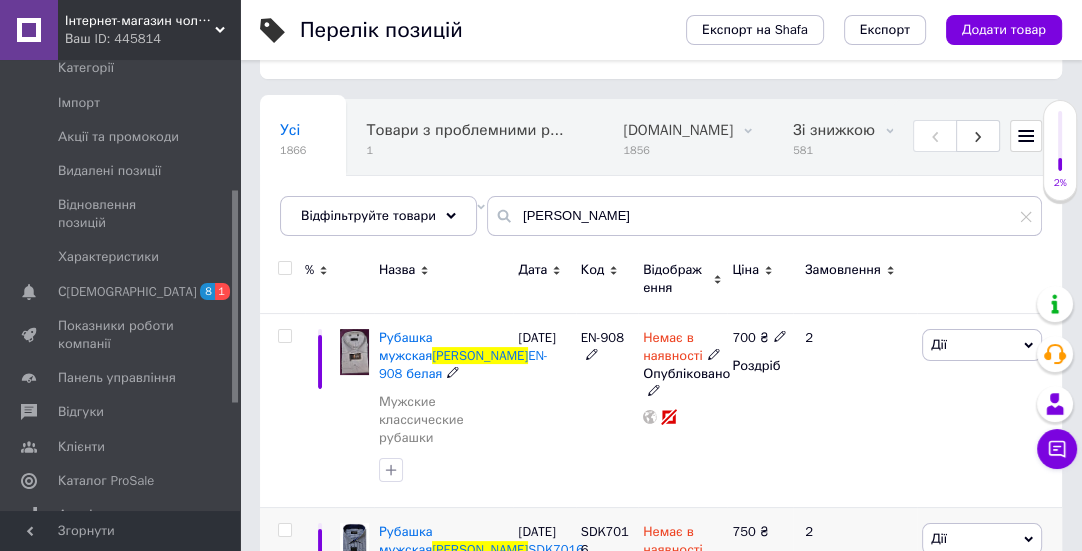 scroll, scrollTop: 625, scrollLeft: 0, axis: vertical 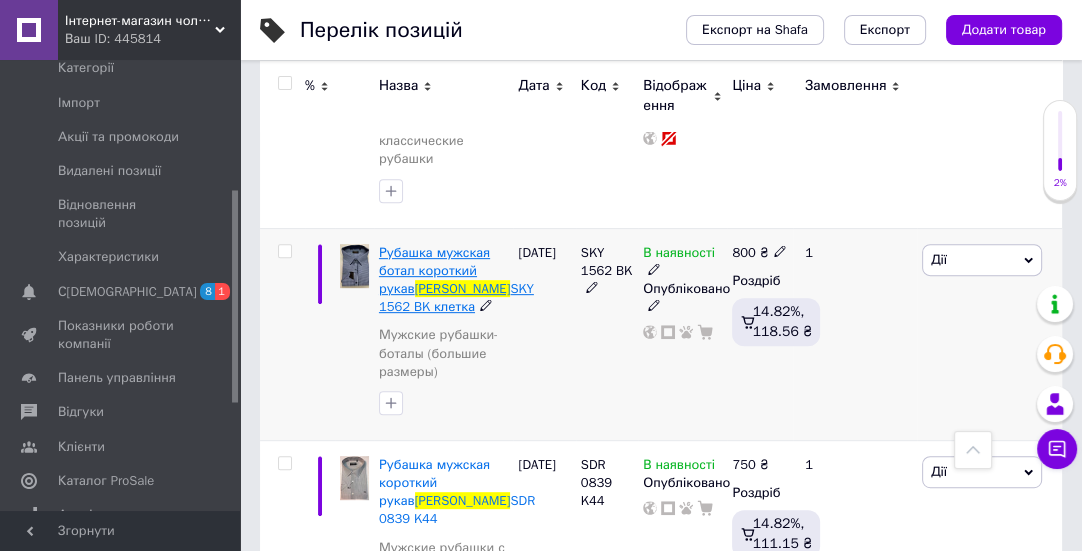 click on "Рубашка мужская ботал  короткий рукав" at bounding box center (434, 270) 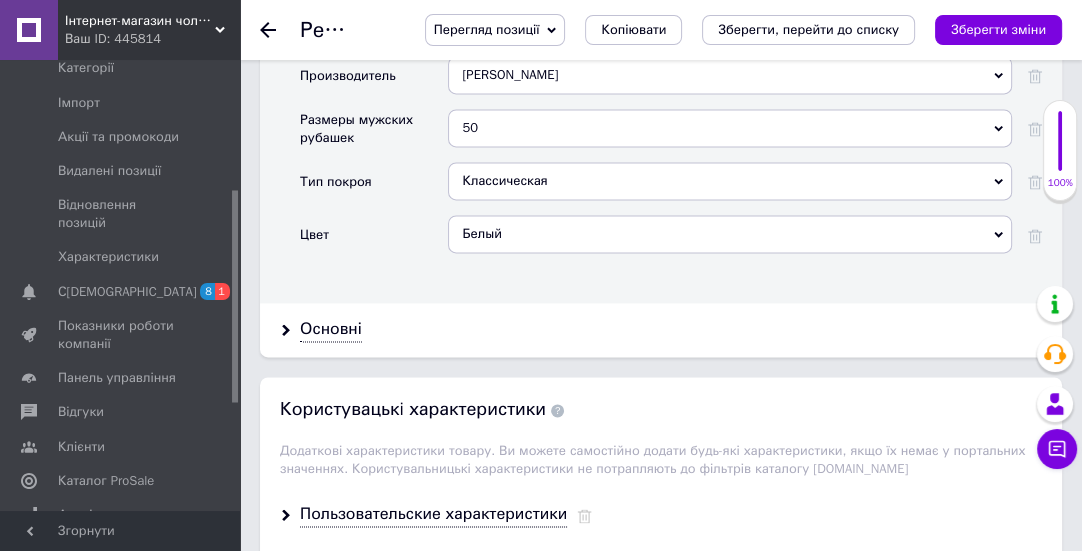 scroll, scrollTop: 2272, scrollLeft: 0, axis: vertical 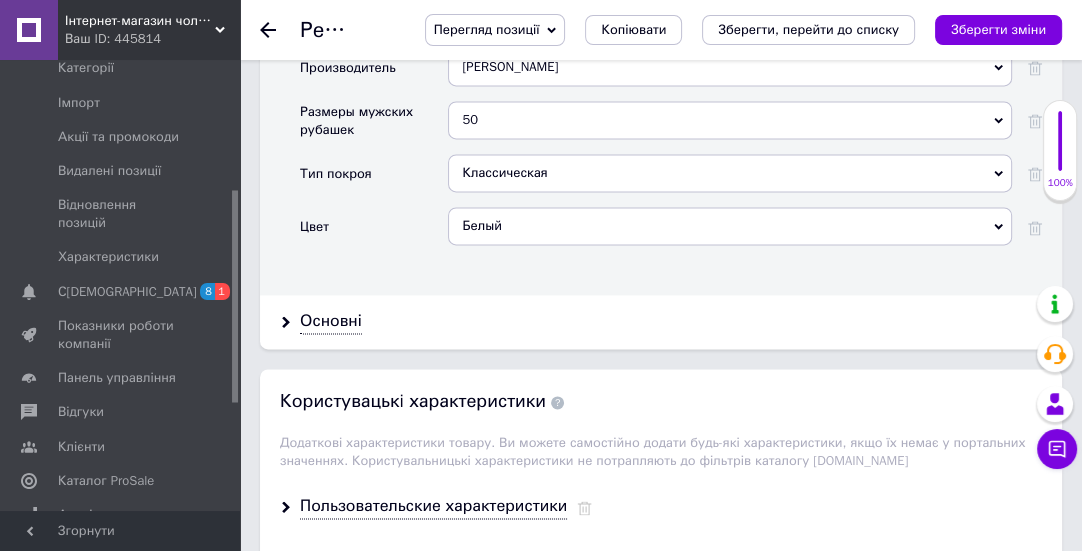 click on "50" at bounding box center [730, 120] 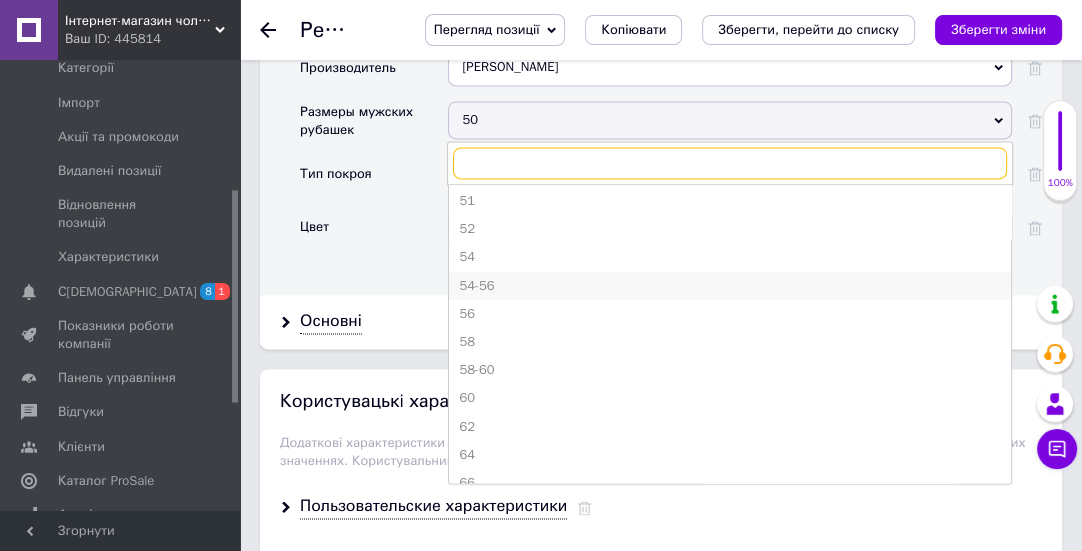 scroll, scrollTop: 557, scrollLeft: 0, axis: vertical 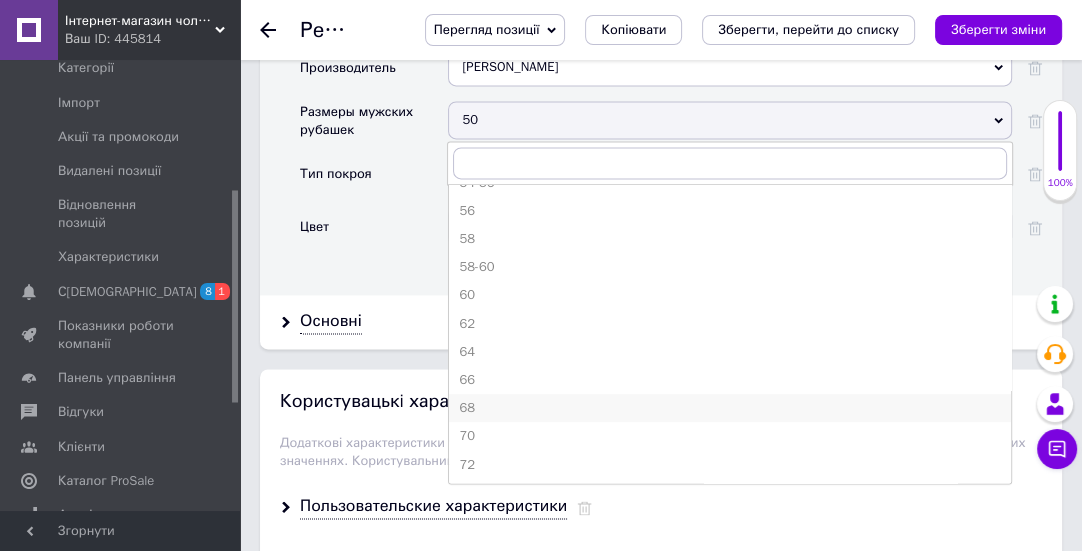 click on "68" at bounding box center [730, 408] 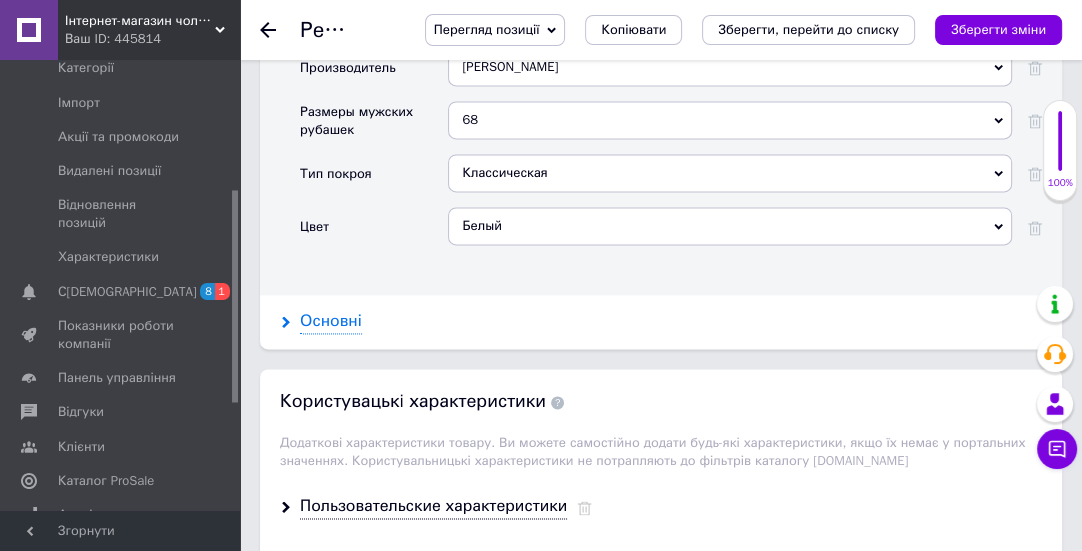 click on "Основні" at bounding box center [331, 321] 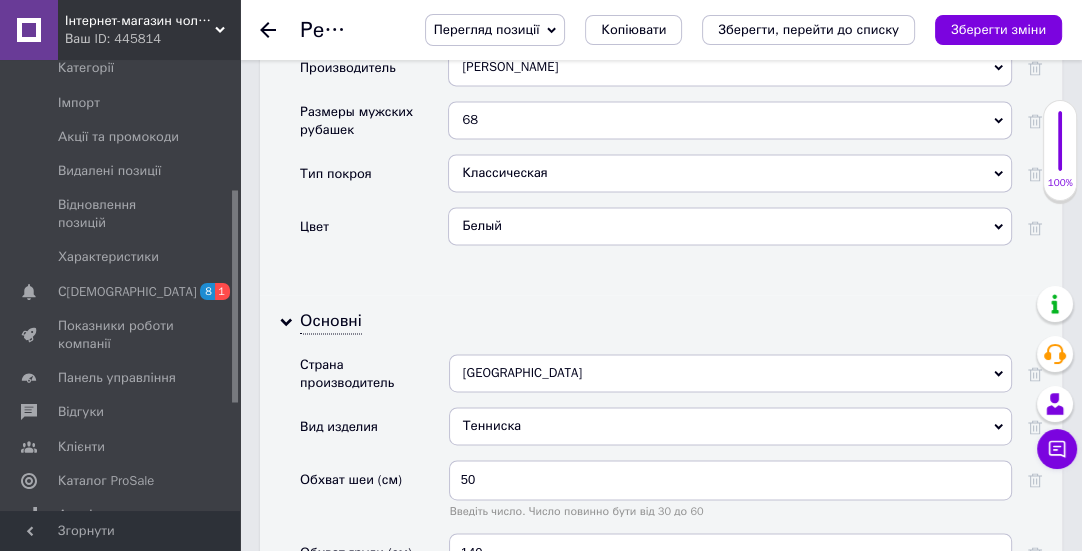 click on "Белый" at bounding box center (730, 226) 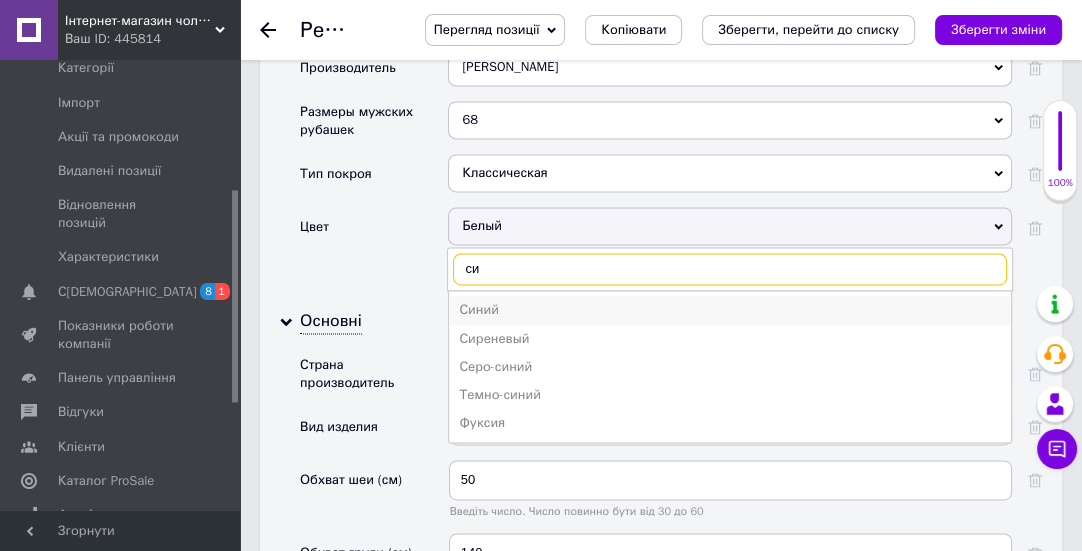type on "си" 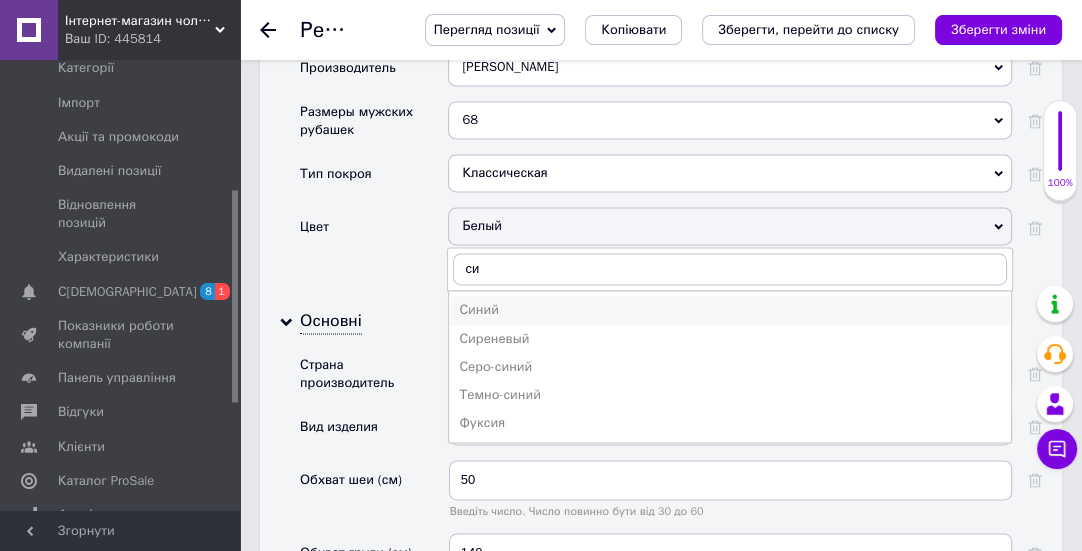 click on "Синий" at bounding box center (730, 310) 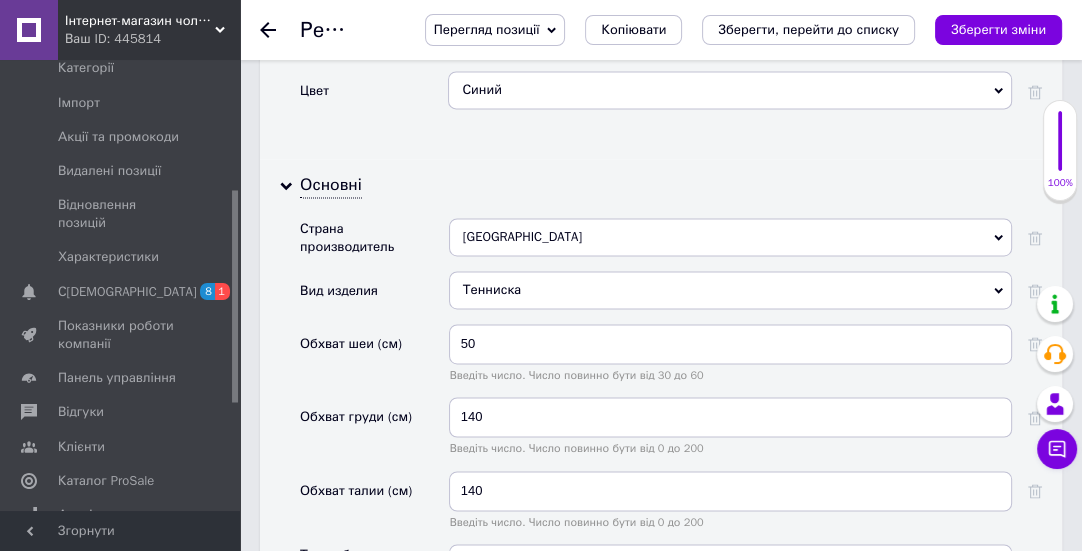 scroll, scrollTop: 2545, scrollLeft: 0, axis: vertical 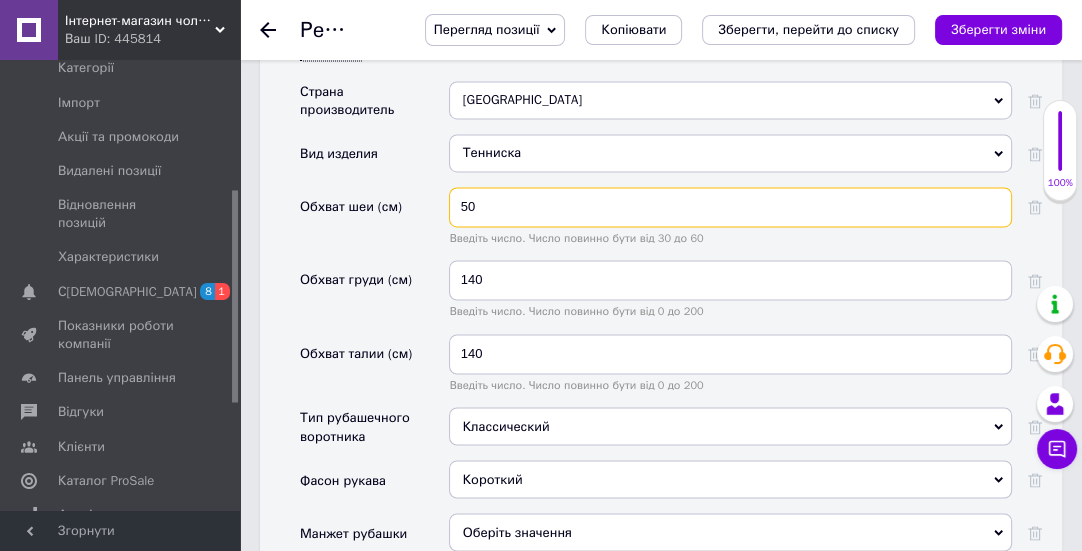 click on "50" at bounding box center [730, 207] 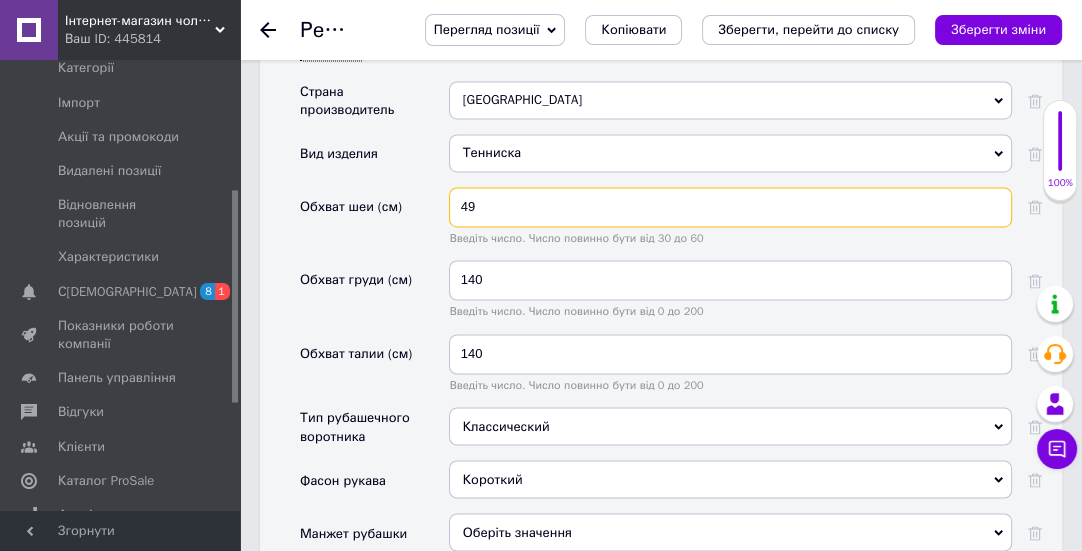 type on "49" 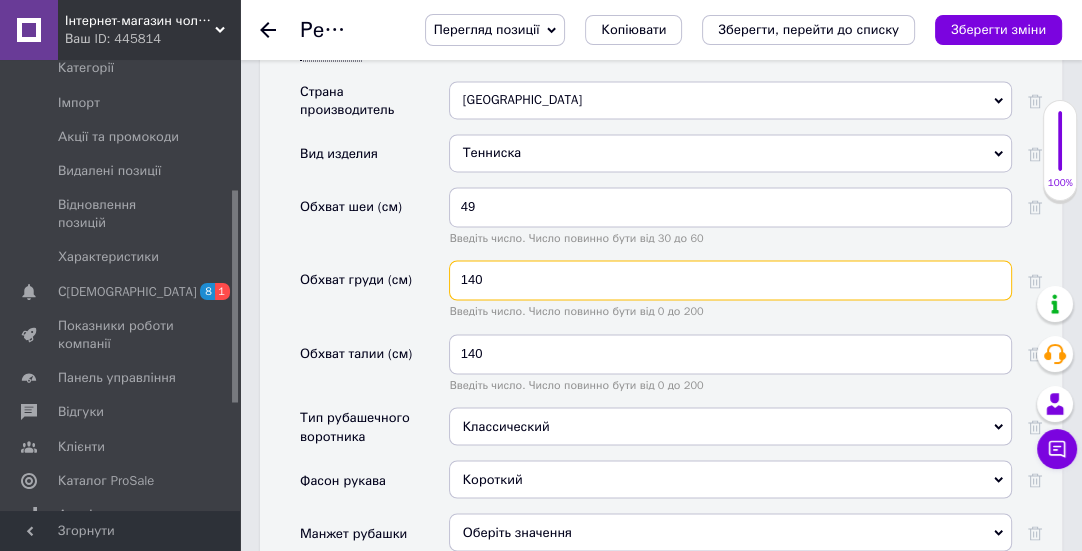 click on "140" at bounding box center (730, 280) 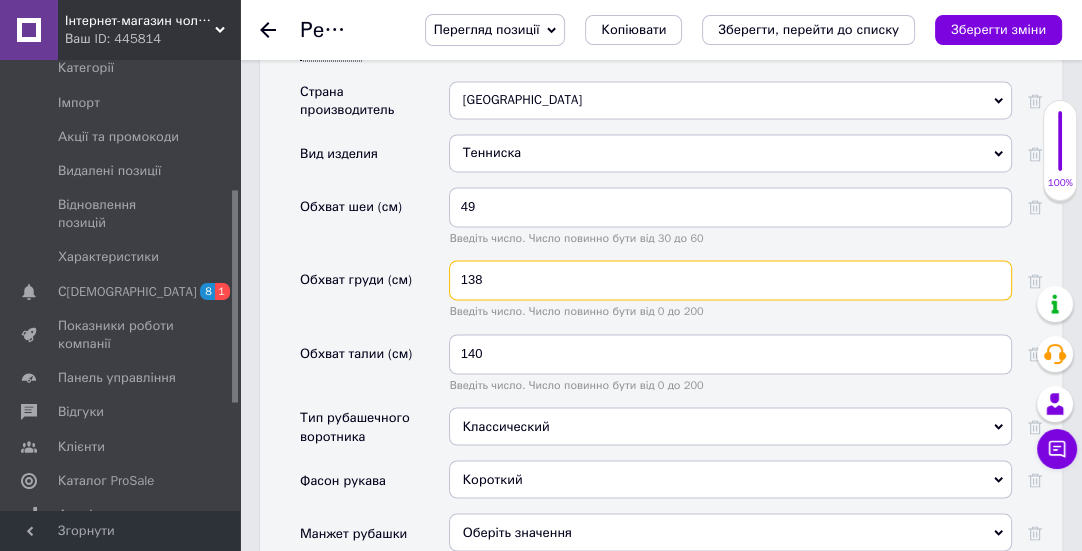 type on "138" 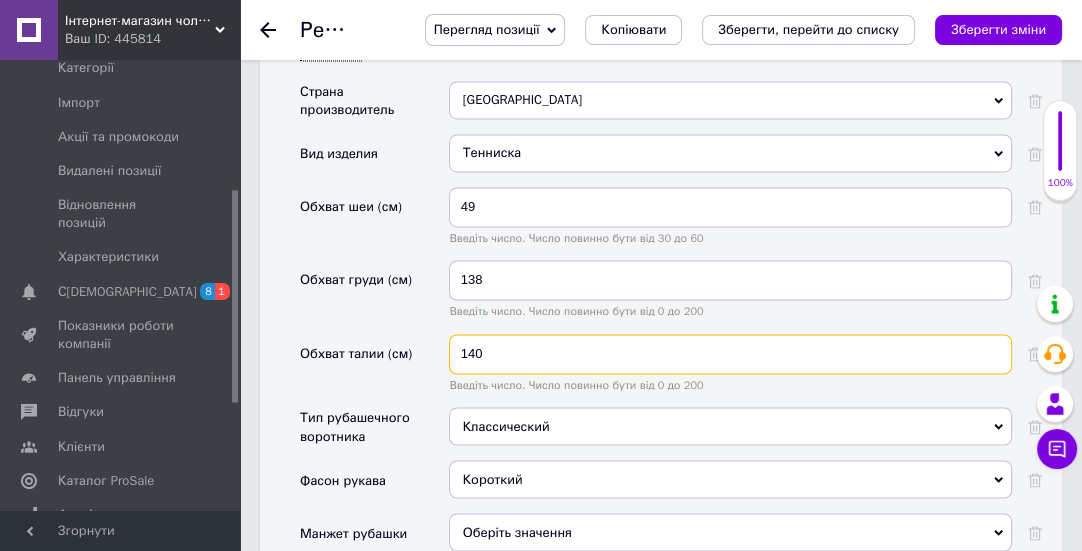 click on "140" at bounding box center [730, 354] 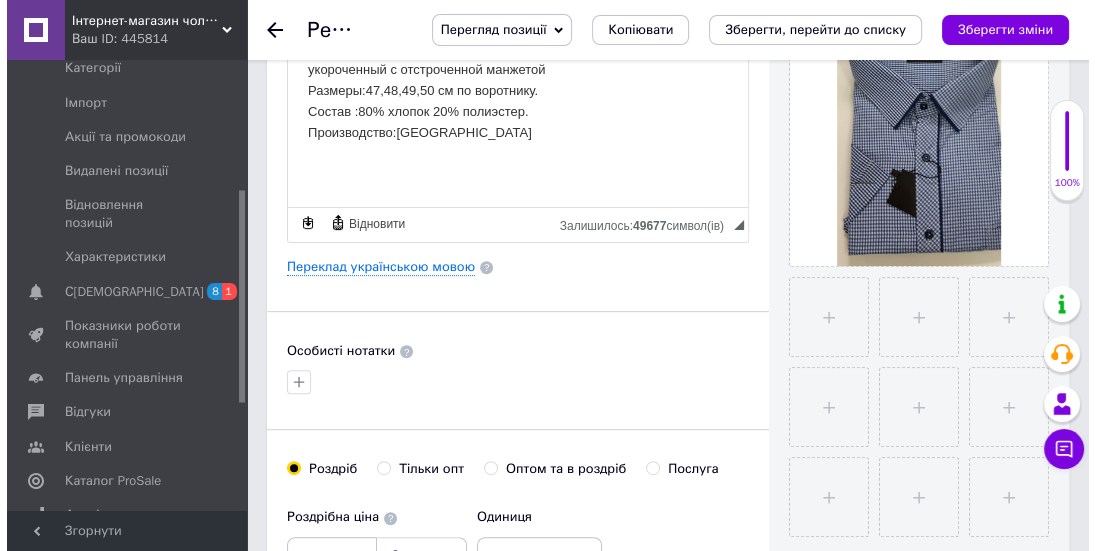 scroll, scrollTop: 454, scrollLeft: 0, axis: vertical 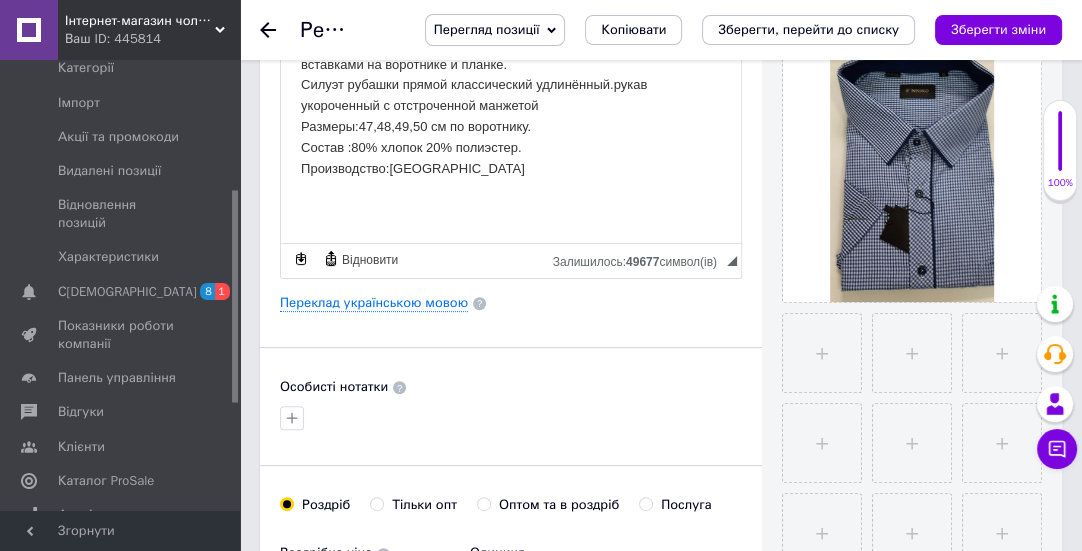 type on "138" 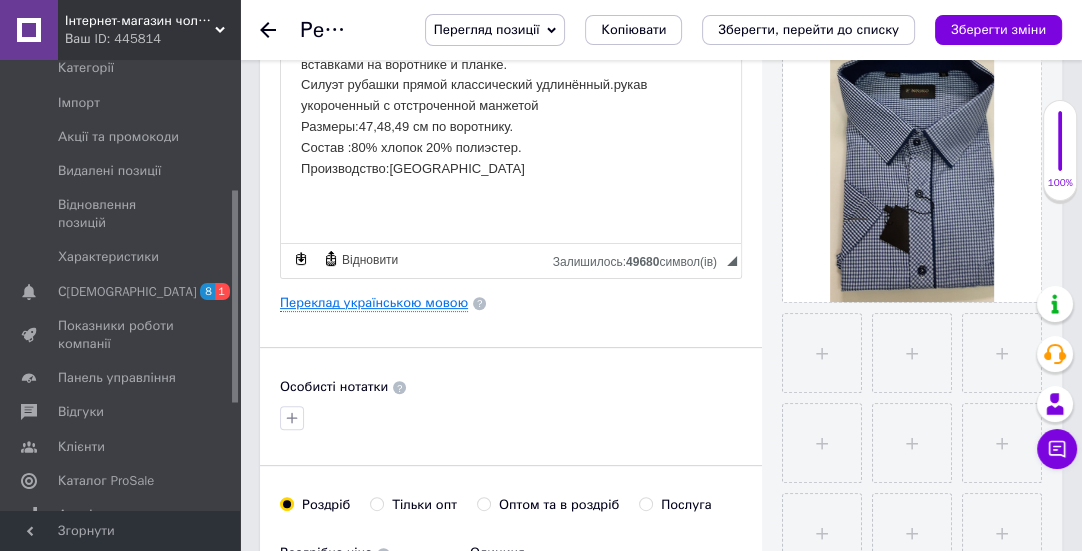 click on "Переклад українською мовою" at bounding box center [374, 303] 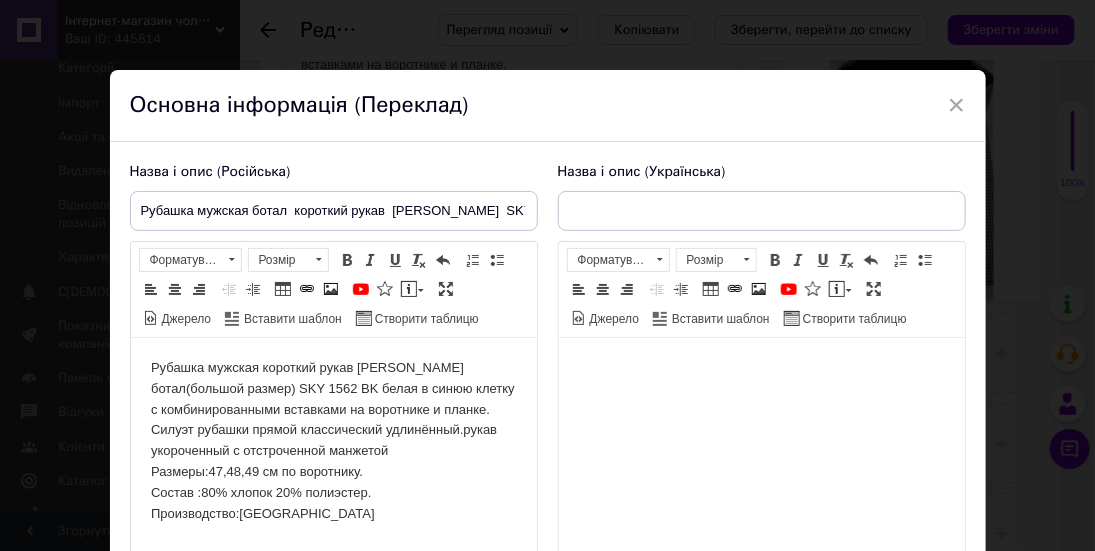 scroll, scrollTop: 0, scrollLeft: 0, axis: both 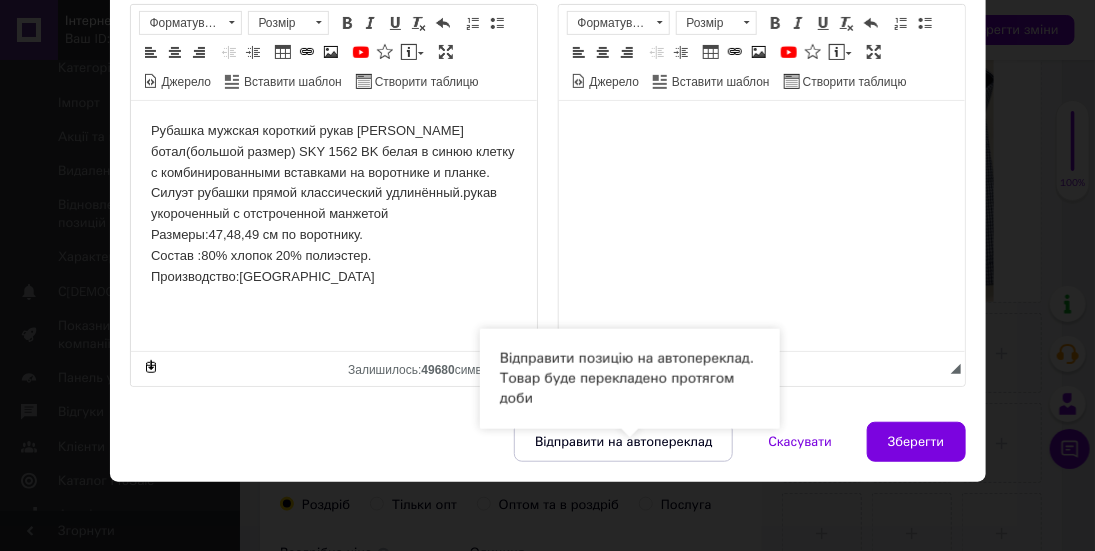 click on "Зберегти" at bounding box center (916, 442) 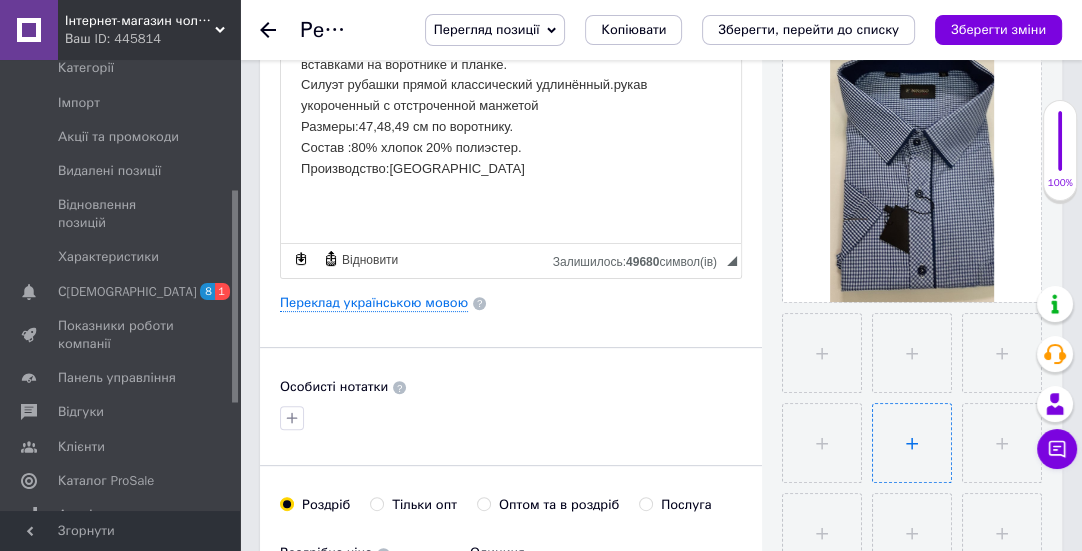click at bounding box center [912, 443] 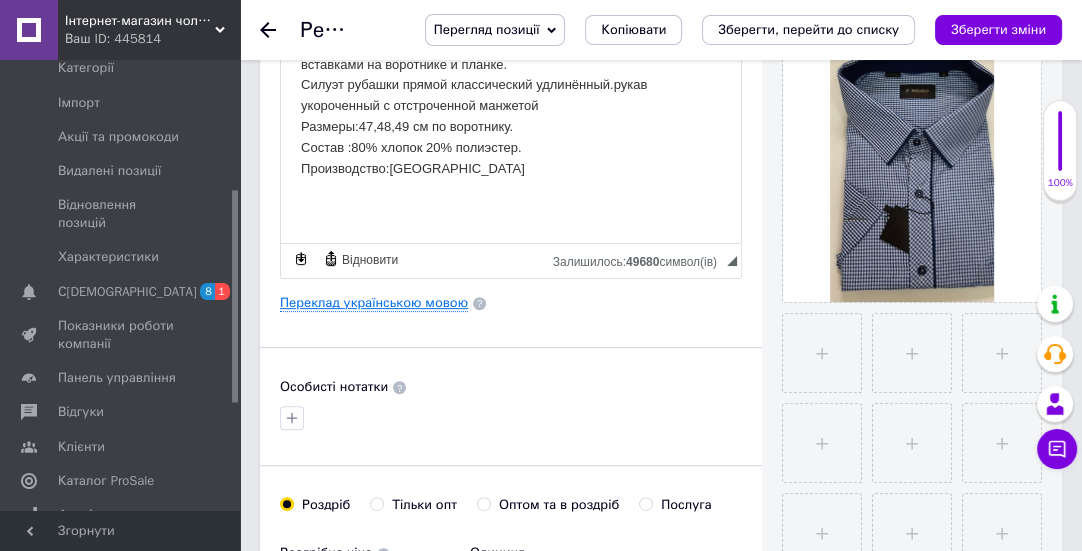 click on "Переклад українською мовою" at bounding box center (374, 303) 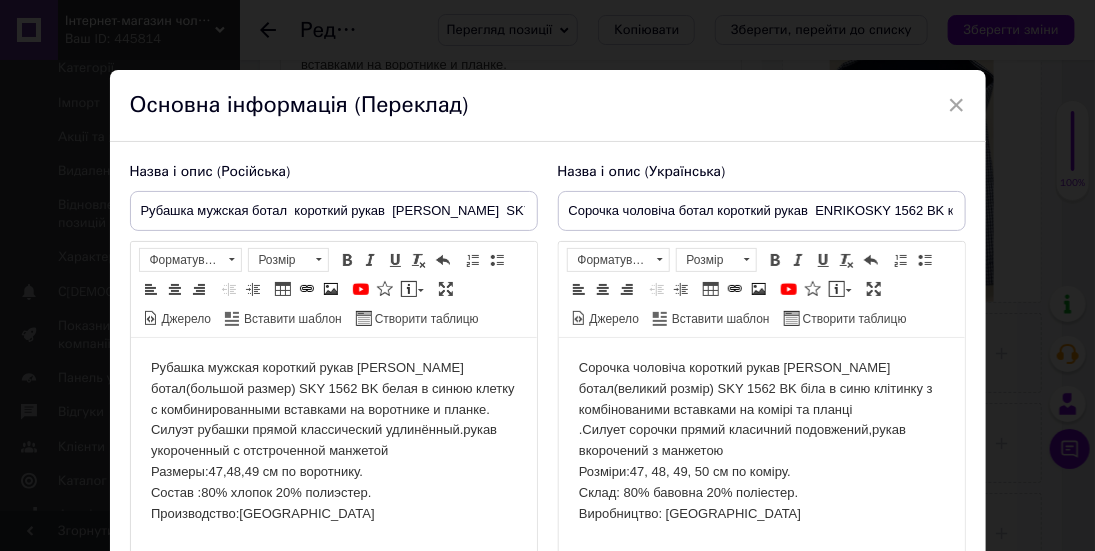 scroll, scrollTop: 0, scrollLeft: 0, axis: both 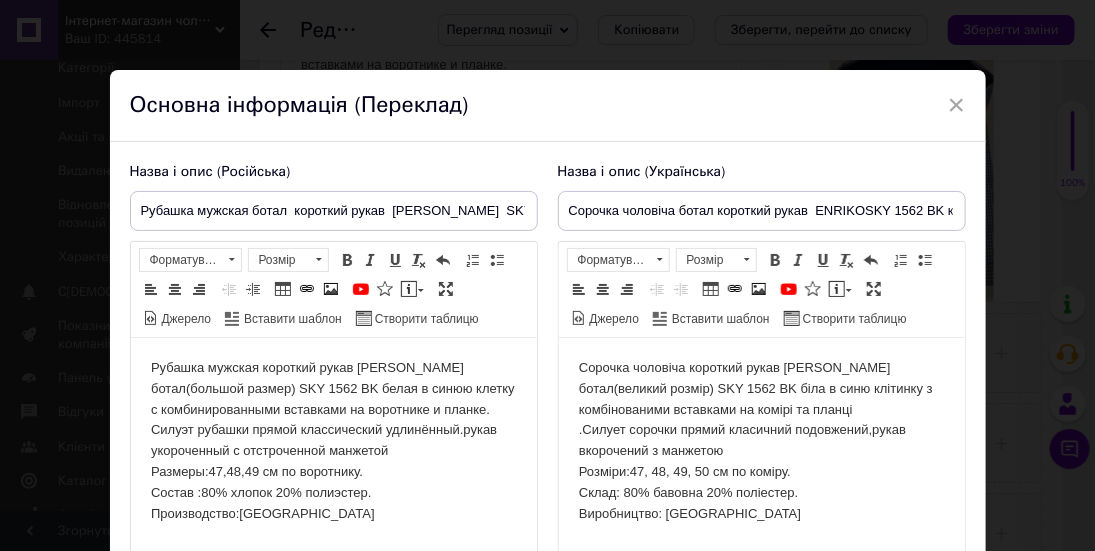 click on "Сорочка чоловіча короткий рукав [PERSON_NAME] ботал(великий розмір) SKY 1562 BK біла в синю клітинку з комбінованими вставками на комірі та планці .Силует сорочки прямий класичний подовжений,рукав вкорочений з манжетою Розміри:47, 48, 49, 50 см по коміру. Склад: 80% бавовна 20% поліестер. Виробництво: [GEOGRAPHIC_DATA]" at bounding box center (761, 441) 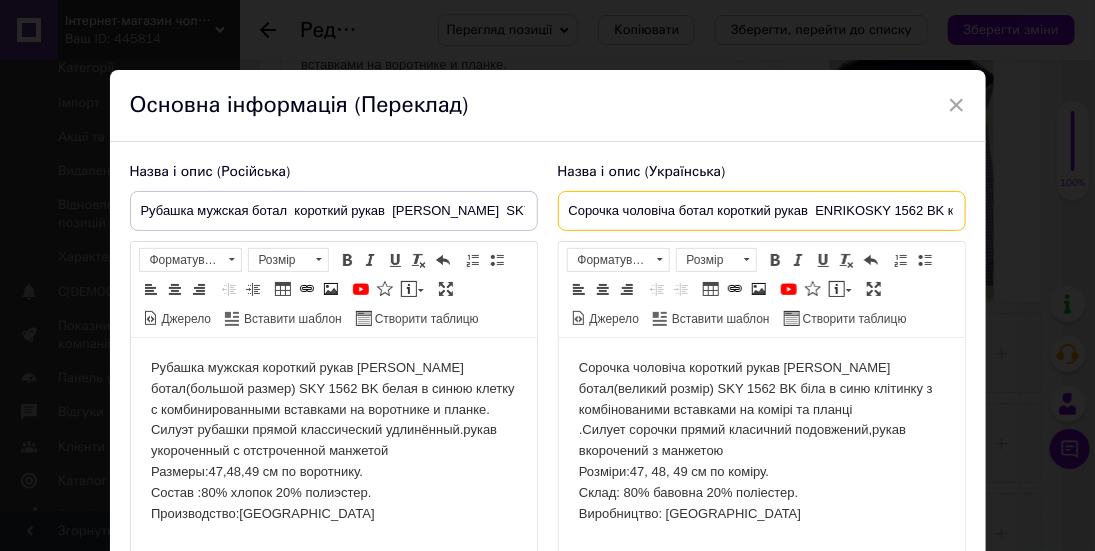 click on "Сорочка чоловіча ботал короткий рукав  ENRIKOSKY 1562 BK клітинка" at bounding box center (762, 211) 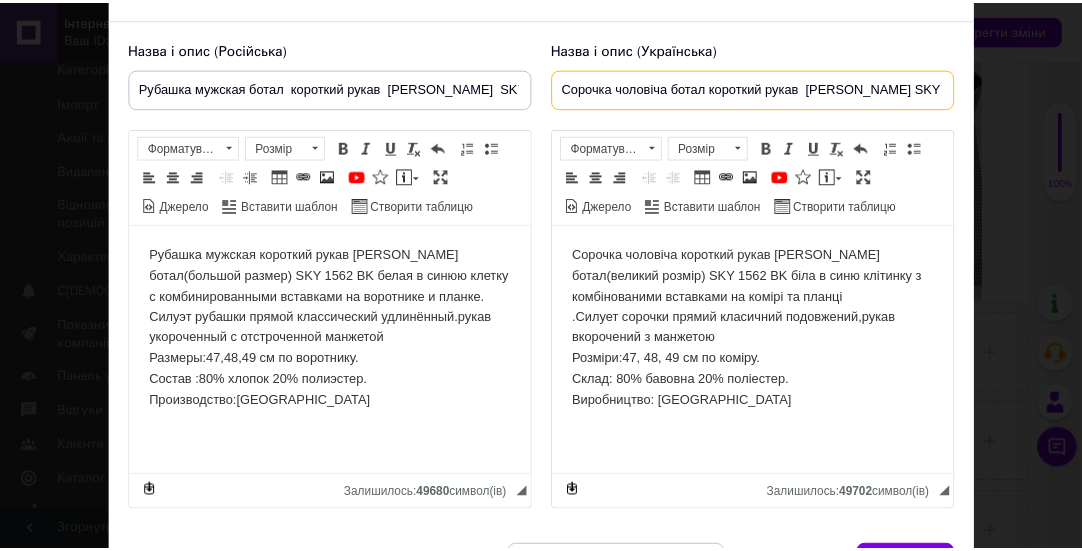 scroll, scrollTop: 247, scrollLeft: 0, axis: vertical 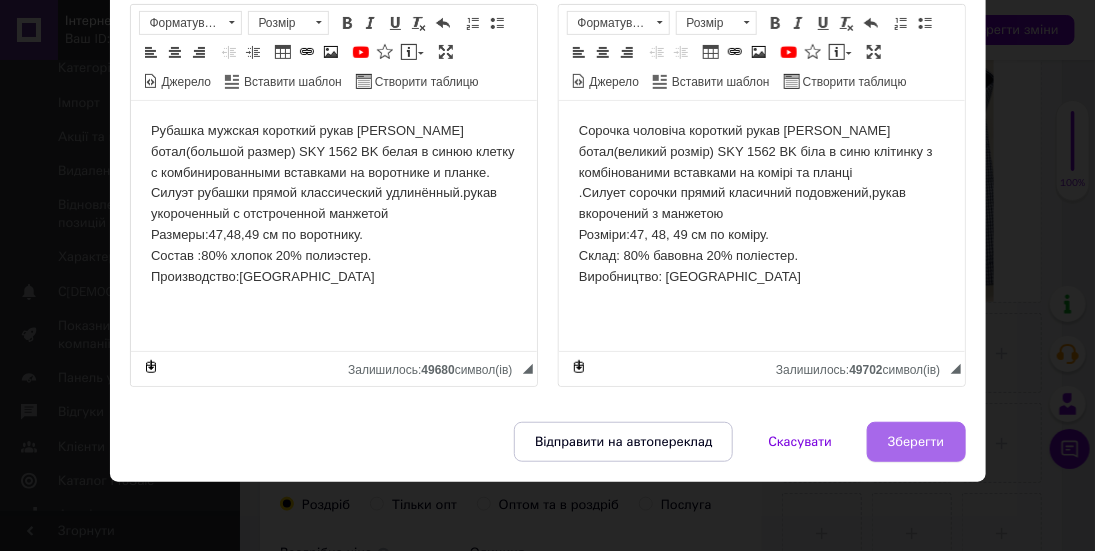 click on "Зберегти" at bounding box center (916, 442) 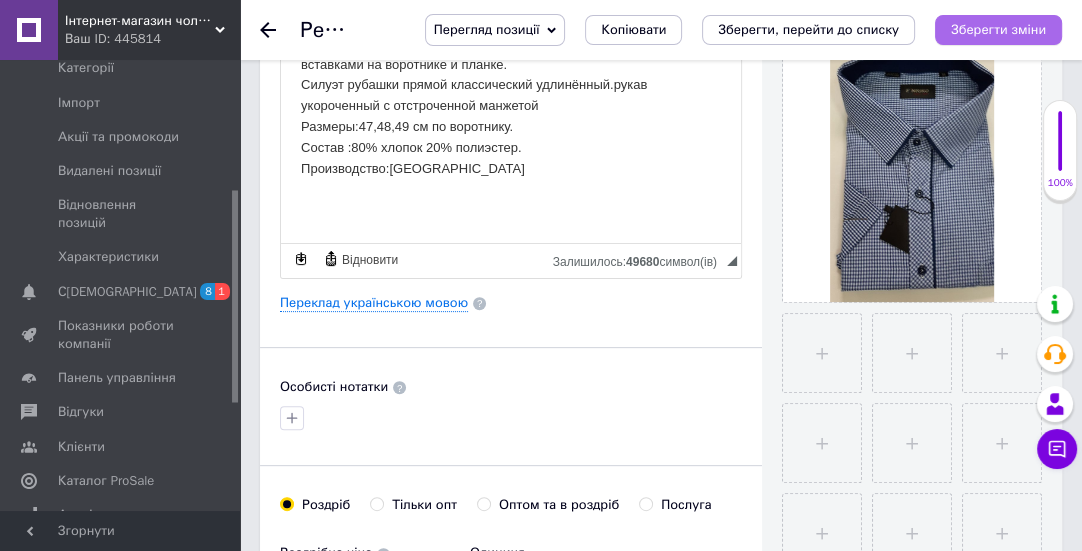 click on "Зберегти зміни" at bounding box center [998, 29] 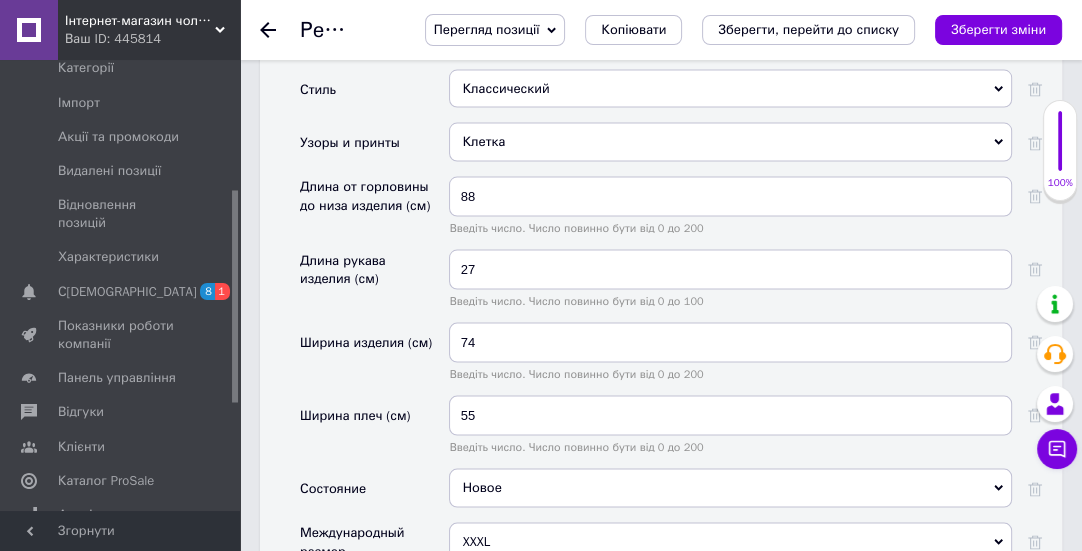 scroll, scrollTop: 3181, scrollLeft: 0, axis: vertical 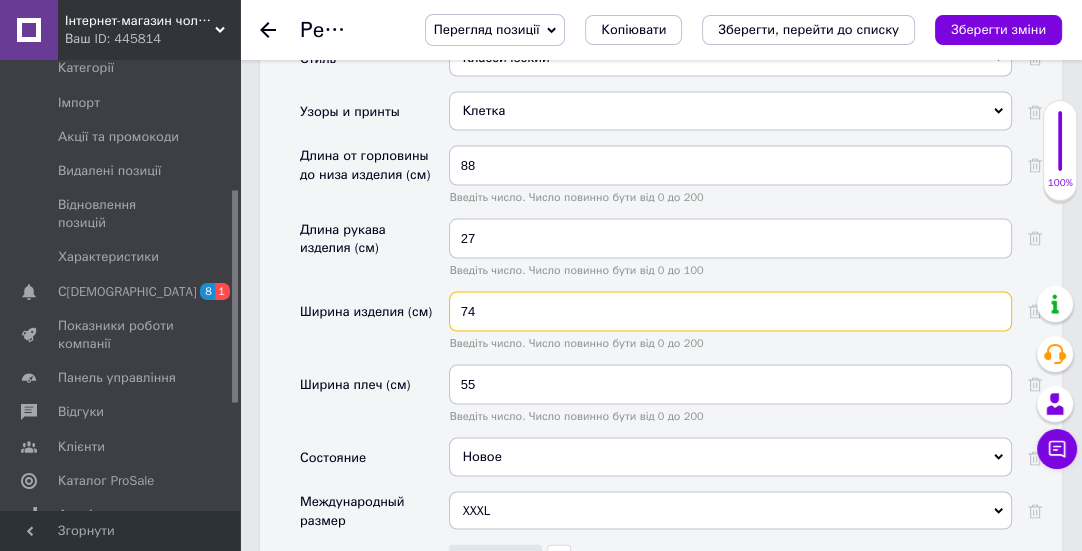 click on "74" at bounding box center (730, 312) 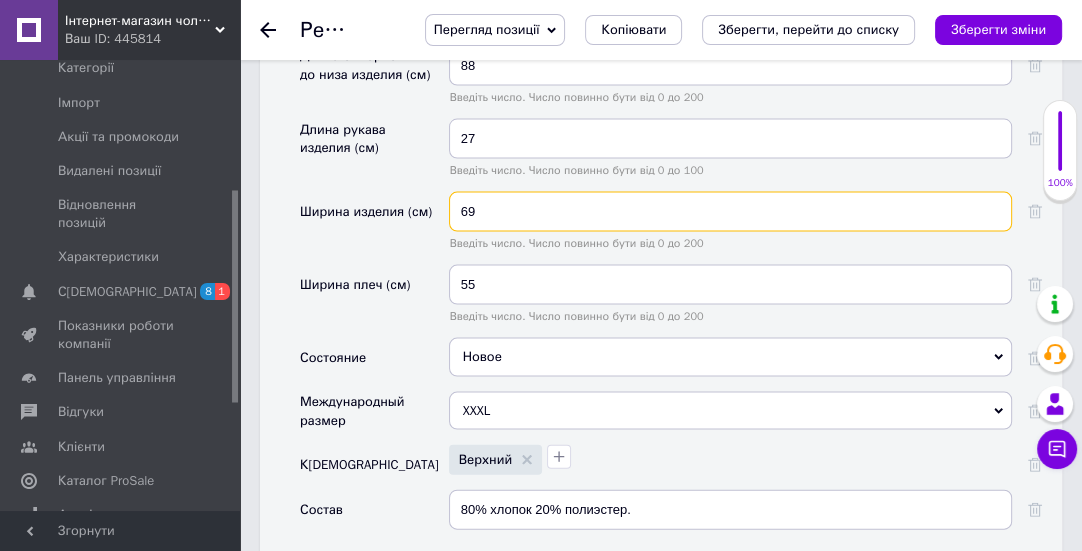 scroll, scrollTop: 3545, scrollLeft: 0, axis: vertical 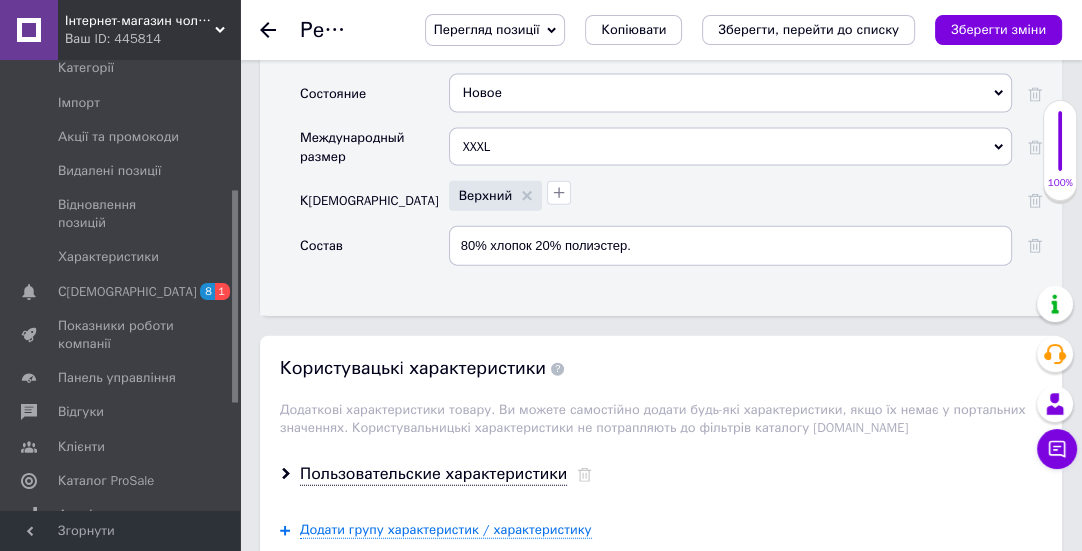 type on "69" 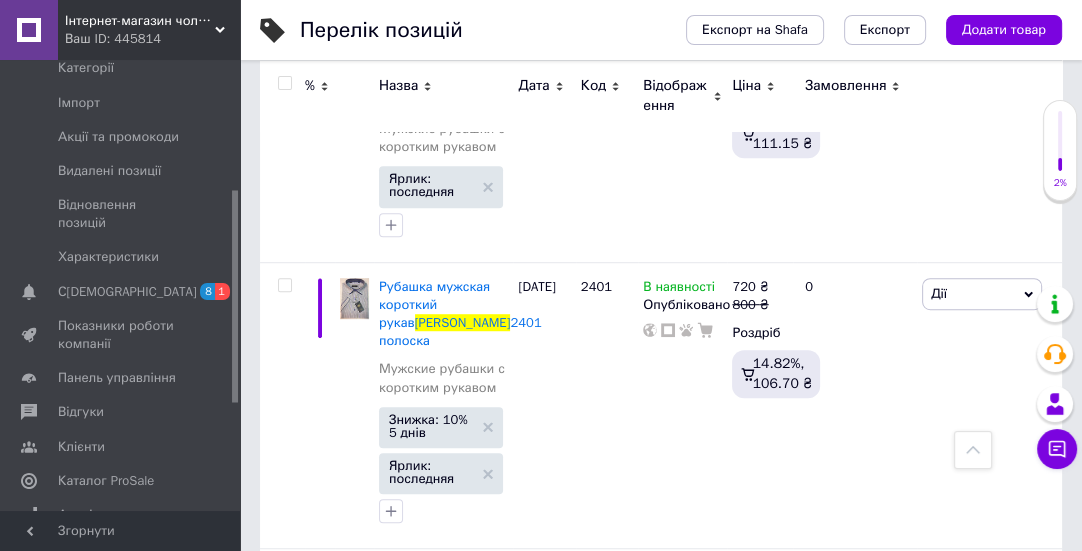 scroll, scrollTop: 970, scrollLeft: 0, axis: vertical 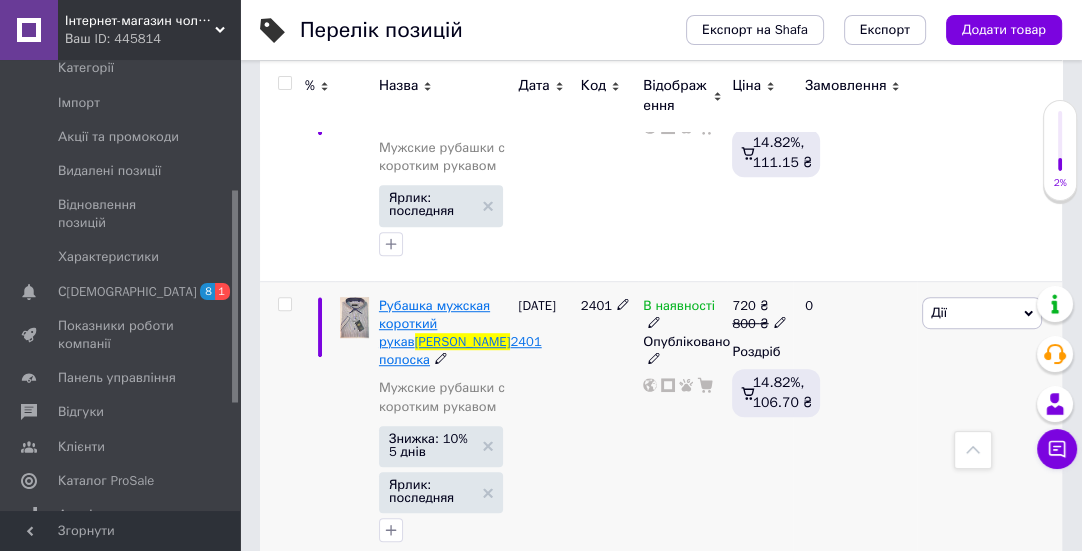 click on "Рубашка мужская короткий рукав" at bounding box center (434, 323) 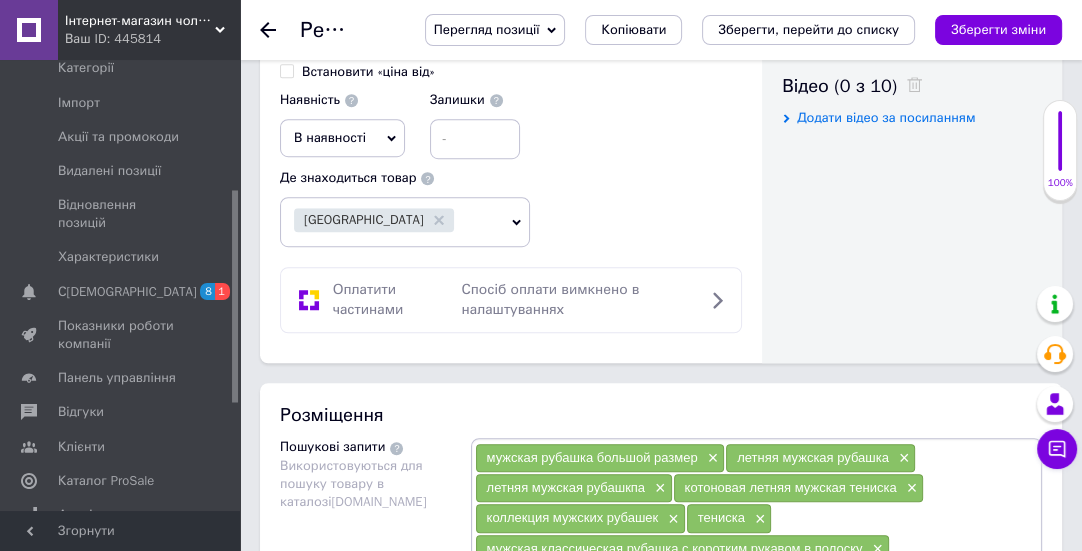 scroll, scrollTop: 909, scrollLeft: 0, axis: vertical 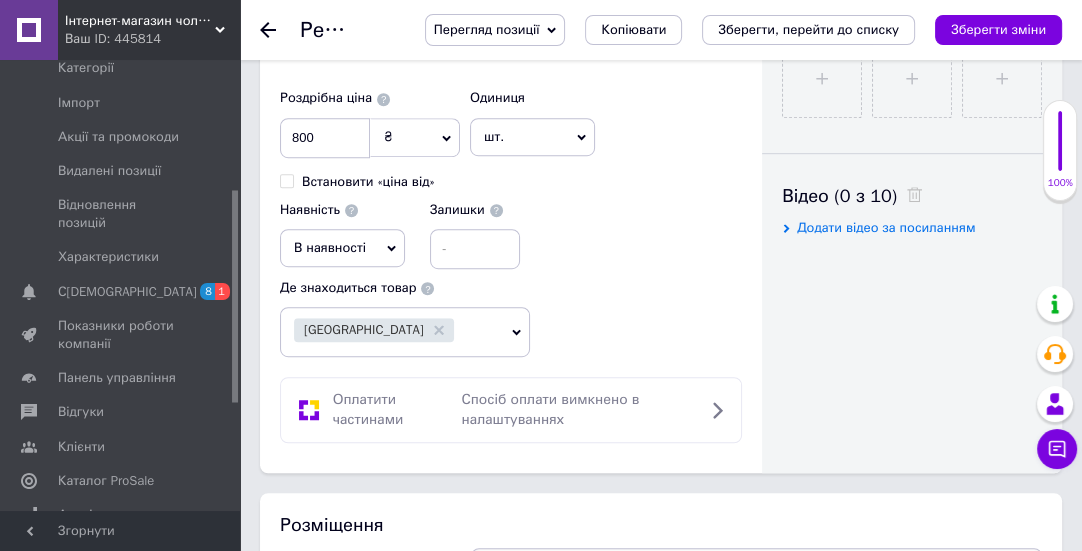 click 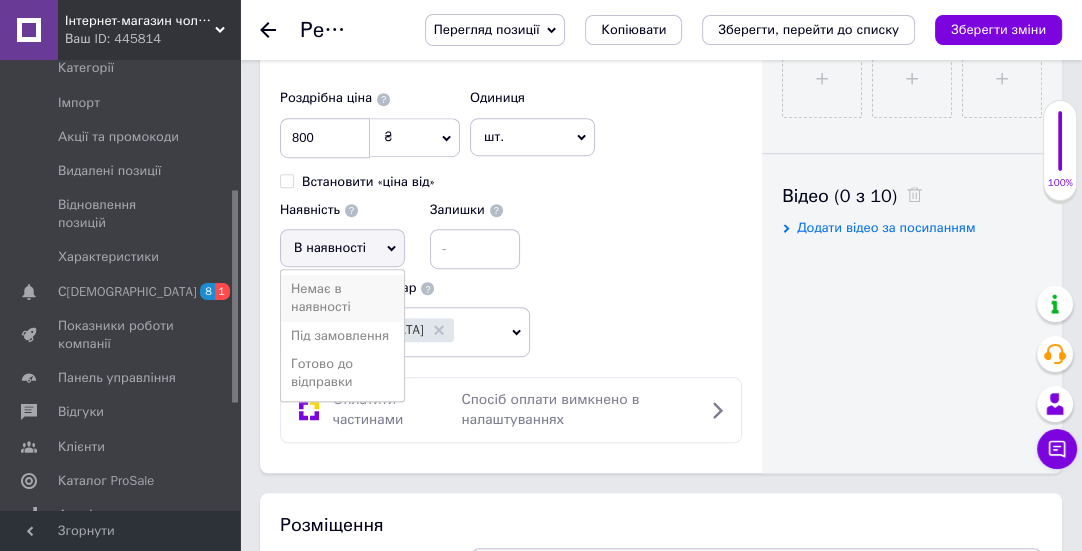 click on "Немає в наявності" at bounding box center [342, 298] 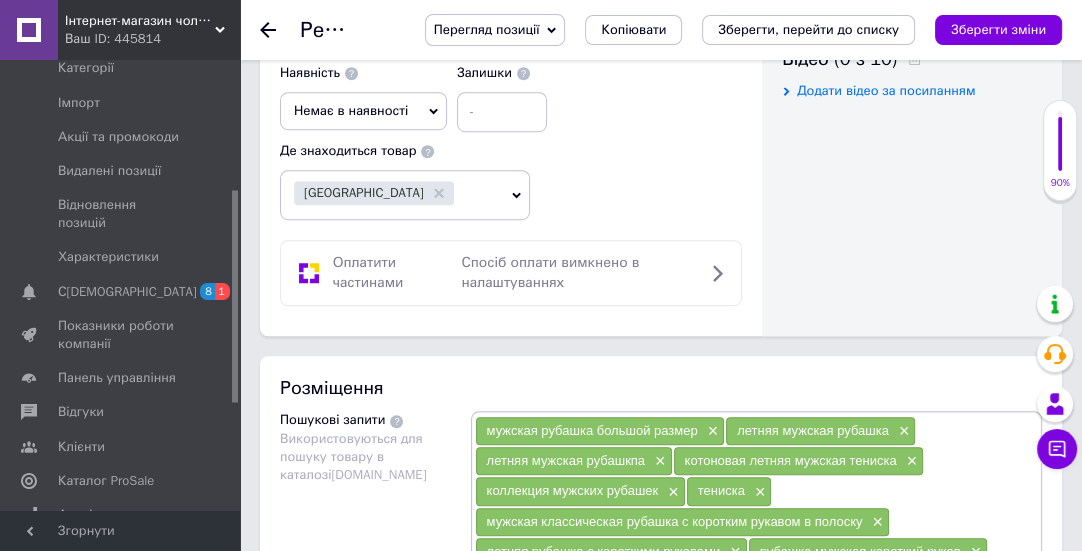 scroll, scrollTop: 1272, scrollLeft: 0, axis: vertical 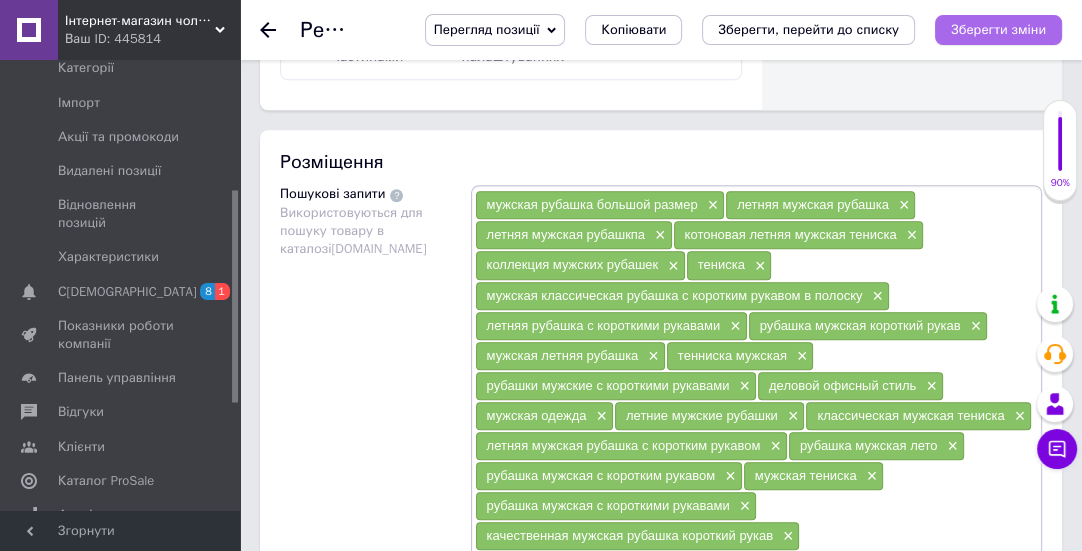 click on "Зберегти зміни" at bounding box center (998, 29) 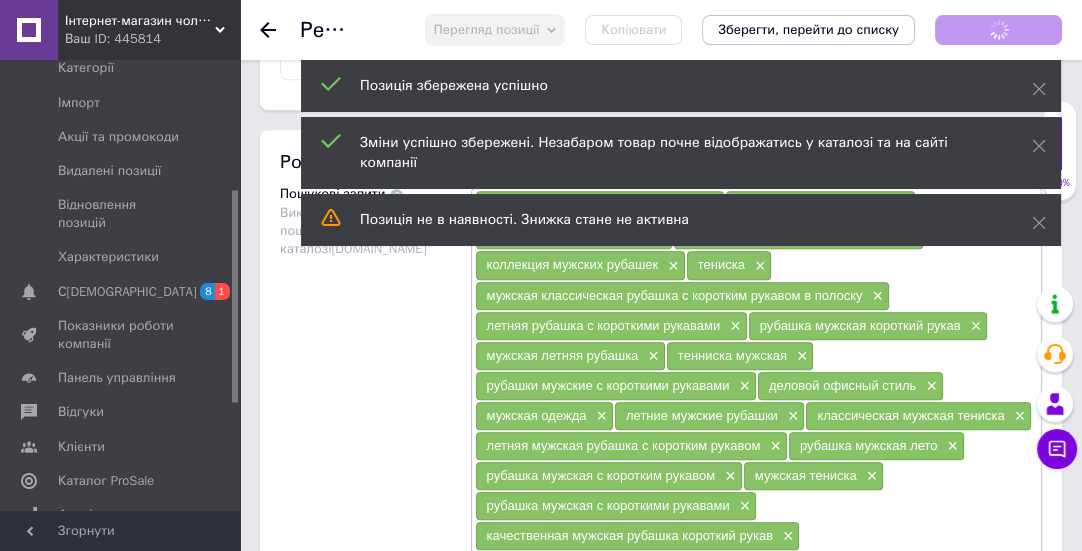click 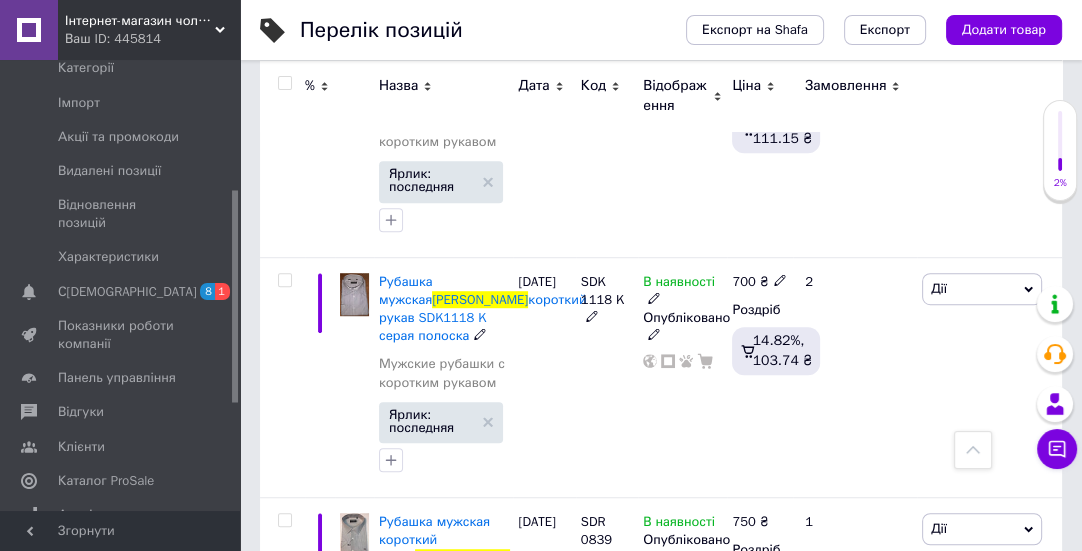 scroll, scrollTop: 1000, scrollLeft: 0, axis: vertical 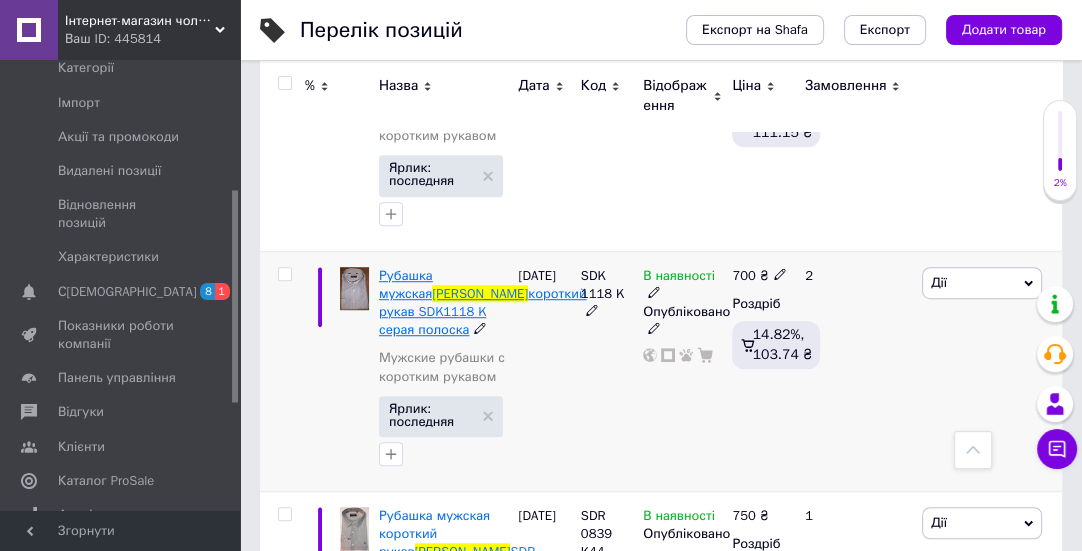 click on "Рубашка мужская" at bounding box center [406, 284] 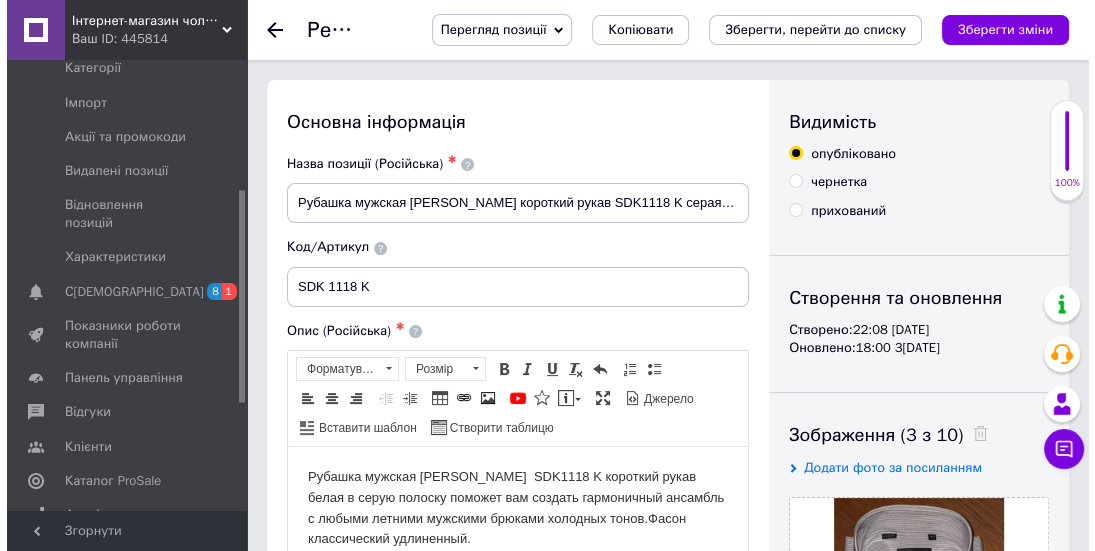 scroll, scrollTop: 363, scrollLeft: 0, axis: vertical 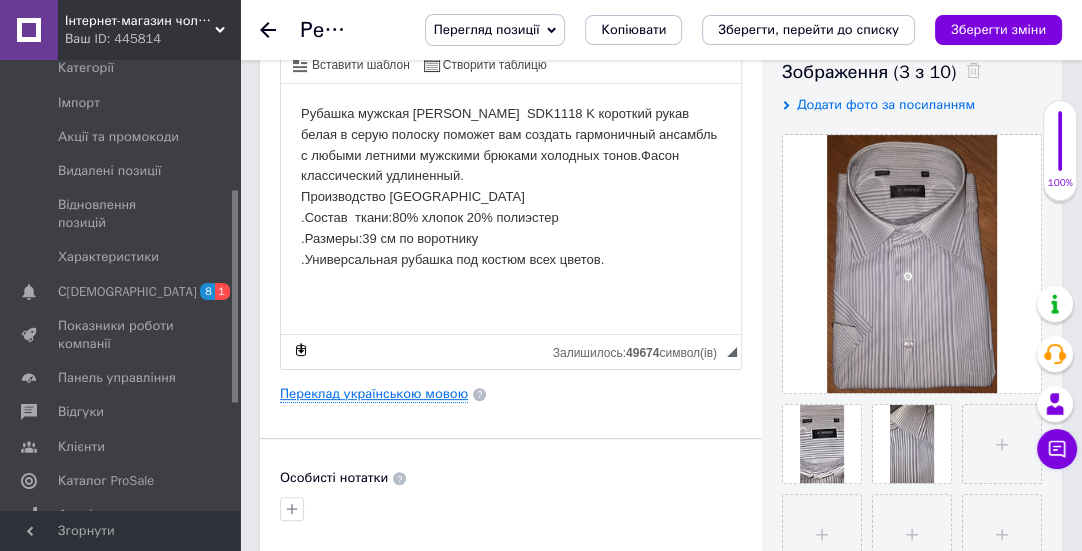 click on "Переклад українською мовою" at bounding box center [374, 394] 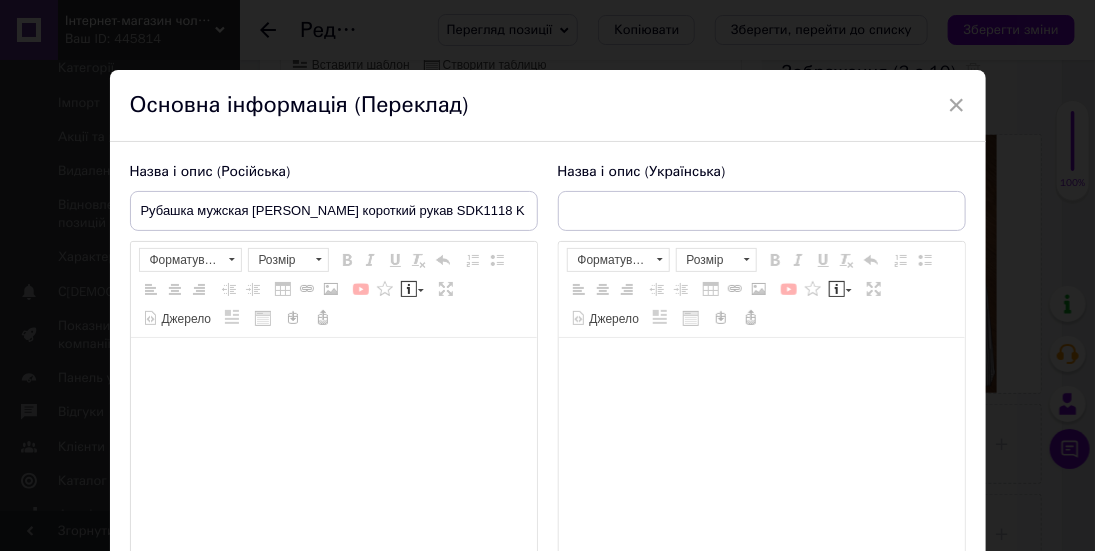 type on "Сорочка чоловіча [PERSON_NAME] короткий рукав SDK1118 K сіра смужка" 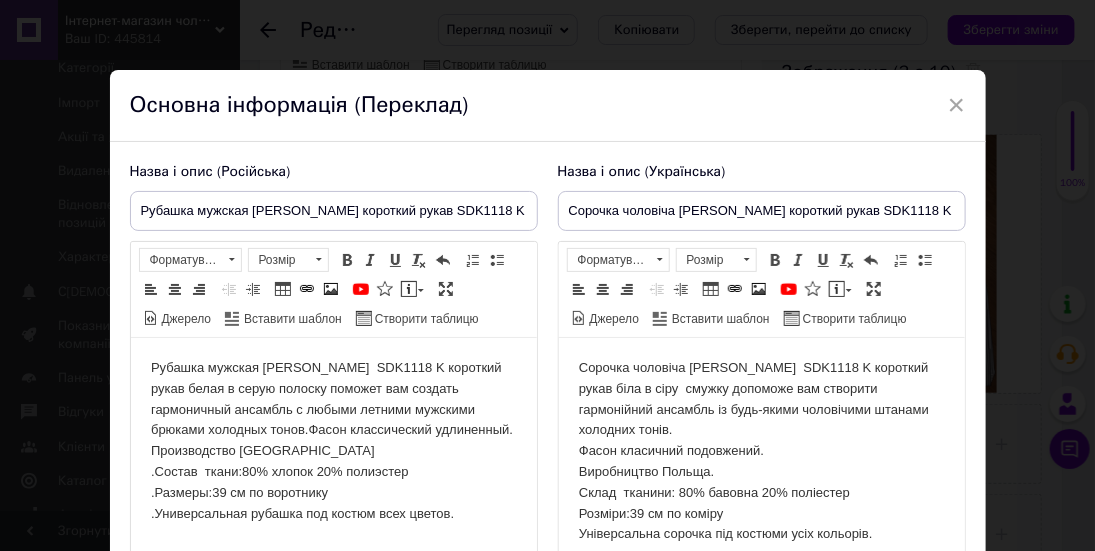 scroll, scrollTop: 0, scrollLeft: 0, axis: both 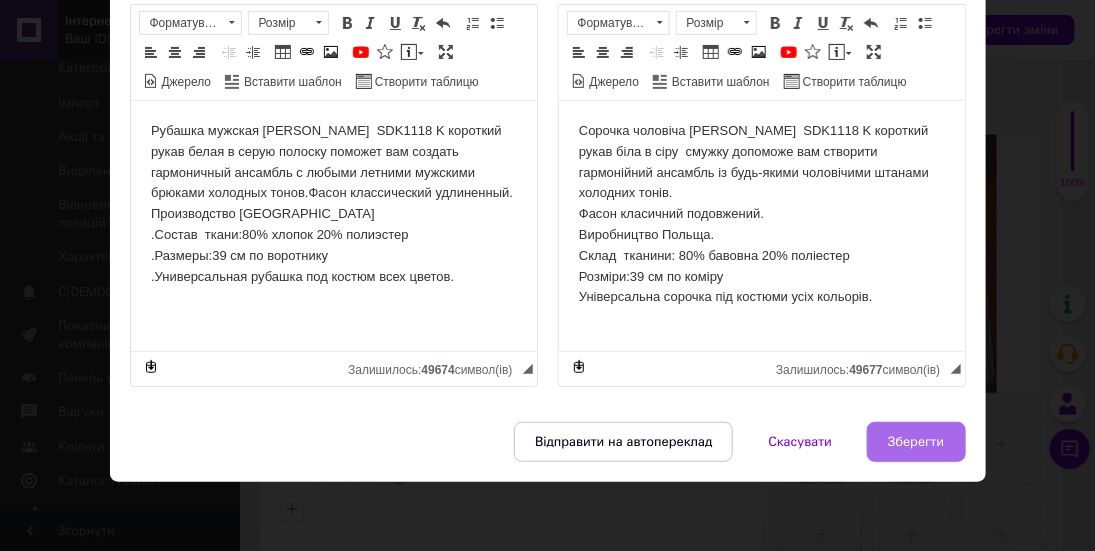 click on "Зберегти" at bounding box center (916, 442) 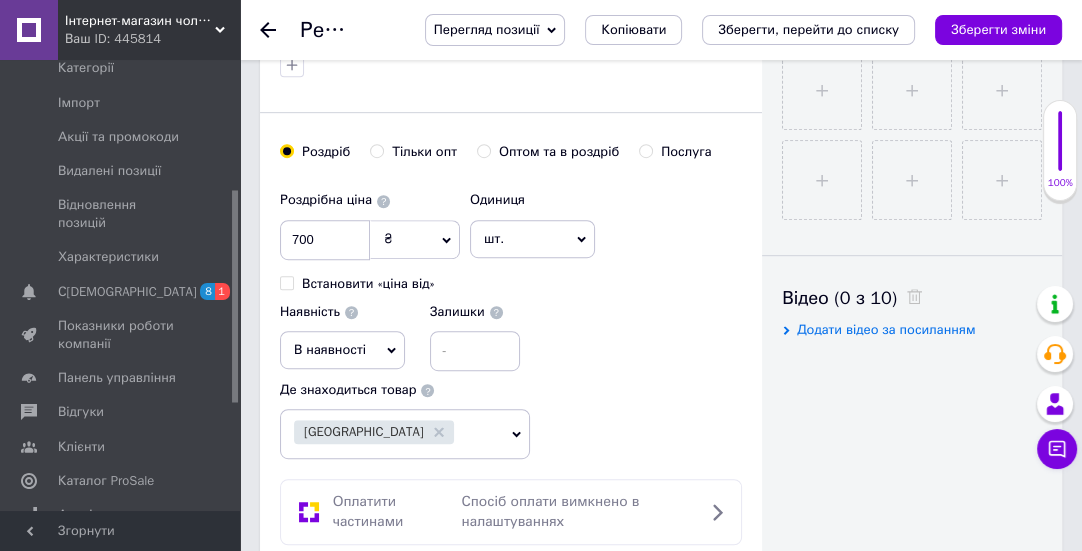 scroll, scrollTop: 818, scrollLeft: 0, axis: vertical 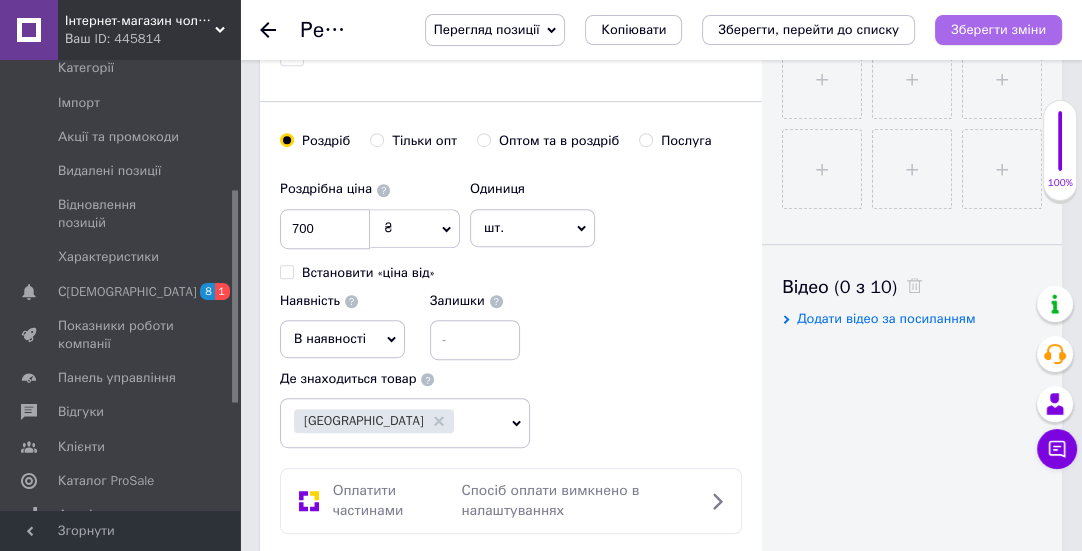 click on "Зберегти зміни" at bounding box center (998, 29) 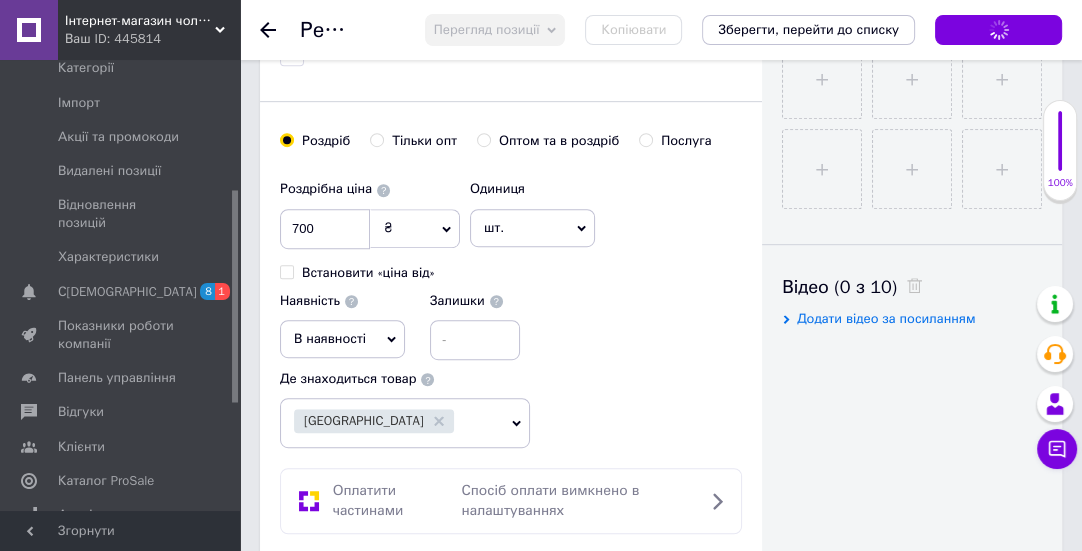 click 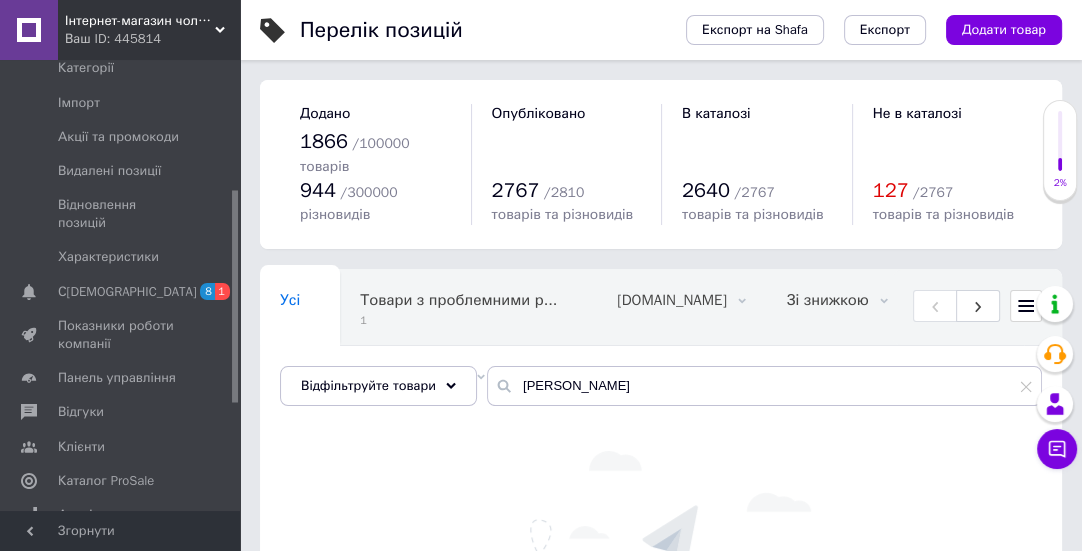 scroll, scrollTop: 169, scrollLeft: 0, axis: vertical 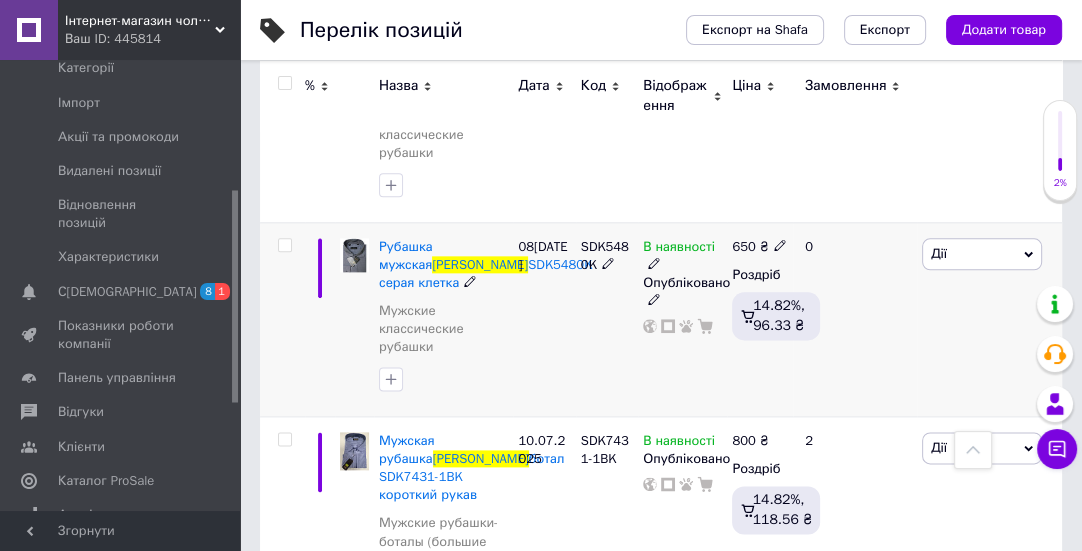 click 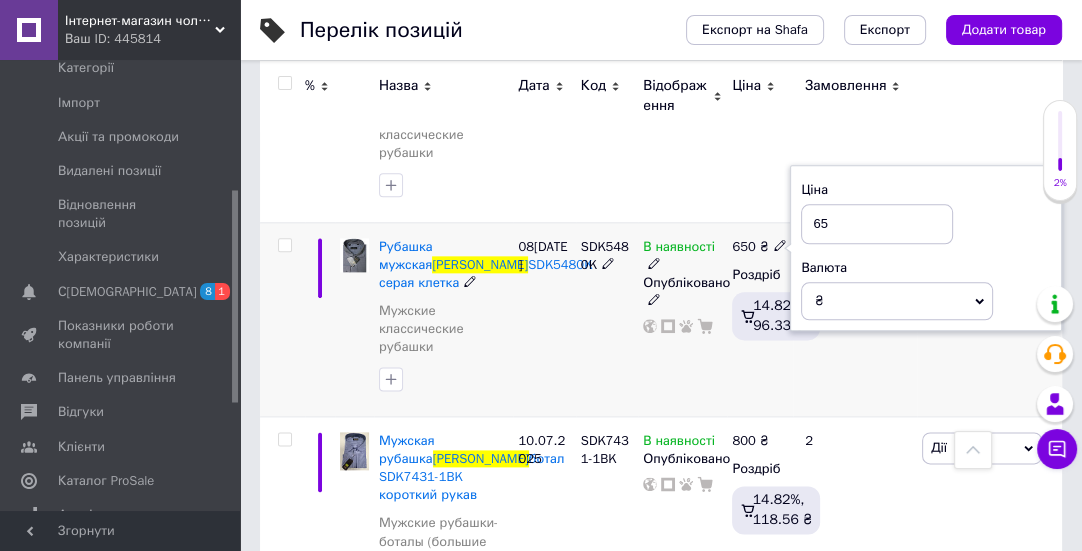 type on "6" 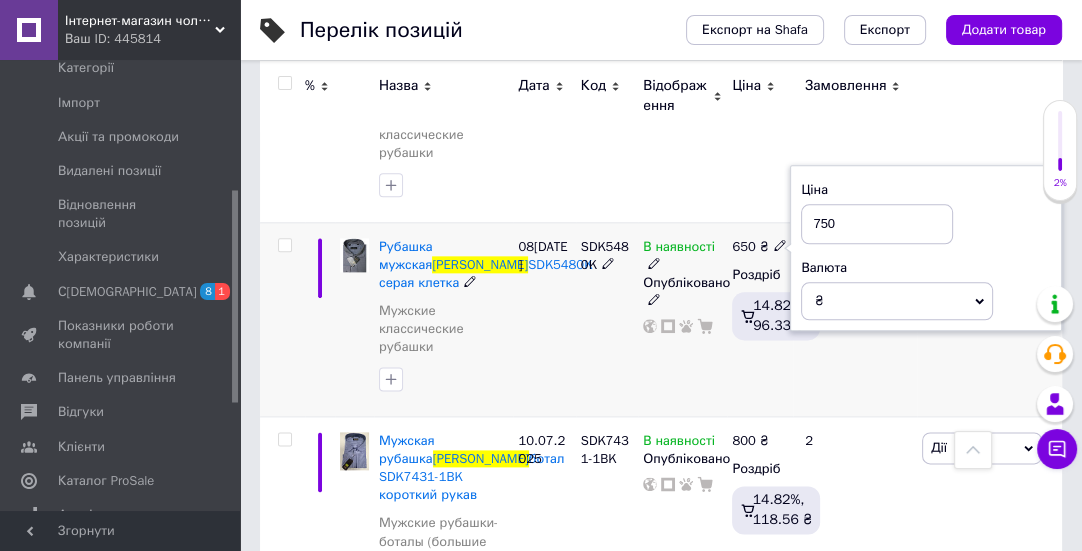 type on "750" 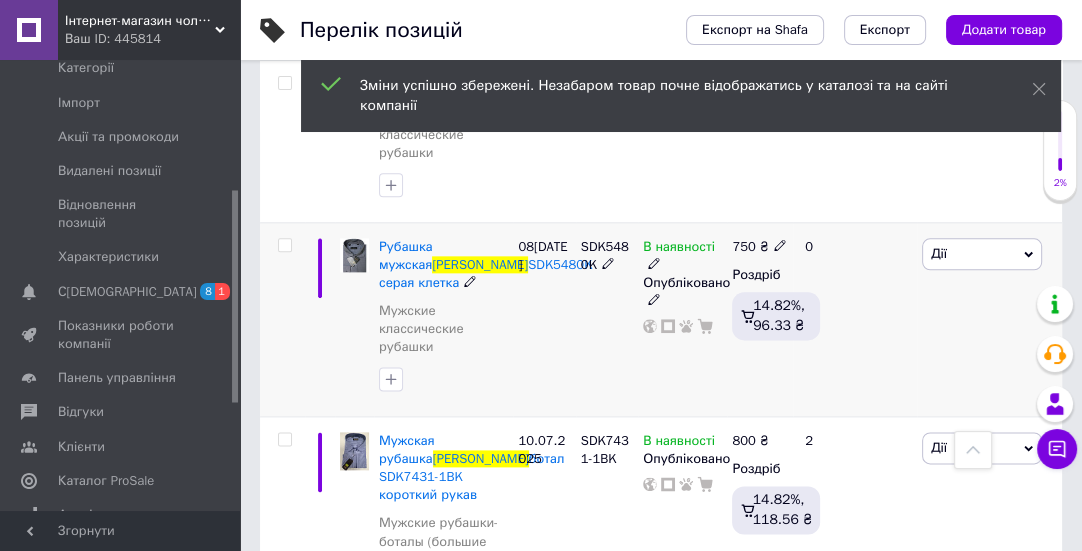 click on "Дії" at bounding box center (982, 254) 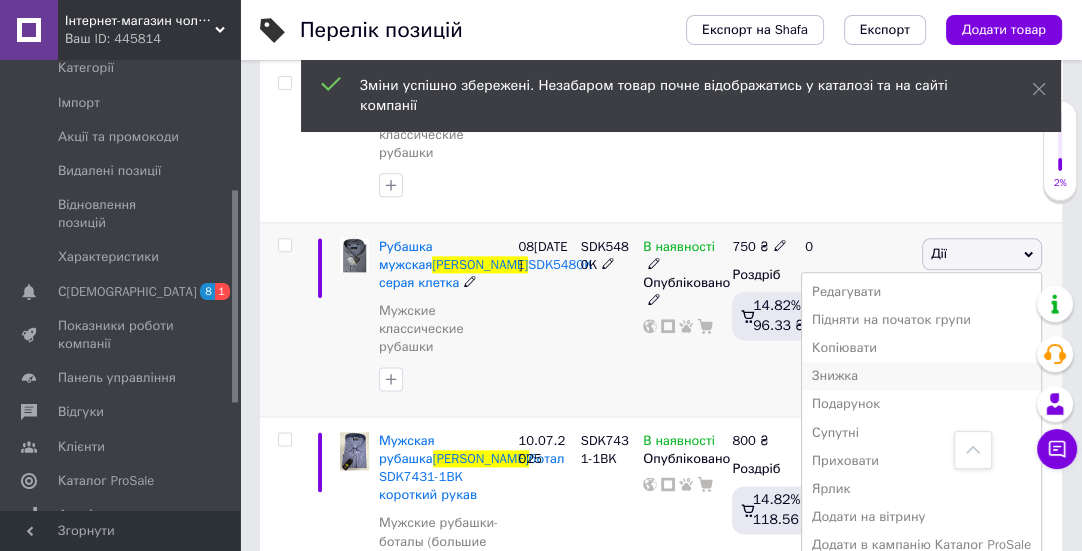 click on "Знижка" at bounding box center [921, 376] 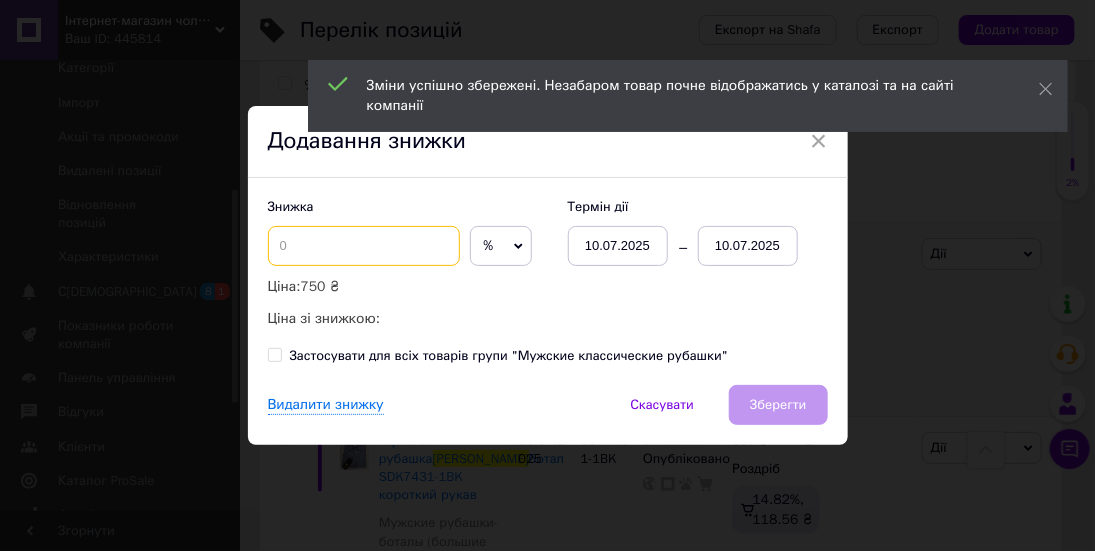 click at bounding box center [364, 246] 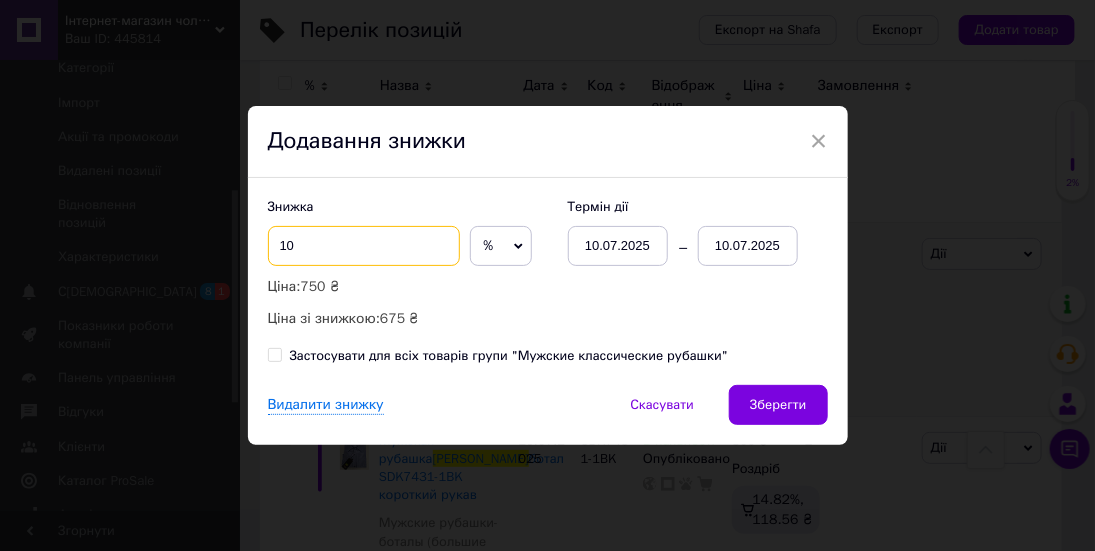 type on "10" 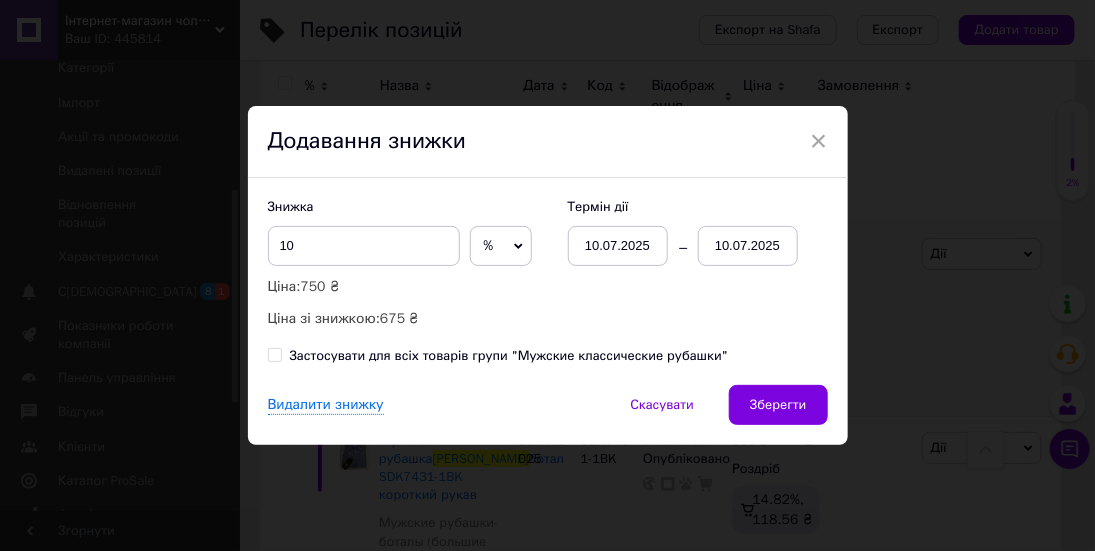 click on "10.07.2025" at bounding box center (748, 246) 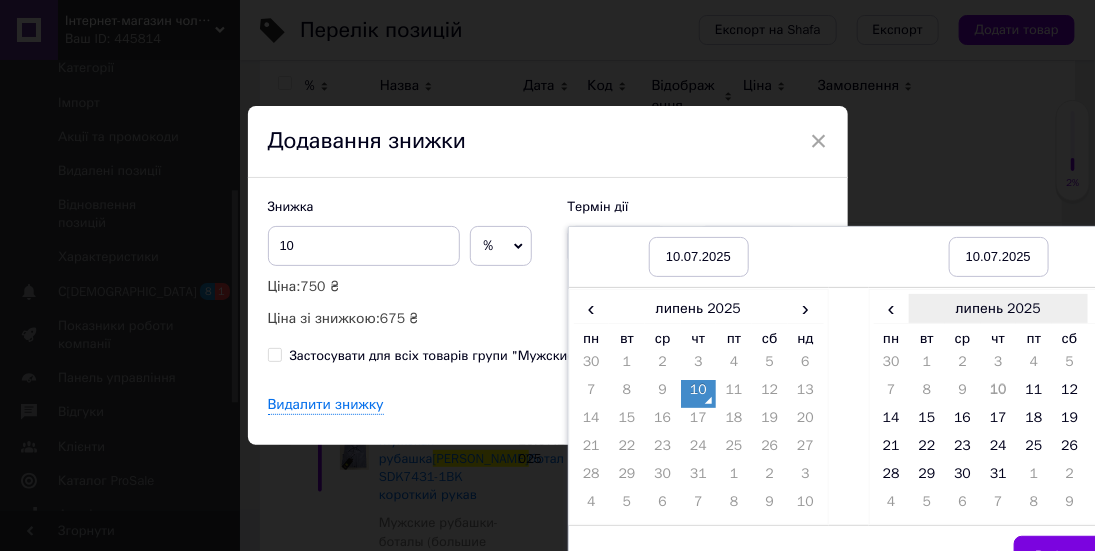 click on "липень 2025" at bounding box center (998, 309) 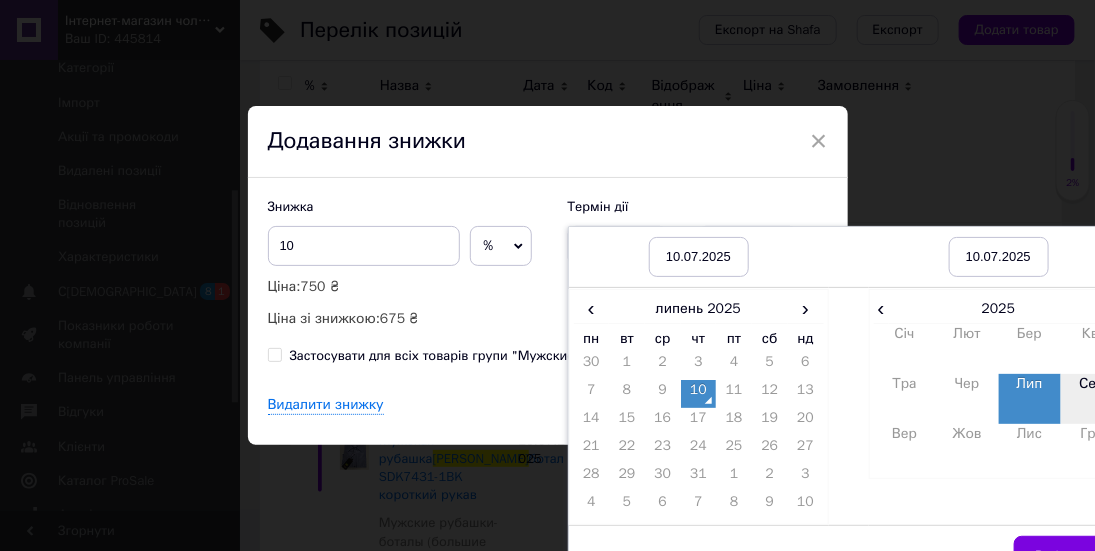 click on "Сер" at bounding box center (1092, 399) 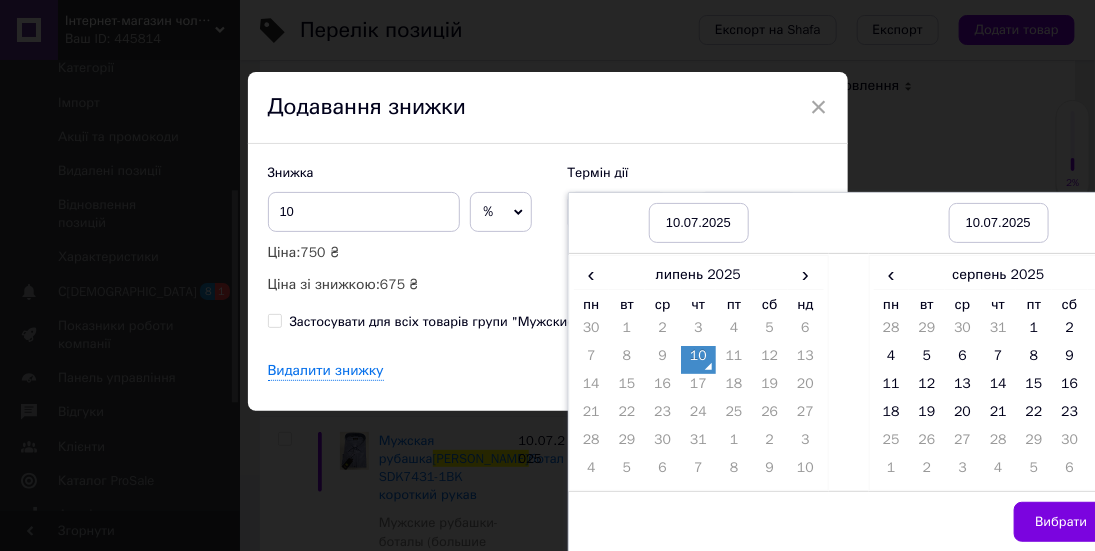 scroll, scrollTop: 38, scrollLeft: 0, axis: vertical 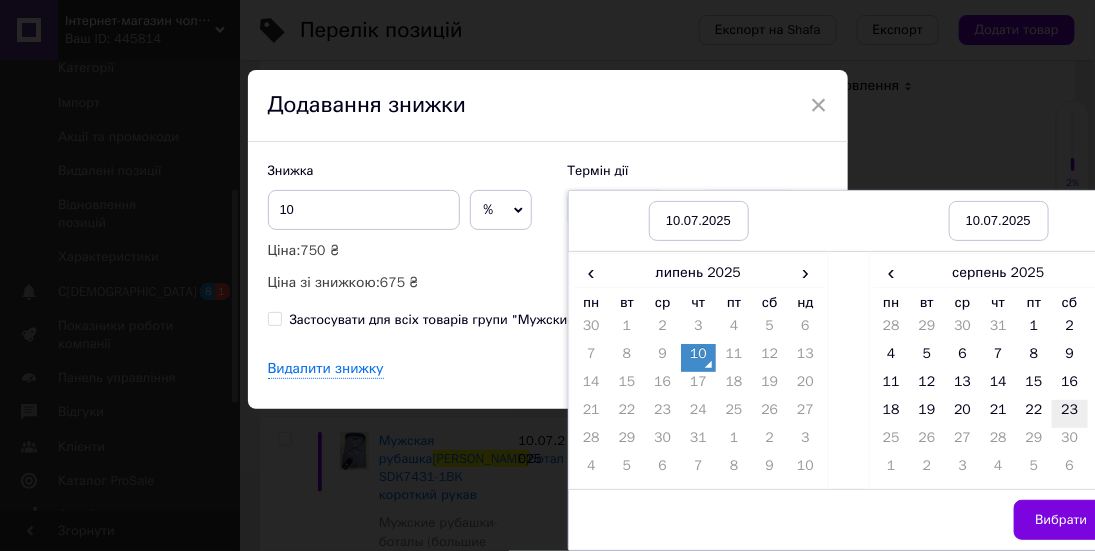 click on "23" at bounding box center (1070, 414) 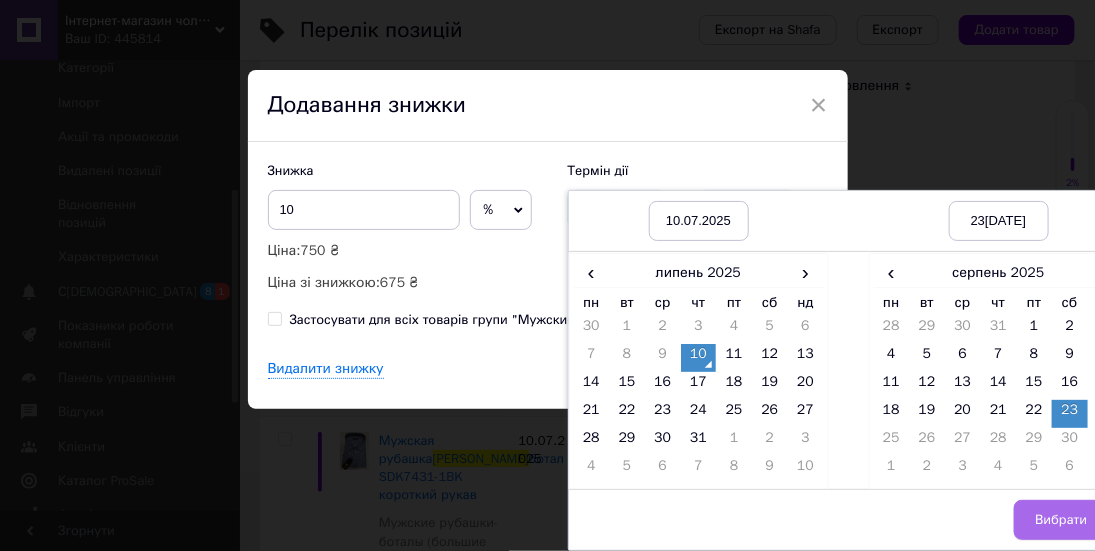 click on "Вибрати" at bounding box center (1061, 520) 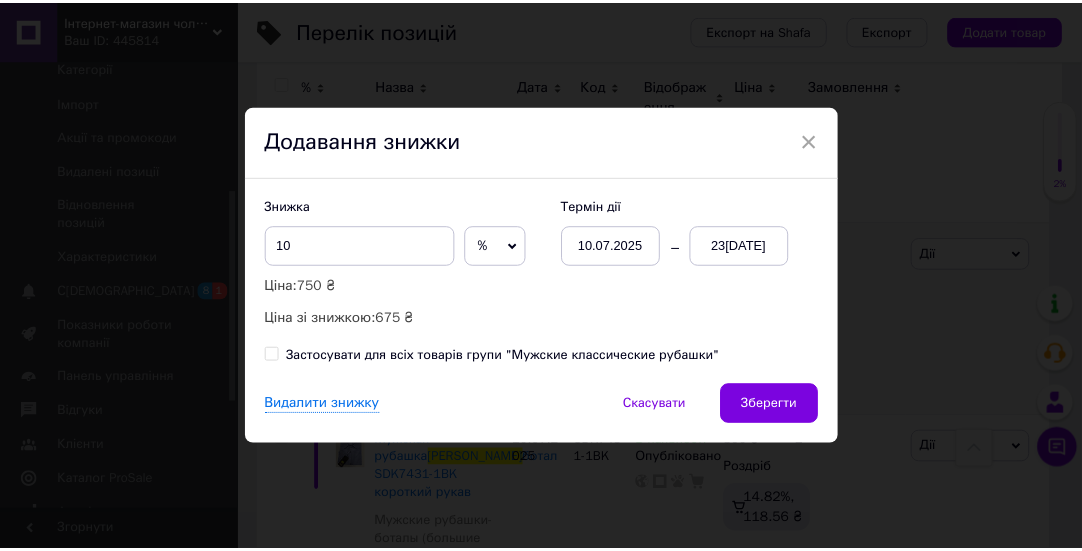 scroll, scrollTop: 0, scrollLeft: 0, axis: both 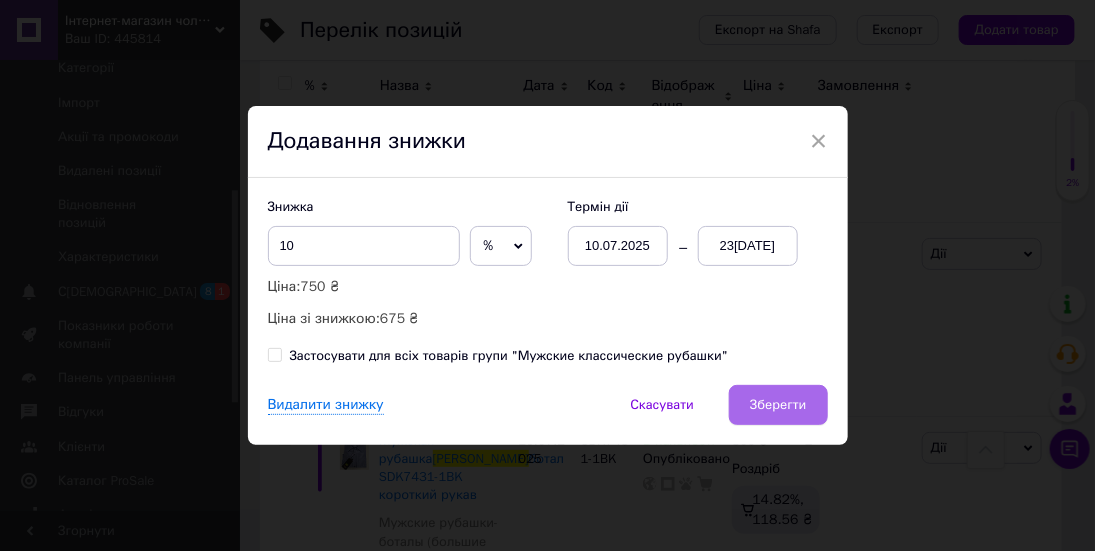 click on "Зберегти" at bounding box center [778, 405] 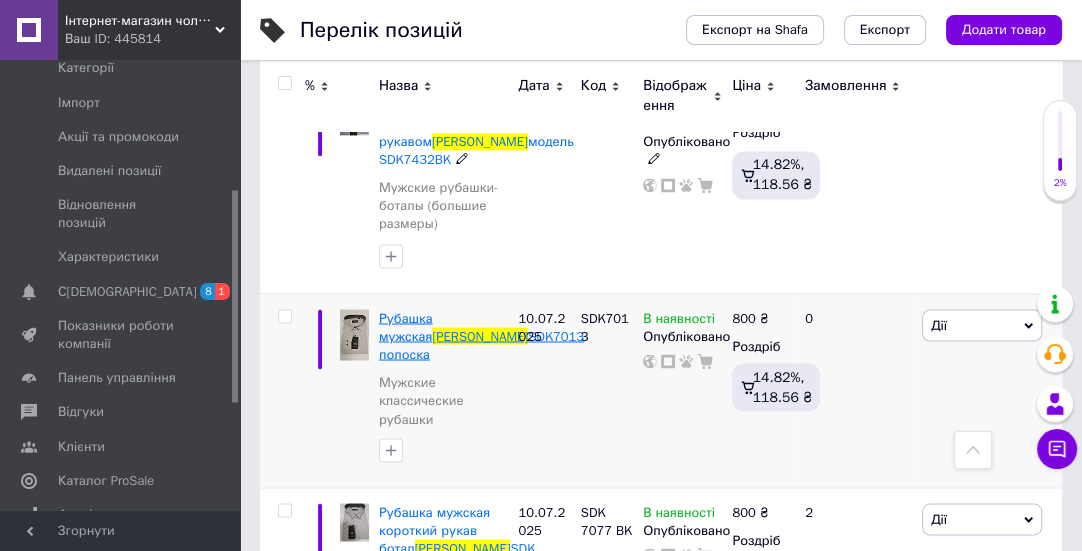 scroll, scrollTop: 2716, scrollLeft: 0, axis: vertical 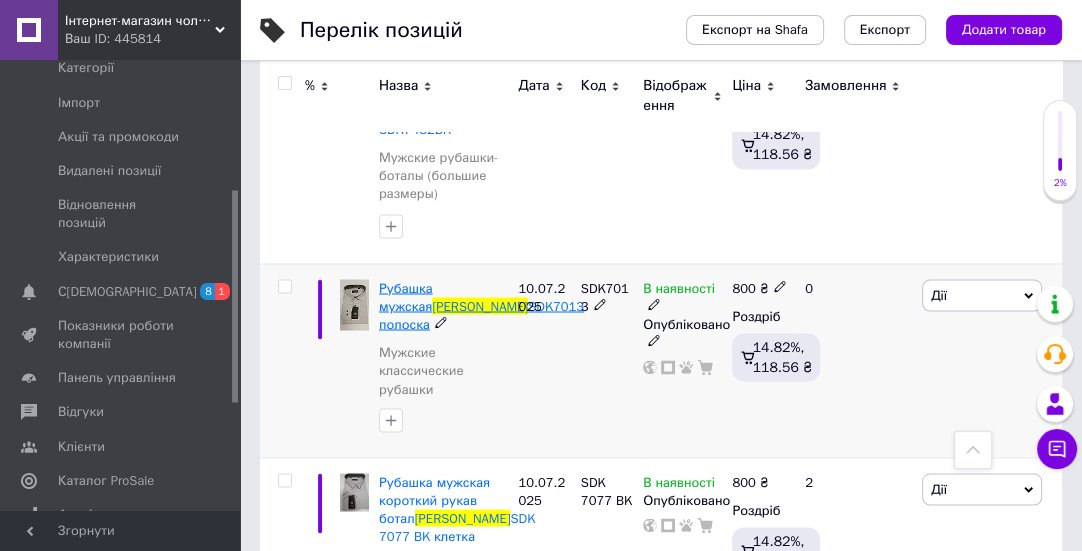 click on "Рубашка мужская" at bounding box center [406, 296] 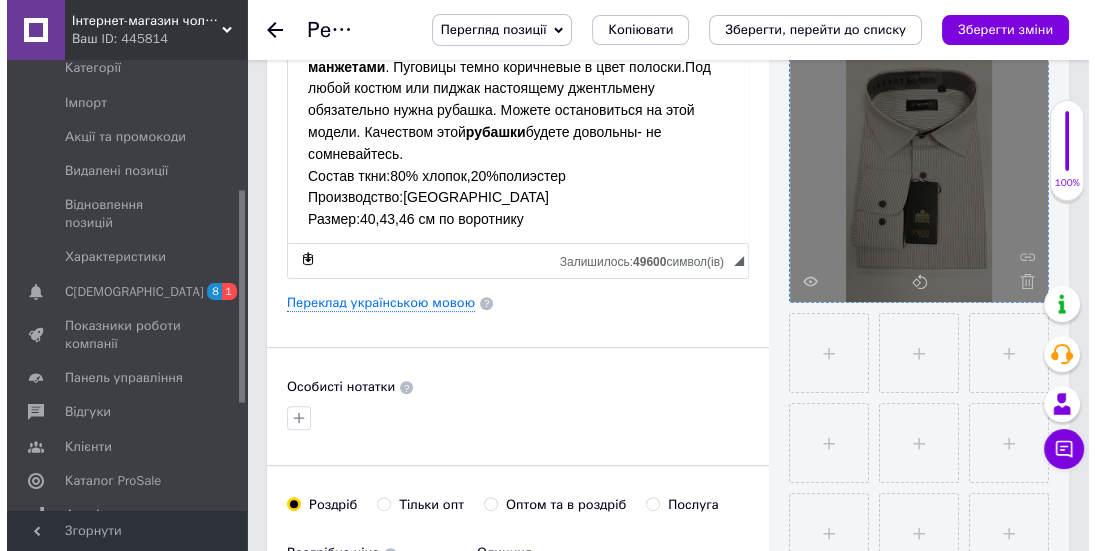 scroll, scrollTop: 0, scrollLeft: 0, axis: both 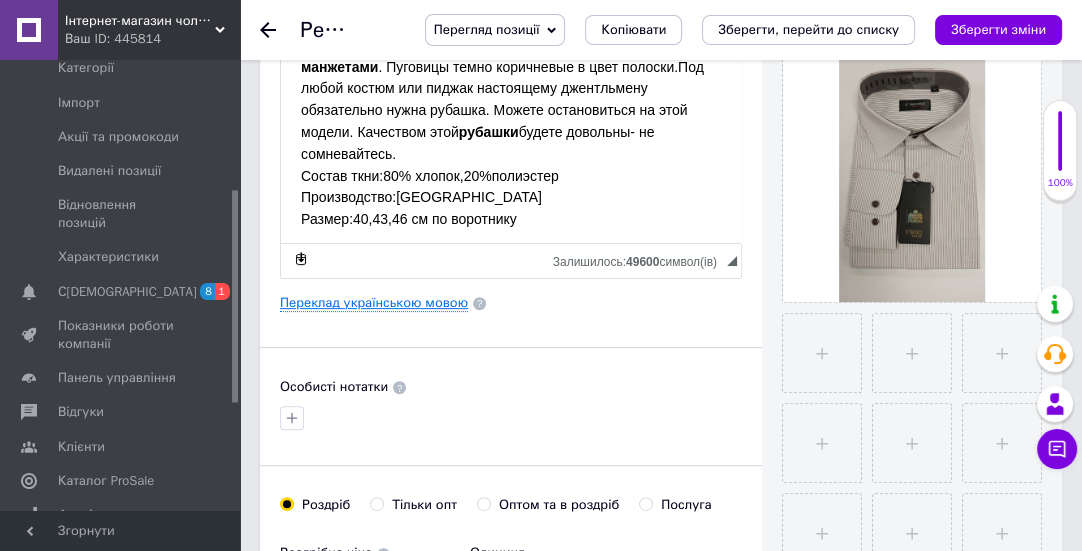 click on "Переклад українською мовою" at bounding box center (374, 303) 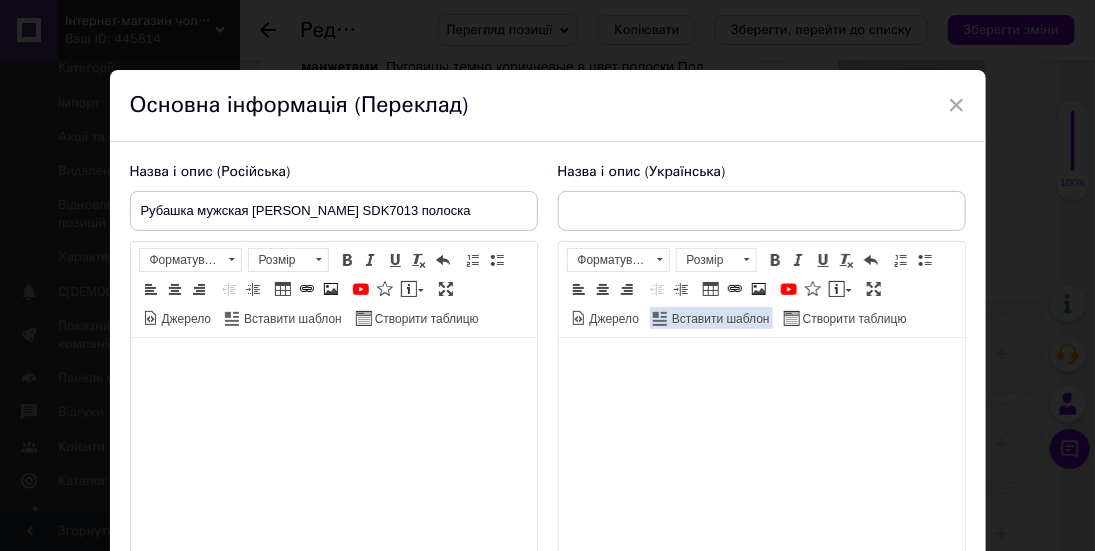 type on "Сорочка чоловіча [PERSON_NAME] SDK7013 смужка" 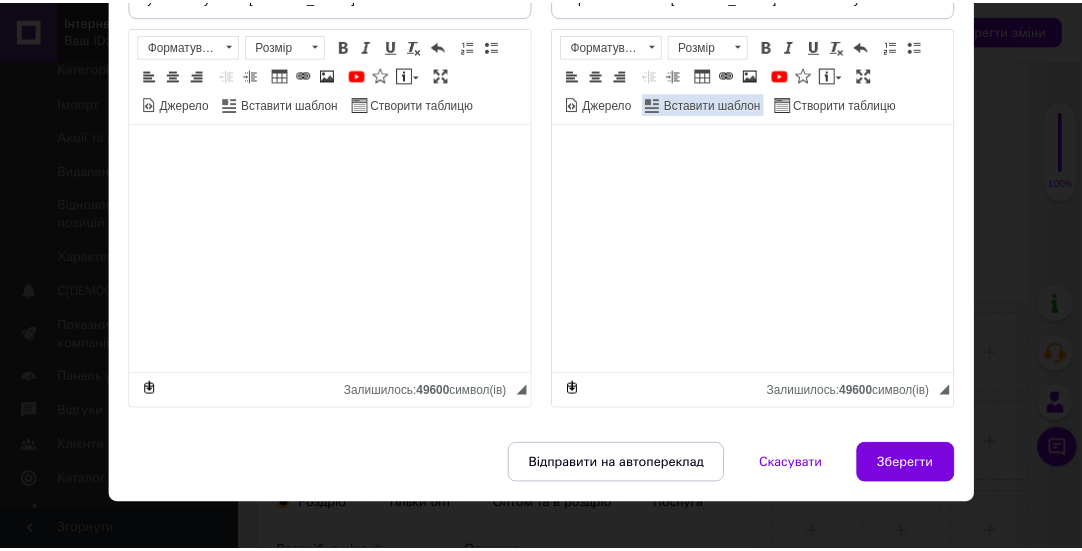 scroll, scrollTop: 237, scrollLeft: 0, axis: vertical 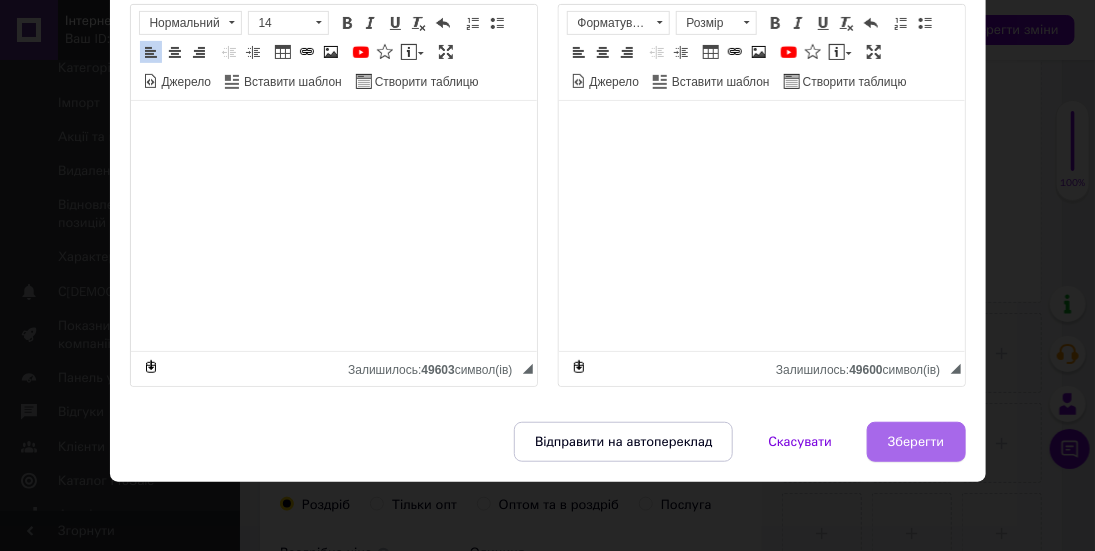 click on "Зберегти" at bounding box center [916, 442] 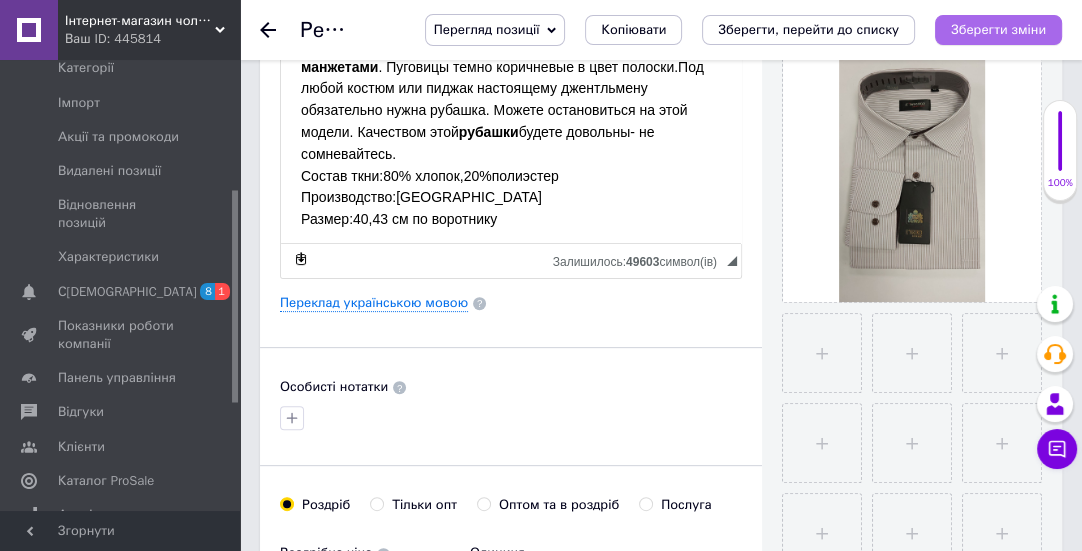 click on "Зберегти зміни" at bounding box center [998, 29] 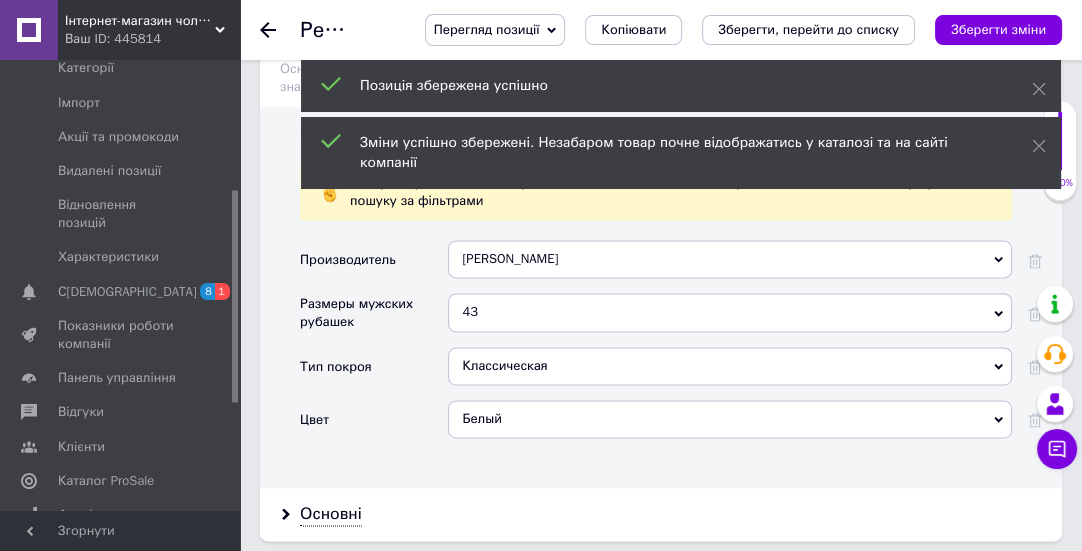 scroll, scrollTop: 2181, scrollLeft: 0, axis: vertical 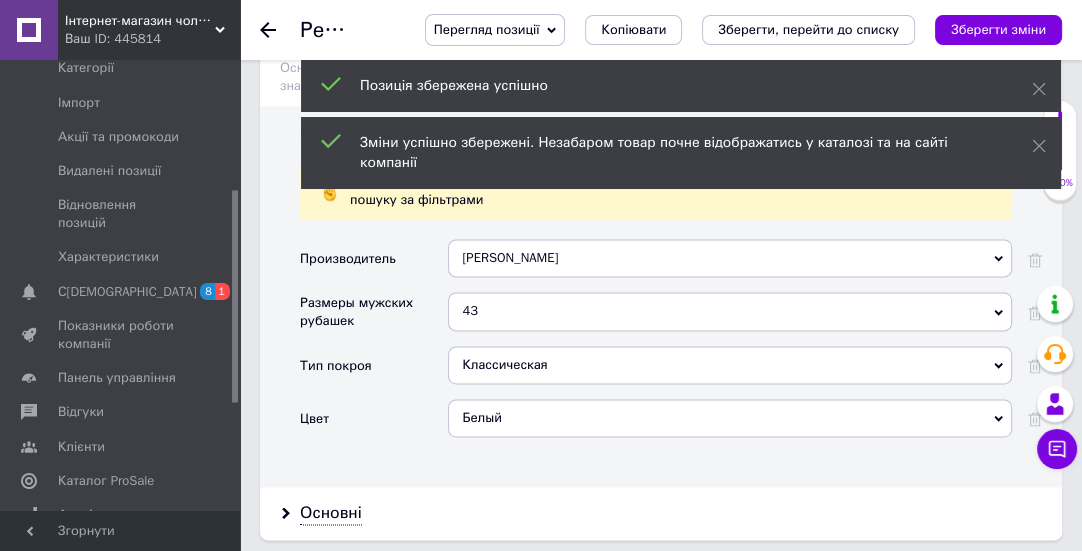 click on "43" at bounding box center (730, 311) 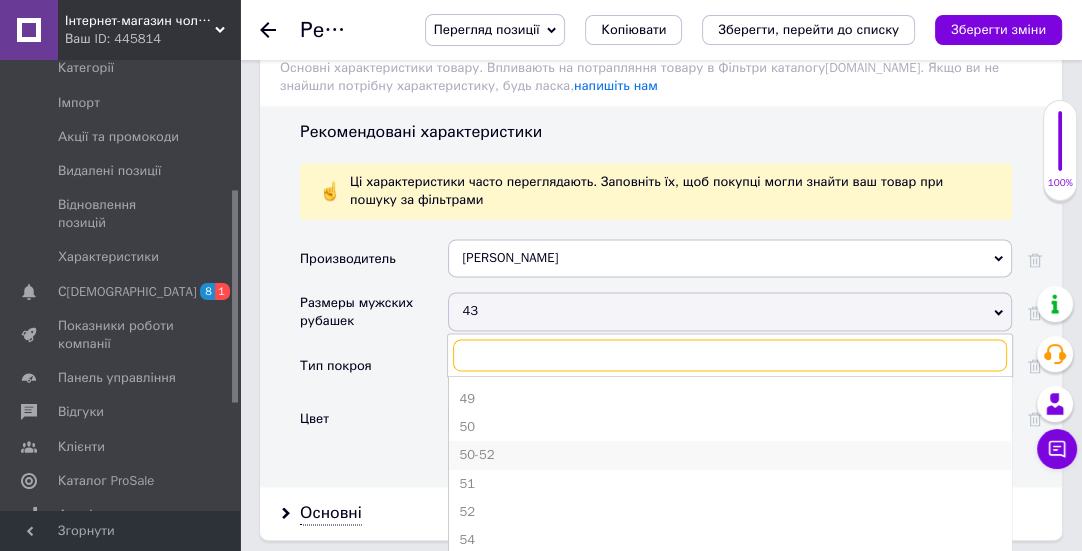 scroll, scrollTop: 545, scrollLeft: 0, axis: vertical 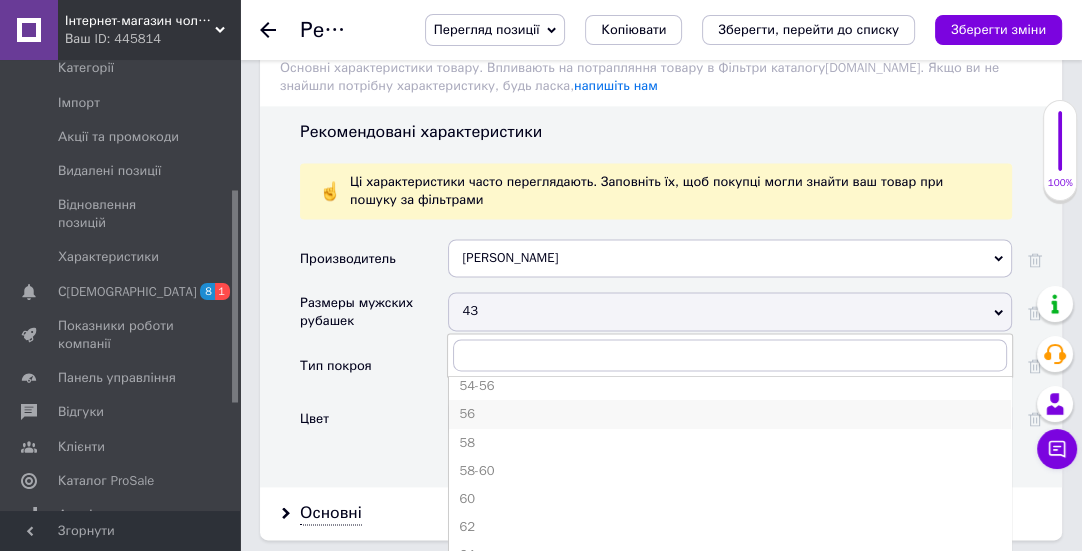 click on "56" at bounding box center [730, 414] 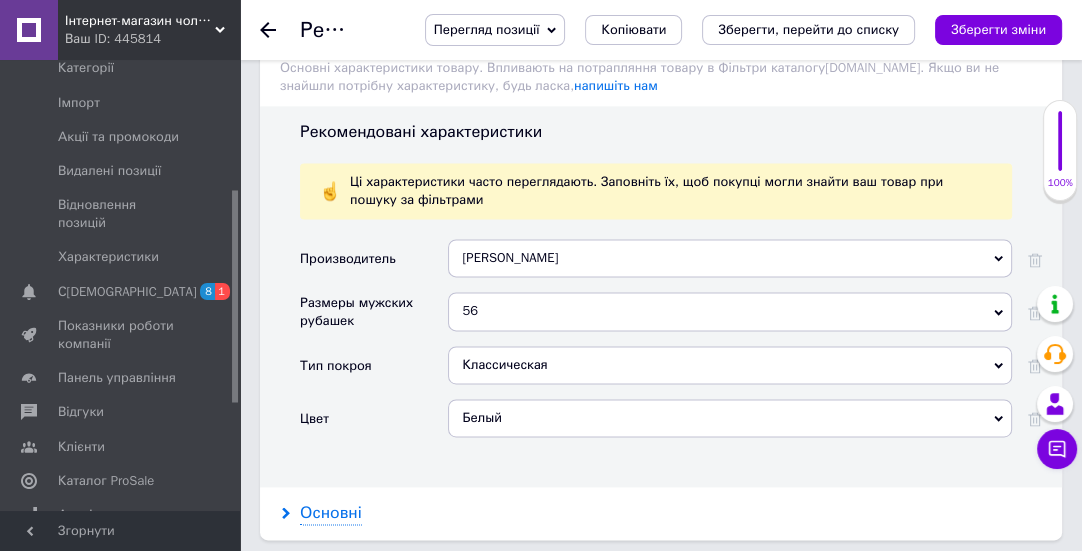 click on "Основні" at bounding box center (331, 513) 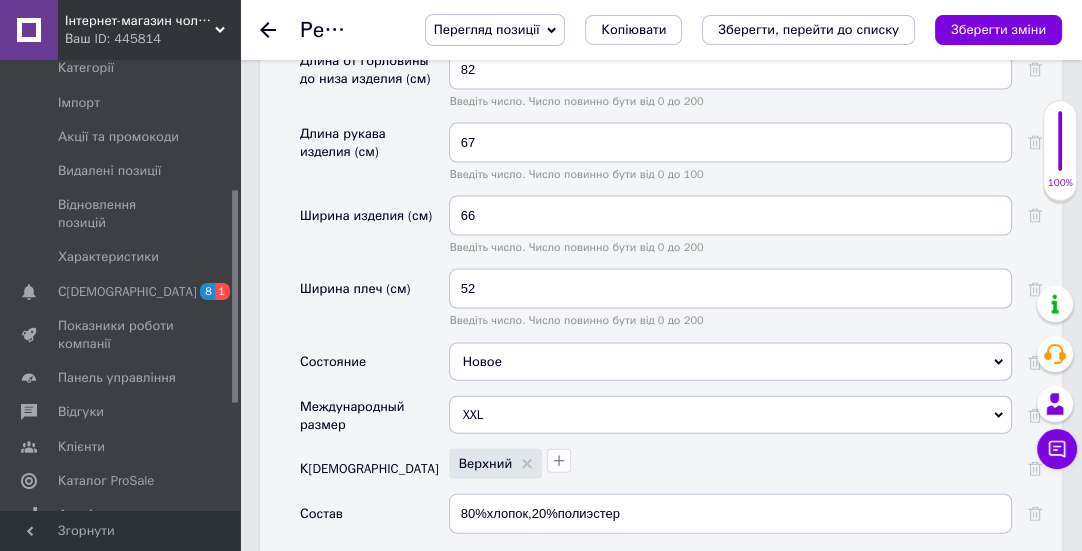 scroll, scrollTop: 3454, scrollLeft: 0, axis: vertical 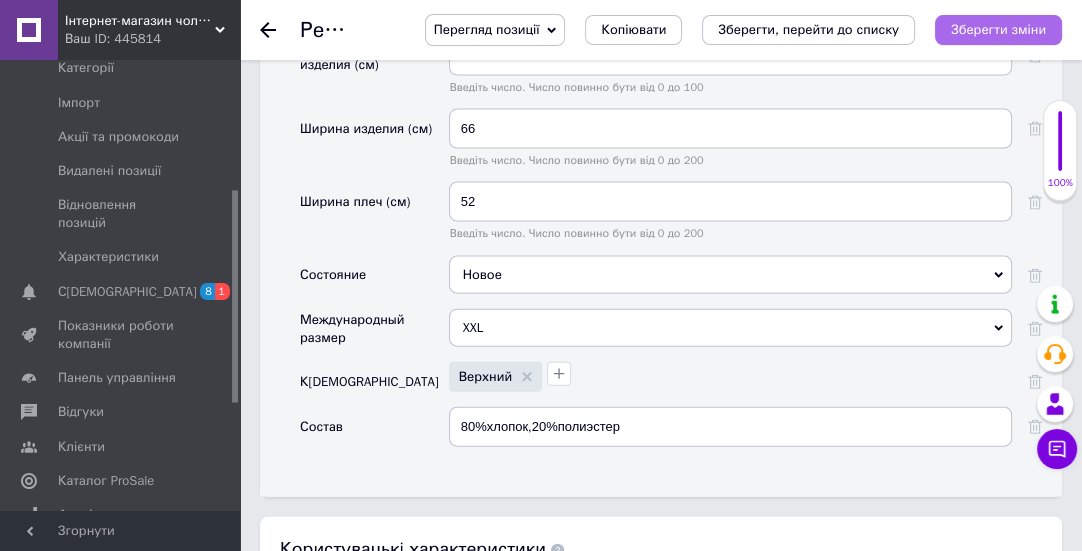 click on "Зберегти зміни" at bounding box center [998, 29] 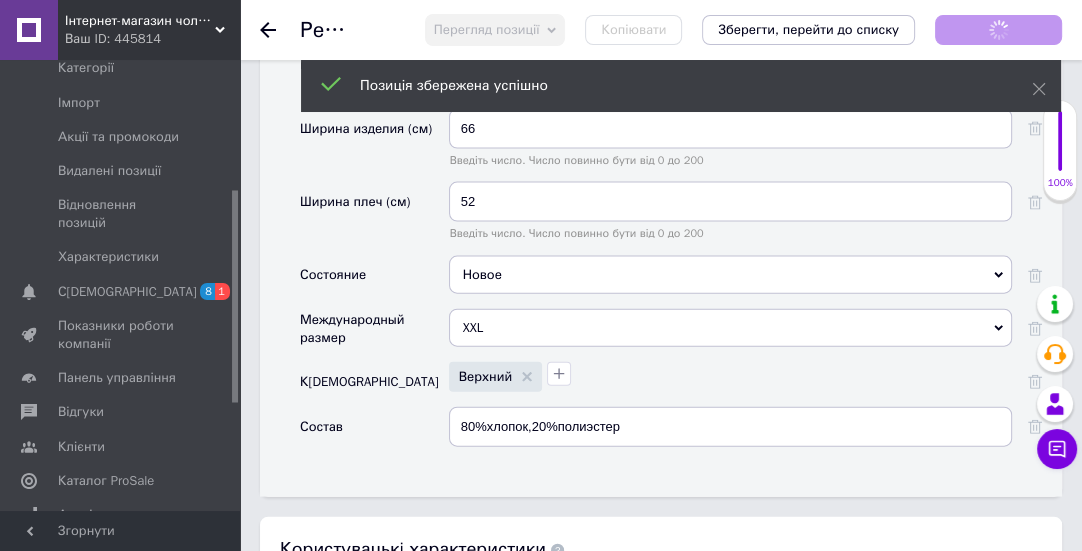 click 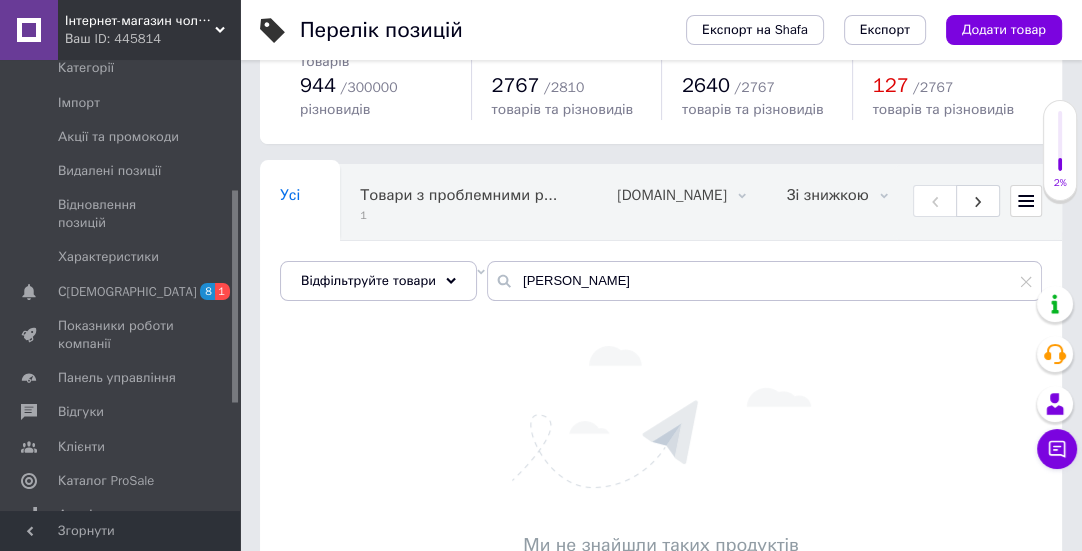 scroll, scrollTop: 170, scrollLeft: 0, axis: vertical 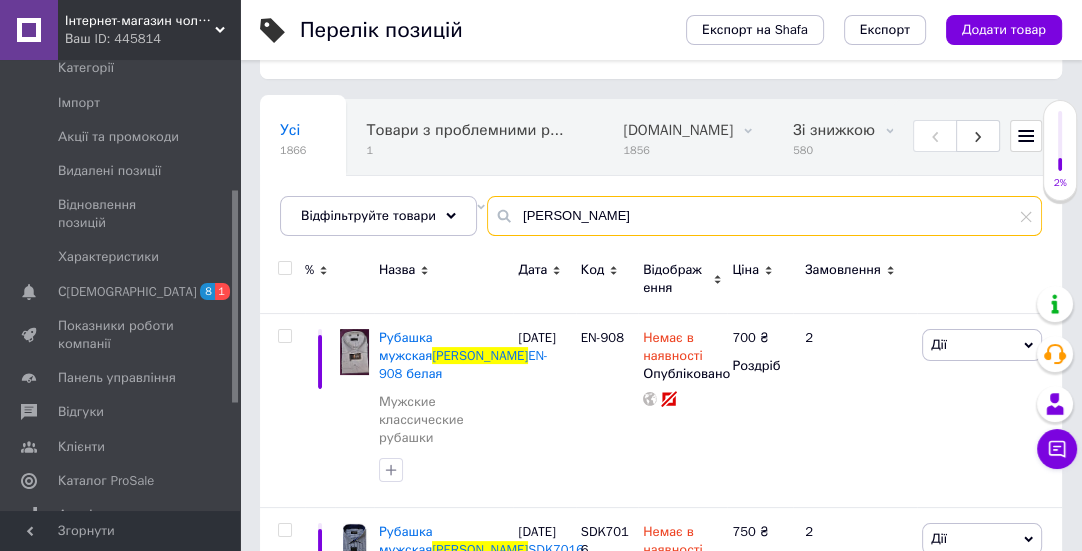 click on "[PERSON_NAME]" at bounding box center [764, 216] 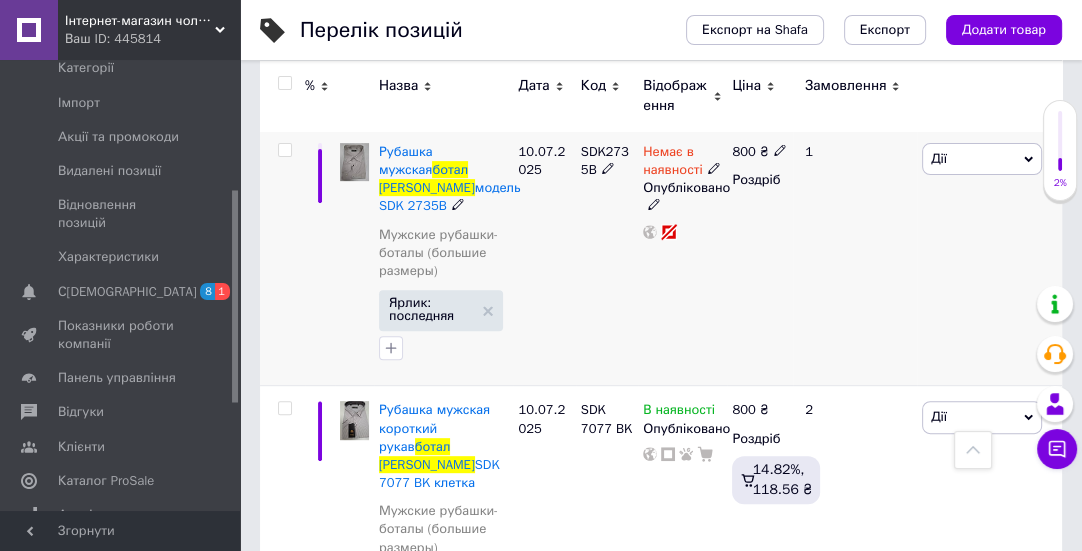 scroll, scrollTop: 625, scrollLeft: 0, axis: vertical 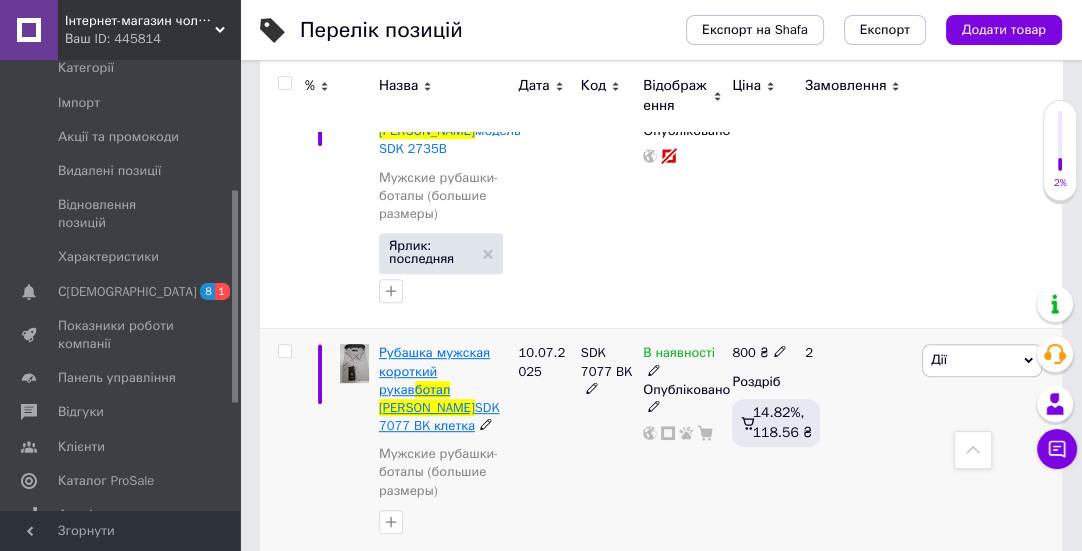 type on "[PERSON_NAME] ботал" 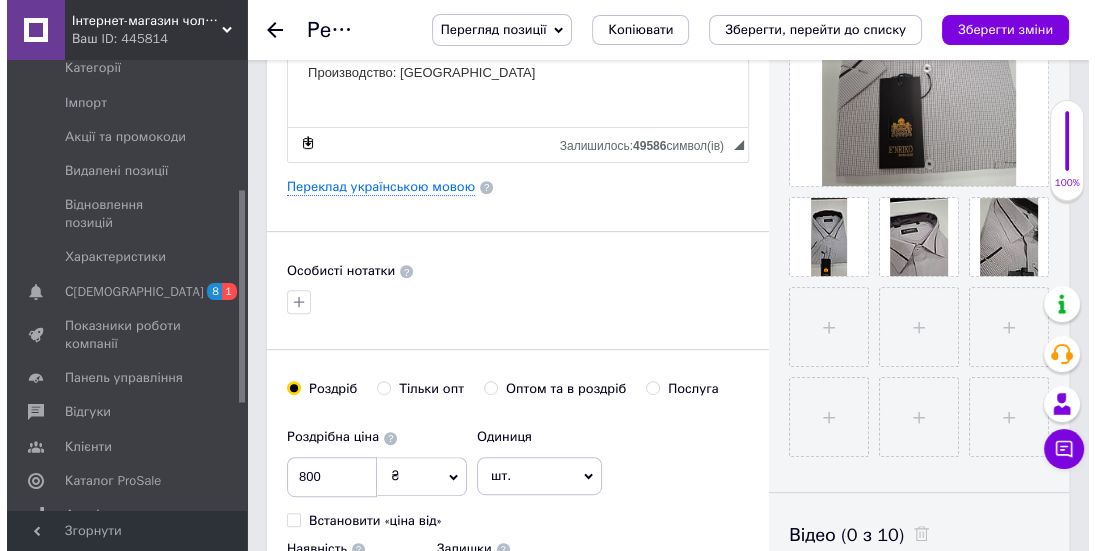 scroll, scrollTop: 636, scrollLeft: 0, axis: vertical 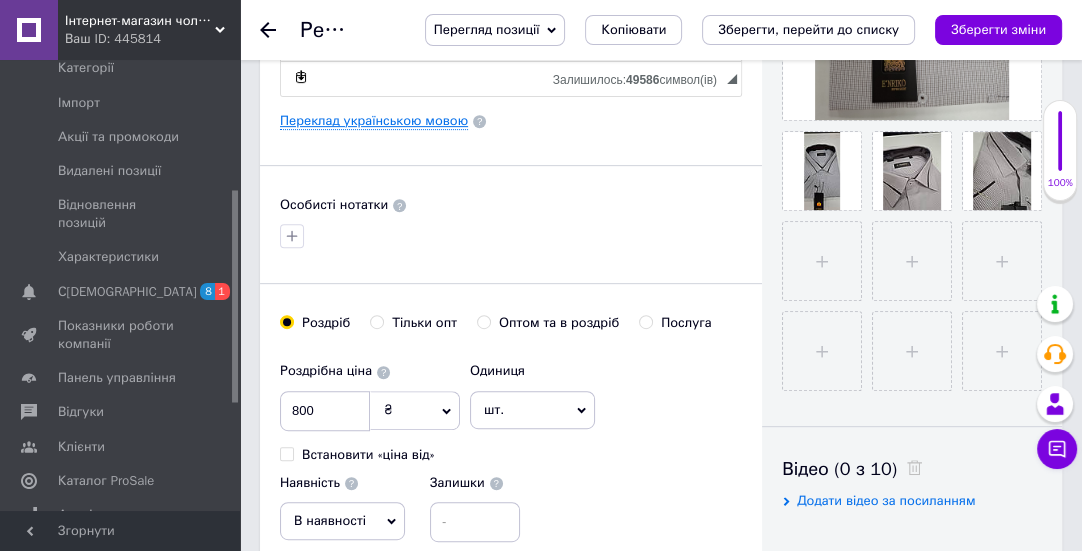 click on "Переклад українською мовою" at bounding box center [374, 121] 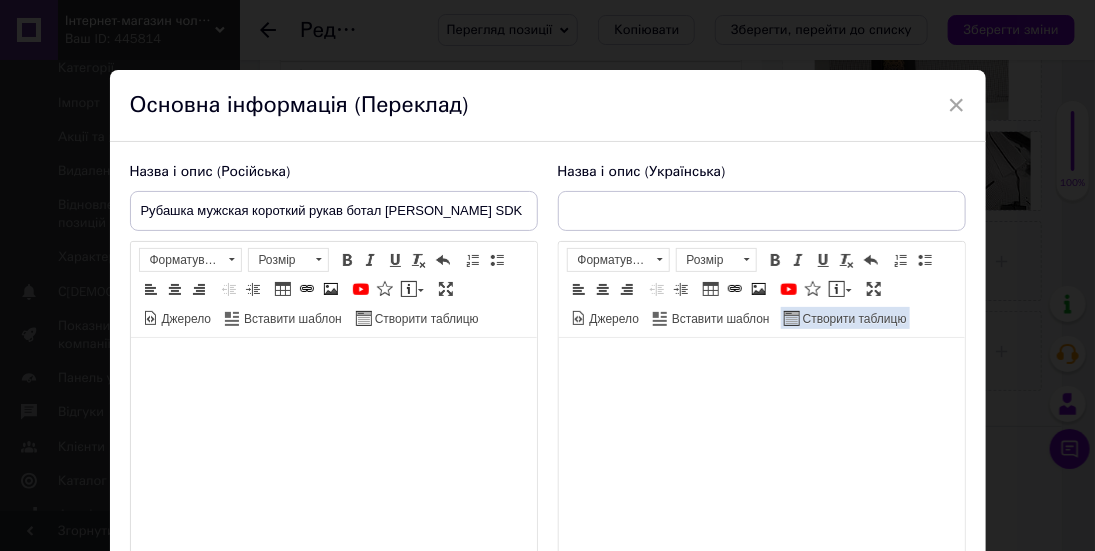 type on "Сорочка чоловіча короткий рукав ботал [PERSON_NAME] SDK 7077 BK клітинка" 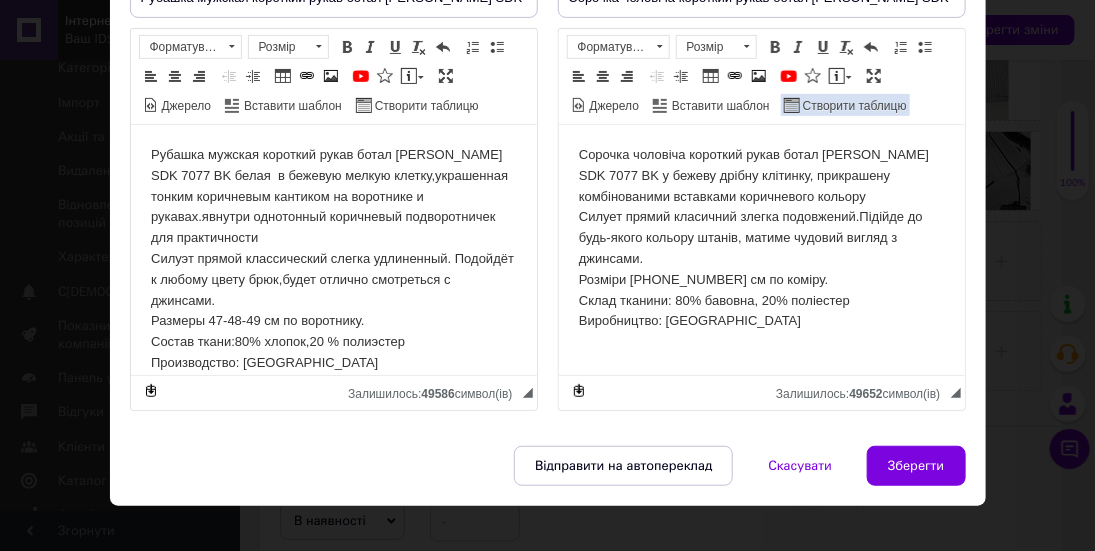 scroll, scrollTop: 0, scrollLeft: 0, axis: both 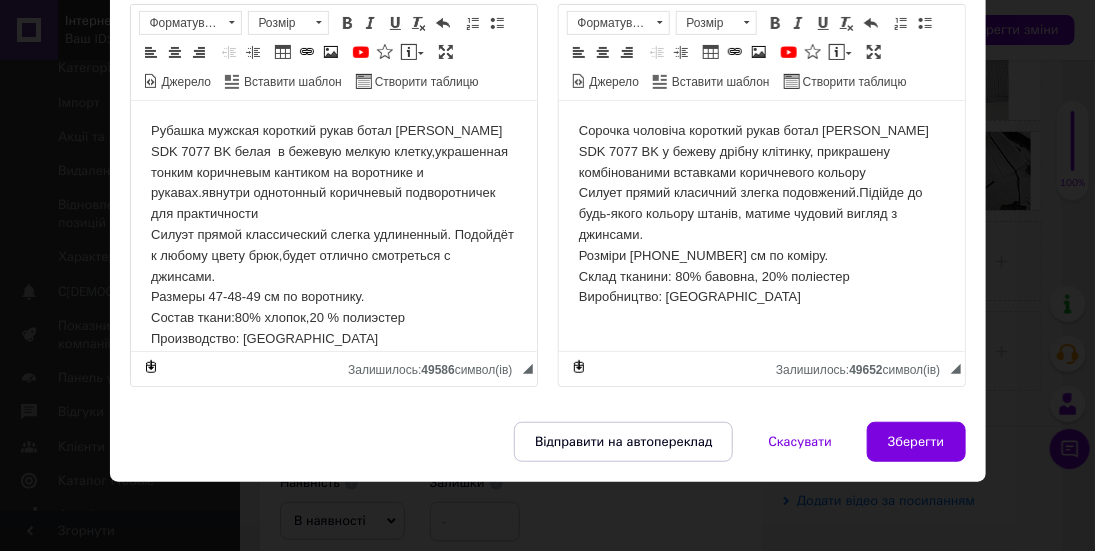 click on "Сорочка чоловіча короткий рукав ботал [PERSON_NAME] SDK 7077 BK у бежеву дрібну клітинку, прикрашену комбінованими вставками коричневого кольору  Силует прямий класичний злегка подовжений.Підійде до будь-якого кольору штанів, матиме чудовий вигляд з джинсами. Розміри [PHONE_NUMBER] см по коміру. Склад тканини: 80% бавовна, 20% поліестер Виробництво: [GEOGRAPHIC_DATA]" at bounding box center [761, 214] 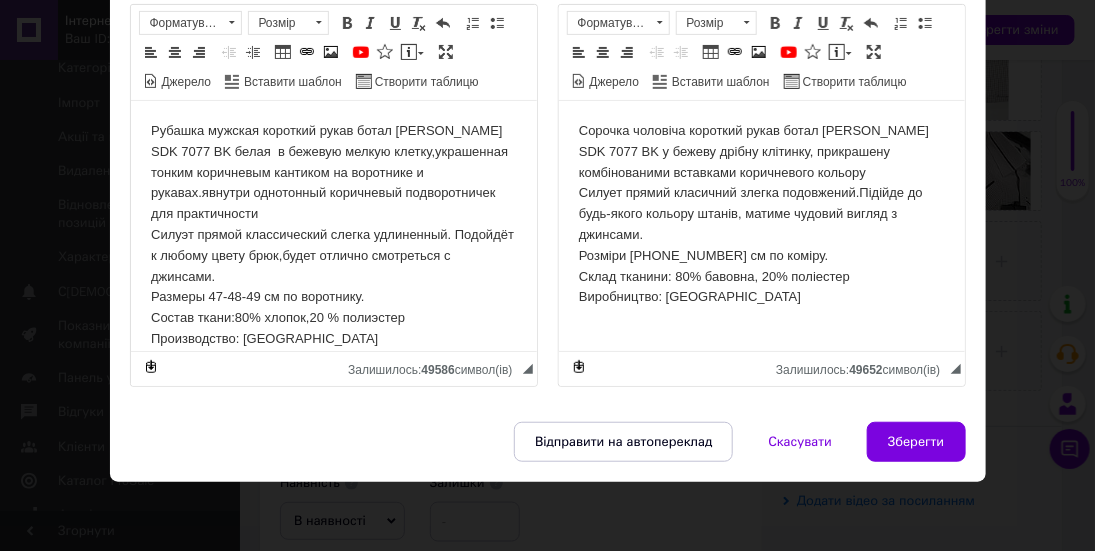type 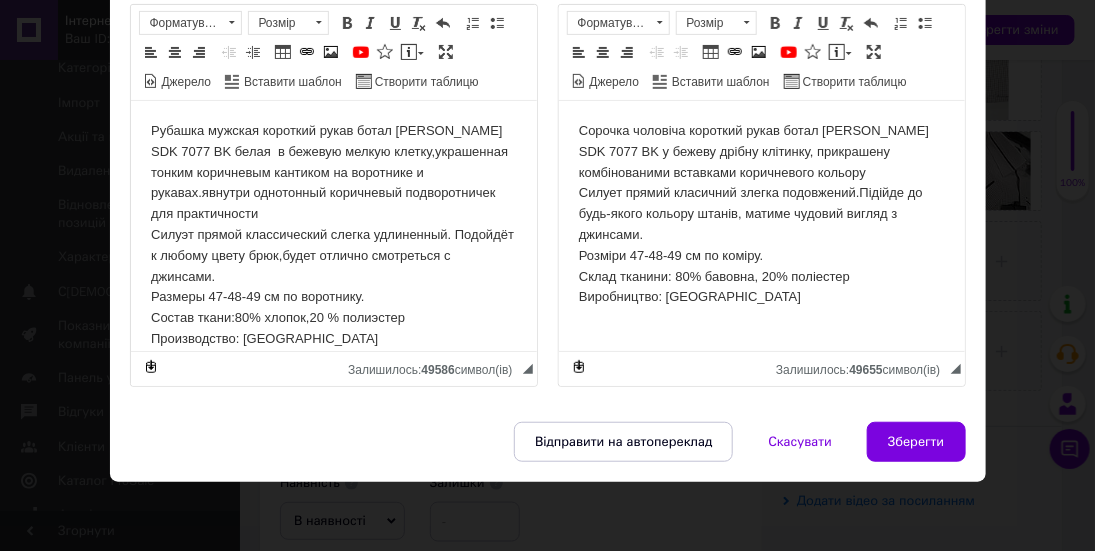 click on "Сорочка чоловіча короткий рукав ботал [PERSON_NAME] SDK 7077 BK у бежеву дрібну клітинку, прикрашену комбінованими вставками коричневого кольору  Силует прямий класичний злегка подовжений.Підійде до будь-якого кольору штанів, матиме чудовий вигляд з джинсами. Розміри 47-48-49 см по коміру. Склад тканини: 80% бавовна, 20% поліестер Виробництво: [GEOGRAPHIC_DATA]" at bounding box center [761, 214] 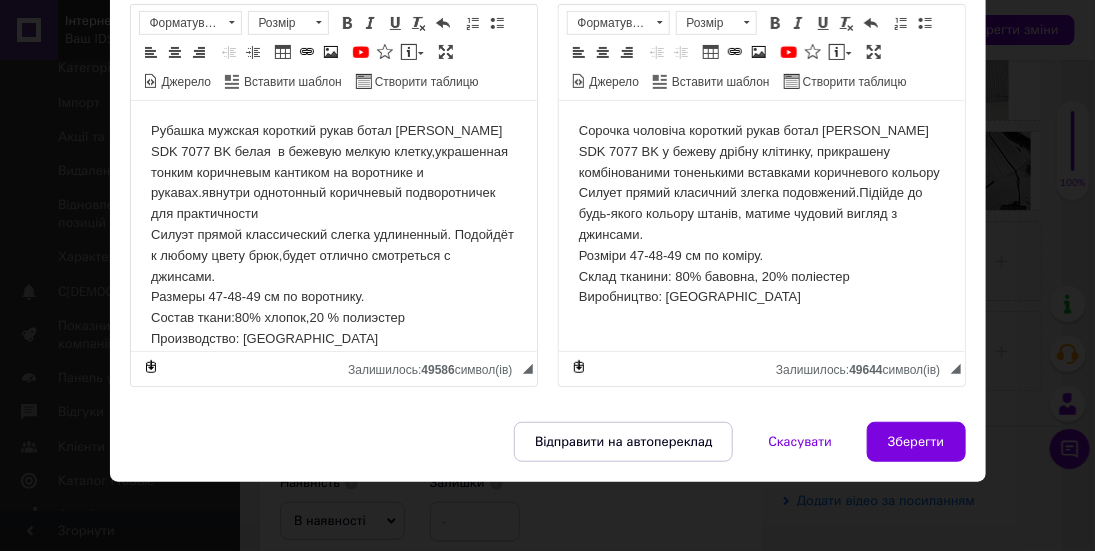 click on "Сорочка чоловіча короткий рукав ботал [PERSON_NAME] SDK 7077 BK у бежеву дрібну клітинку, прикрашену комбінованими тоненькими вставками коричневого кольору  Силует прямий класичний злегка подовжений.Підійде до будь-якого кольору штанів, матиме чудовий вигляд з джинсами. Розміри 47-48-49 см по коміру. Склад тканини: 80% бавовна, 20% поліестер Виробництво: [GEOGRAPHIC_DATA]" at bounding box center (761, 214) 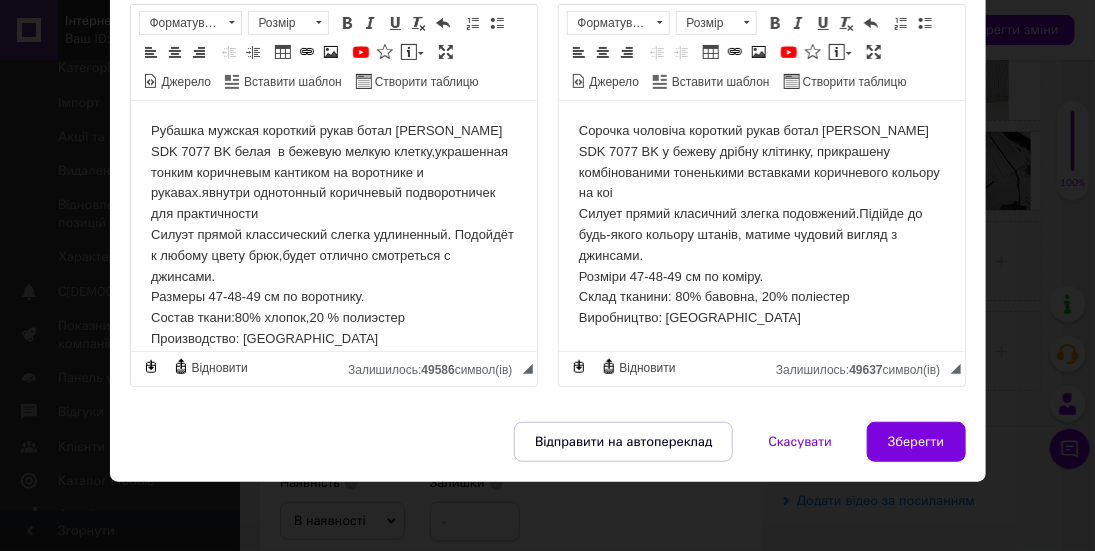 click on "Сорочка чоловіча короткий рукав ботал [PERSON_NAME] SDK 7077 BK у бежеву дрібну клітинку, прикрашену комбінованими тоненькими вставками коричневого кольору на коi  Силует прямий класичний злегка подовжений.Підійде до будь-якого кольору штанів, матиме чудовий вигляд з джинсами. Розміри 47-48-49 см по коміру. Склад тканини: 80% бавовна, 20% поліестер Виробництво: [GEOGRAPHIC_DATA]" at bounding box center [761, 225] 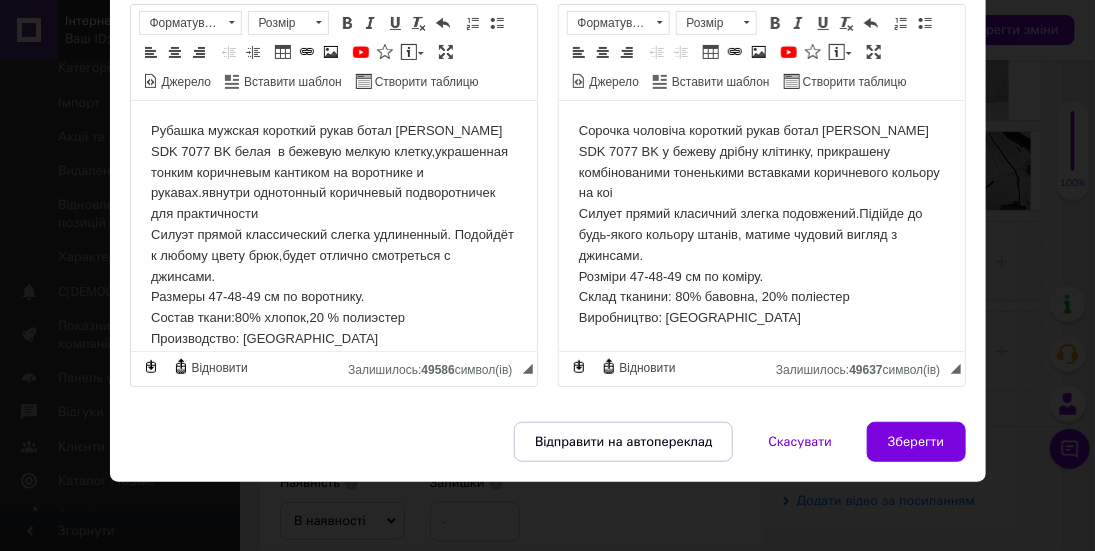 click on "Сорочка чоловіча короткий рукав ботал [PERSON_NAME] SDK 7077 BK у бежеву дрібну клітинку, прикрашену комбінованими тоненькими вставками коричневого кольору на коi  Силует прямий класичний злегка подовжений.Підійде до будь-якого кольору штанів, матиме чудовий вигляд з джинсами. Розміри 47-48-49 см по коміру. Склад тканини: 80% бавовна, 20% поліестер Виробництво: [GEOGRAPHIC_DATA]" at bounding box center [761, 225] 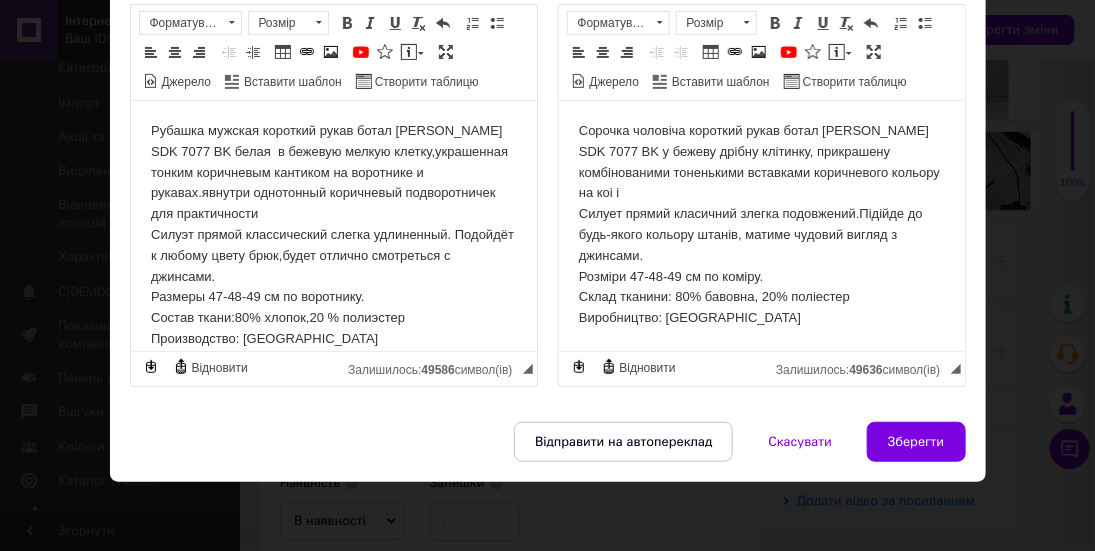 click on "Сорочка чоловіча короткий рукав ботал [PERSON_NAME] SDK 7077 BK у бежеву дрібну клітинку, прикрашену комбінованими тоненькими вставками коричневого кольору на коi i Силует прямий класичний злегка подовжений.Підійде до будь-якого кольору штанів, матиме чудовий вигляд з джинсами. Розміри 47-48-49 см по коміру. Склад тканини: 80% бавовна, 20% поліестер Виробництво: [GEOGRAPHIC_DATA]" at bounding box center (761, 225) 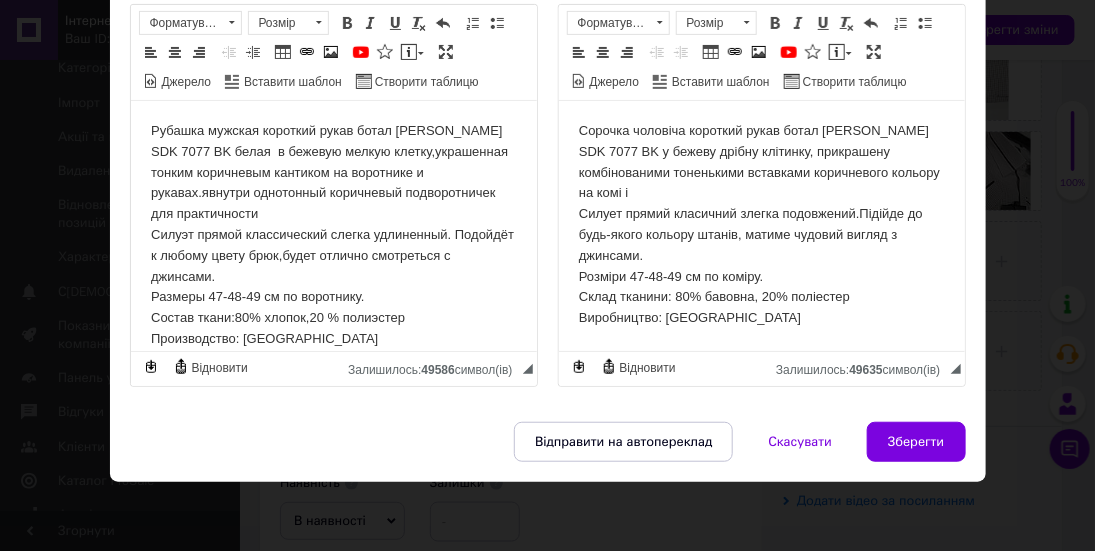 click on "Сорочка чоловіча короткий рукав ботал [PERSON_NAME] SDK 7077 BK у бежеву дрібну клітинку, прикрашену комбінованими тоненькими вставками коричневого кольору на комi i Силует прямий класичний злегка подовжений.Підійде до будь-якого кольору штанів, матиме чудовий вигляд з джинсами. Розміри 47-48-49 см по коміру. Склад тканини: 80% бавовна, 20% поліестер Виробництво: [GEOGRAPHIC_DATA]" at bounding box center (761, 225) 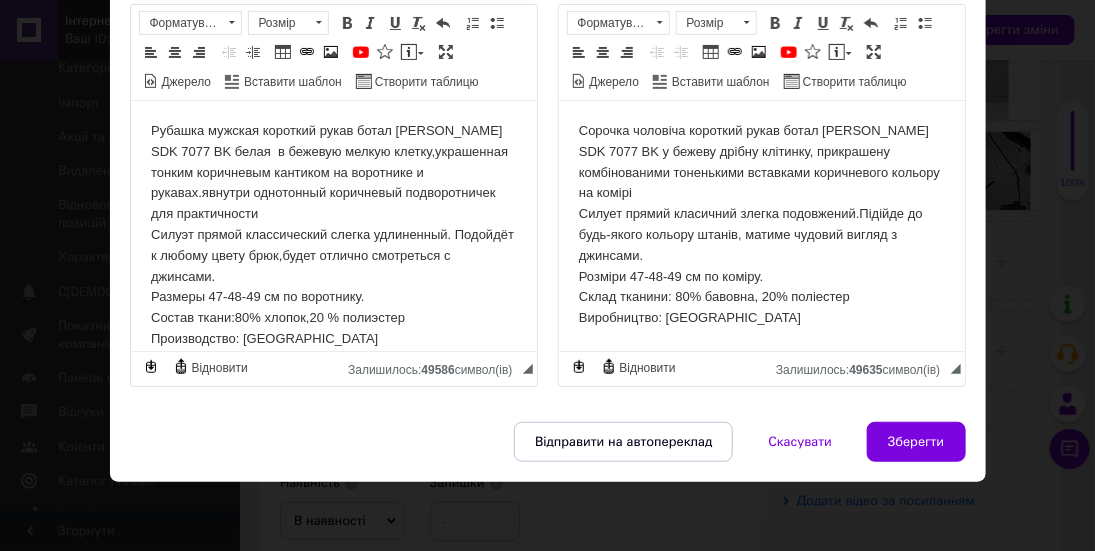click on "Сорочка чоловіча короткий рукав ботал [PERSON_NAME] SDK 7077 BK у бежеву дрібну клітинку, прикрашену комбінованими тоненькими вставками коричневого кольору на комiрi Силует прямий класичний злегка подовжений.Підійде до будь-якого кольору штанів, матиме чудовий вигляд з джинсами. Розміри 47-48-49 см по коміру. Склад тканини: 80% бавовна, 20% поліестер Виробництво: [GEOGRAPHIC_DATA]" at bounding box center [761, 225] 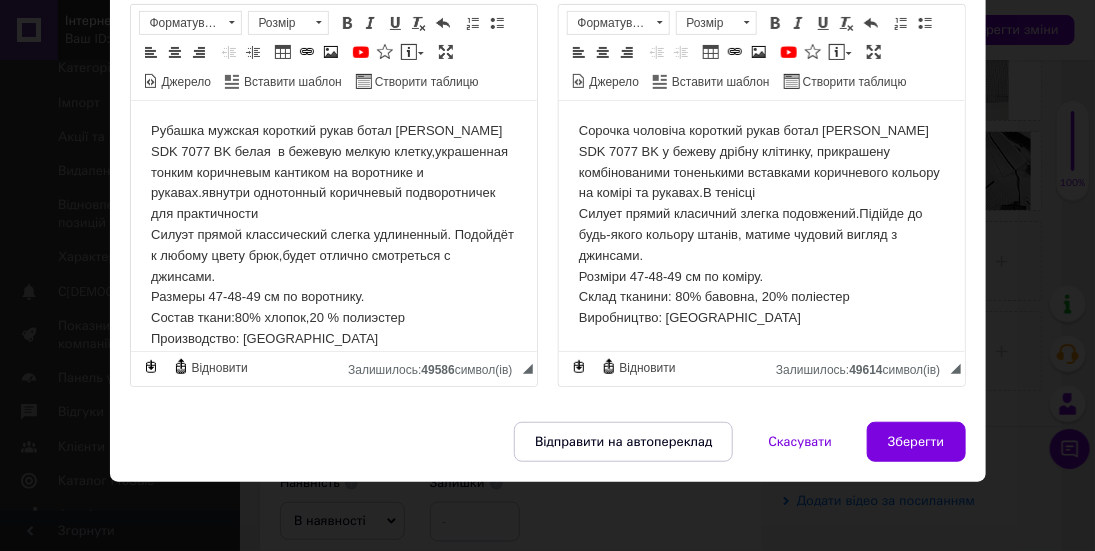 drag, startPoint x: 938, startPoint y: 110, endPoint x: 714, endPoint y: 189, distance: 237.52263 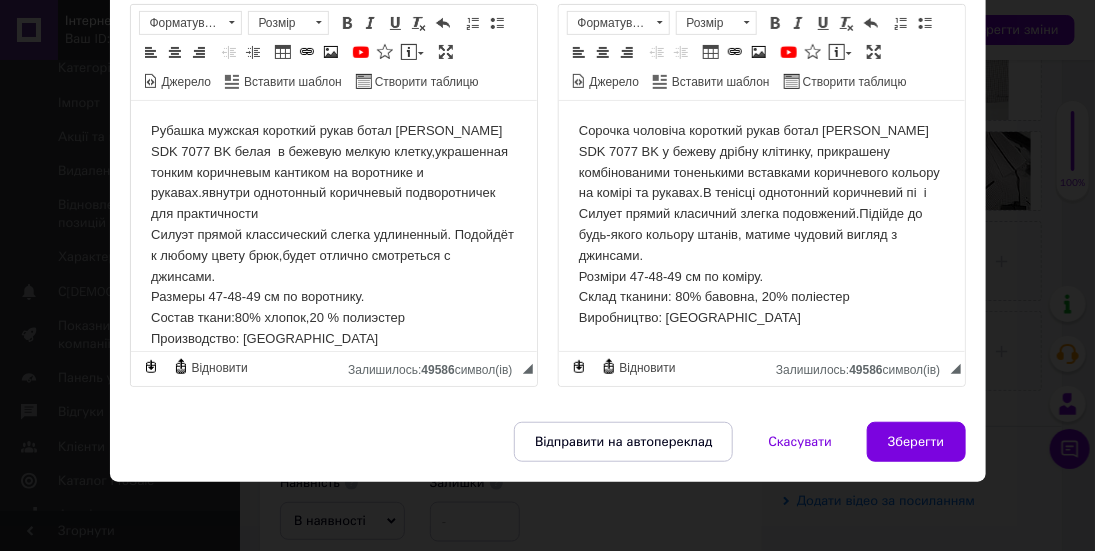 click on "Сорочка чоловіча короткий рукав ботал [PERSON_NAME] SDK 7077 BK у бежеву дрібну клітинку, прикрашену комбінованими тоненькими вставками коричневого кольору на комiрi та рукавах.В тенiсцi однотонний коричневий пi  i Силует прямий класичний злегка подовжений.Підійде до будь-якого кольору штанів, матиме чудовий вигляд з джинсами. Розміри 47-48-49 см по коміру. Склад тканини: 80% бавовна, 20% поліестер Виробництво: [GEOGRAPHIC_DATA]" at bounding box center (761, 225) 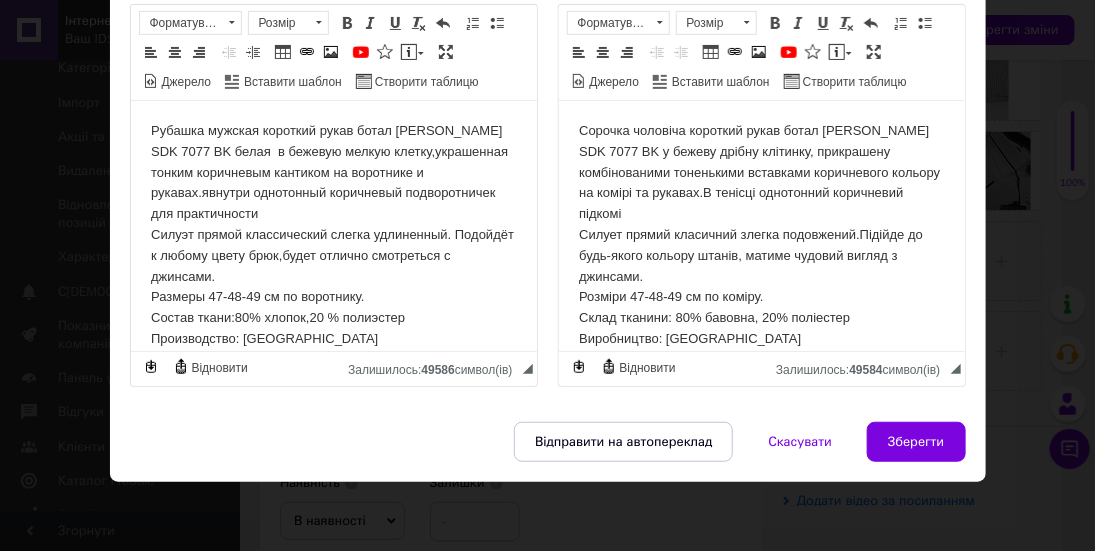 click on "Сорочка чоловіча короткий рукав ботал [PERSON_NAME] SDK 7077 BK у бежеву дрібну клітинку, прикрашену комбінованими тоненькими вставками коричневого кольору на комiрi та рукавах.В тенiсцi однотонний коричневий пiдкомi Силует прямий класичний злегка подовжений.Підійде до будь-якого кольору штанів, матиме чудовий вигляд з джинсами. Розміри 47-48-49 см по коміру. Склад тканини: 80% бавовна, 20% поліестер Виробництво: [GEOGRAPHIC_DATA]" at bounding box center (761, 235) 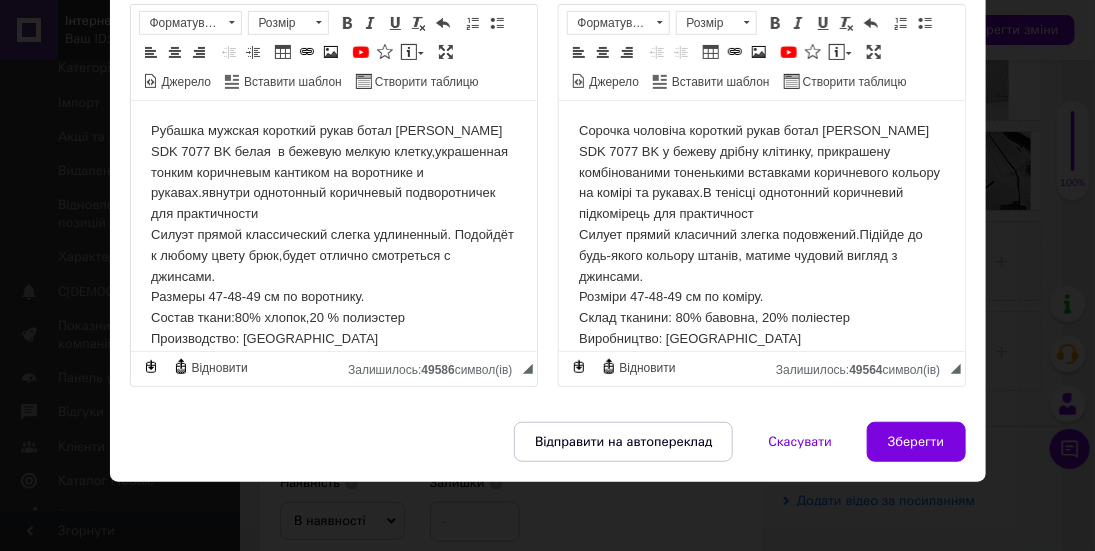 click on "Сорочка чоловіча короткий рукав ботал [PERSON_NAME] SDK 7077 BK у бежеву дрібну клітинку, прикрашену комбінованими тоненькими вставками коричневого кольору на комiрi та рукавах.В тенiсцi однотонний коричневий пiдкомiрець для практичност Силует прямий класичний злегка подовжений.Підійде до будь-якого кольору штанів, матиме чудовий вигляд з джинсами. Розміри 47-48-49 см по коміру. Склад тканини: 80% бавовна, 20% поліестер Виробництво: [GEOGRAPHIC_DATA]" at bounding box center [761, 235] 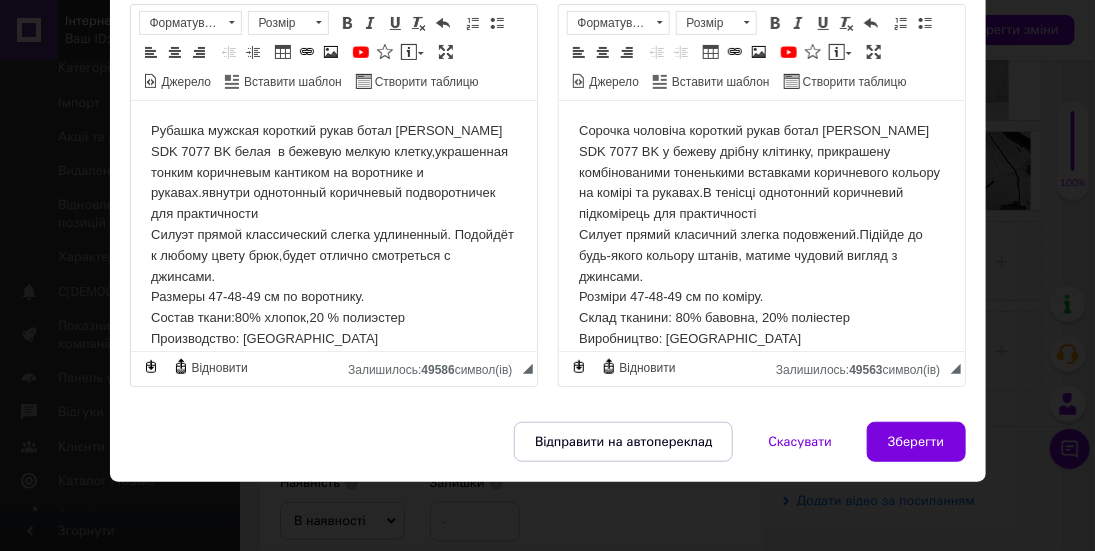 click on "Рубашка мужская короткий рукав ботал [PERSON_NAME] SDK 7077 BK белая  в бежевую мелкую клетку,украшенная тонким коричневым кантиком на воротнике и рукавах.явнутри однотонный коричневый подворотничек для практичности Силуэт прямой классический слегка удлиненный. Подойдёт к любому цвету брюк,будет отлично смотреться с джинсами. Размеры 47-48-49 см по воротнику. Состав ткани:80% хлопок,20 % полиэстер Производство: [GEOGRAPHIC_DATA]" at bounding box center [333, 235] 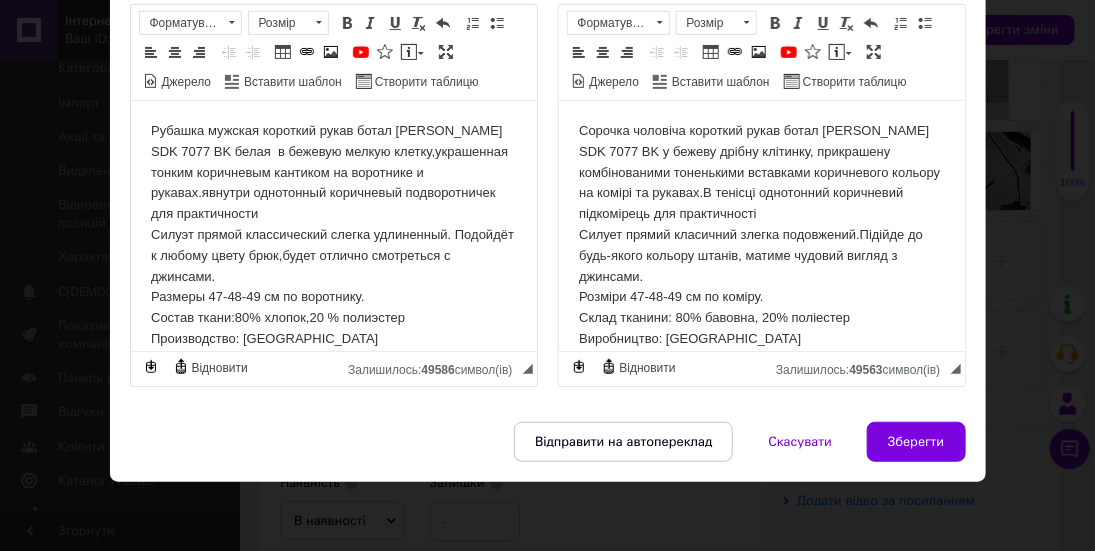 type 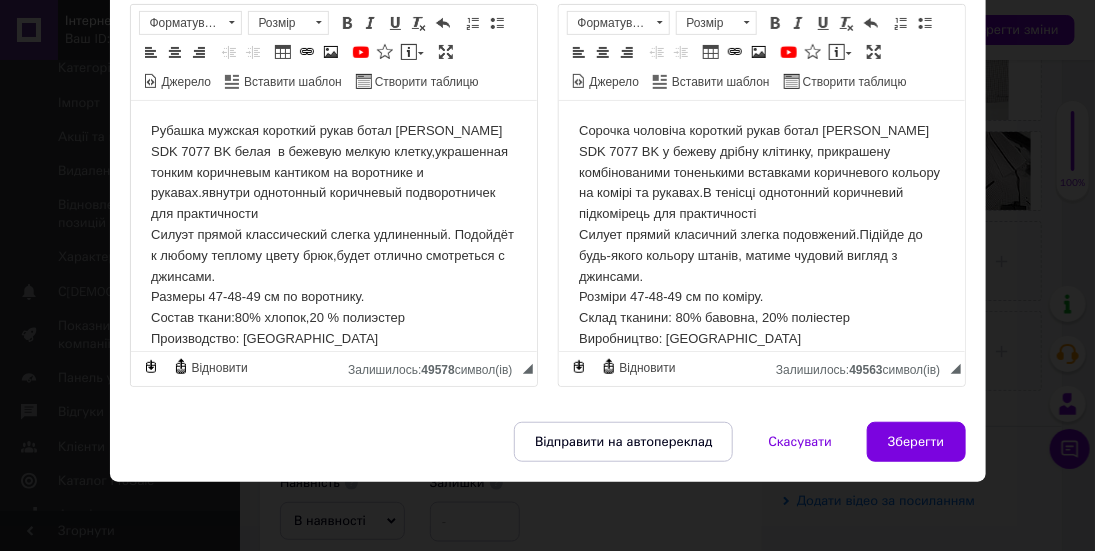 click on "Рубашка мужская короткий рукав ботал [PERSON_NAME] SDK 7077 BK белая  в бежевую мелкую клетку,украшенная тонким коричневым кантиком на воротнике и рукавах.явнутри однотонный коричневый подворотничек для практичности Силуэт прямой классический слегка удлиненный. Подойдёт к любому теплому цвету брюк,будет отлично смотреться с джинсами. Размеры 47-48-49 см по воротнику. Состав ткани:80% хлопок,20 % полиэстер Производство: [GEOGRAPHIC_DATA]" at bounding box center [333, 235] 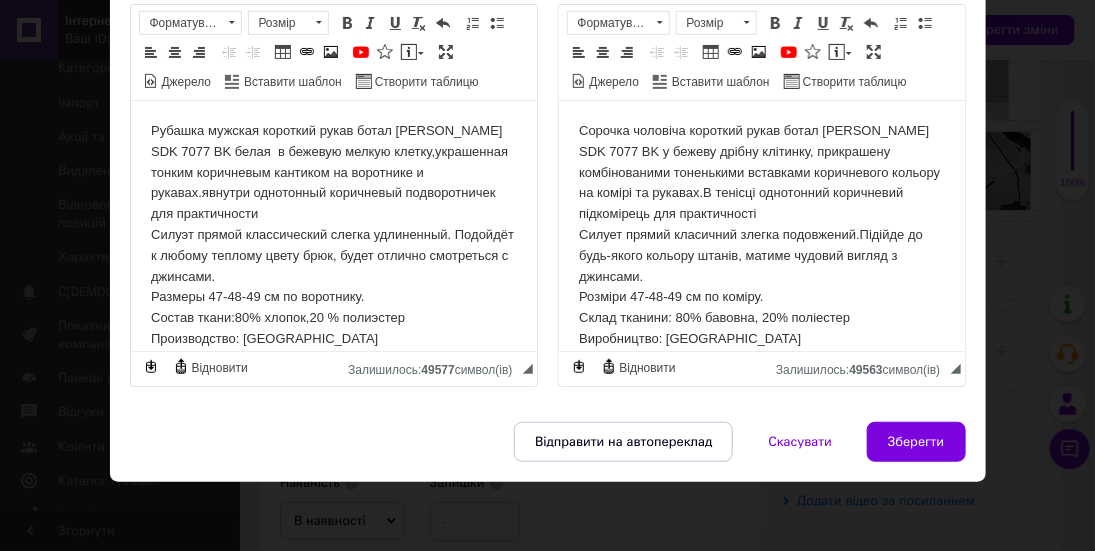 click on "Сорочка чоловіча короткий рукав ботал [PERSON_NAME] SDK 7077 BK у бежеву дрібну клітинку, прикрашену комбінованими тоненькими вставками коричневого кольору на комiрi та рукавах.В тенiсцi однотонний коричневий пiдкомiрець для практичностi Силует прямий класичний злегка подовжений.Підійде до будь-якого кольору штанів, матиме чудовий вигляд з джинсами. Розміри 47-48-49 см по коміру. Склад тканини: 80% бавовна, 20% поліестер Виробництво: [GEOGRAPHIC_DATA]" at bounding box center [761, 235] 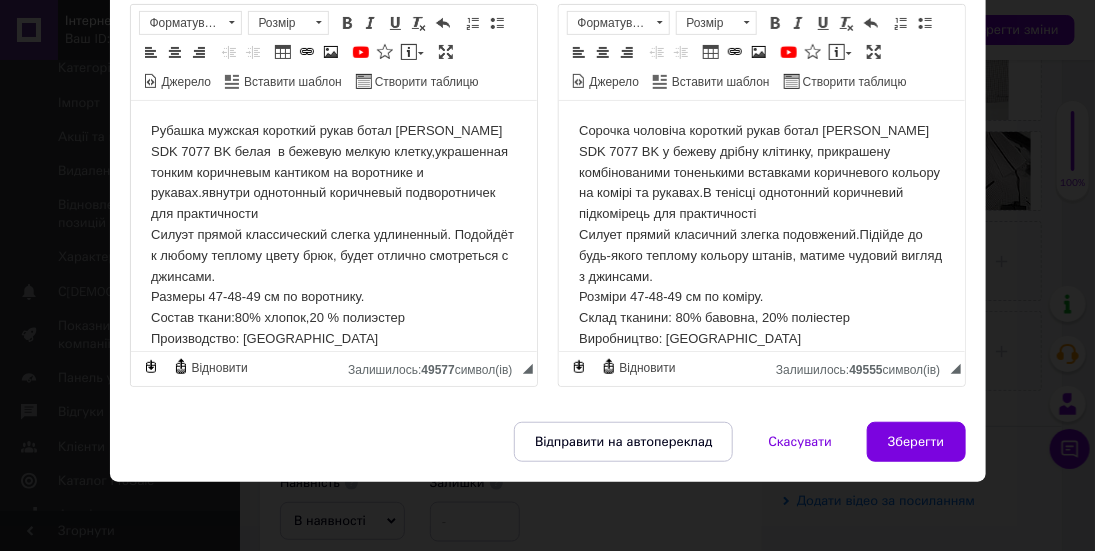 click on "Сорочка чоловіча короткий рукав ботал [PERSON_NAME] SDK 7077 BK у бежеву дрібну клітинку, прикрашену комбінованими тоненькими вставками коричневого кольору на комiрi та рукавах.В тенiсцi однотонний коричневий пiдкомiрець для практичностi Силует прямий класичний злегка подовжений.Підійде до будь-якого теплому кольору штанів, матиме чудовий вигляд з джинсами. Розміри 47-48-49 см по коміру. Склад тканини: 80% бавовна, 20% поліестер Виробництво: [GEOGRAPHIC_DATA]" at bounding box center (761, 235) 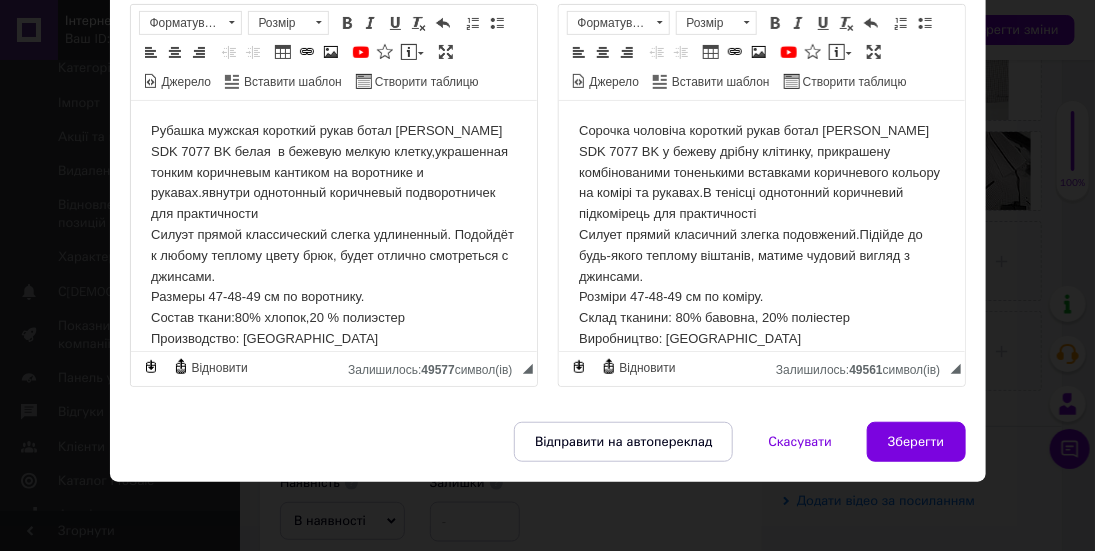 click on "Сорочка чоловіча короткий рукав ботал [PERSON_NAME] SDK 7077 BK у бежеву дрібну клітинку, прикрашену комбінованими тоненькими вставками коричневого кольору на комiрi та рукавах.В тенiсцi однотонний коричневий пiдкомiрець для практичностi Силует прямий класичний злегка подовжений.Підійде до будь-якого теплому вiштанів, матиме чудовий вигляд з джинсами. Розміри 47-48-49 см по коміру. Склад тканини: 80% бавовна, 20% поліестер Виробництво: [GEOGRAPHIC_DATA]" at bounding box center (761, 235) 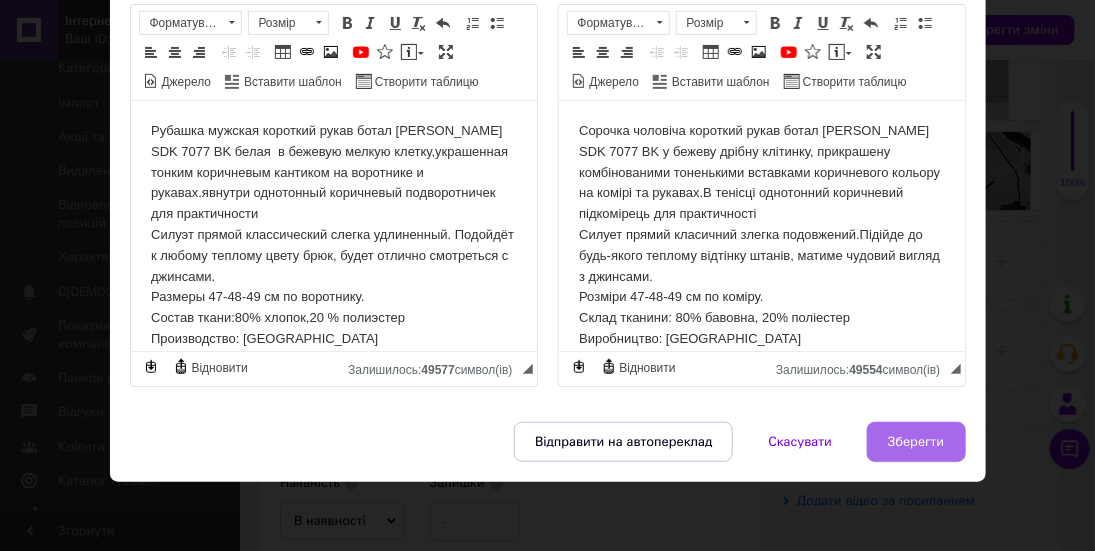 click on "Зберегти" at bounding box center [916, 442] 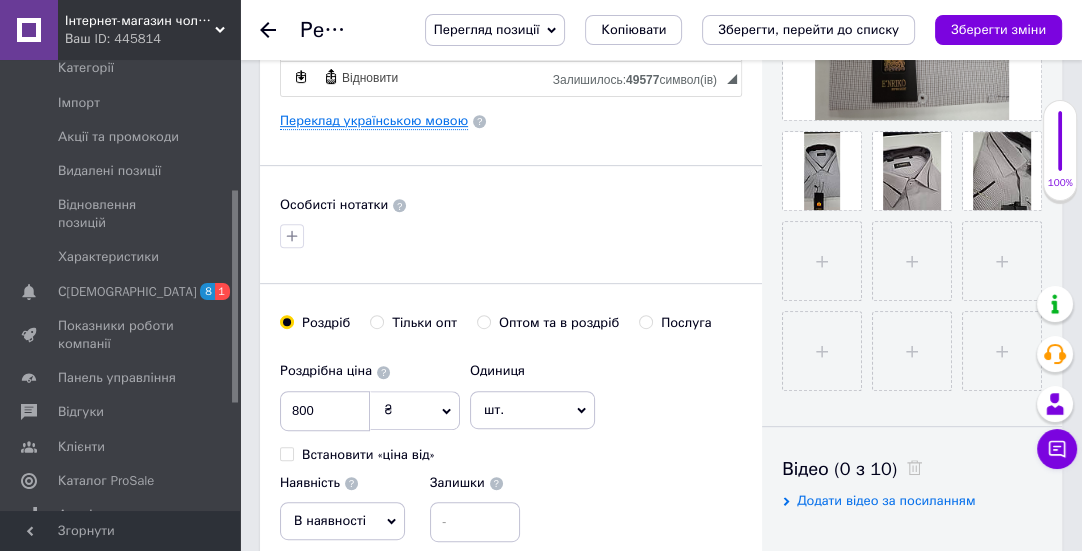 click on "Переклад українською мовою" at bounding box center [374, 121] 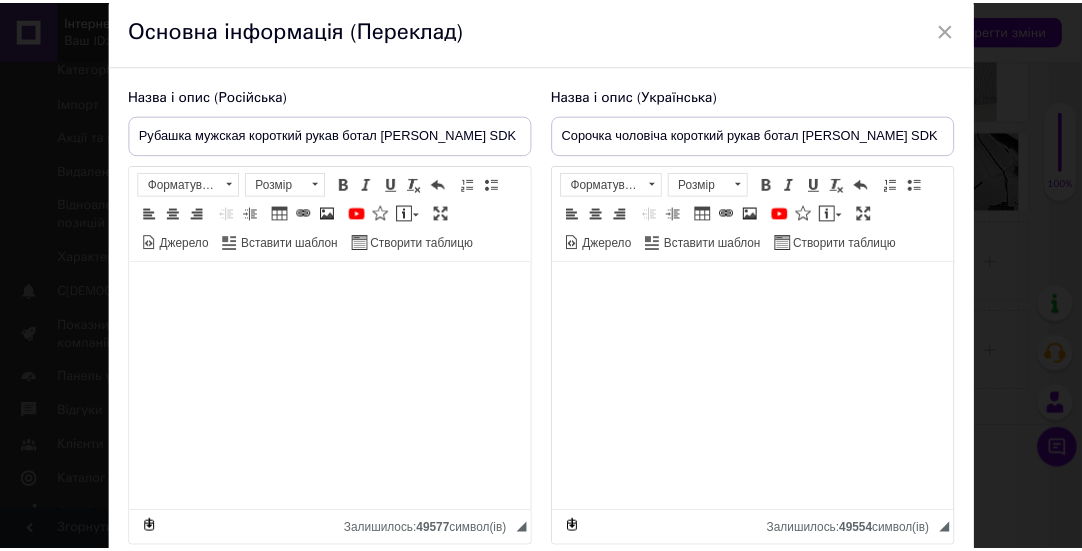 scroll, scrollTop: 237, scrollLeft: 0, axis: vertical 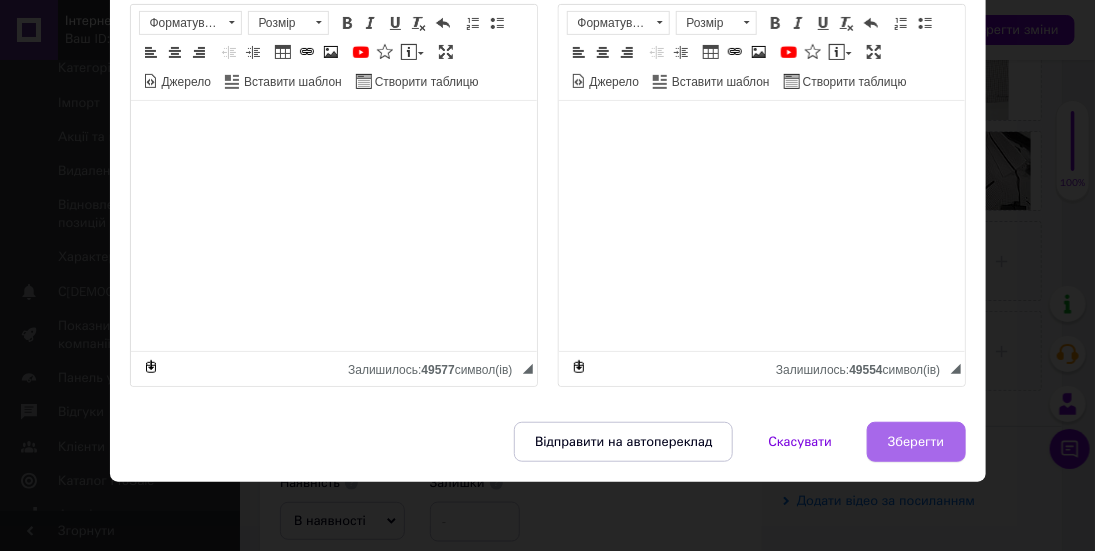 click on "Зберегти" at bounding box center [916, 442] 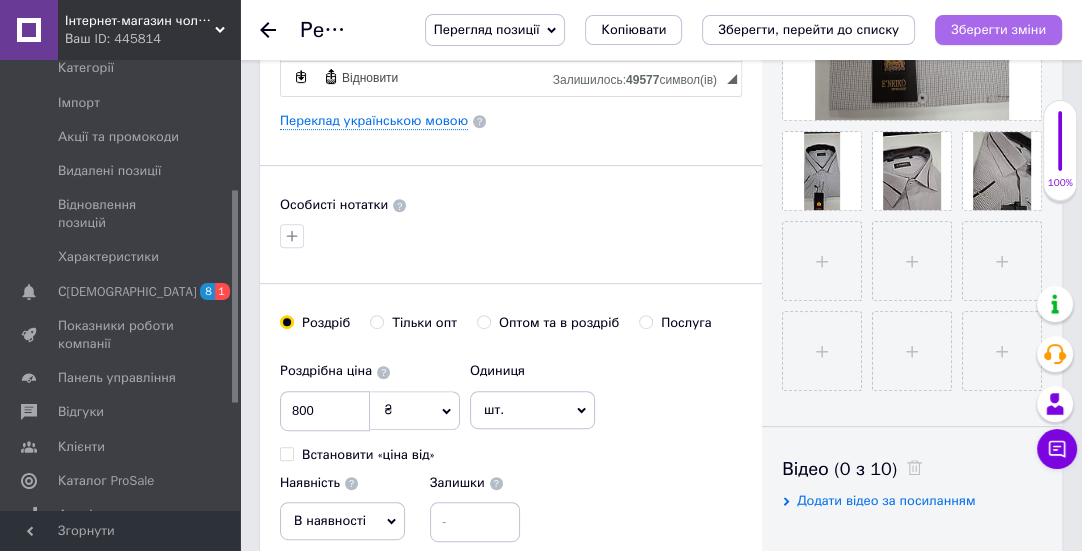 click on "Зберегти зміни" at bounding box center (998, 29) 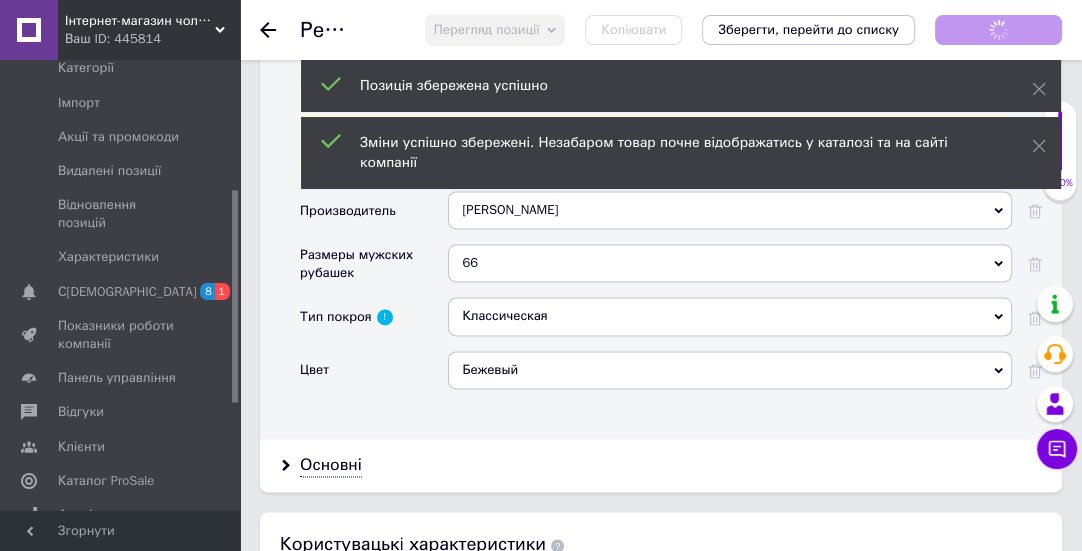 scroll, scrollTop: 2090, scrollLeft: 0, axis: vertical 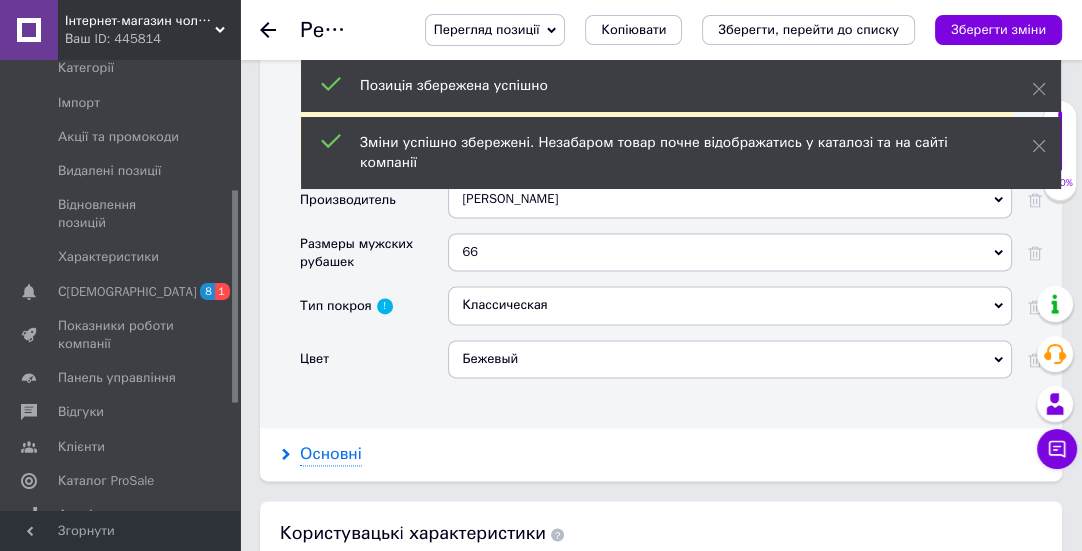 click on "Основні" at bounding box center [331, 454] 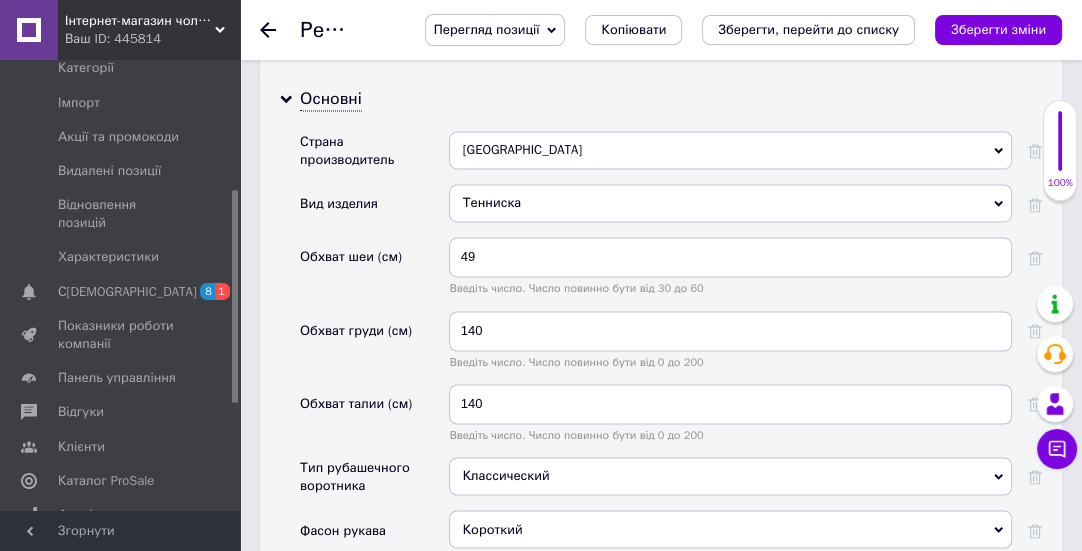 scroll, scrollTop: 2454, scrollLeft: 0, axis: vertical 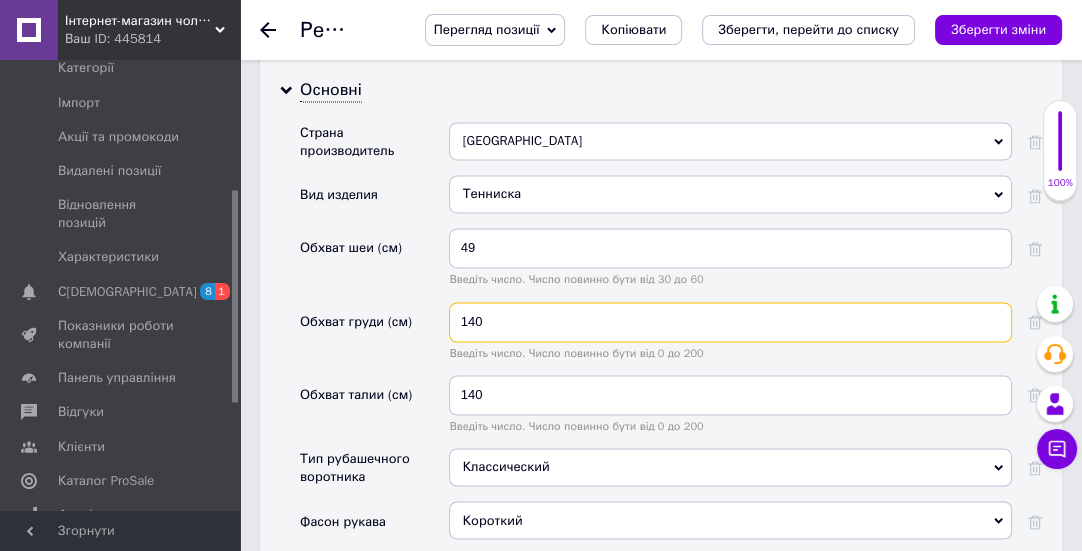 click on "140" at bounding box center (730, 322) 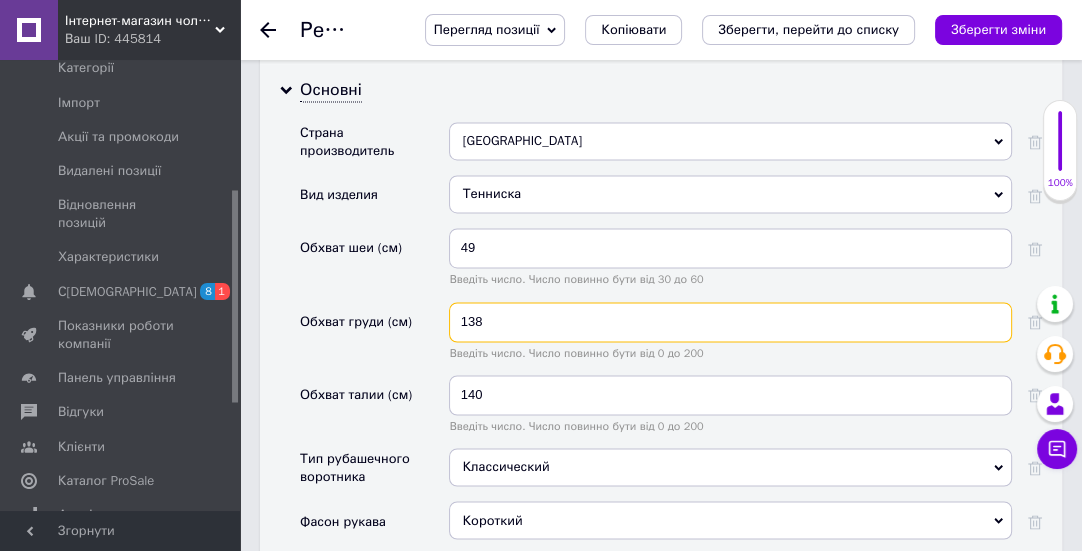 type on "138" 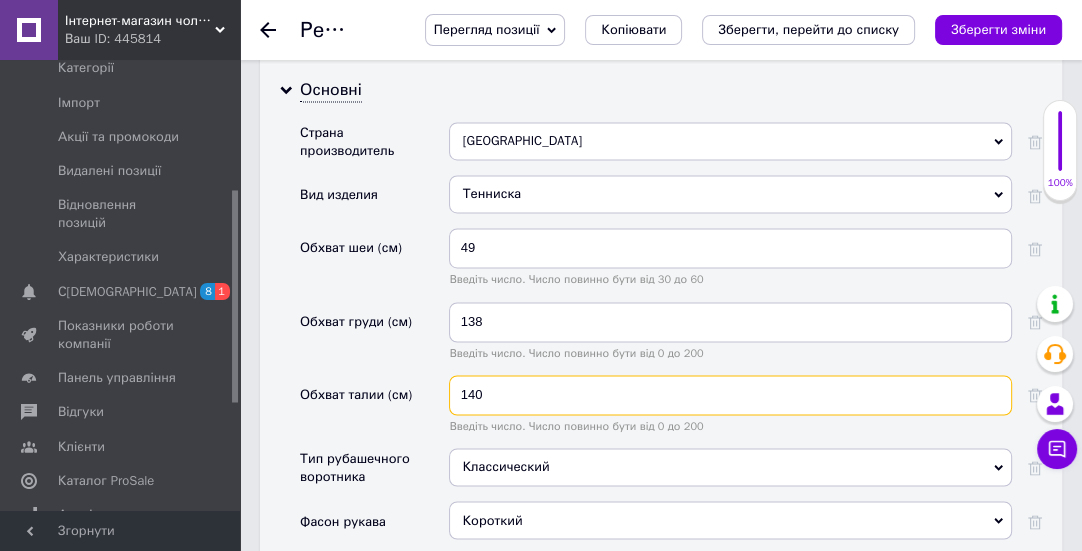 click on "140" at bounding box center (730, 395) 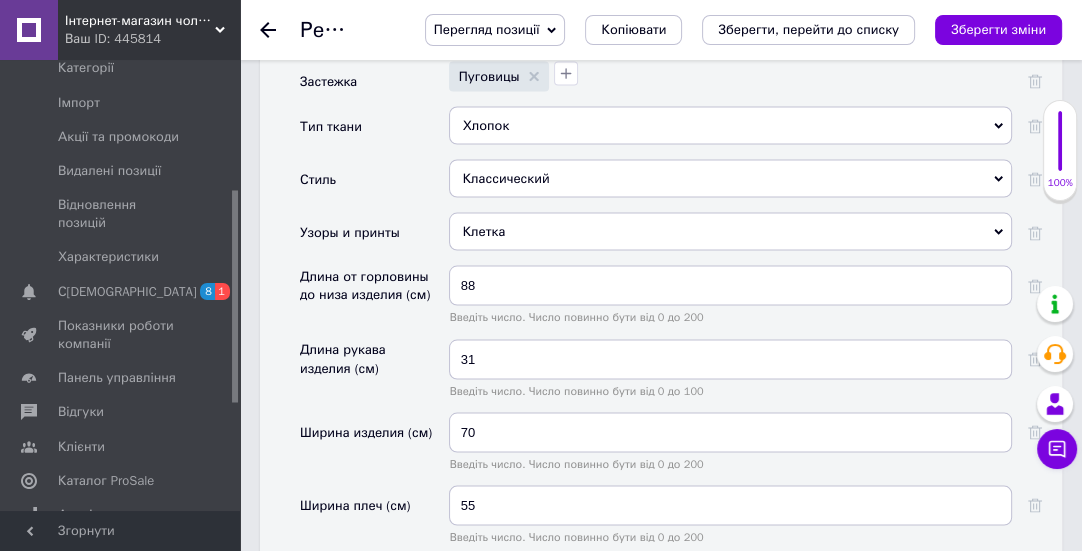 scroll, scrollTop: 3181, scrollLeft: 0, axis: vertical 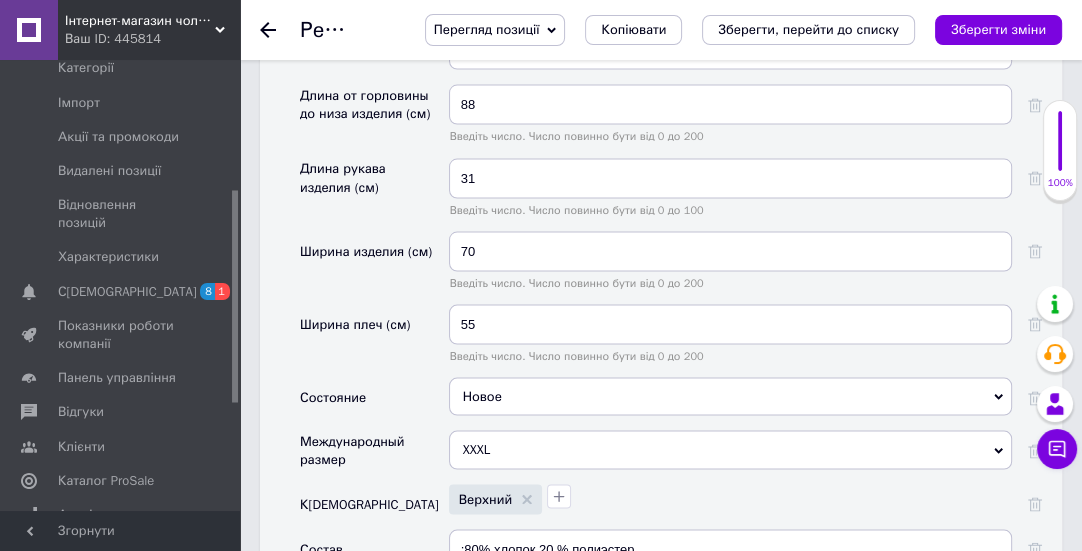 type on "138" 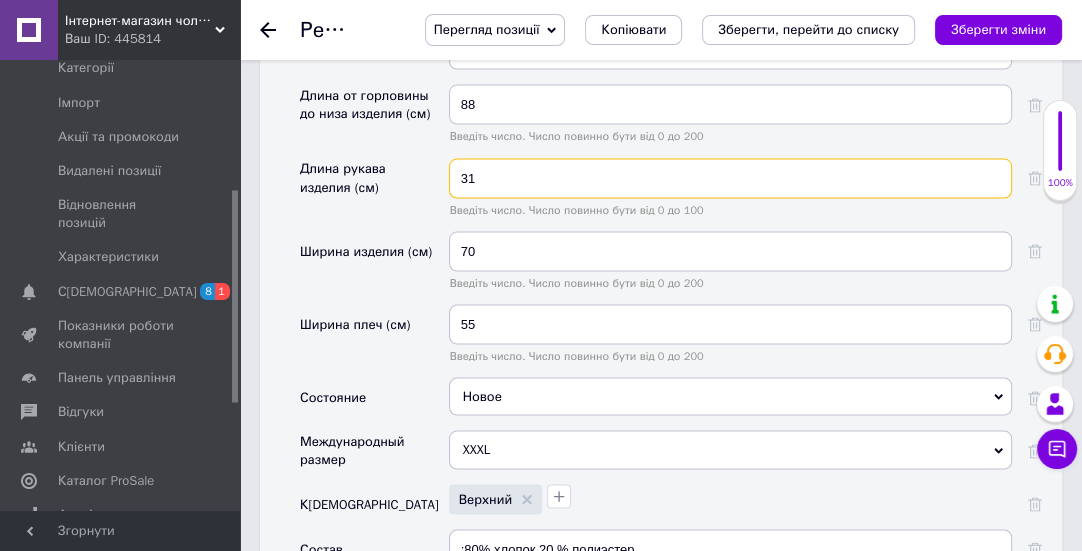 click on "31" at bounding box center (730, 179) 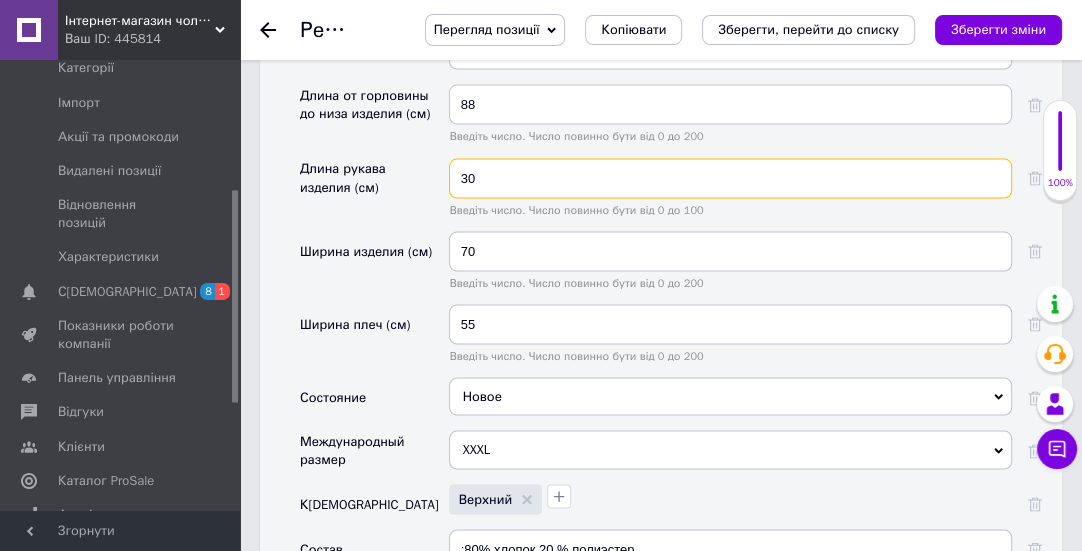 scroll, scrollTop: 3363, scrollLeft: 0, axis: vertical 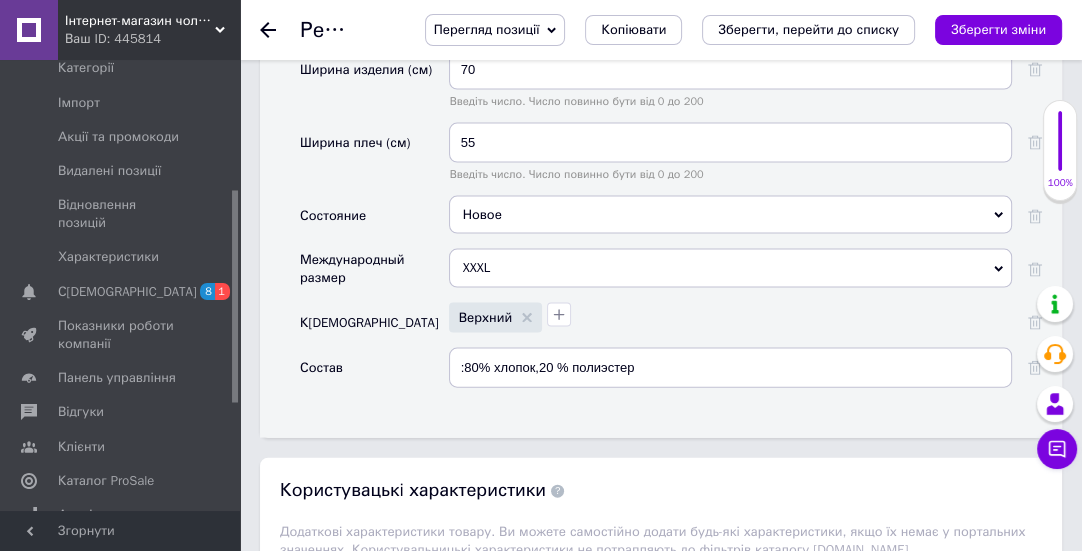 type on "30" 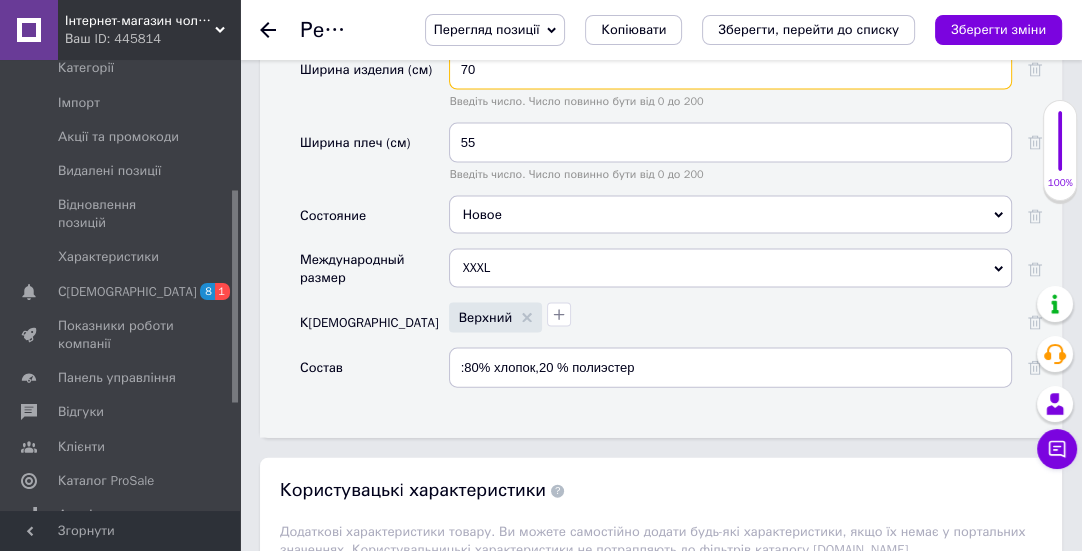 click on "70" at bounding box center [730, 70] 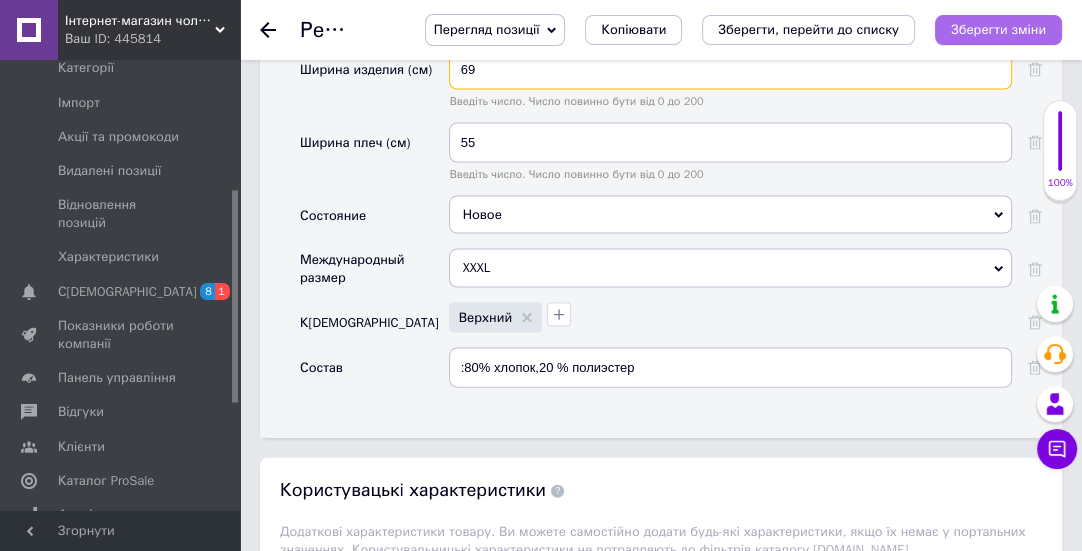 type on "69" 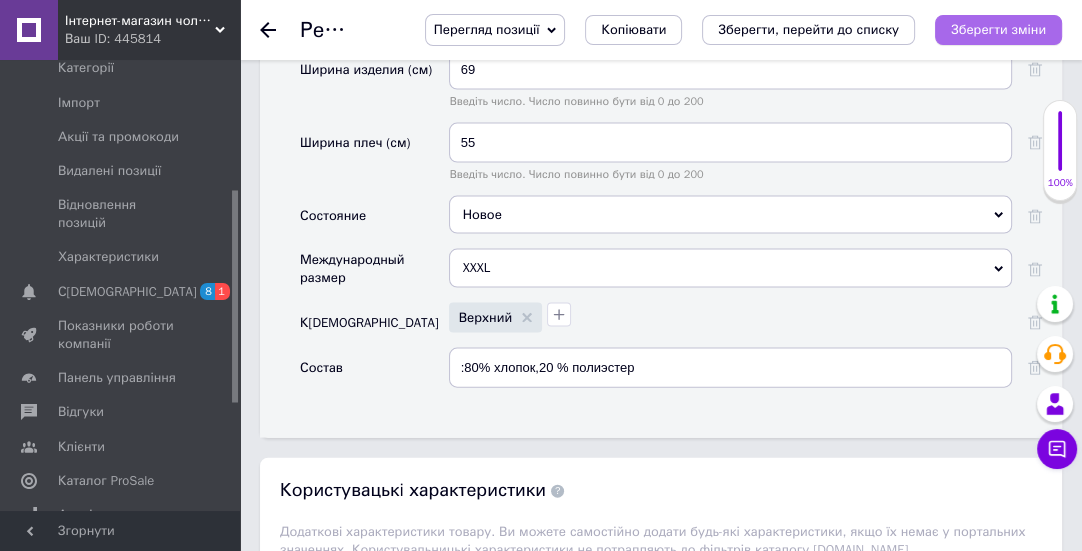 click on "Зберегти зміни" at bounding box center [998, 30] 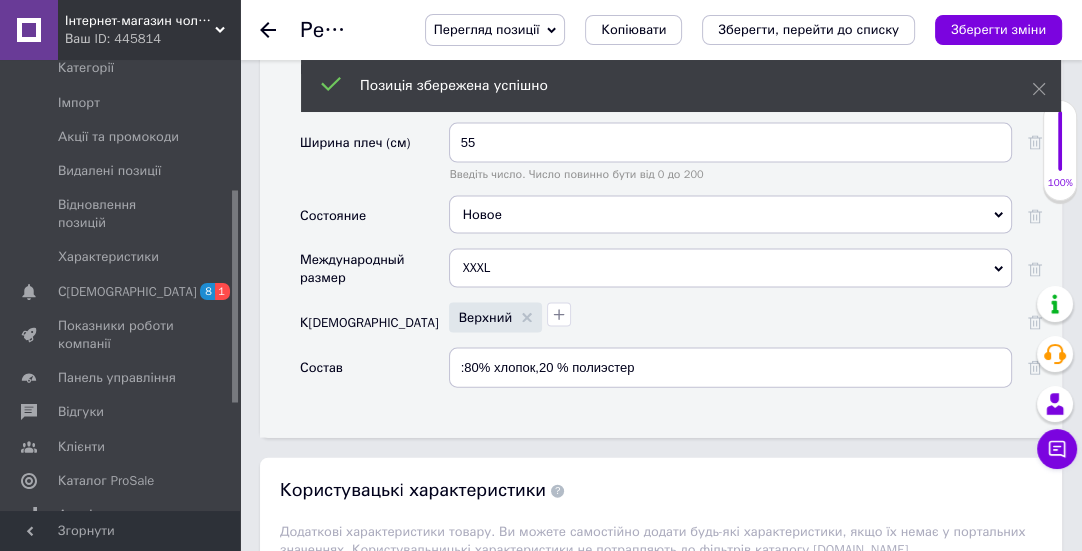 drag, startPoint x: 267, startPoint y: 33, endPoint x: 273, endPoint y: 43, distance: 11.661903 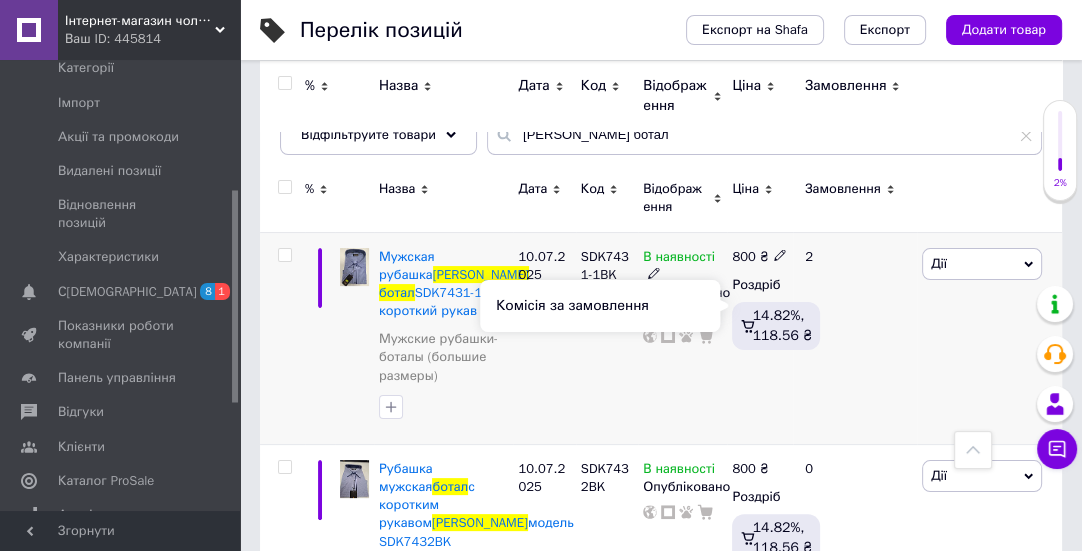 scroll, scrollTop: 168, scrollLeft: 0, axis: vertical 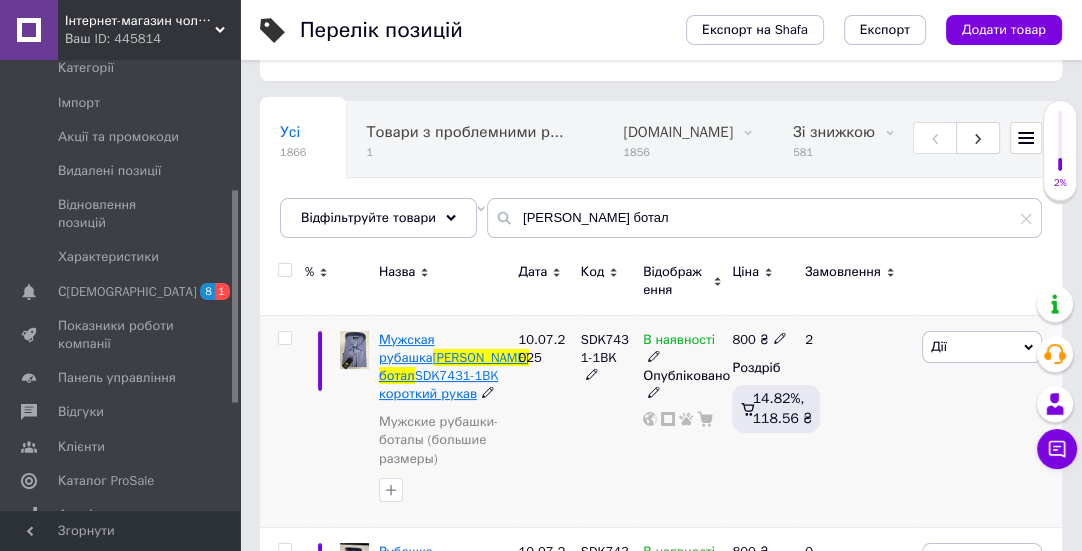click on "Мужская рубашка" at bounding box center (407, 348) 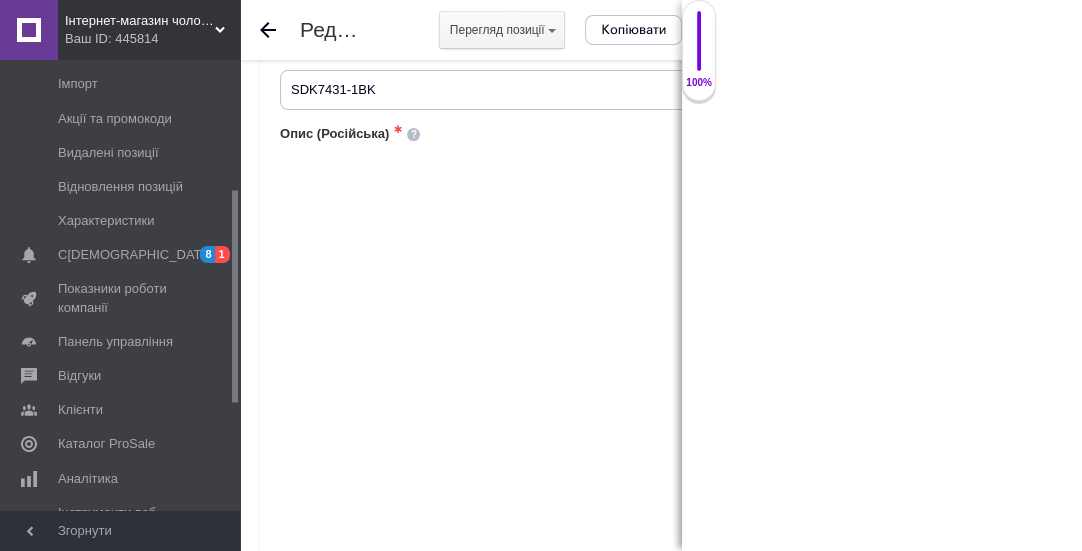 scroll, scrollTop: 363, scrollLeft: 0, axis: vertical 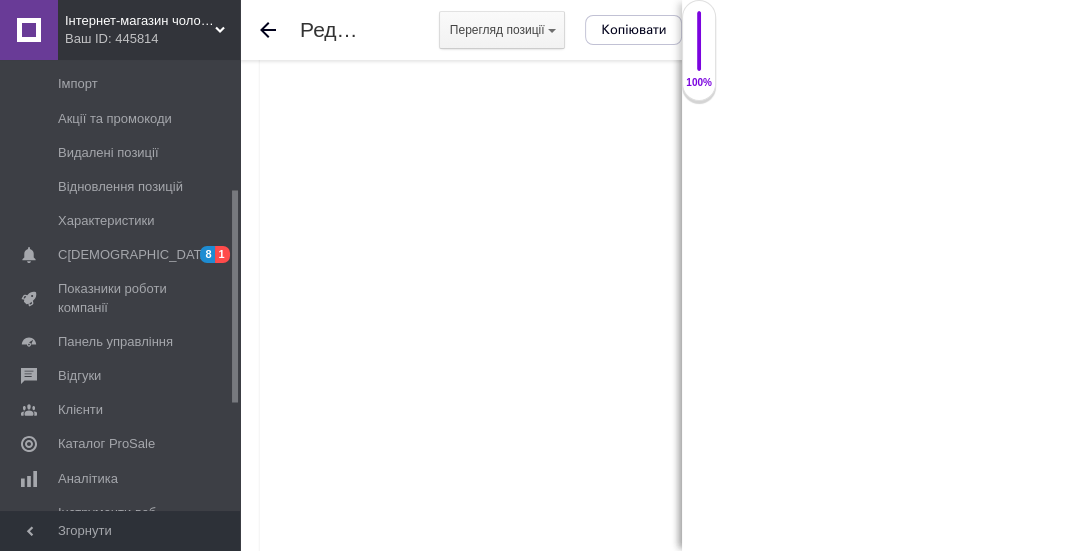 click 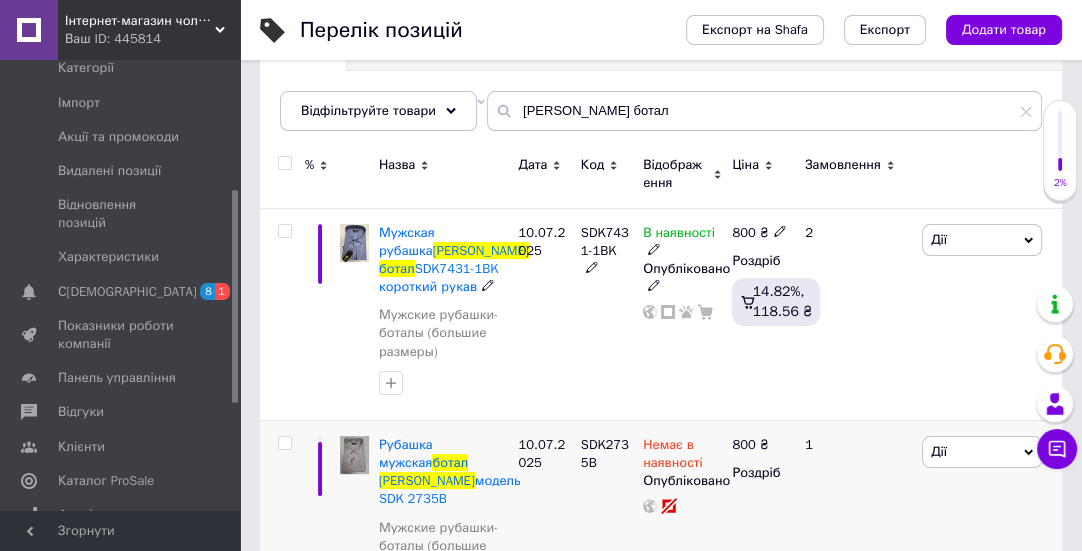 scroll, scrollTop: 534, scrollLeft: 0, axis: vertical 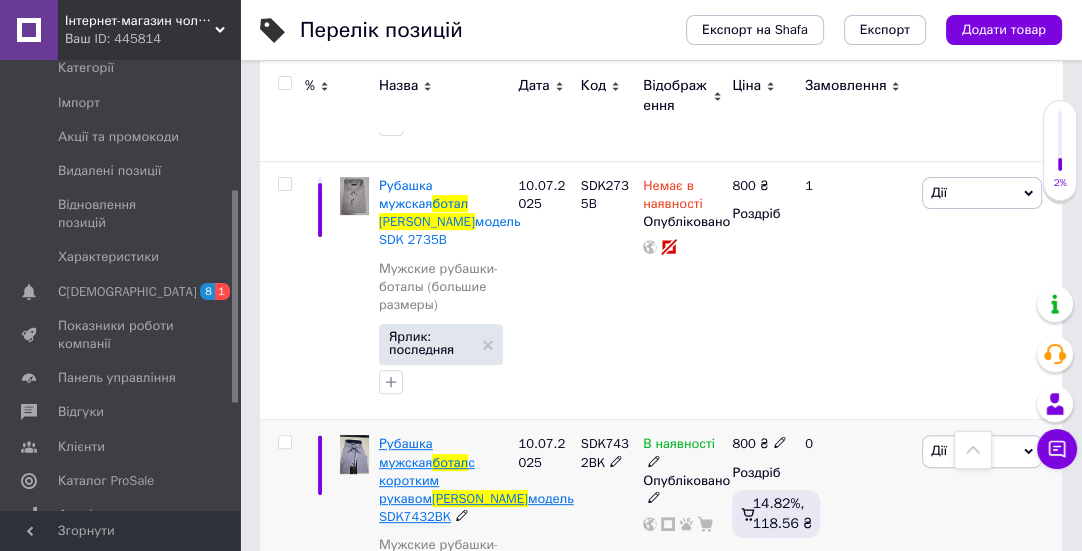 click on "Рубашка мужская" at bounding box center (406, 452) 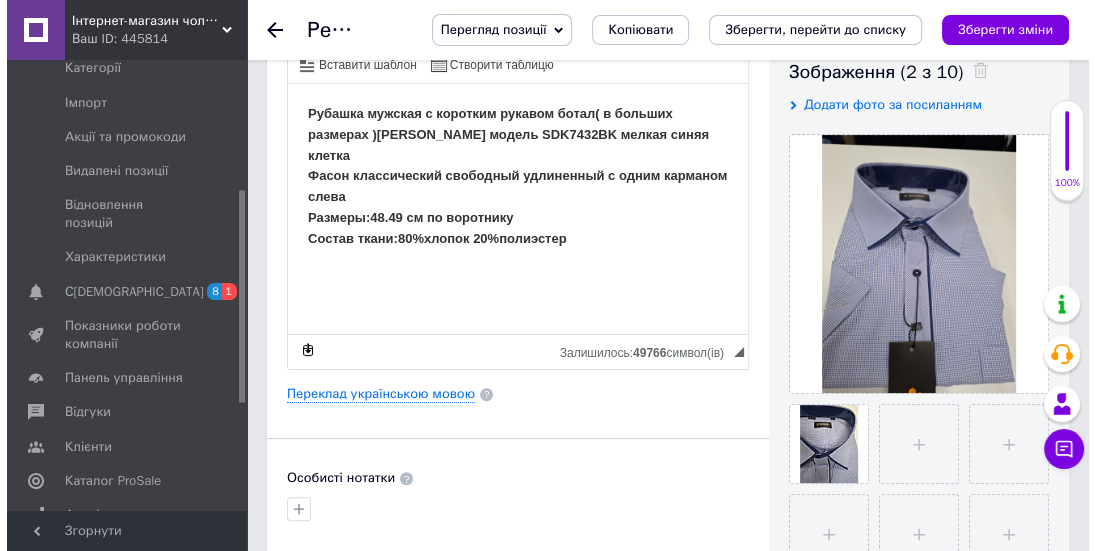 scroll, scrollTop: 0, scrollLeft: 0, axis: both 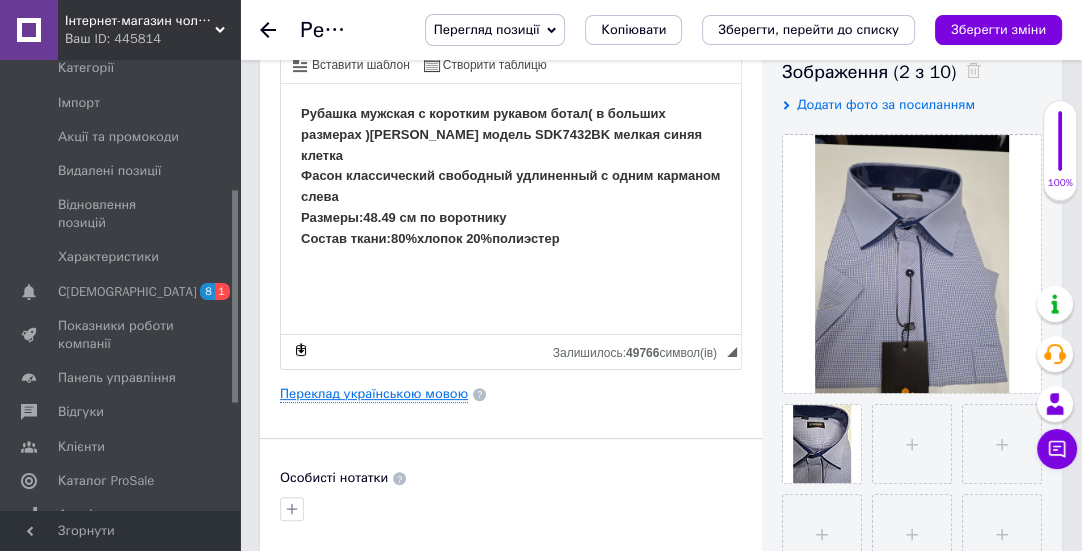 click on "Переклад українською мовою" at bounding box center (374, 394) 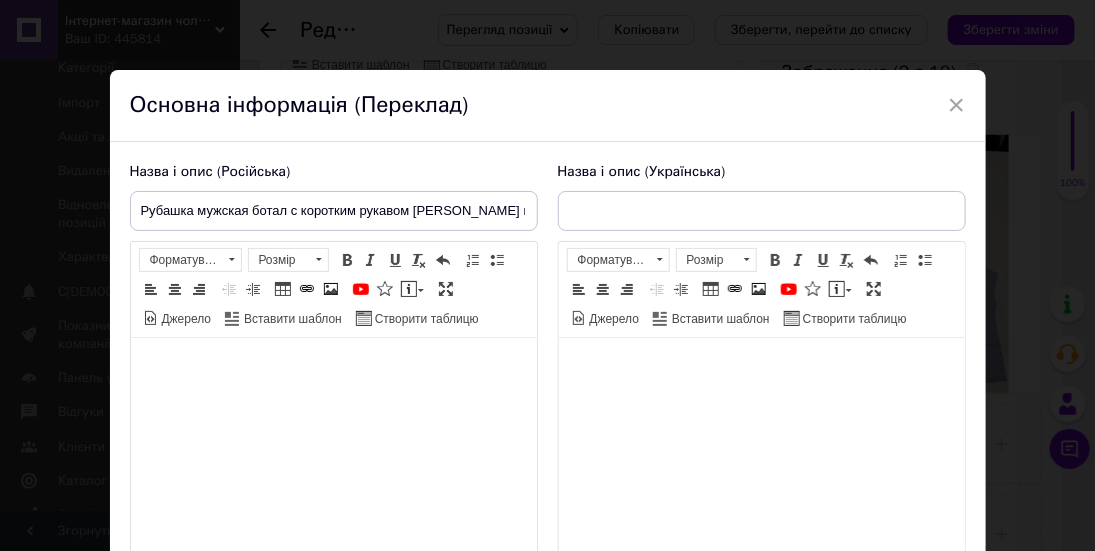 type on "Сорочка чоловіча ботал з коротким рукавом [PERSON_NAME] модель SDK7432BK" 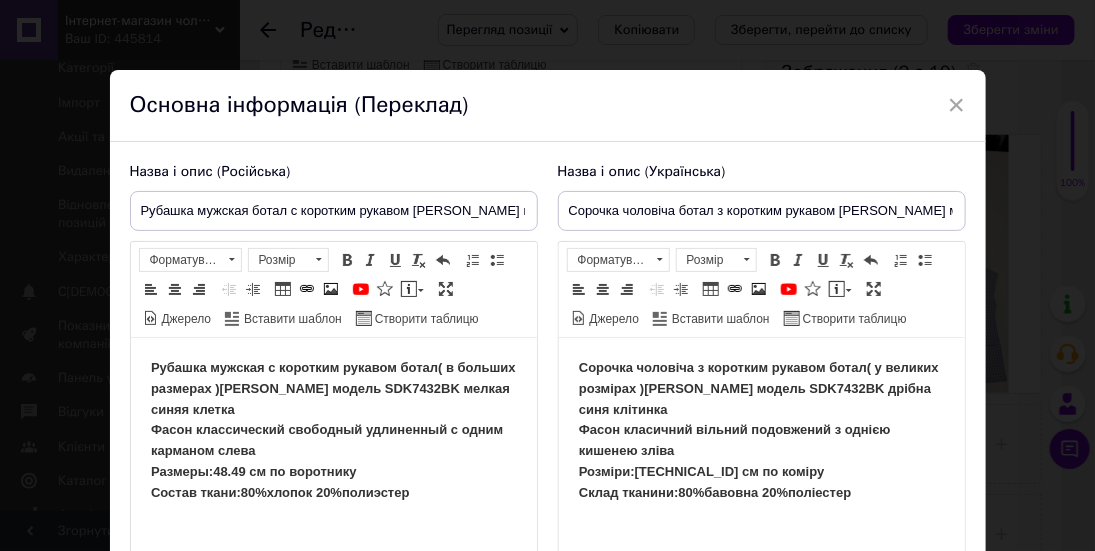 scroll, scrollTop: 0, scrollLeft: 0, axis: both 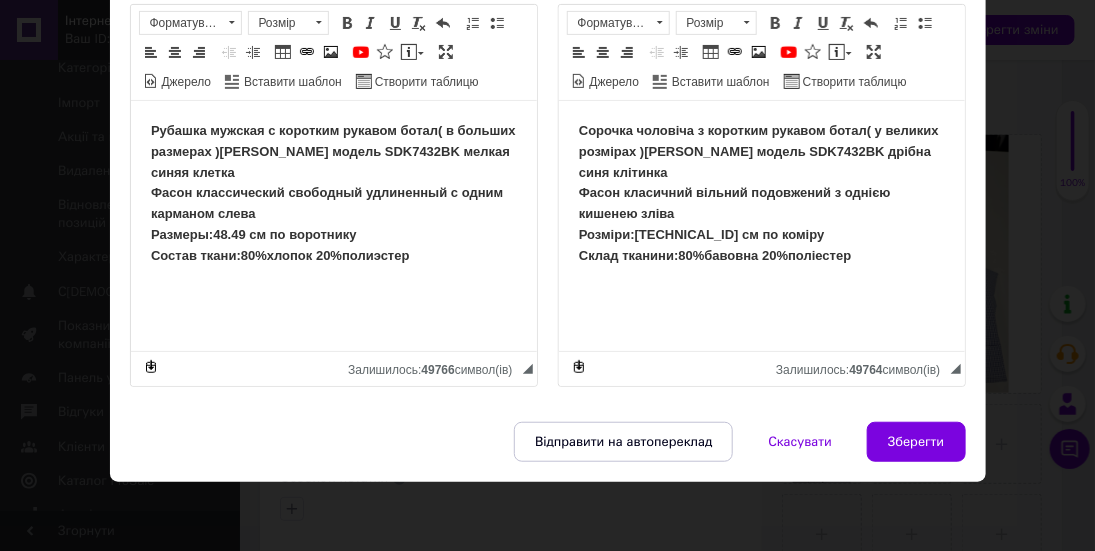 click on "Сорочка чоловіча з коротким рукавом ботал( у великих розмірах )[PERSON_NAME] модель SDK7432BK дрібна синя клітинка Фасон класичний вільний подовжений з однією кишенею зліва Розміри:[TECHNICAL_ID] см по коміру Склад тканини:80%бавовна 20%поліестер" at bounding box center (758, 193) 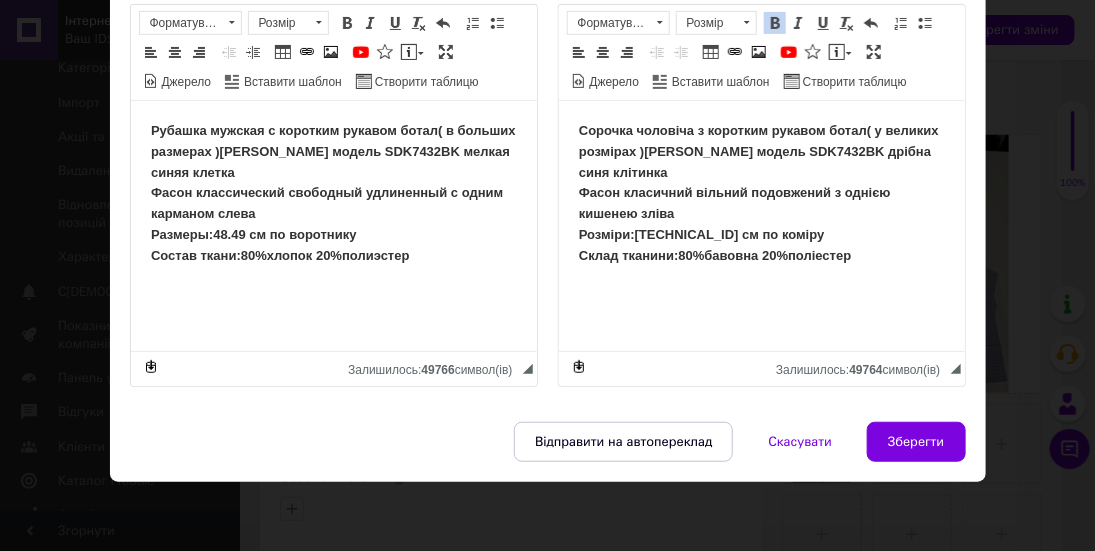 type 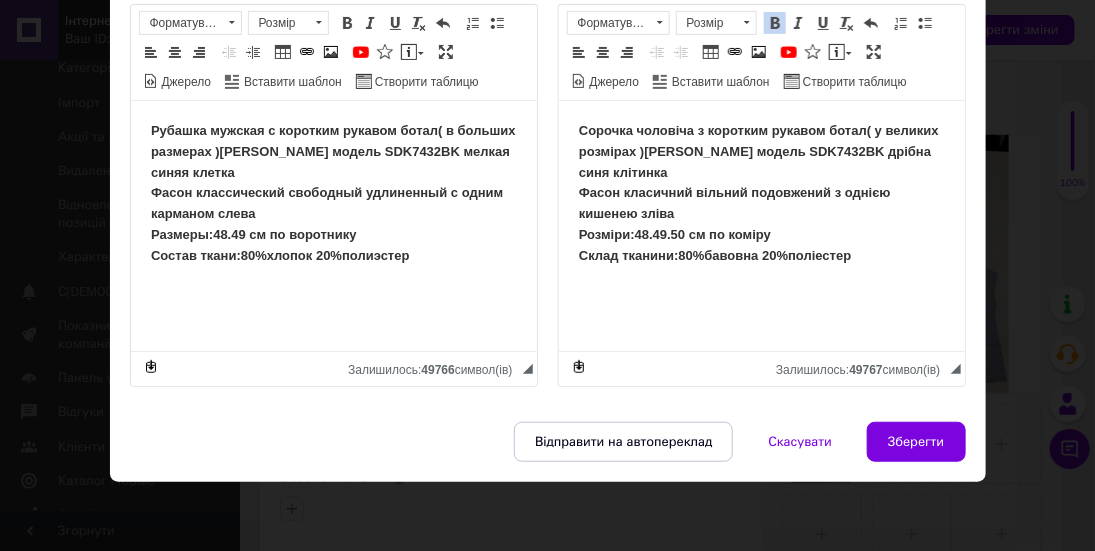 click on "Сорочка чоловіча з коротким рукавом ботал( у великих розмірах )[PERSON_NAME] модель SDK7432BK дрібна синя клітинка Фасон класичний вільний подовжений з однією кишенею зліва Розміри:48.49.50 см по коміру Склад тканини:80%бавовна 20%поліестер" at bounding box center [758, 193] 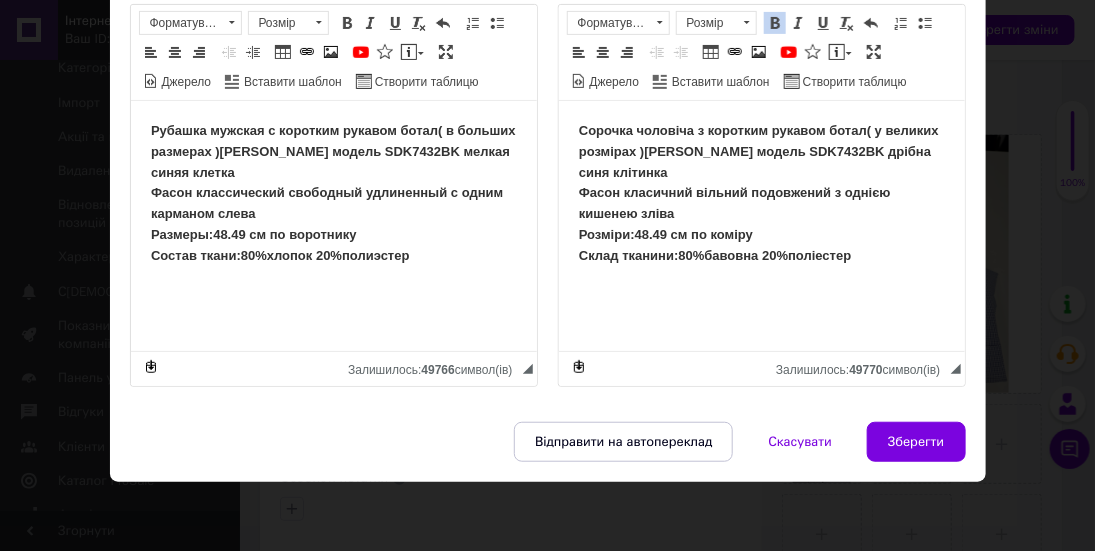 click on "Сорочка чоловіча з коротким рукавом ботал( у великих розмірах )[PERSON_NAME] модель SDK7432BK дрібна синя клітинка Фасон класичний вільний подовжений з однією кишенею зліва Розміри:48.49 см по коміру Склад тканини:80%бавовна 20%поліестер" at bounding box center (761, 194) 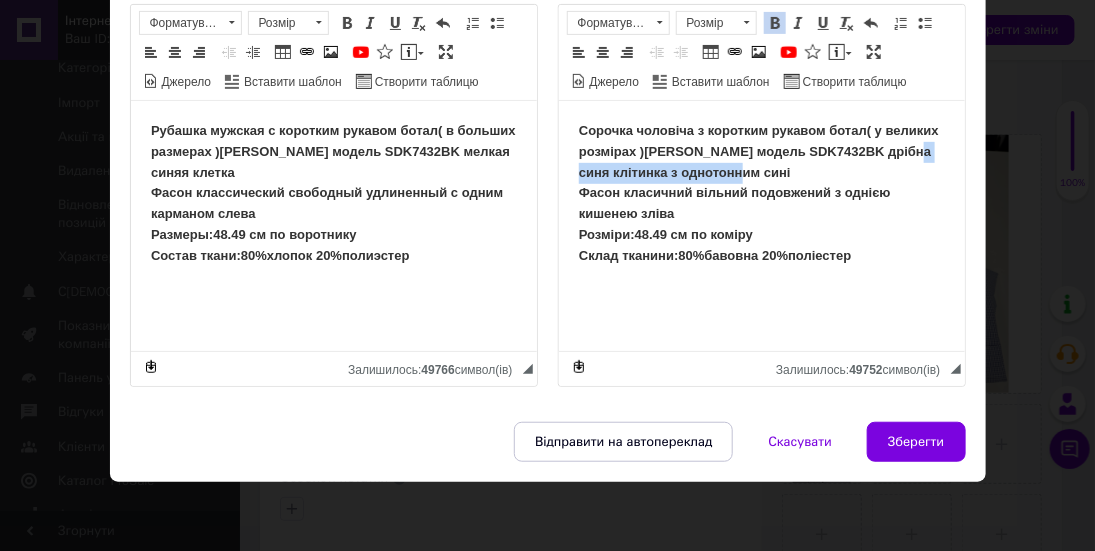 click on "Сорочка чоловіча з коротким рукавом ботал( у великих розмірах )[PERSON_NAME] модель SDK7432BK дрібна синя клітинка з однотонним синi Фасон класичний вільний подовжений з однією кишенею зліва Розміри:48.49 см по коміру Склад тканини:80%бавовна 20%поліестер" at bounding box center (758, 193) 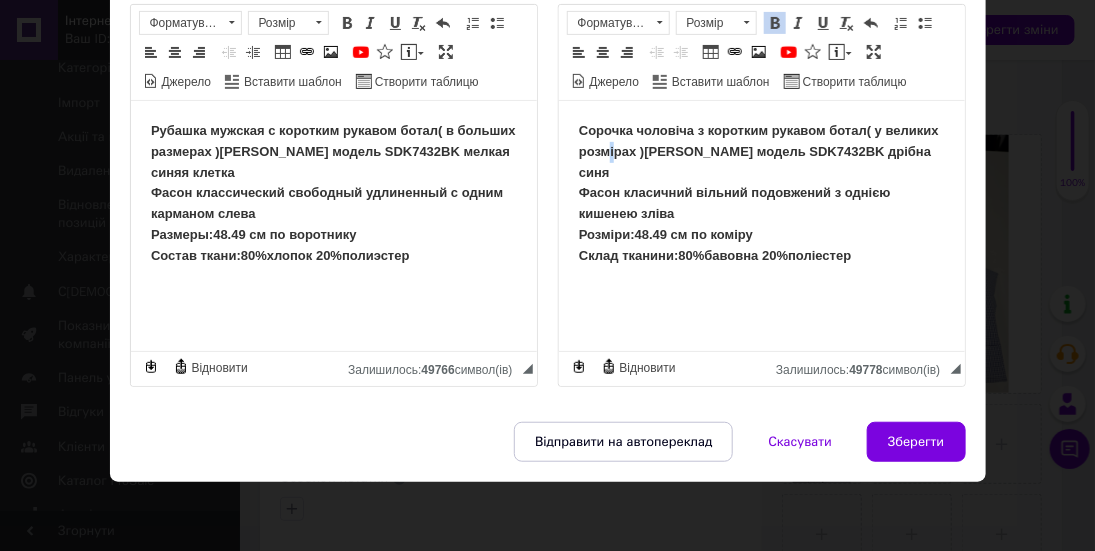 click on "Сорочка чоловіча з коротким рукавом ботал( у великих розмірах )[PERSON_NAME] модель SDK7432BK дрібна синя  Фасон класичний вільний подовжений з однією кишенею зліва Розміри:48.49 см по коміру Склад тканини:80%бавовна 20%поліестер" at bounding box center [758, 193] 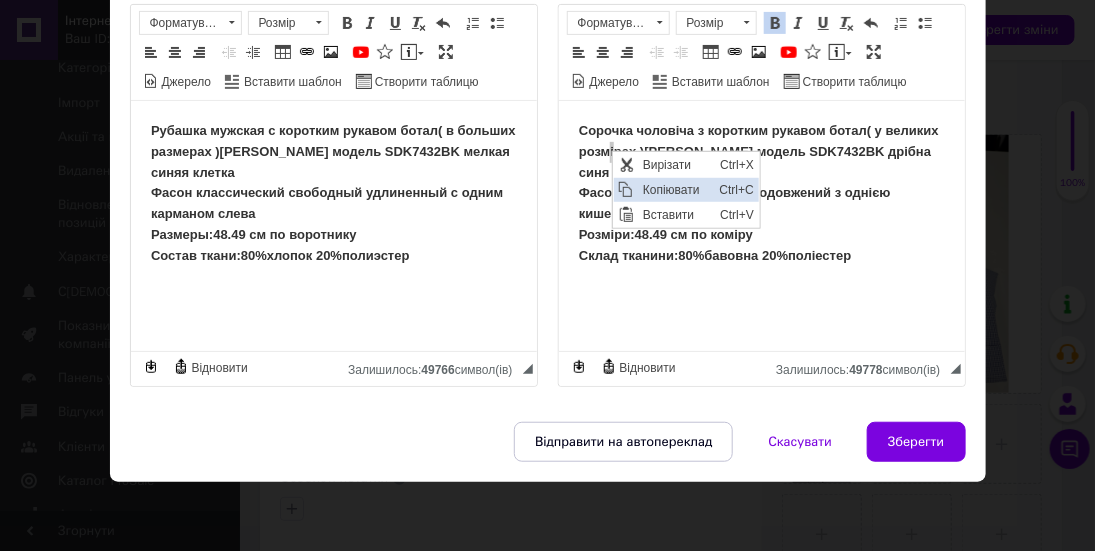 scroll, scrollTop: 0, scrollLeft: 0, axis: both 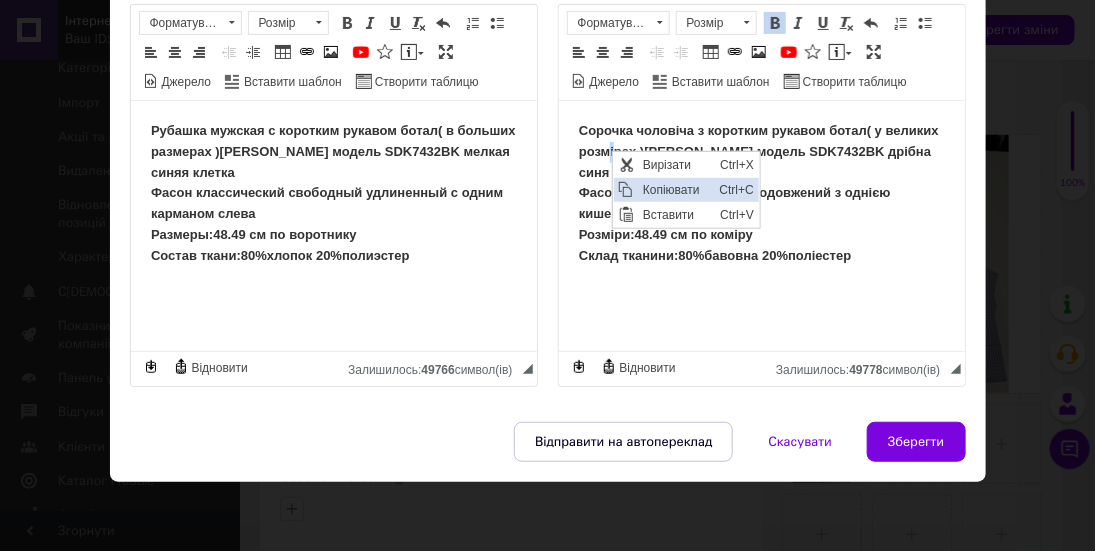 copy on "і" 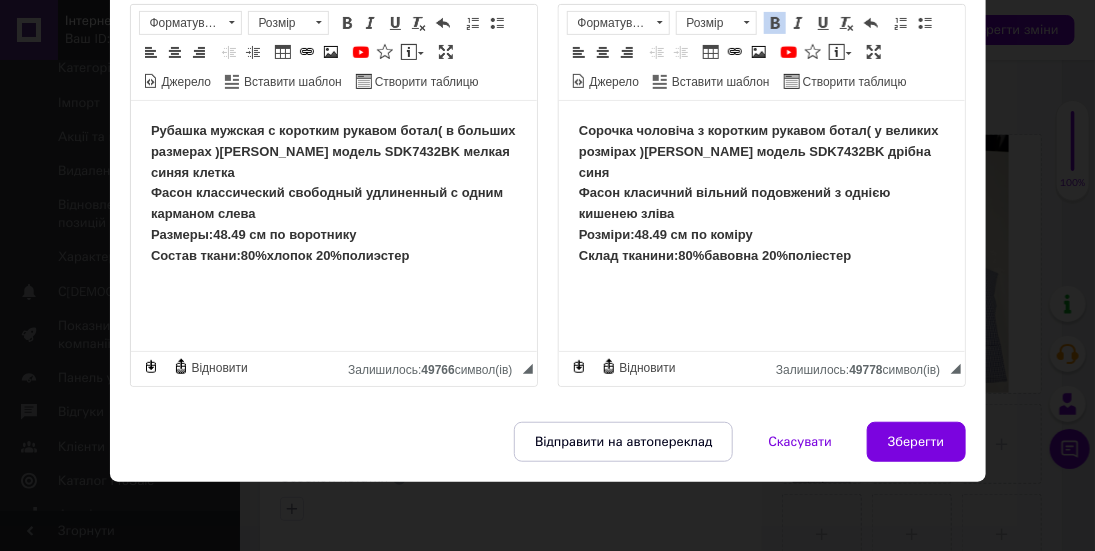click on "Сорочка чоловіча з коротким рукавом ботал( у великих розмірах )[PERSON_NAME] модель SDK7432BK дрібна синя  Фасон класичний вільний подовжений з однією кишенею зліва Розміри:48.49 см по коміру Склад тканини:80%бавовна 20%поліестер" at bounding box center [761, 194] 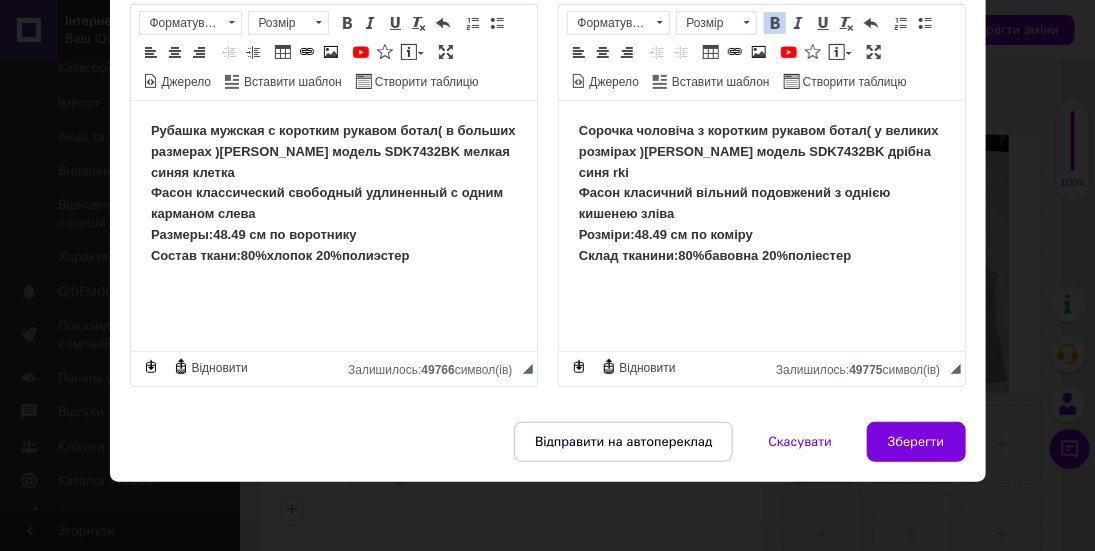 click on "Сорочка чоловіча з коротким рукавом ботал( у великих розмірах )[PERSON_NAME] модель SDK7432BK дрібна синя rkі Фасон класичний вільний подовжений з однією кишенею зліва Розміри:48.49 см по коміру Склад тканини:80%бавовна 20%поліестер" at bounding box center [758, 193] 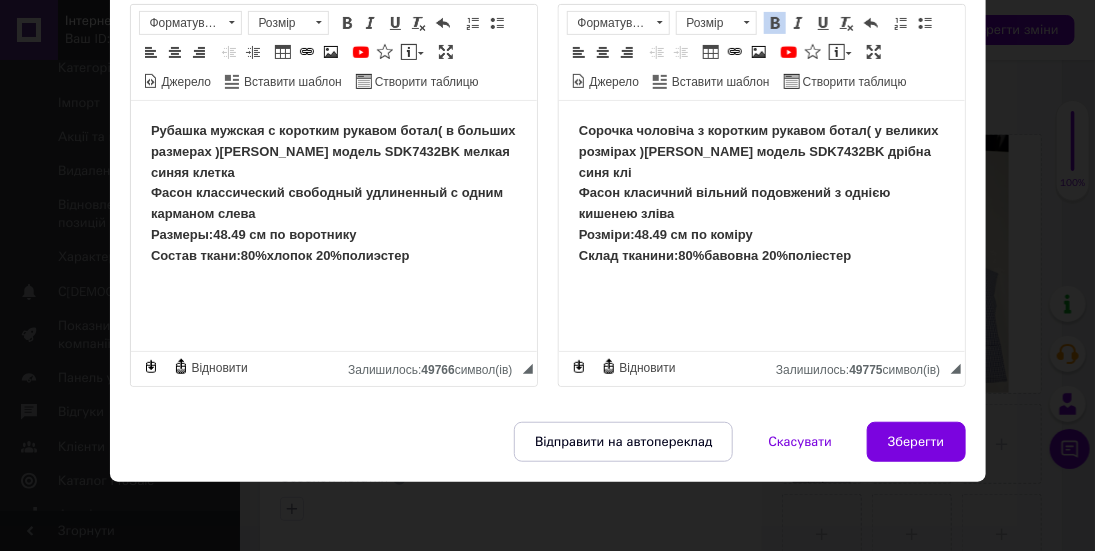 click on "Сорочка чоловіча з коротким рукавом ботал( у великих розмірах )[PERSON_NAME] модель SDK7432BK дрібна синя клі Фасон класичний вільний подовжений з однією кишенею зліва Розміри:48.49 см по коміру Склад тканини:80%бавовна 20%поліестер" at bounding box center [761, 194] 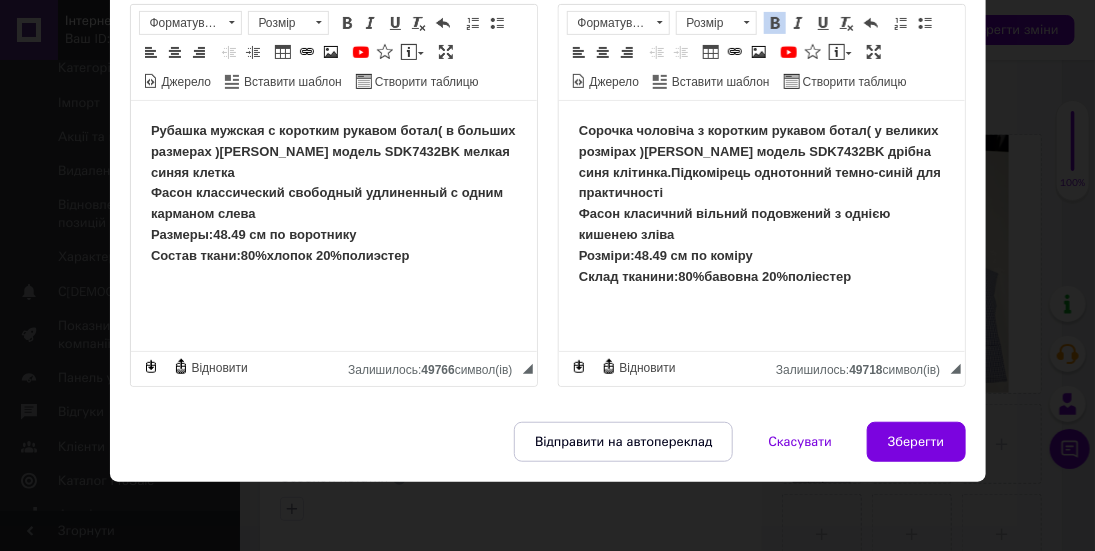 click on "Рубашка мужская с коротким рукавом ботал( в больших размерах )[PERSON_NAME] модель SDK7432BK мелкая синяя клетка Фасон классический свободный удлиненный с одним карманом слева Размеры:48.49 см по воротнику Состав ткани:80%хлопок 20%полиэстер" at bounding box center (333, 194) 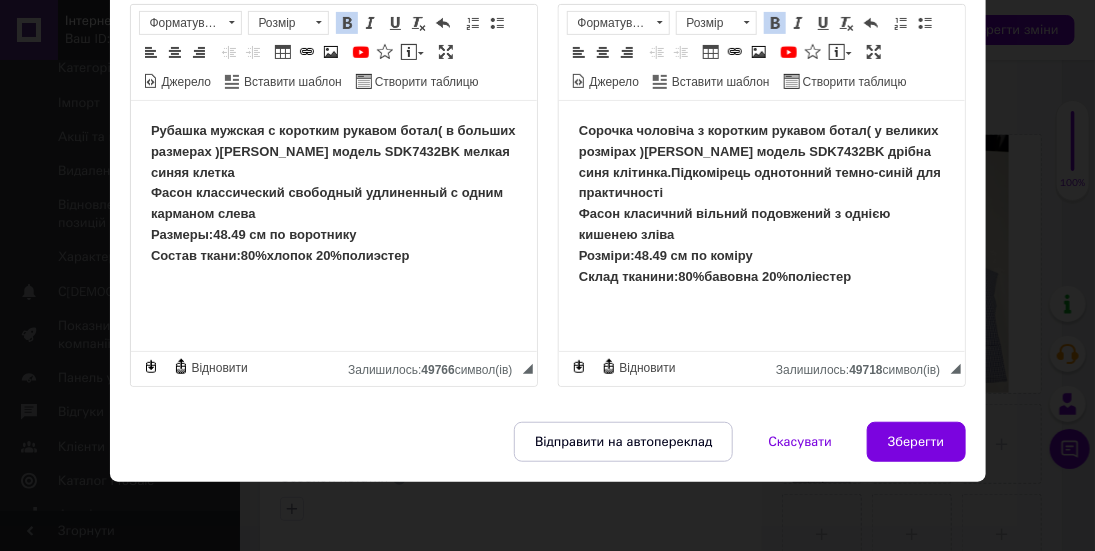 type 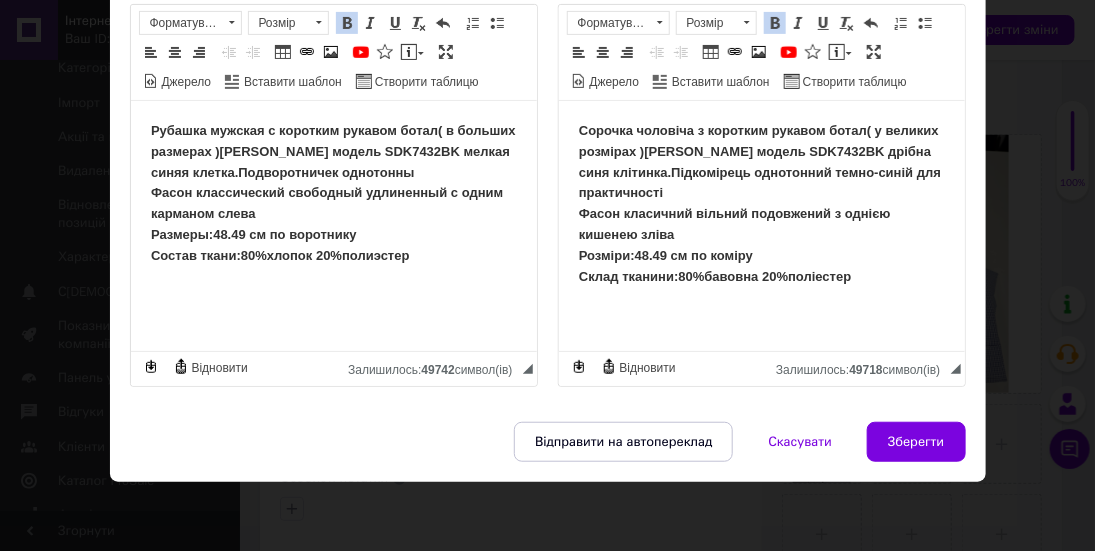 scroll, scrollTop: 0, scrollLeft: 0, axis: both 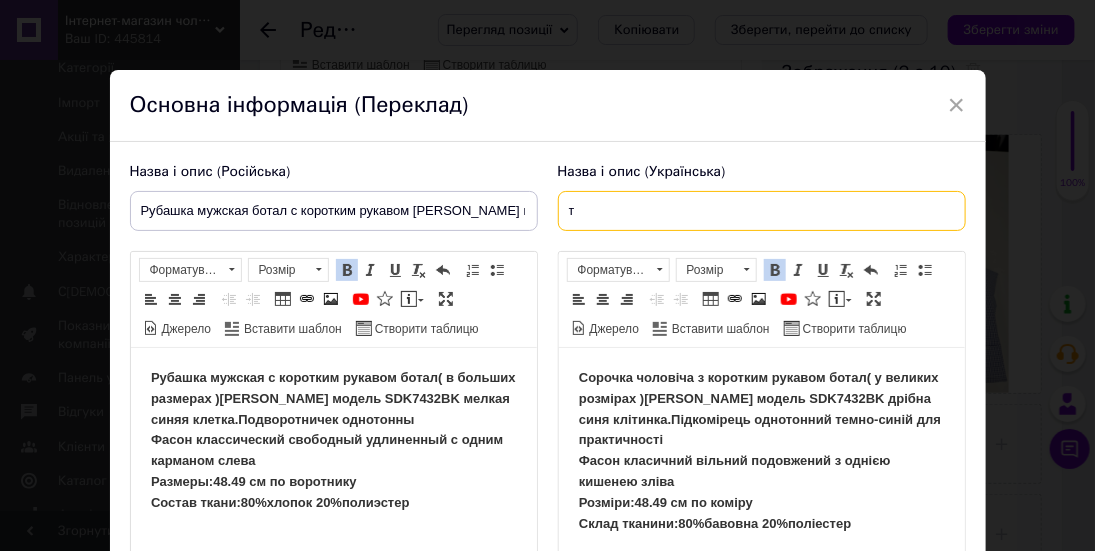 type on "т" 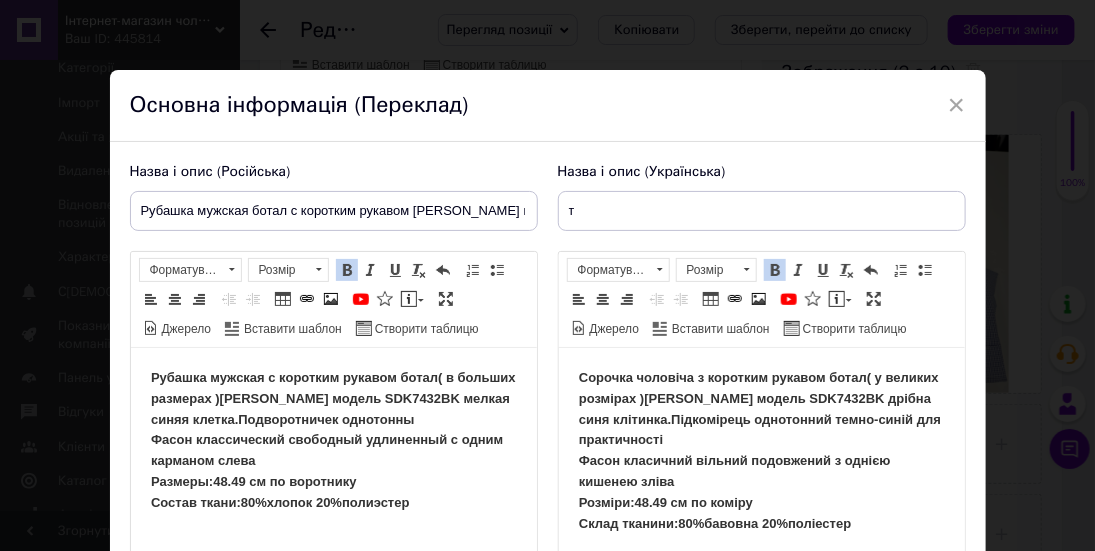 click on "Рубашка мужская с коротким рукавом ботал( в больших размерах )[PERSON_NAME] модель SDK7432BK мелкая синяя клетка.Подворотничек однотонны Фасон классический свободный удлиненный с одним карманом слева Размеры:48.49 см по воротнику Состав ткани:80%хлопок 20%полиэстер" at bounding box center (332, 440) 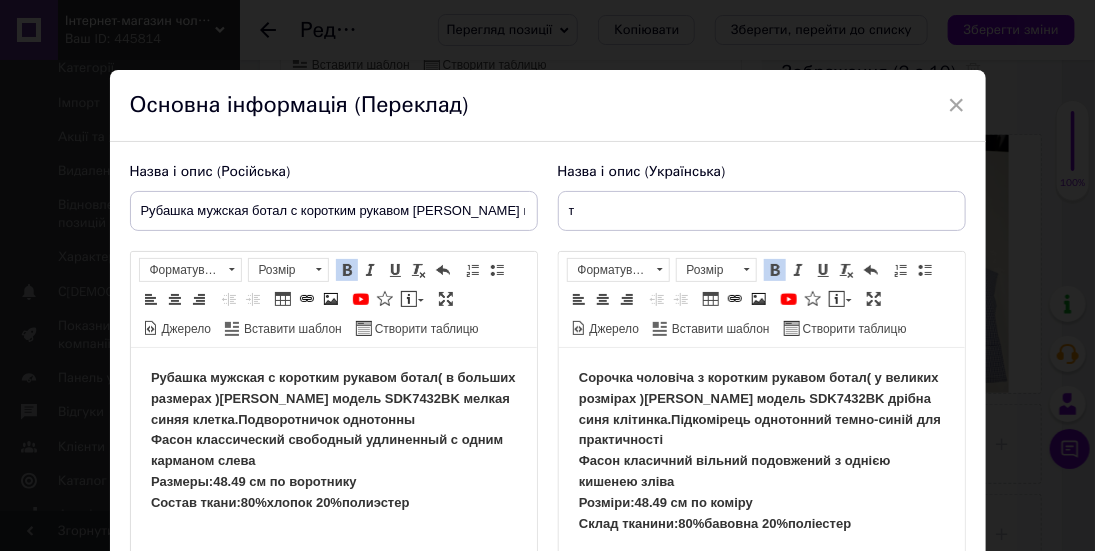 click on "Рубашка мужская с коротким рукавом ботал( в больших размерах )[PERSON_NAME] модель SDK7432BK мелкая синяя клетка.Подворотничок однотонны Фасон классический свободный удлиненный с одним карманом слева Размеры:48.49 см по воротнику Состав ткани:80%хлопок 20%полиэстер" at bounding box center (332, 440) 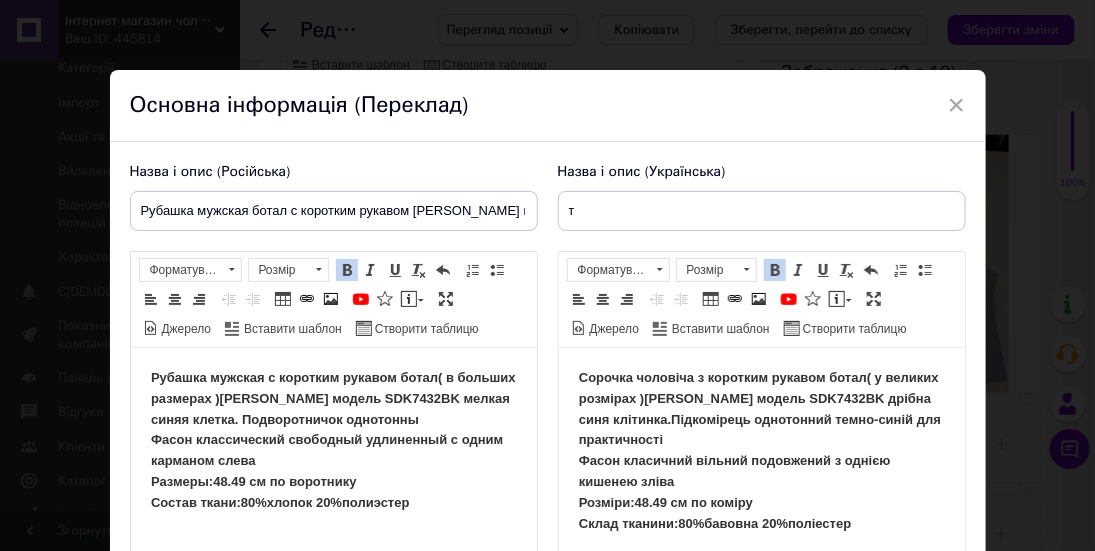 click on "Рубашка мужская с коротким рукавом ботал( в больших размерах )[PERSON_NAME] модель SDK7432BK мелкая синяя клетка. Подворотничок однотонны Фасон классический свободный удлиненный с одним карманом слева Размеры:48.49 см по воротнику Состав ткани:80%хлопок 20%полиэстер" at bounding box center [333, 441] 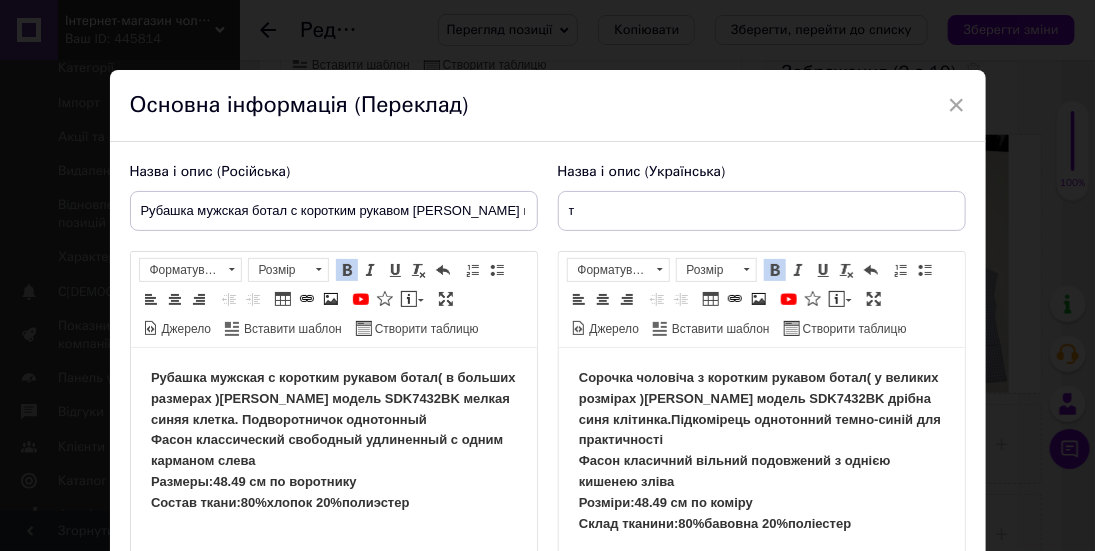 click on "Рубашка мужская с коротким рукавом ботал( в больших размерах )[PERSON_NAME] модель SDK7432BK мелкая синяя клетка. Подворотничок однотонный Фасон классический свободный удлиненный с одним карманом слева Размеры:48.49 см по воротнику Состав ткани:80%хлопок 20%полиэстер" at bounding box center [333, 441] 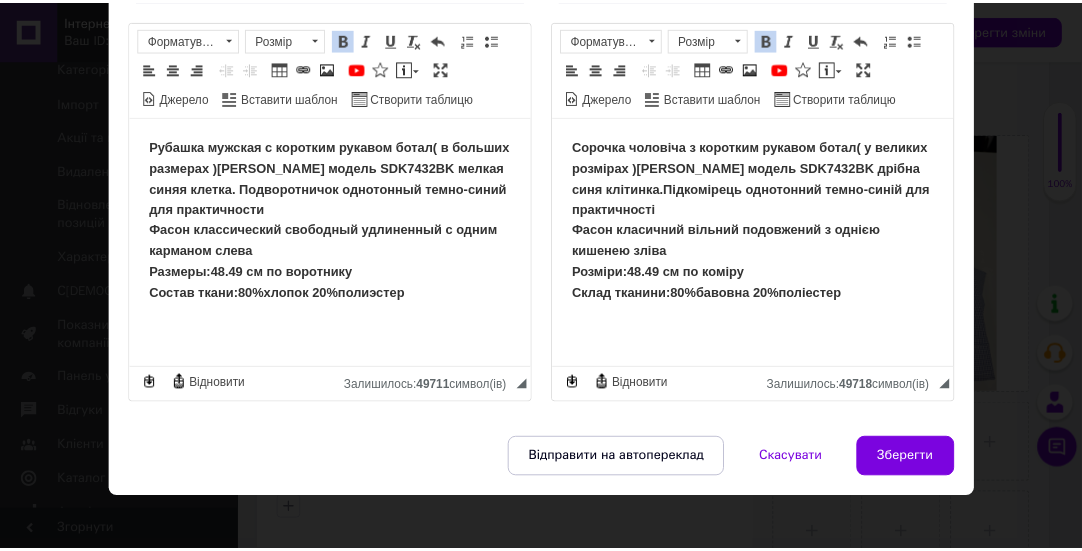 scroll, scrollTop: 247, scrollLeft: 0, axis: vertical 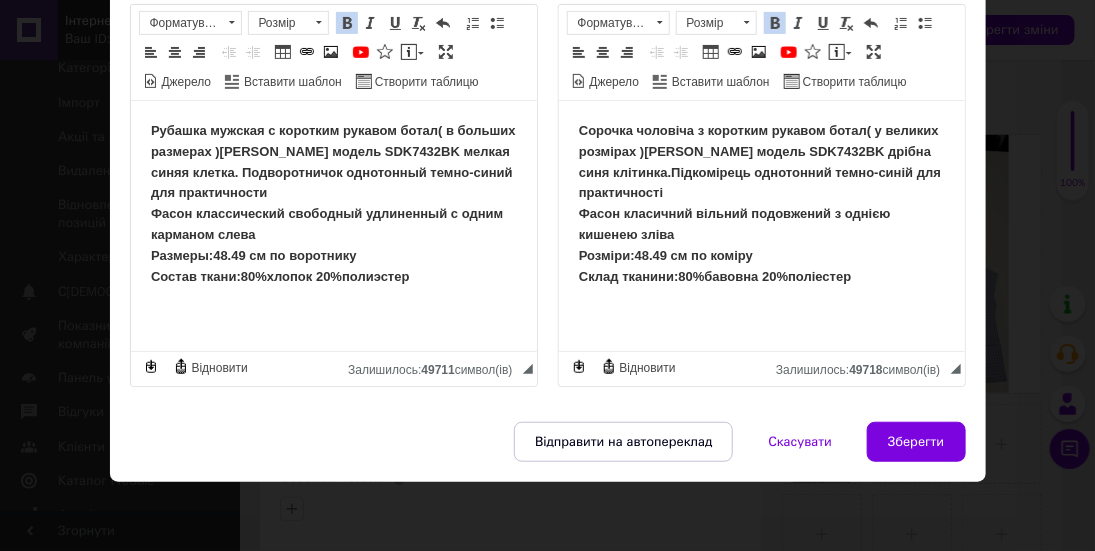 drag, startPoint x: 255, startPoint y: 234, endPoint x: 258, endPoint y: 246, distance: 12.369317 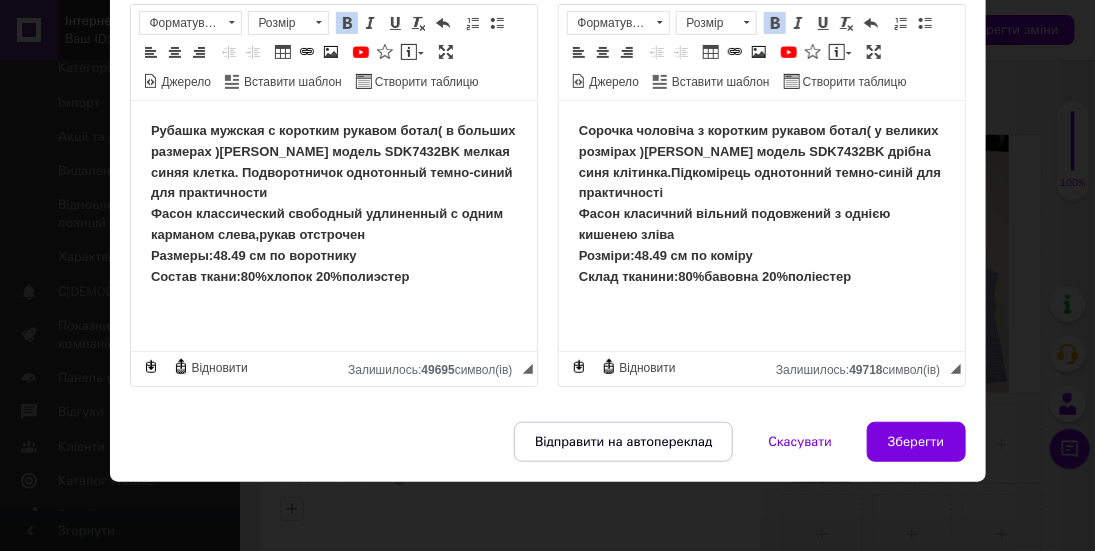 click on "Сорочка чоловіча з коротким рукавом ботал( у великих розмірах )[PERSON_NAME] модель SDK7432BK дрібна синя клітинка.Підкомірець однотонний темно-синій для практичності Фасон класичний вільний подовжений з однією кишенею зліва Розміри:48.49 см по коміру Склад тканини:80%бавовна 20%поліестер" at bounding box center [761, 204] 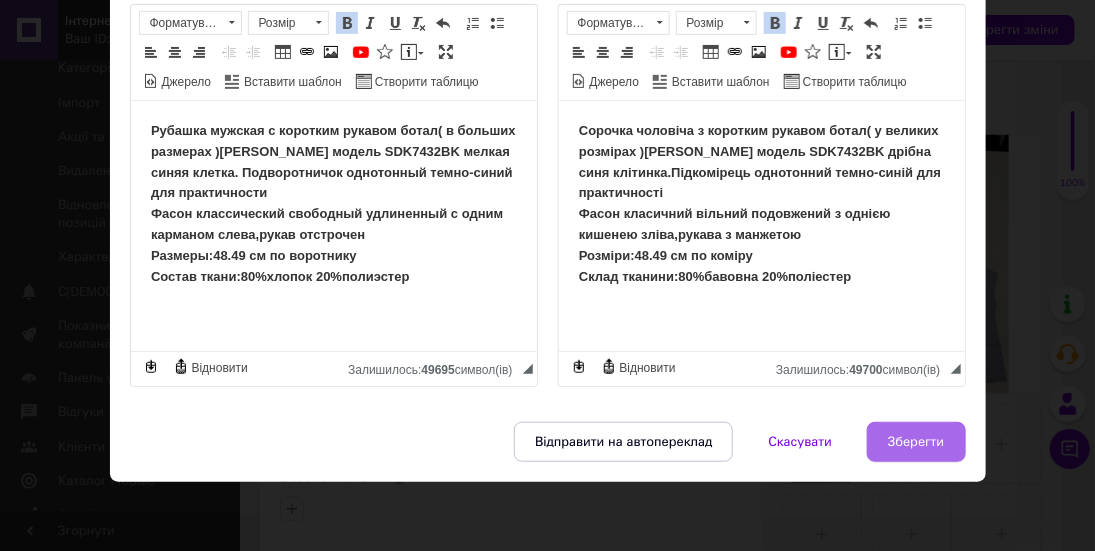 click on "Зберегти" at bounding box center [916, 442] 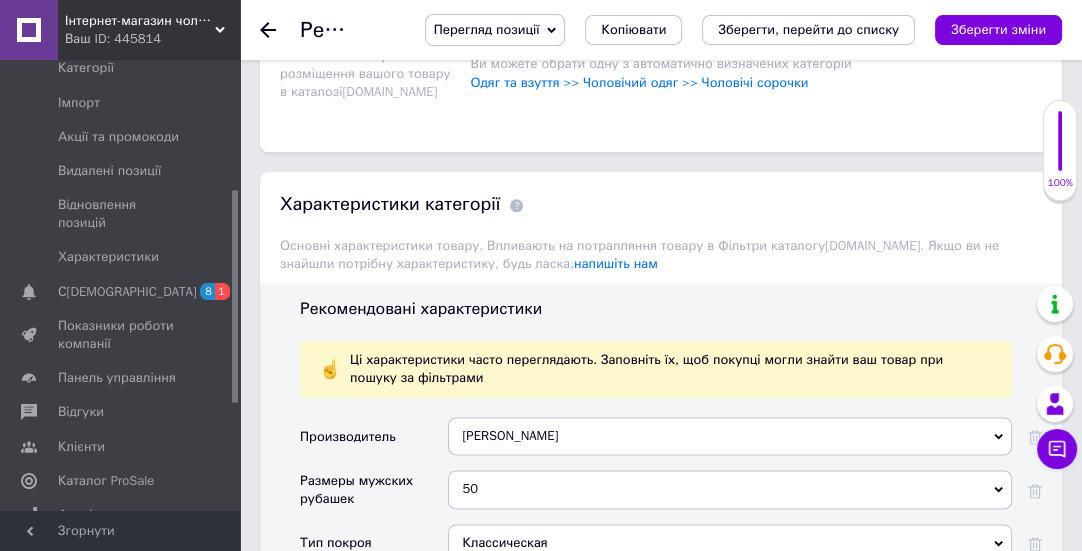 scroll, scrollTop: 2090, scrollLeft: 0, axis: vertical 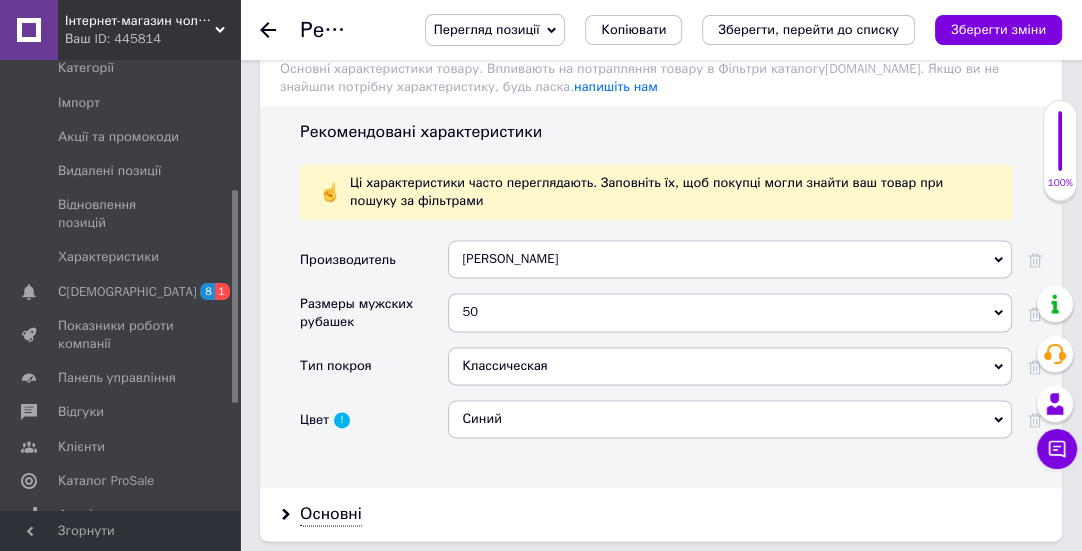 click on "50" at bounding box center [730, 312] 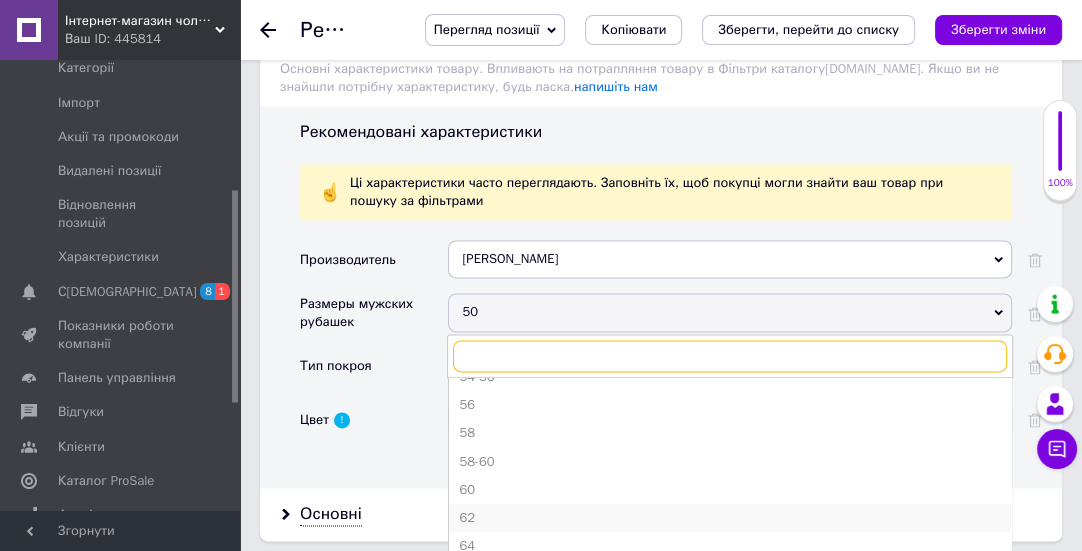 scroll, scrollTop: 557, scrollLeft: 0, axis: vertical 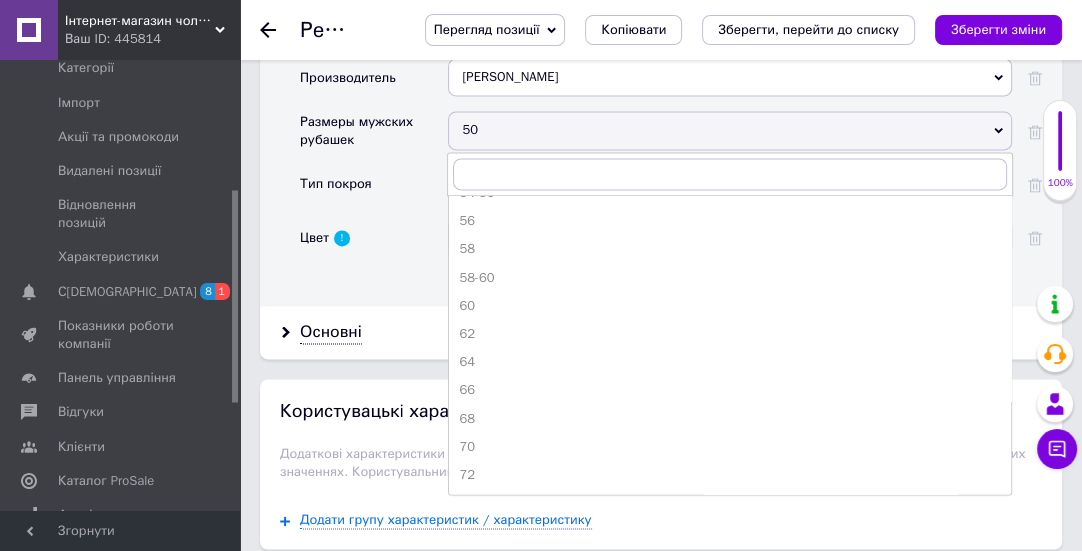click on "66" at bounding box center [730, 390] 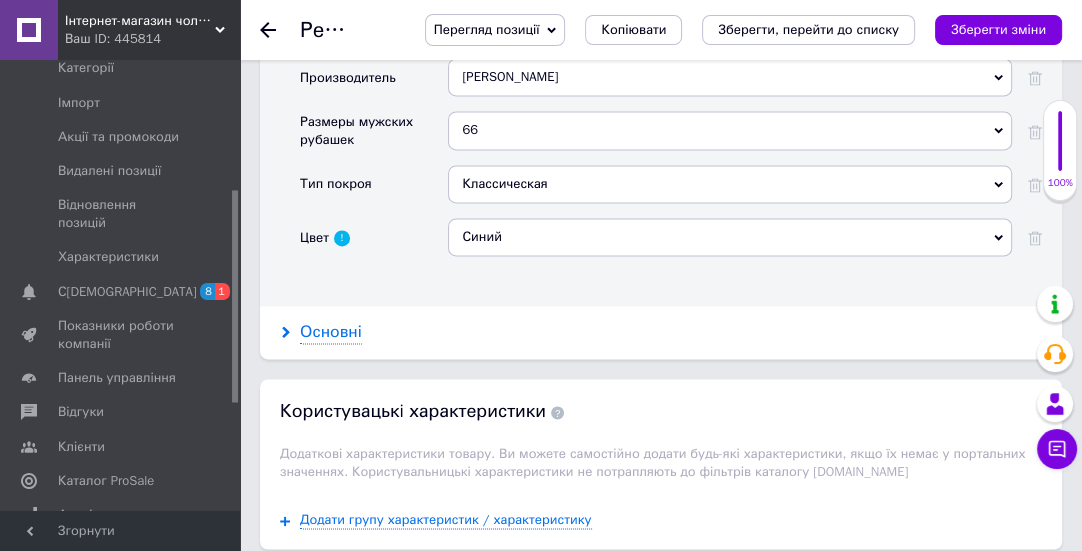 click on "Основні" at bounding box center (331, 332) 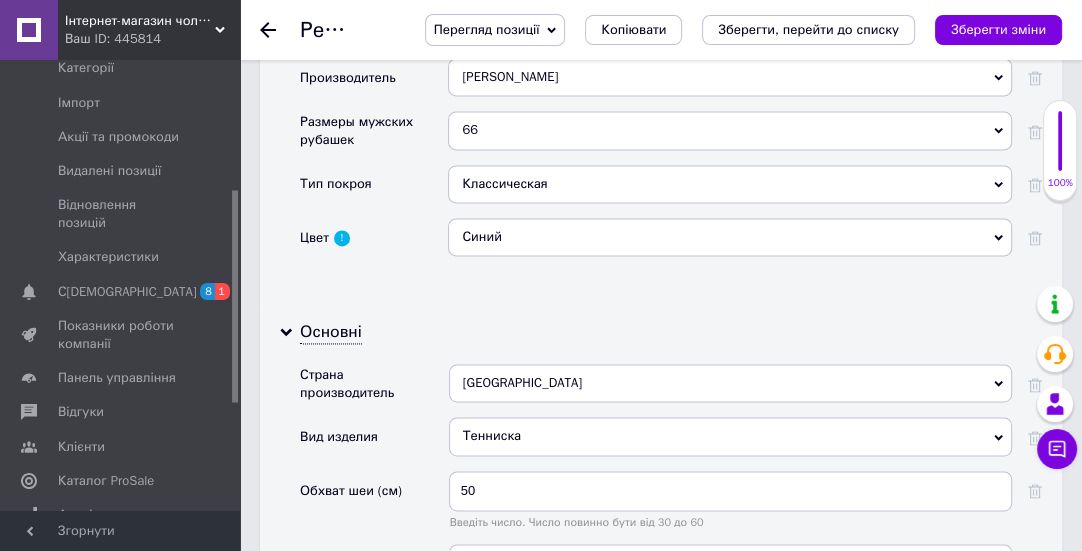 scroll, scrollTop: 2454, scrollLeft: 0, axis: vertical 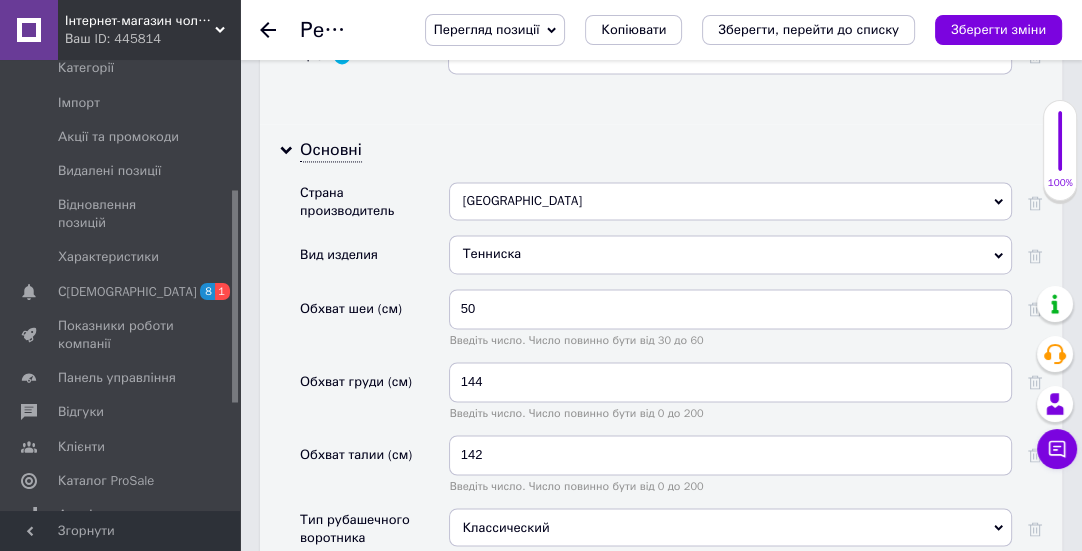 click on "Тенниска Тенниска" at bounding box center [730, 261] 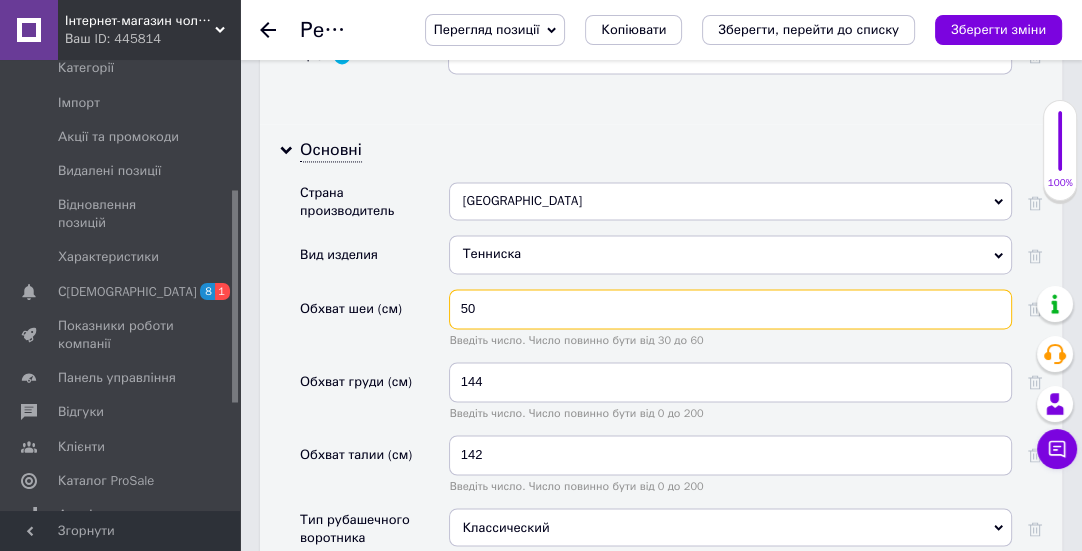 click on "50" at bounding box center (730, 309) 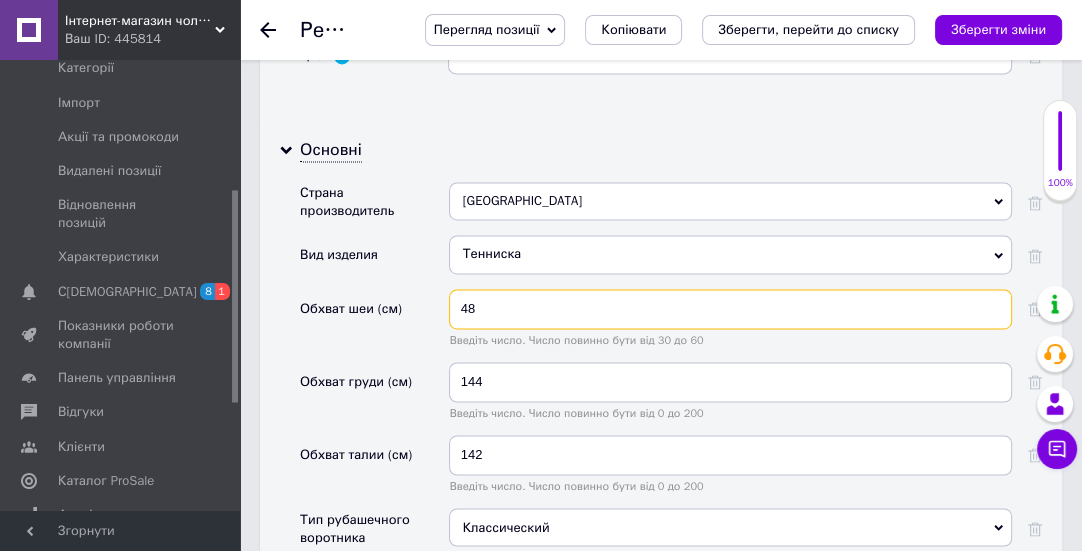 type on "48" 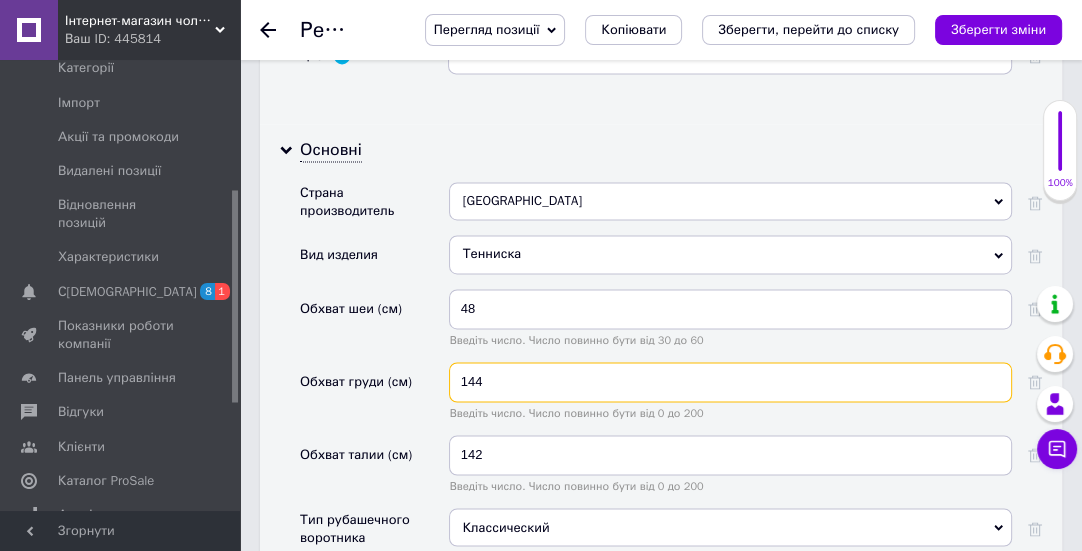 click on "144" at bounding box center [730, 382] 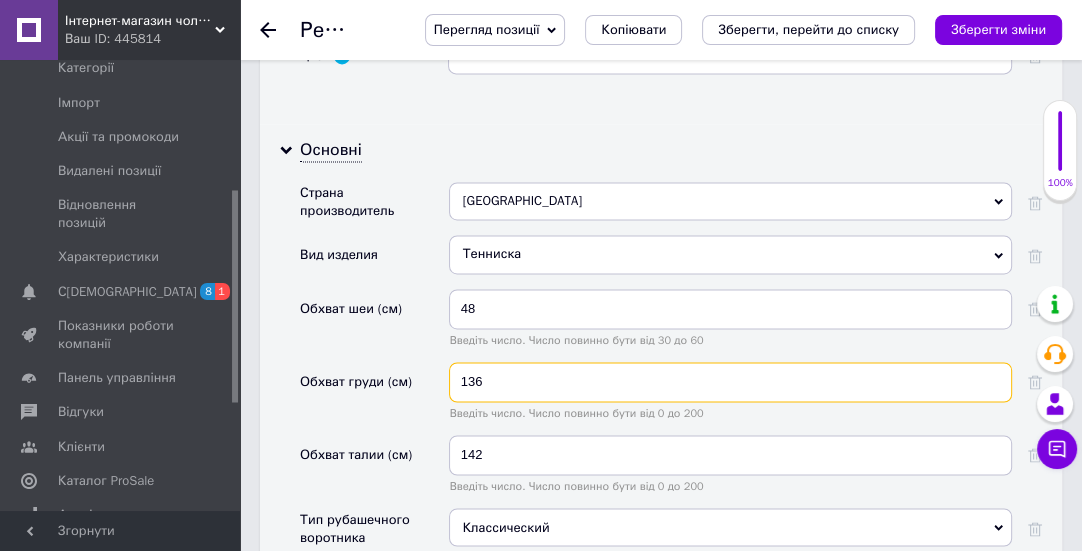 type on "136" 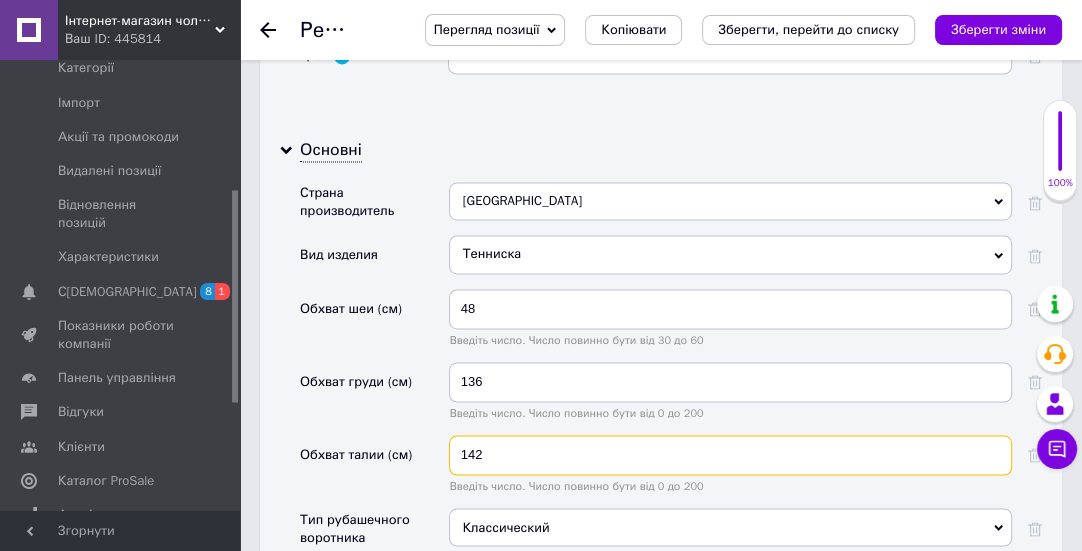 click on "142" at bounding box center (730, 455) 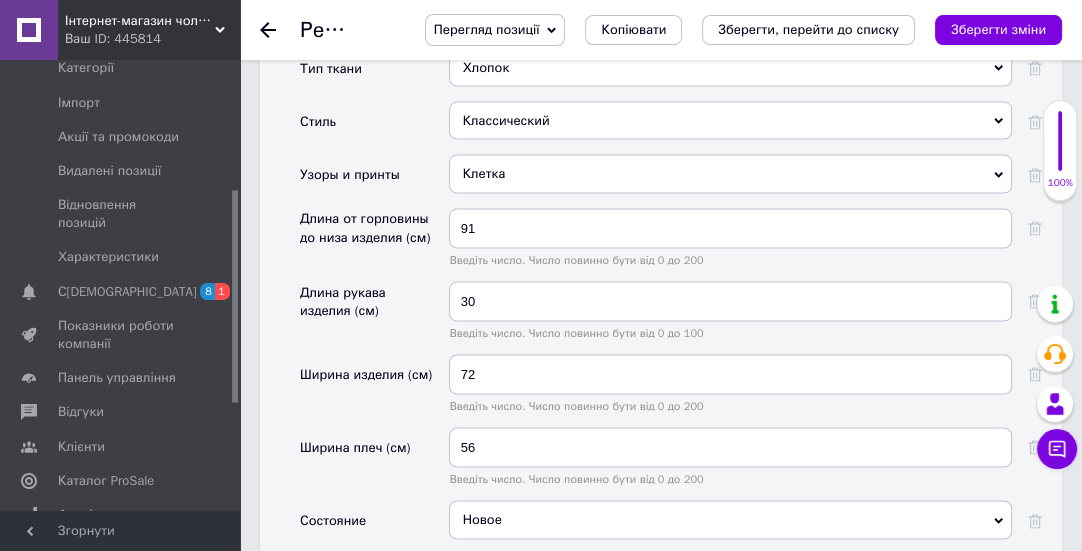 scroll, scrollTop: 3181, scrollLeft: 0, axis: vertical 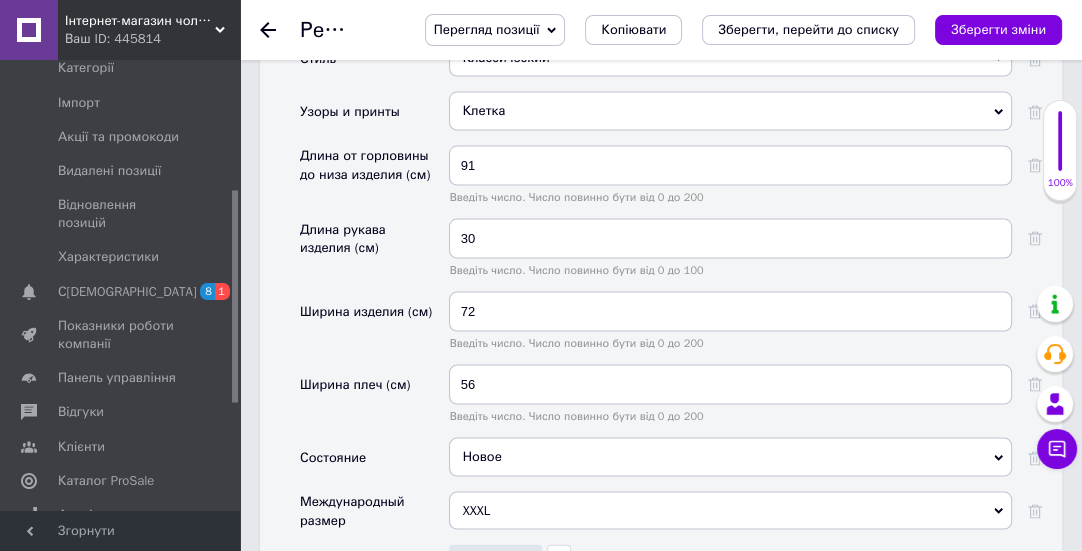type on "134" 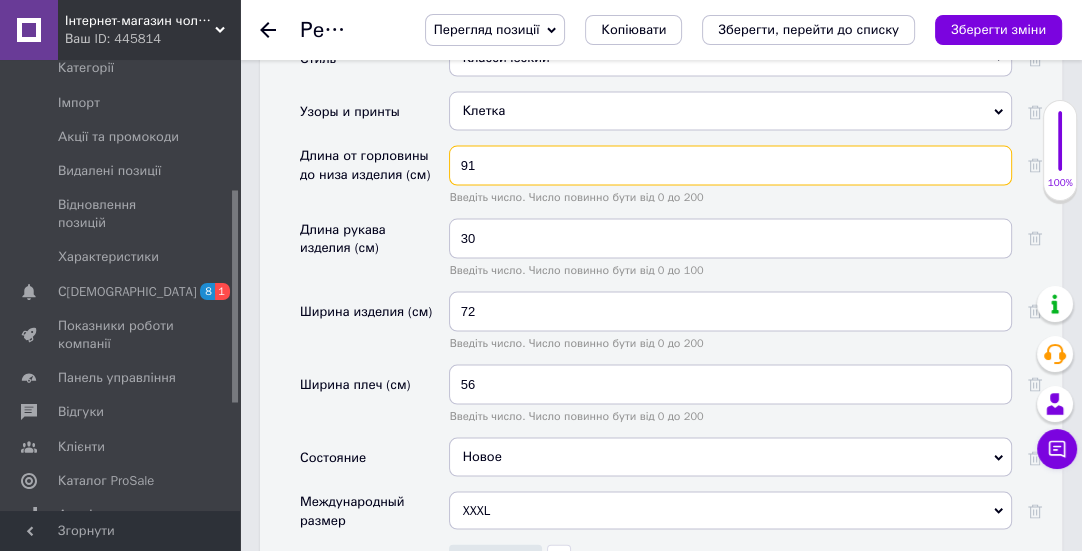 click on "91" at bounding box center [730, 166] 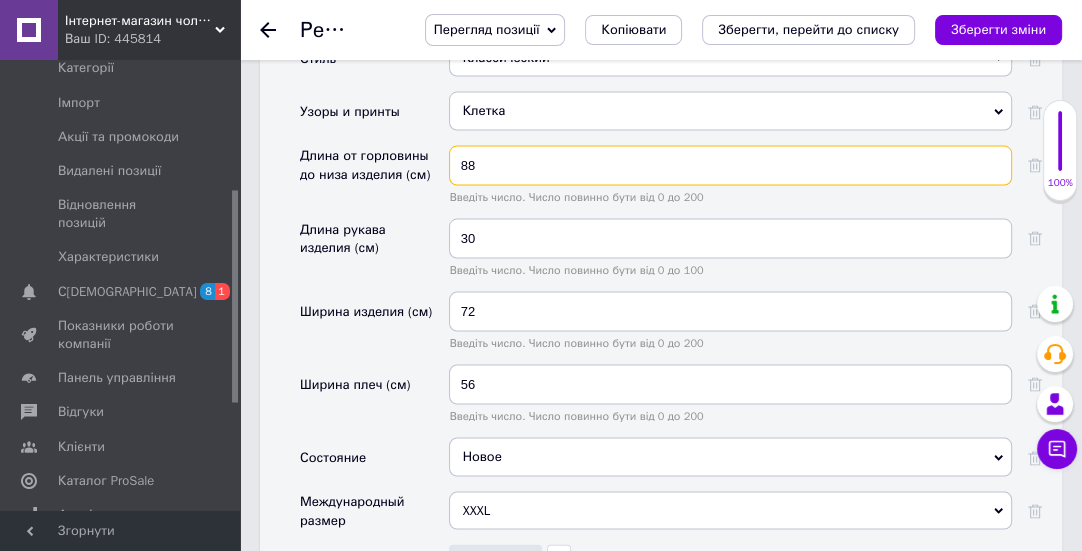 type on "88" 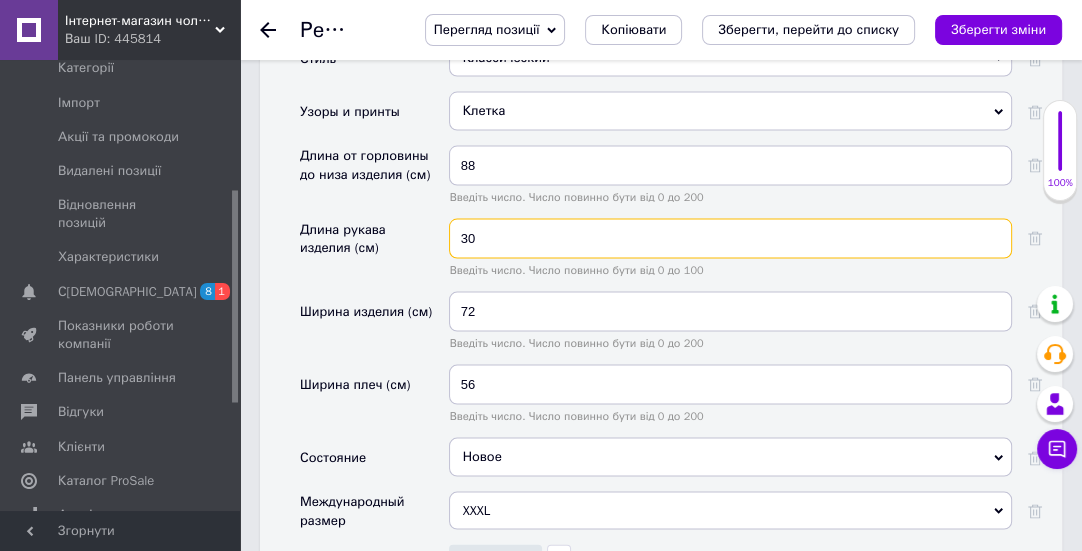 click on "30" at bounding box center (730, 239) 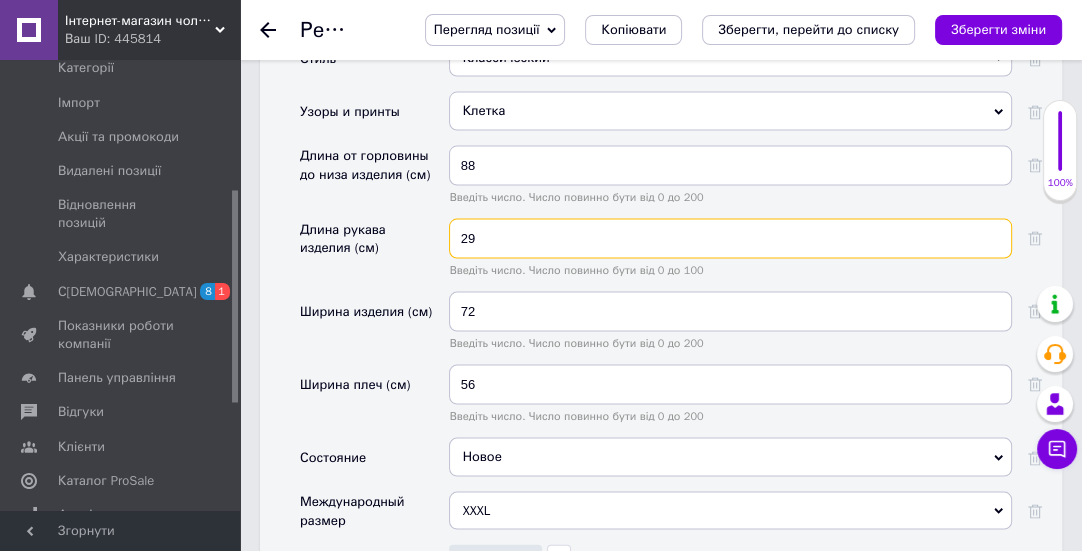 type on "29" 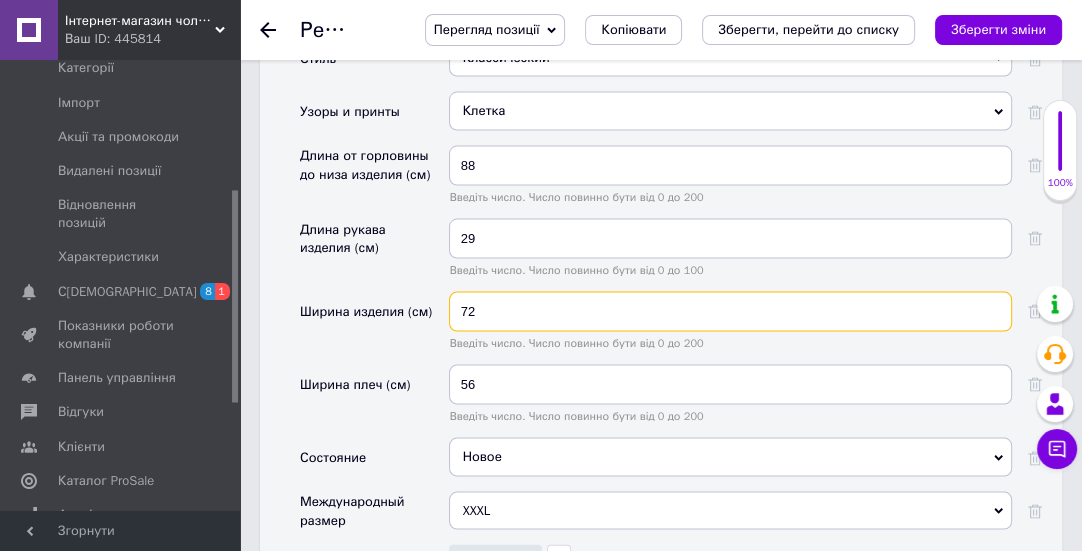 click on "72" at bounding box center (730, 312) 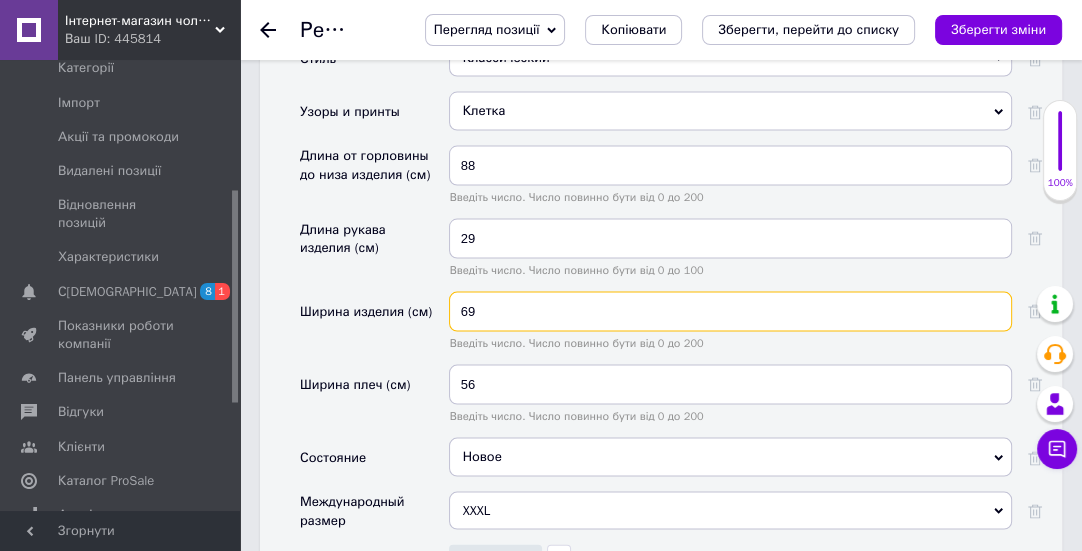 type on "69" 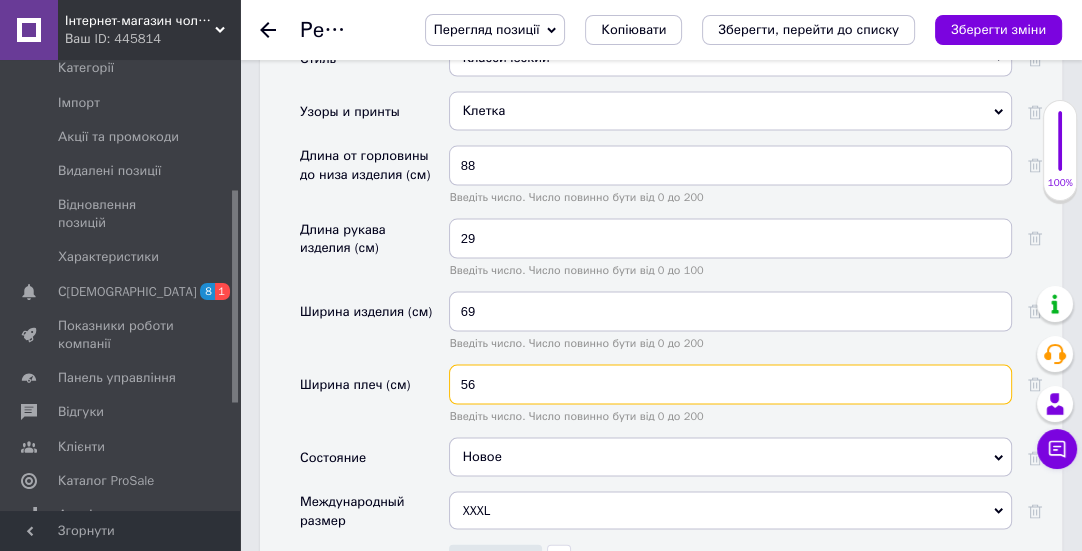 click on "56" at bounding box center [730, 385] 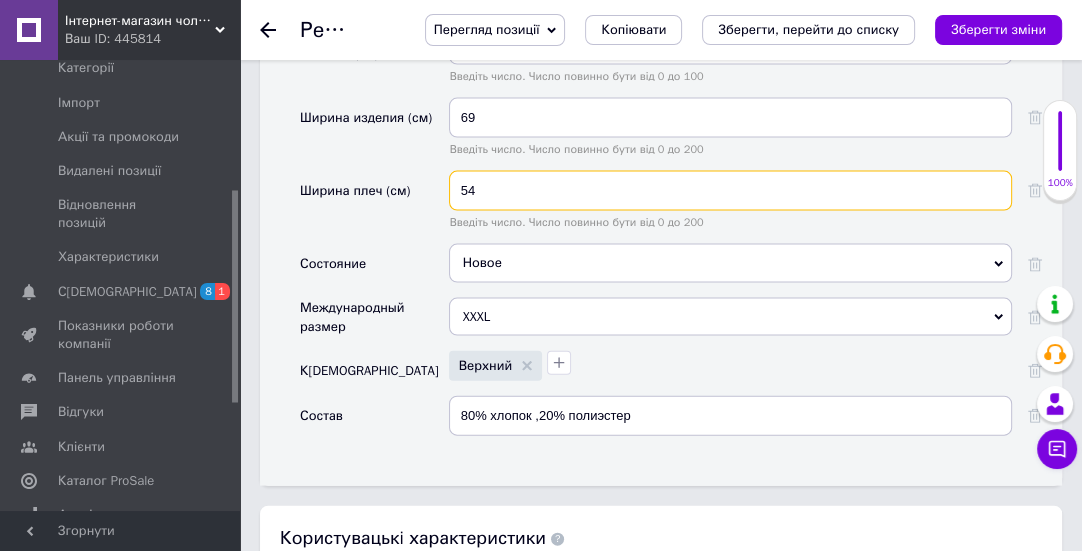 scroll, scrollTop: 3636, scrollLeft: 0, axis: vertical 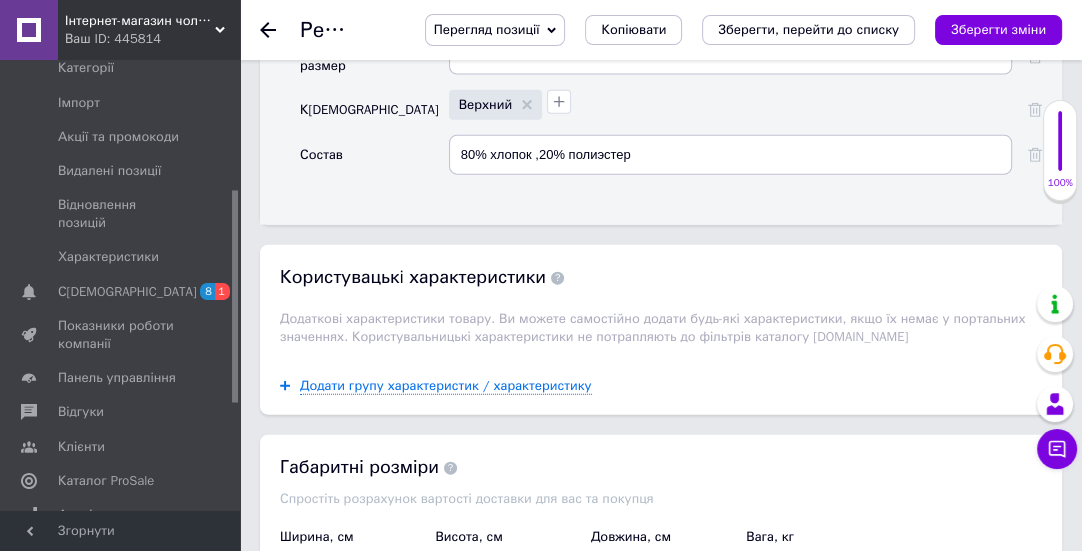 type on "54" 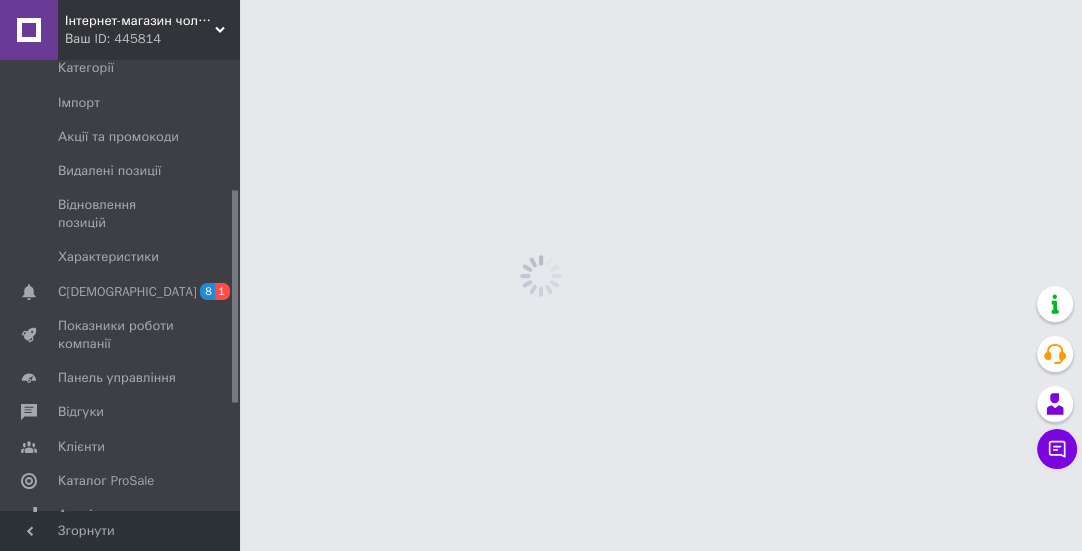 scroll, scrollTop: 0, scrollLeft: 0, axis: both 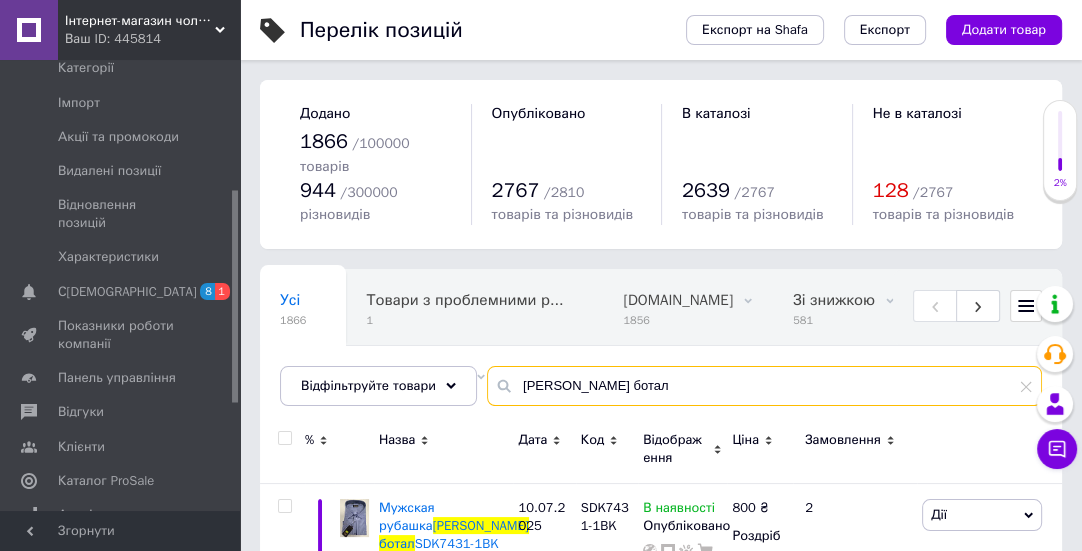 click on "[PERSON_NAME] ботал" at bounding box center [764, 386] 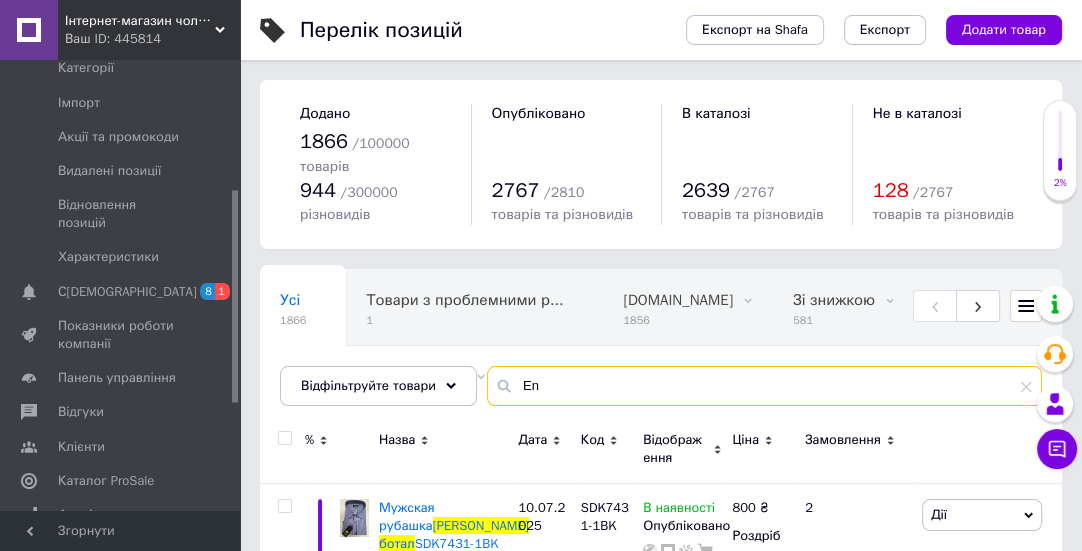 type on "E" 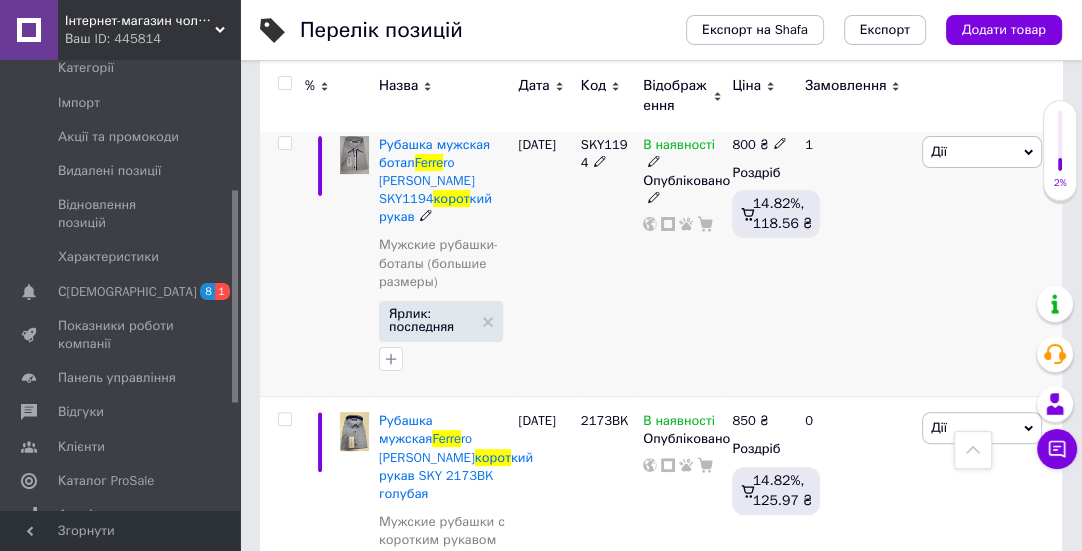 scroll, scrollTop: 272, scrollLeft: 0, axis: vertical 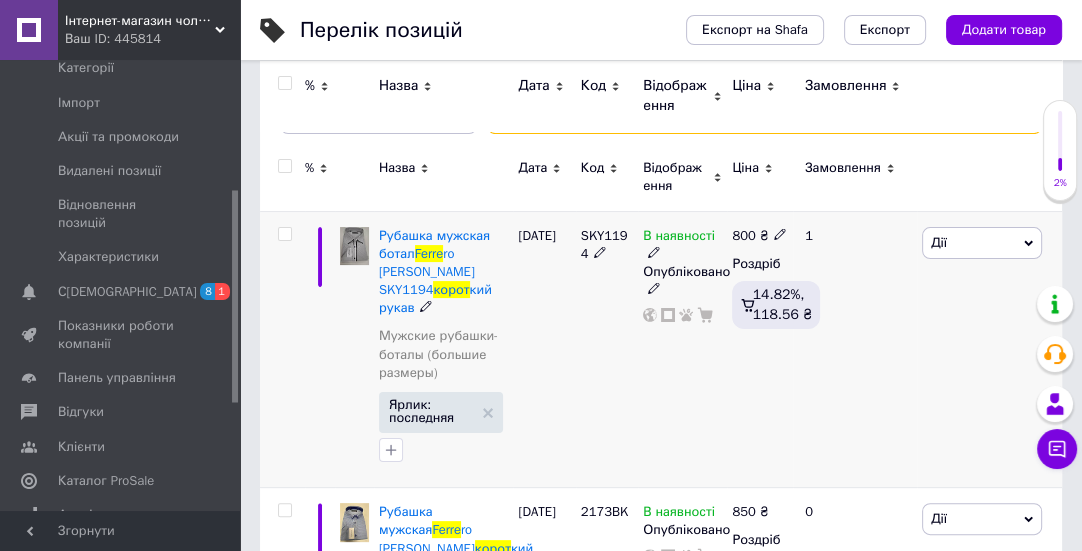 type on "ferre корот" 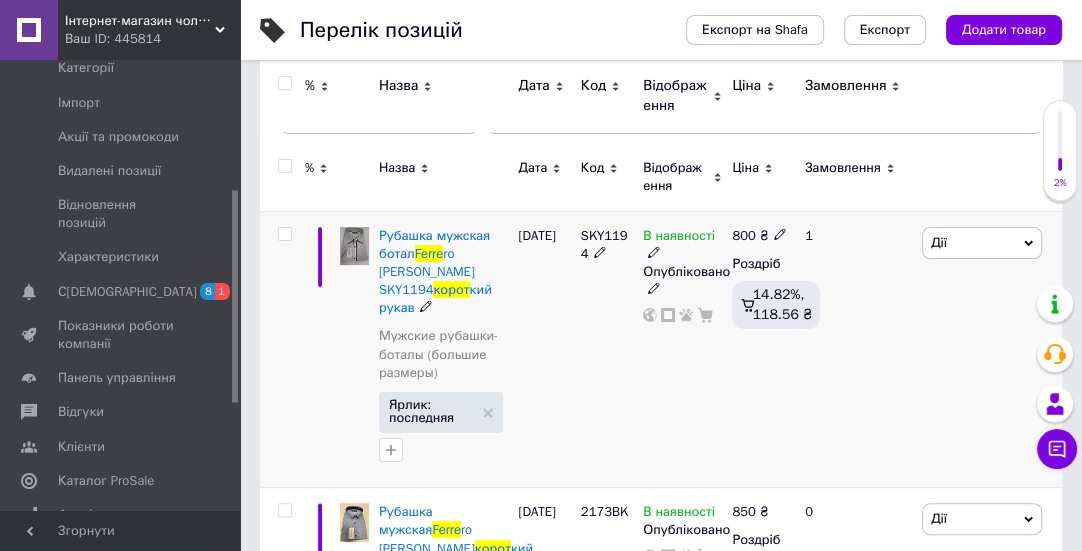 click 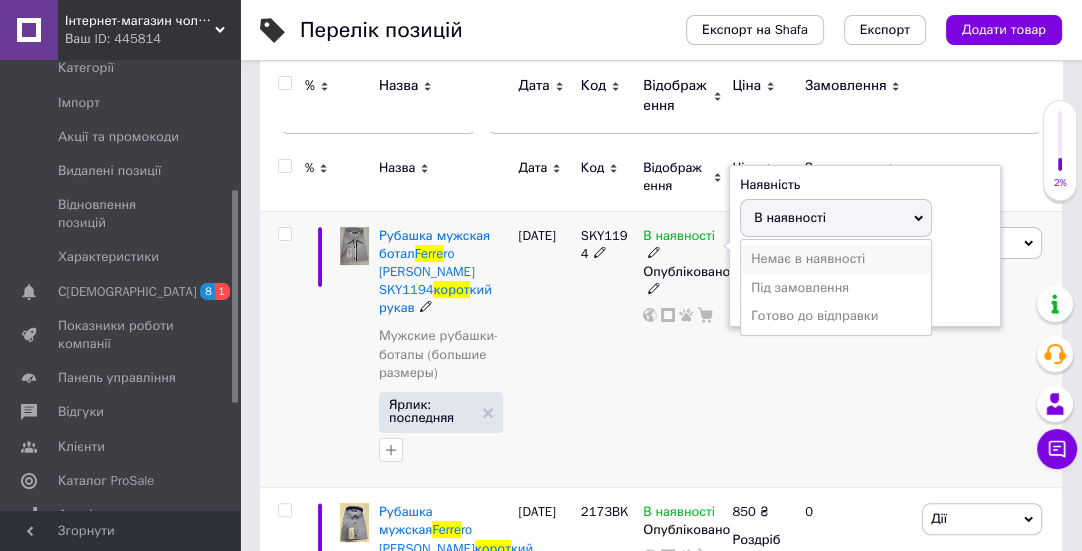 click on "Немає в наявності" at bounding box center (836, 259) 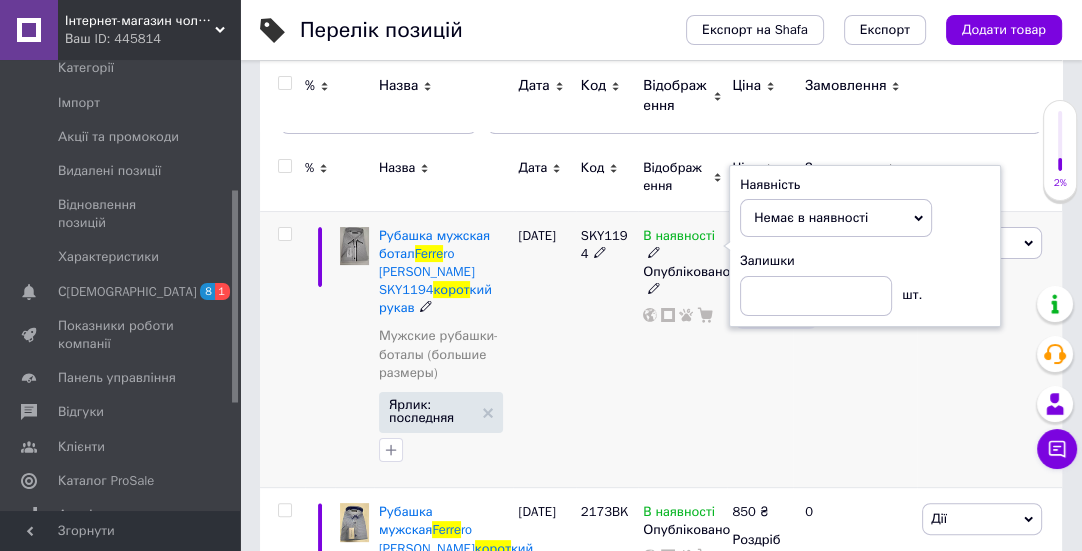 click on "В наявності Наявність Немає в наявності В наявності Під замовлення Готово до відправки Залишки шт. Опубліковано" at bounding box center (682, 349) 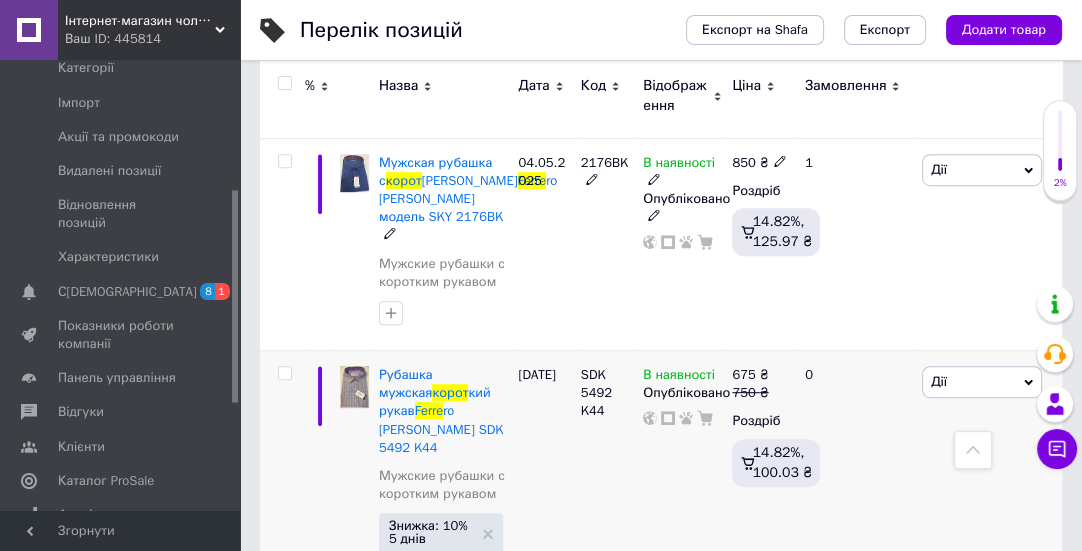 scroll, scrollTop: 909, scrollLeft: 0, axis: vertical 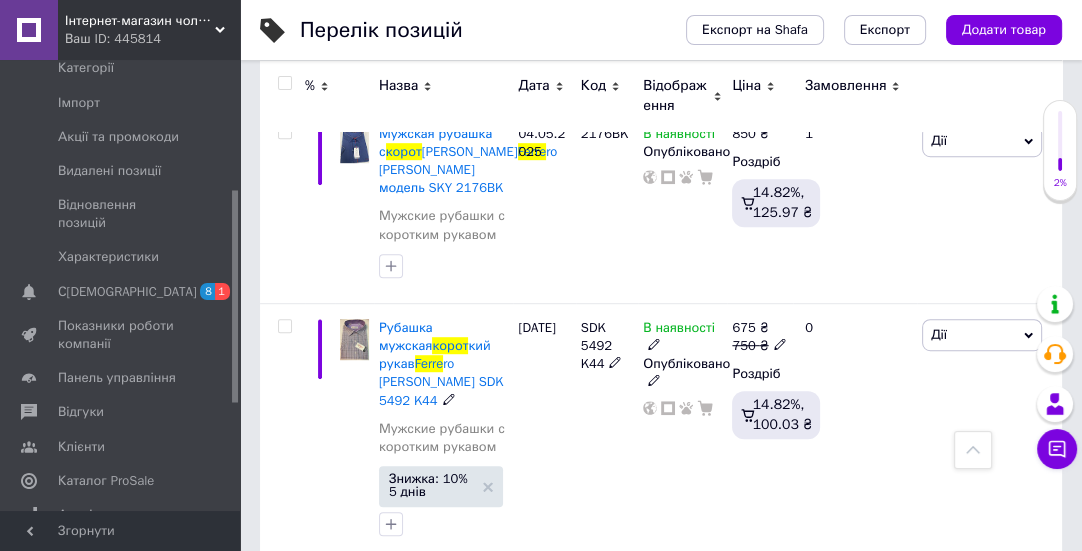 click on "Рубашка мужская" at bounding box center (406, 336) 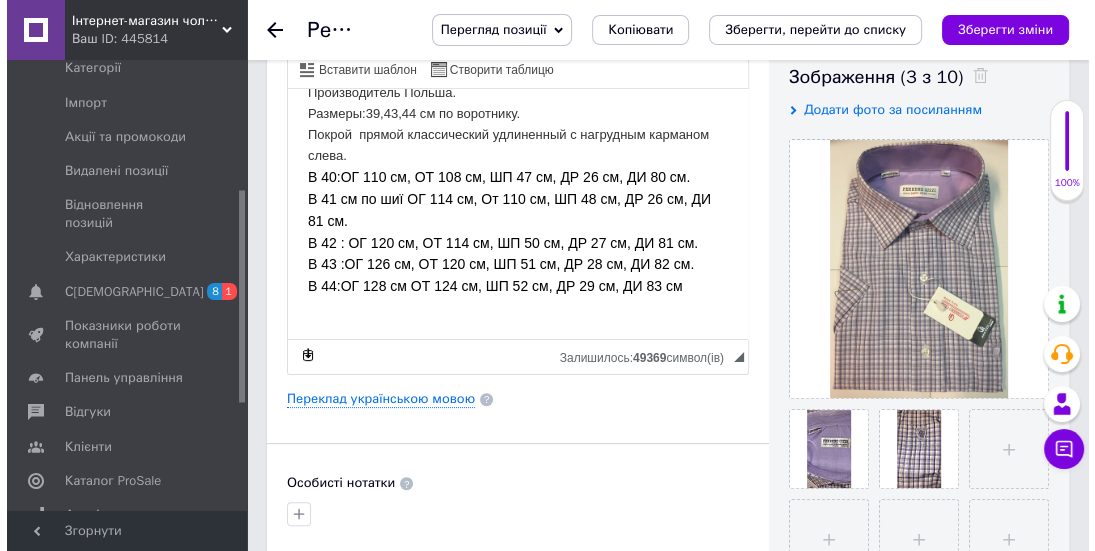 scroll, scrollTop: 454, scrollLeft: 0, axis: vertical 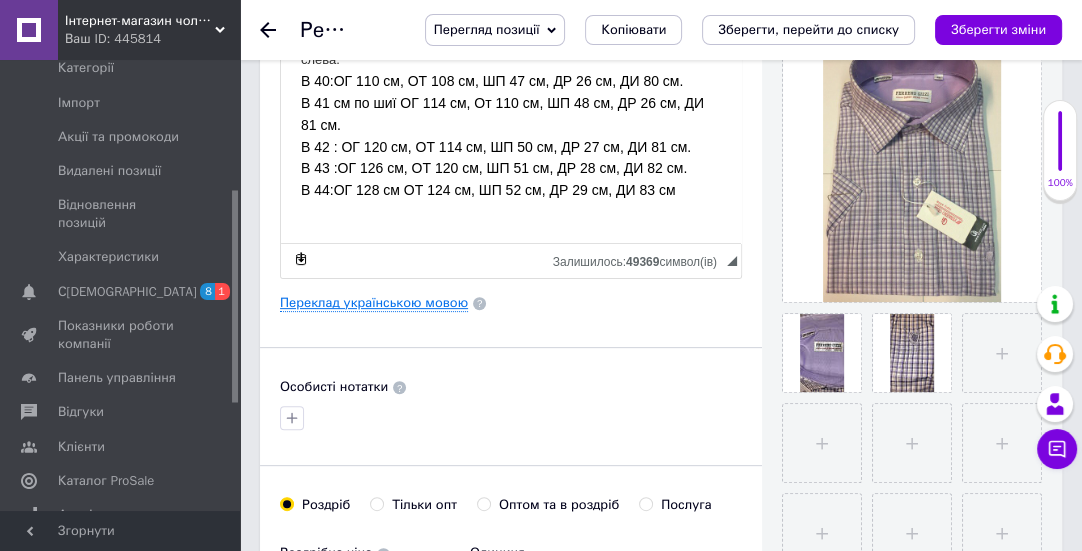click on "Переклад українською мовою" at bounding box center [374, 303] 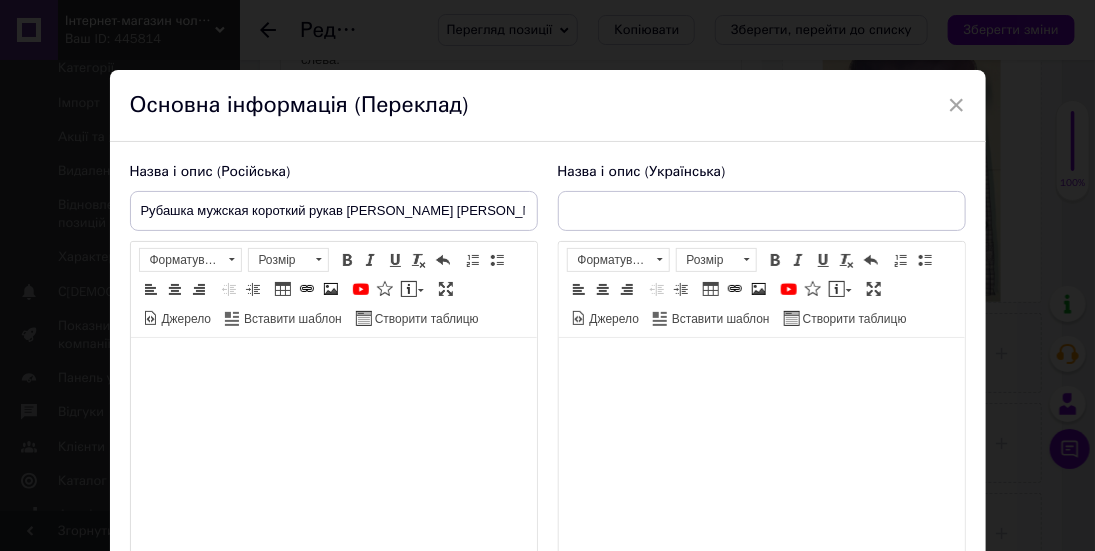 type on "Сорочка чоловіча короткий рукав [PERSON_NAME] [PERSON_NAME]  SDK 5492 K44" 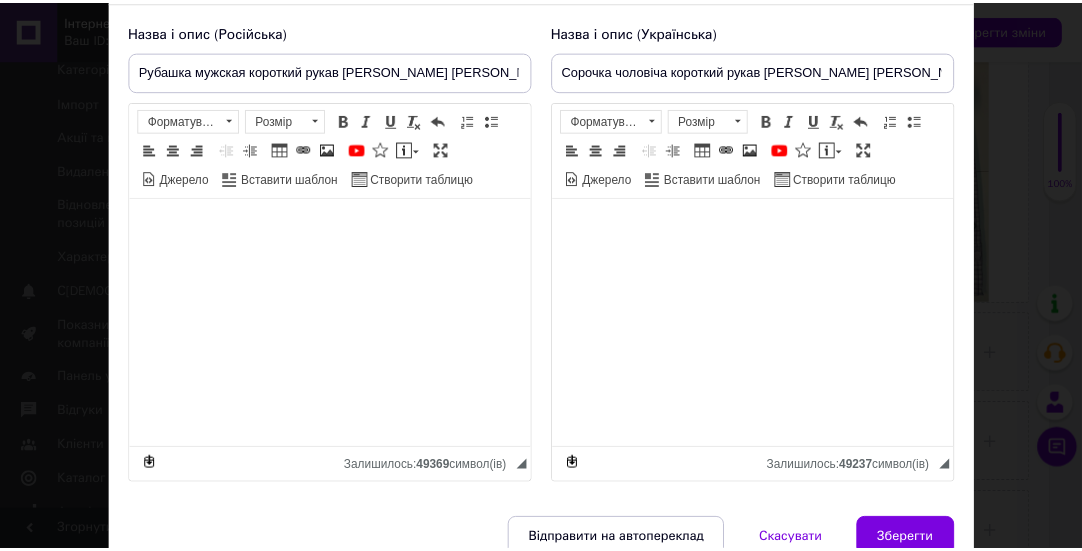 scroll, scrollTop: 237, scrollLeft: 0, axis: vertical 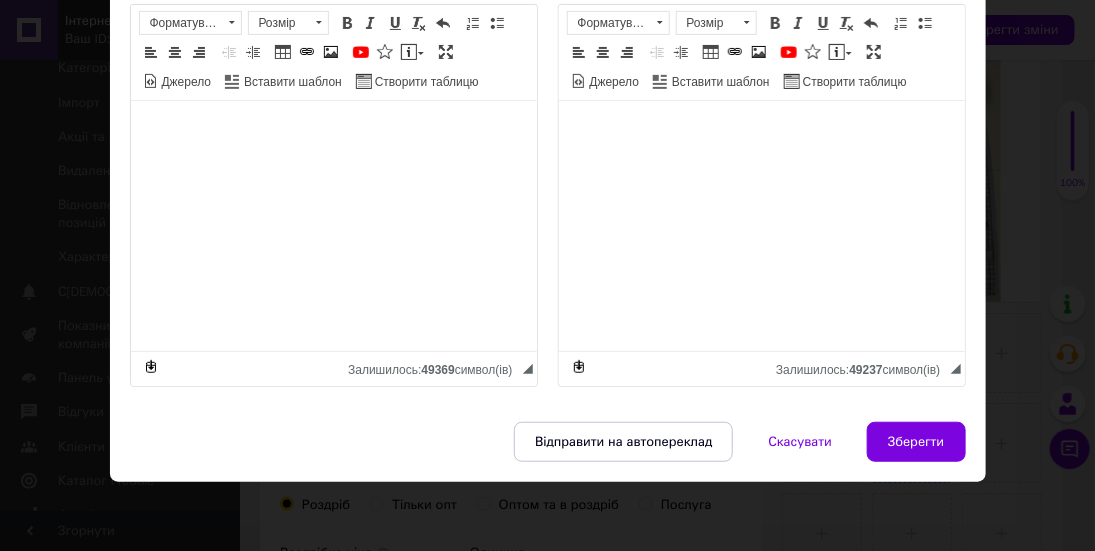 drag, startPoint x: 919, startPoint y: 434, endPoint x: 944, endPoint y: 429, distance: 25.495098 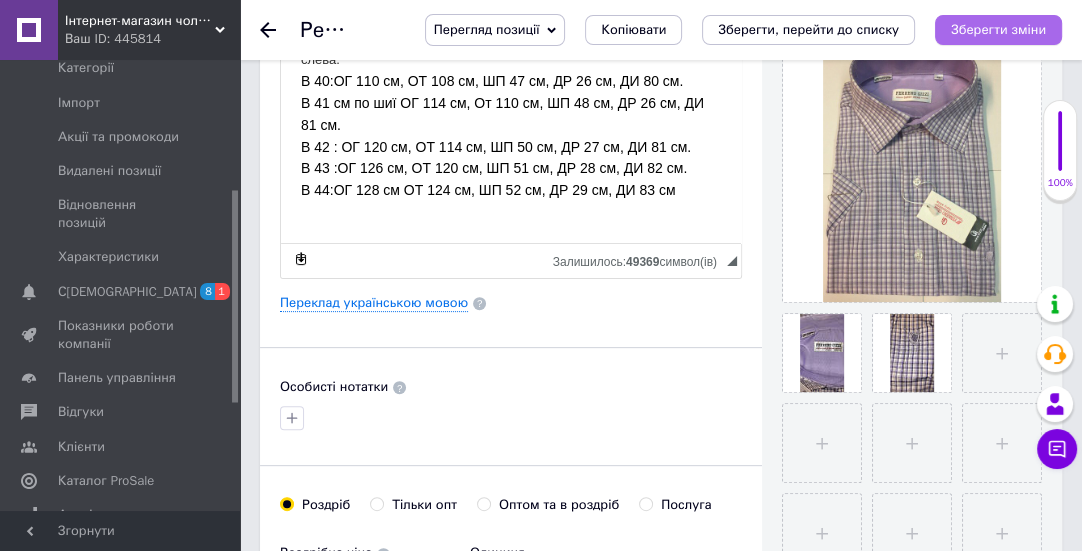 click on "Зберегти зміни" at bounding box center (998, 29) 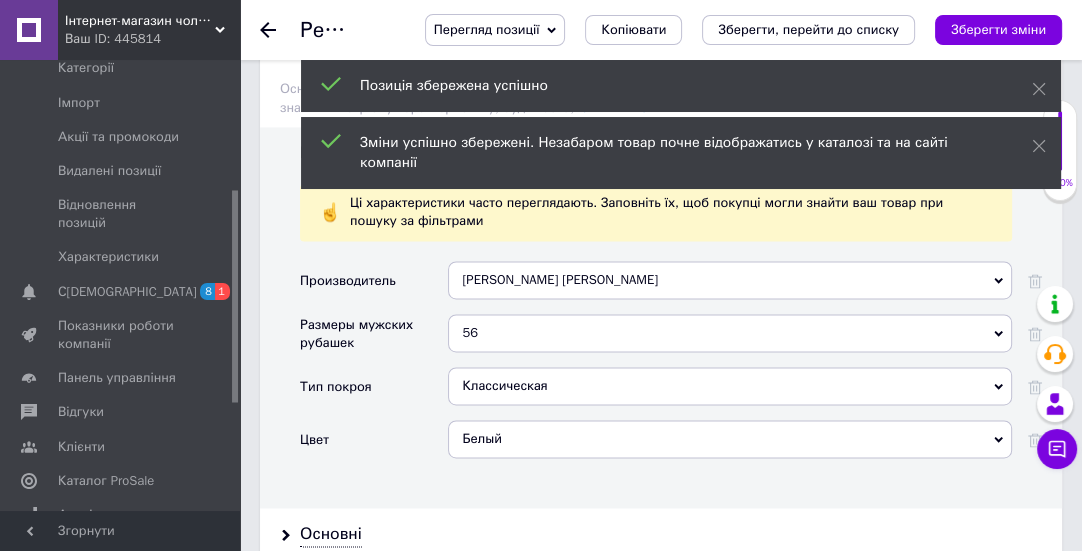 scroll, scrollTop: 2272, scrollLeft: 0, axis: vertical 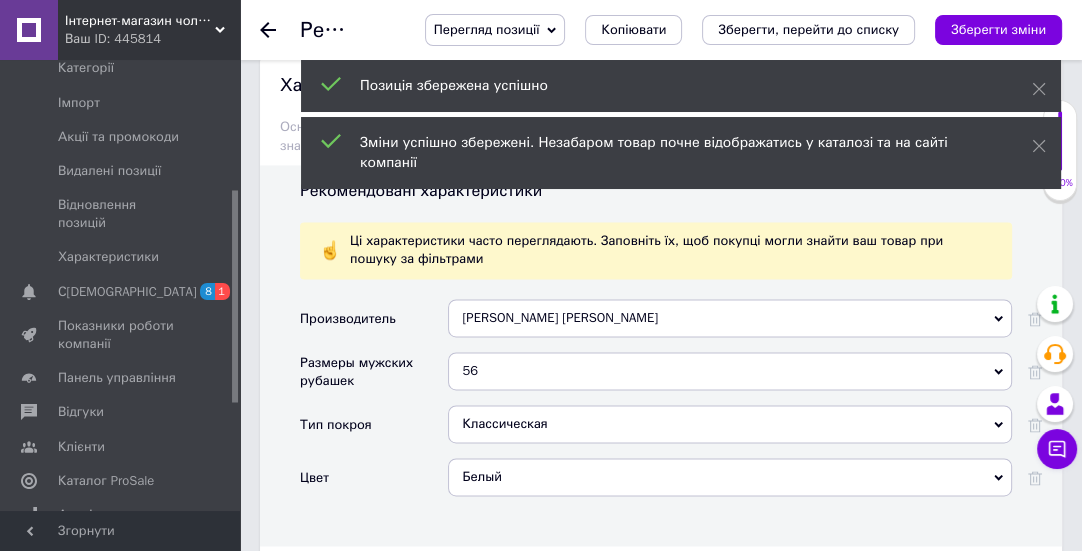 click on "56" at bounding box center [730, 371] 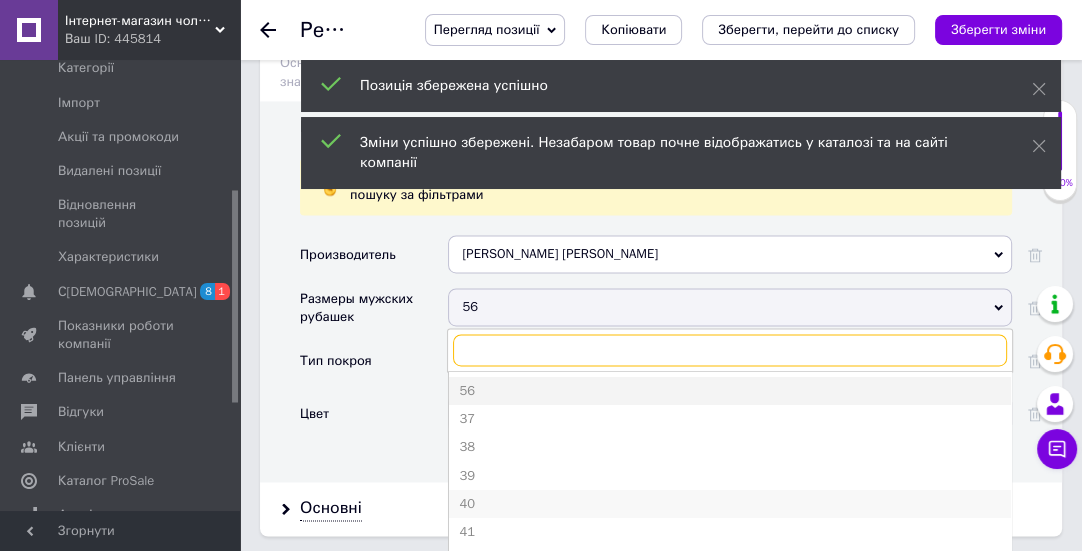scroll, scrollTop: 2454, scrollLeft: 0, axis: vertical 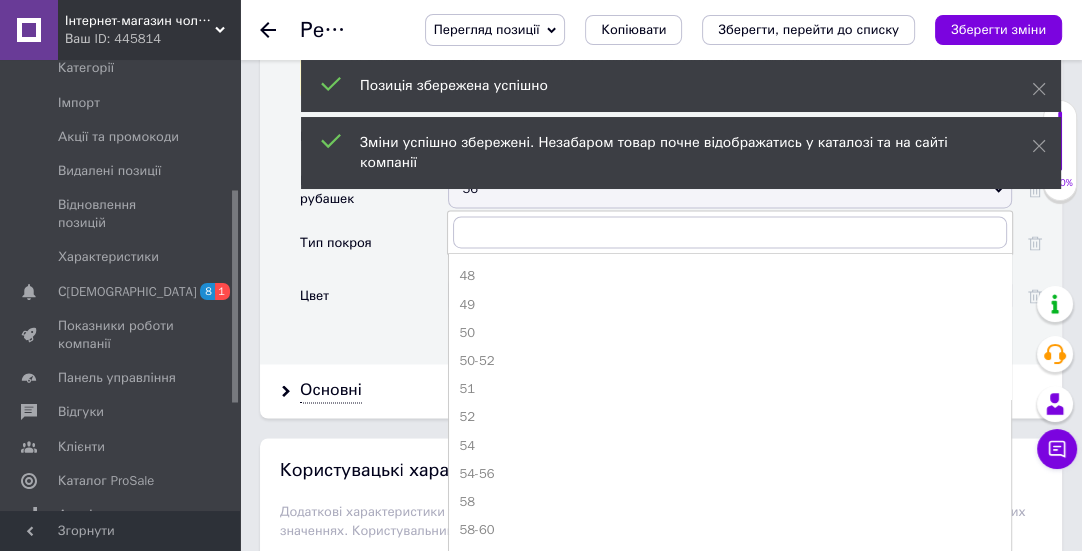 click on "50" at bounding box center [730, 333] 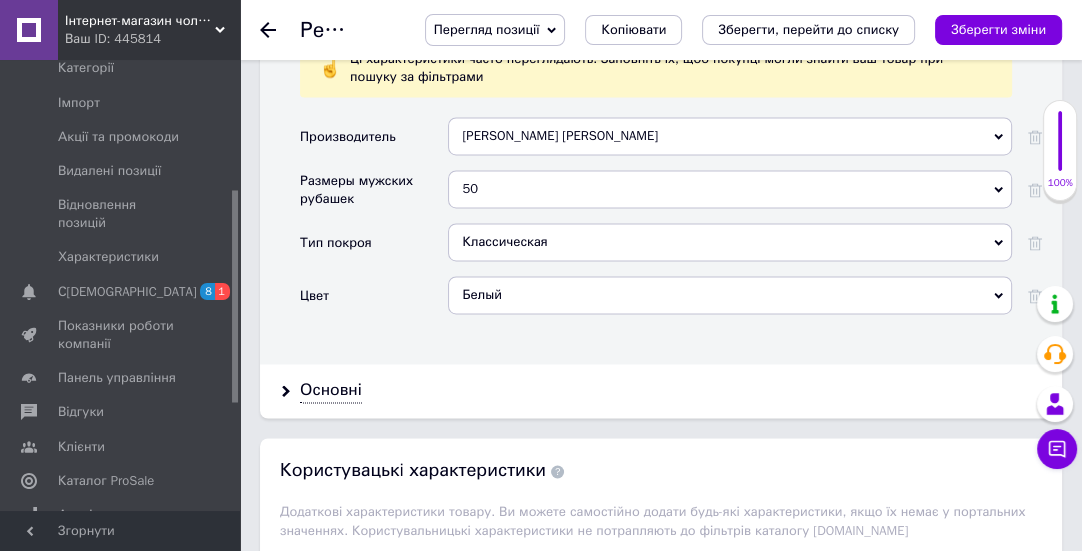 click on "Белый" at bounding box center (730, 295) 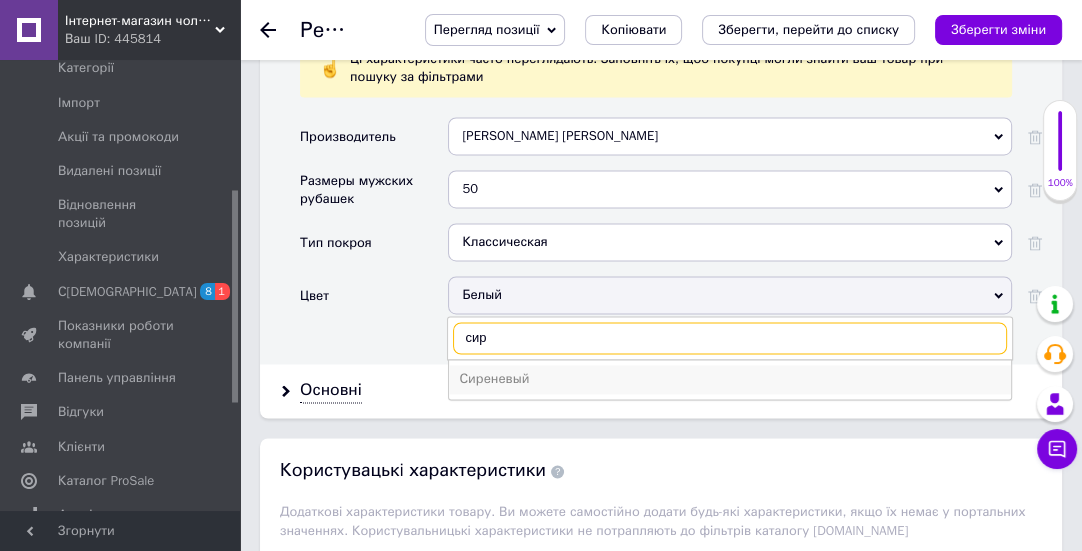 type on "сир" 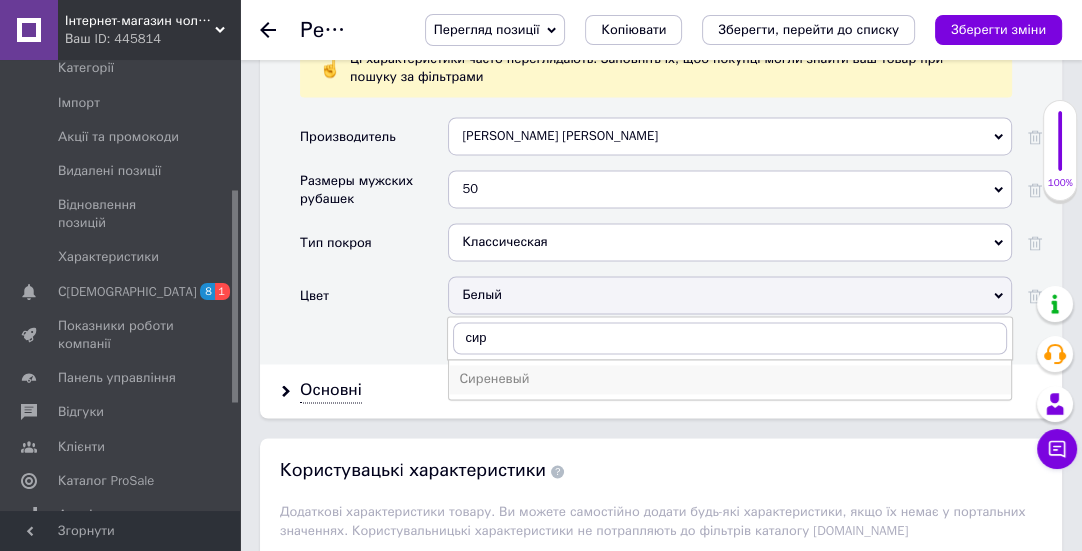 click on "Сиреневый" at bounding box center (730, 379) 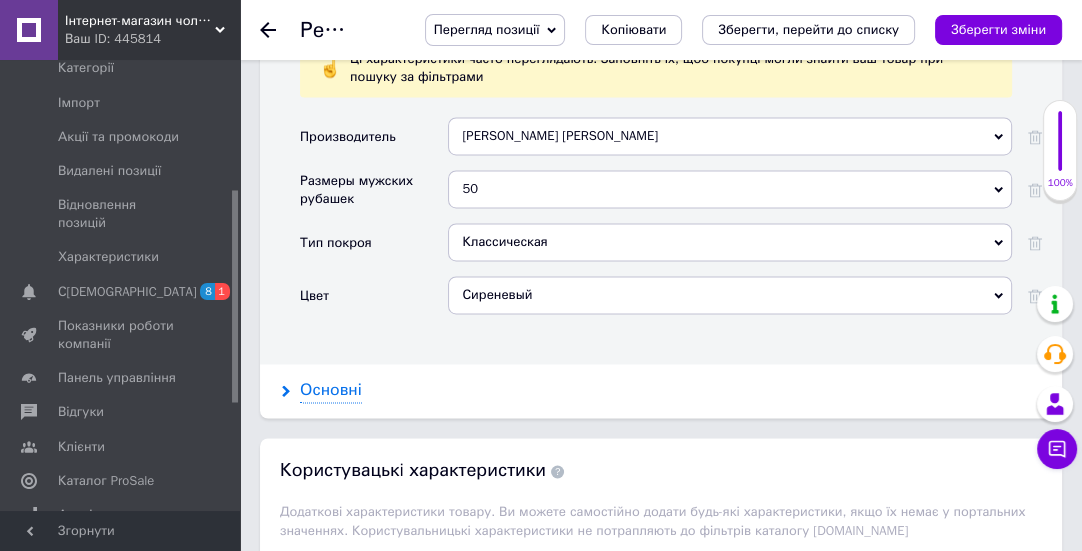 click on "Основні" at bounding box center (331, 390) 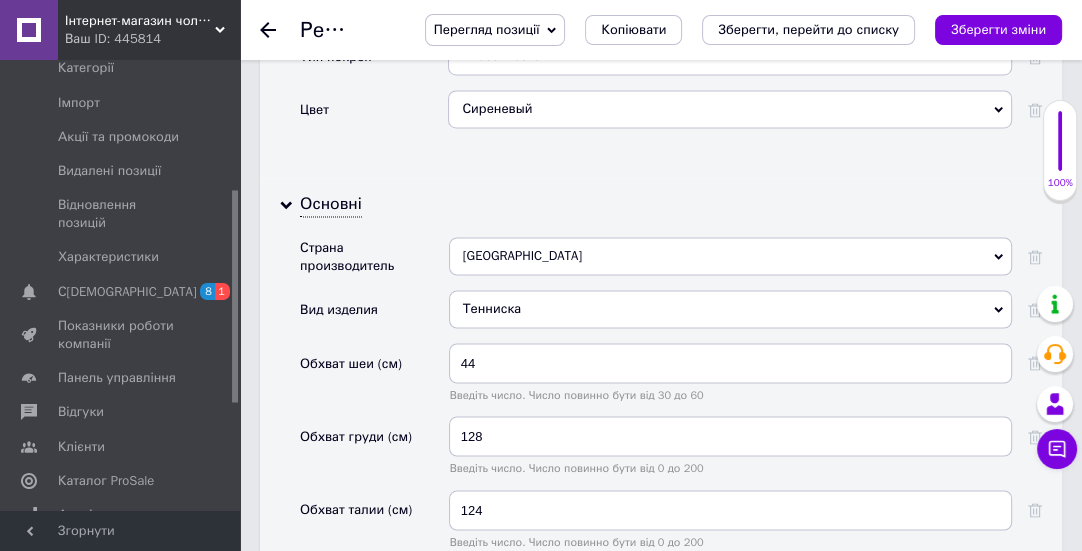 scroll, scrollTop: 2818, scrollLeft: 0, axis: vertical 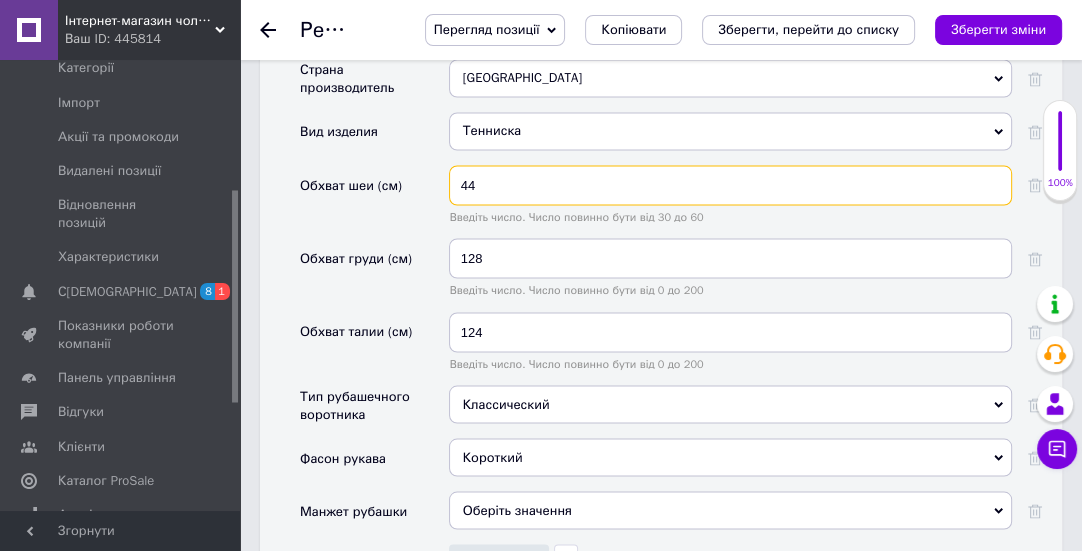click on "44" at bounding box center [730, 185] 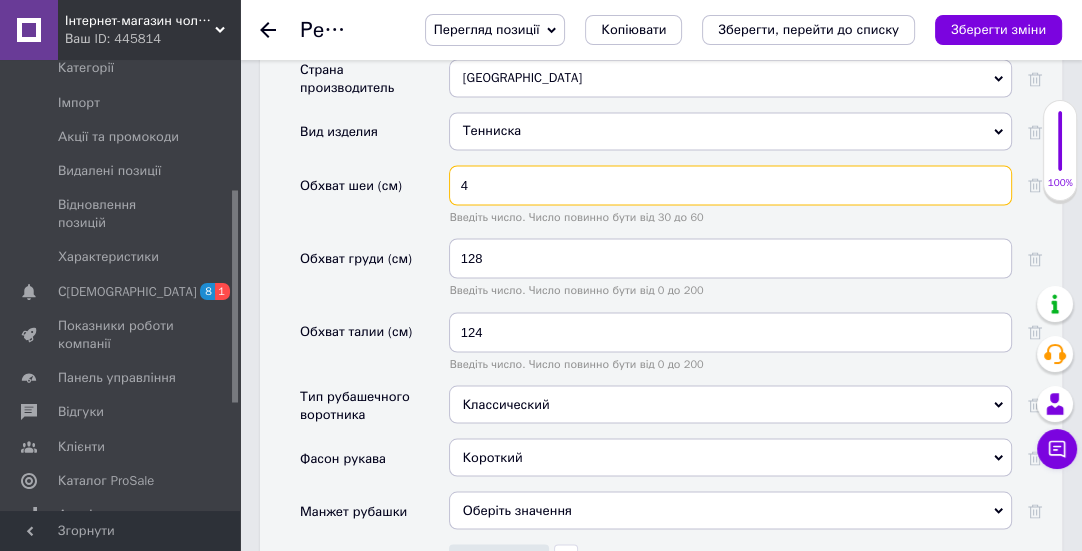 type on "40" 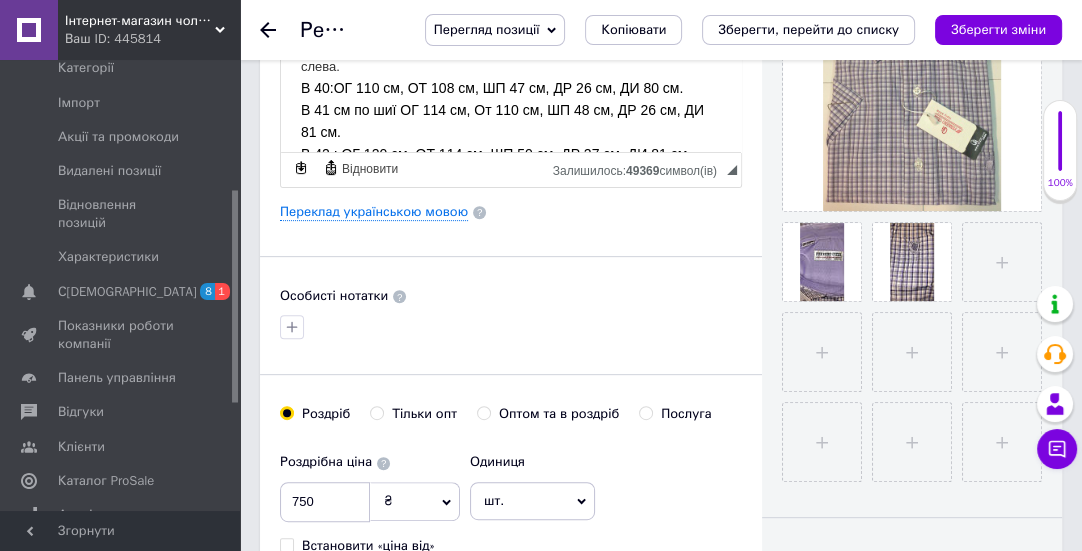 scroll, scrollTop: 0, scrollLeft: 0, axis: both 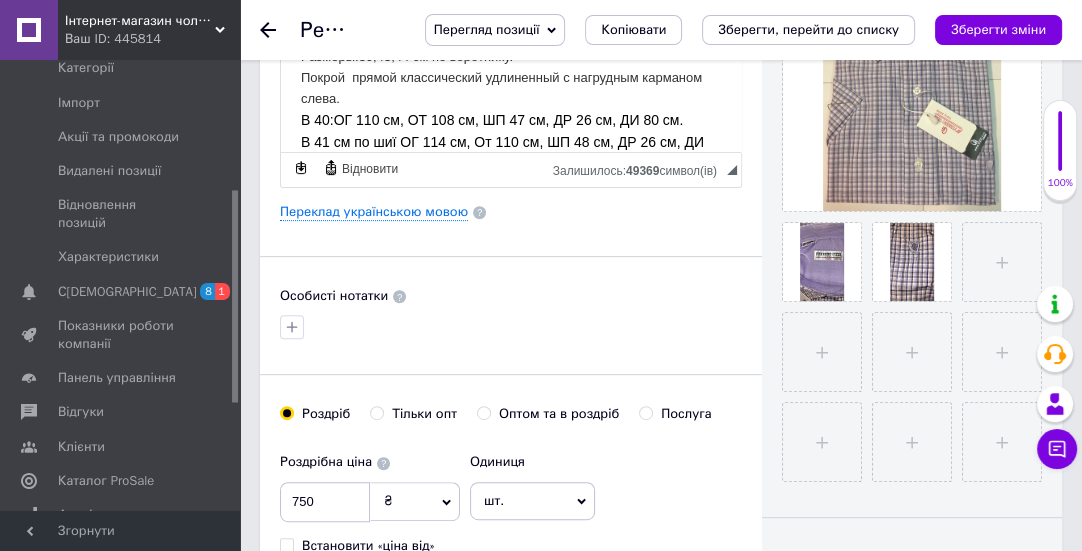 click 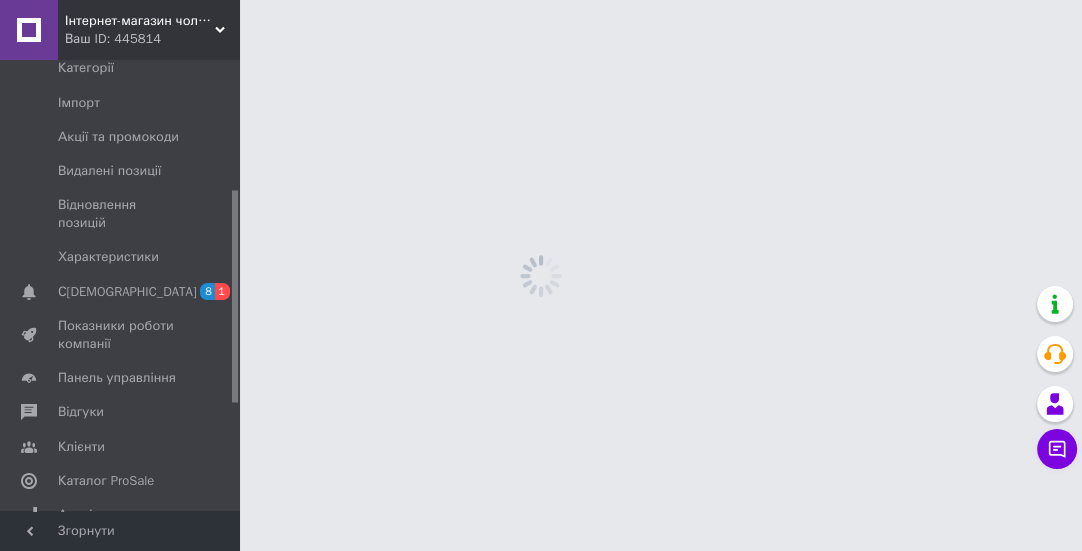 scroll, scrollTop: 0, scrollLeft: 0, axis: both 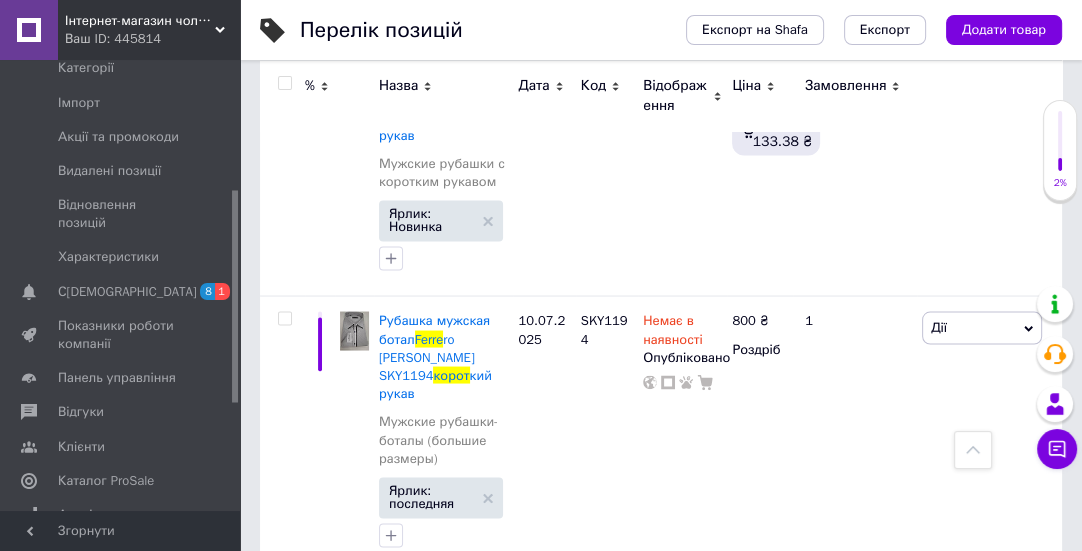 click on "Рубашка мужская" at bounding box center [406, 605] 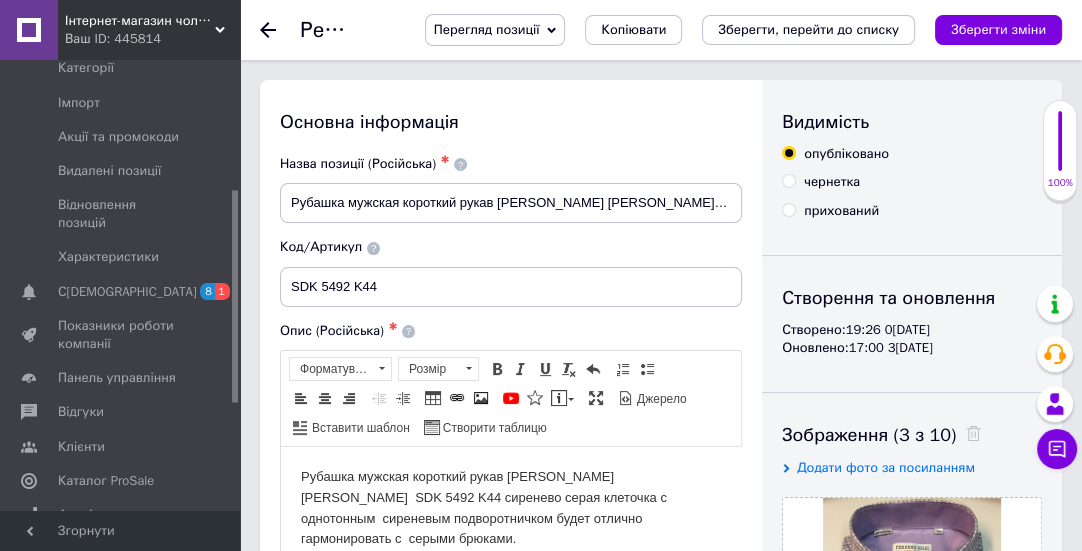 scroll, scrollTop: 0, scrollLeft: 0, axis: both 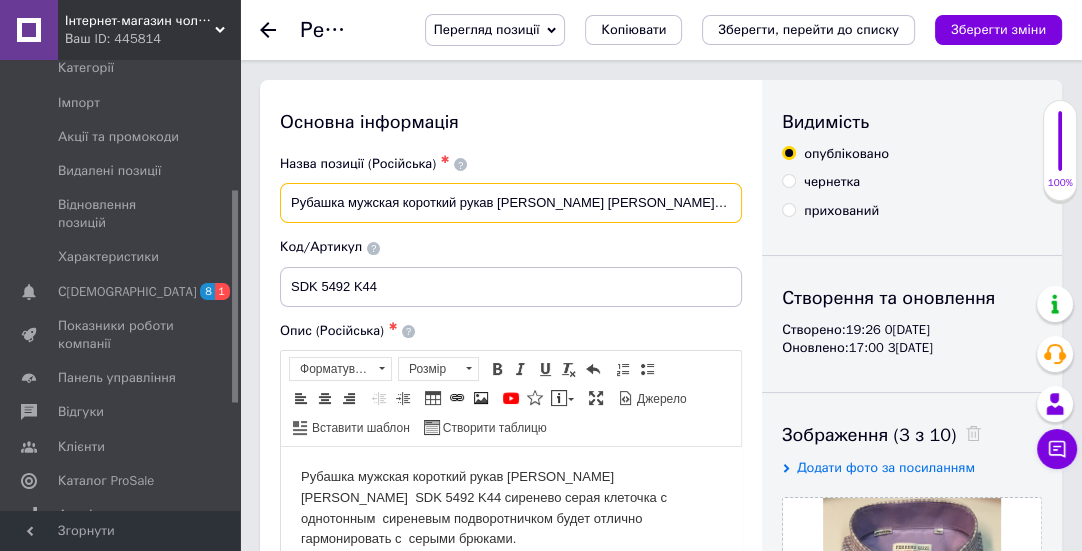 click on "Рубашка мужская короткий рукав [PERSON_NAME] [PERSON_NAME] SDK 5492 K44" at bounding box center (511, 203) 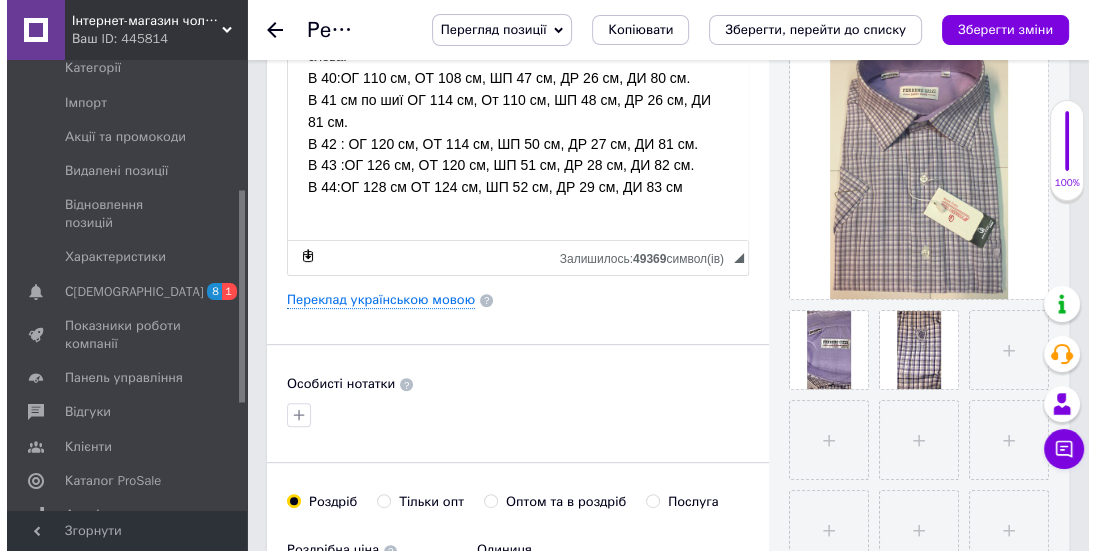 scroll, scrollTop: 545, scrollLeft: 0, axis: vertical 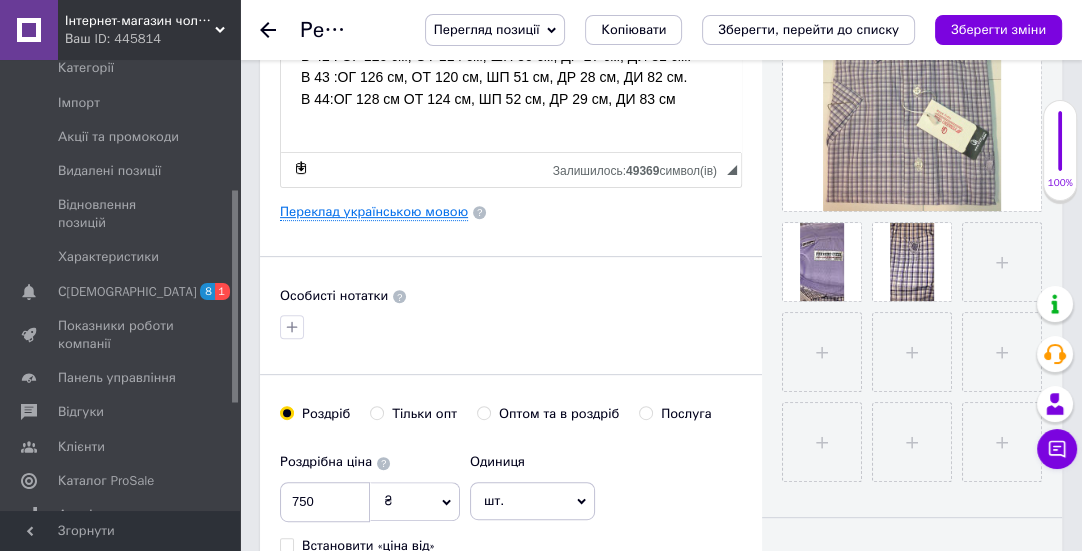 type on "Рубашка мужская короткий рукав [PERSON_NAME] [PERSON_NAME] SDK 5492 K44 сиреневая" 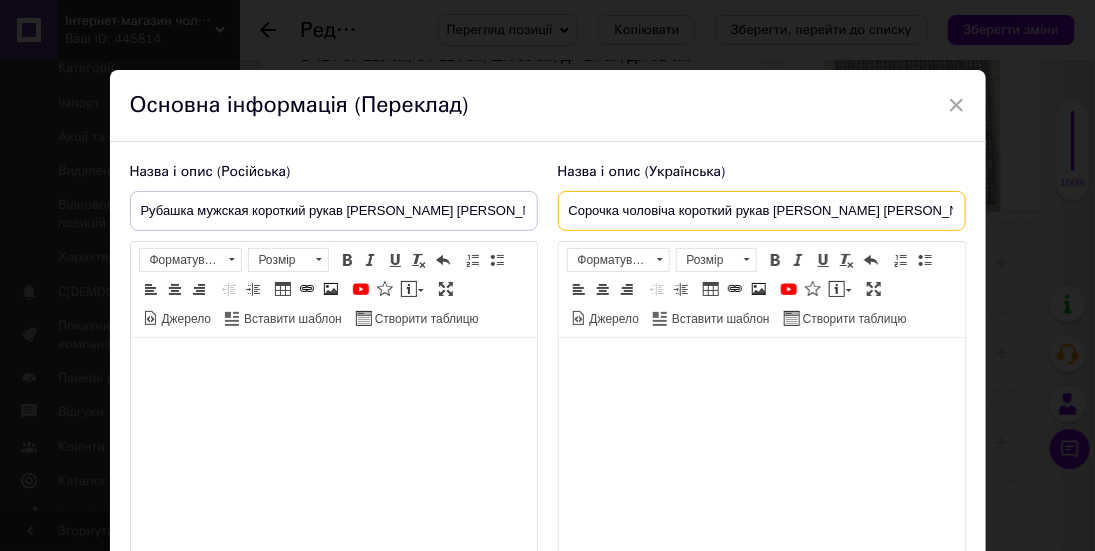 click on "Сорочка чоловіча короткий рукав [PERSON_NAME] [PERSON_NAME]  SDK 5492 K44" at bounding box center (762, 211) 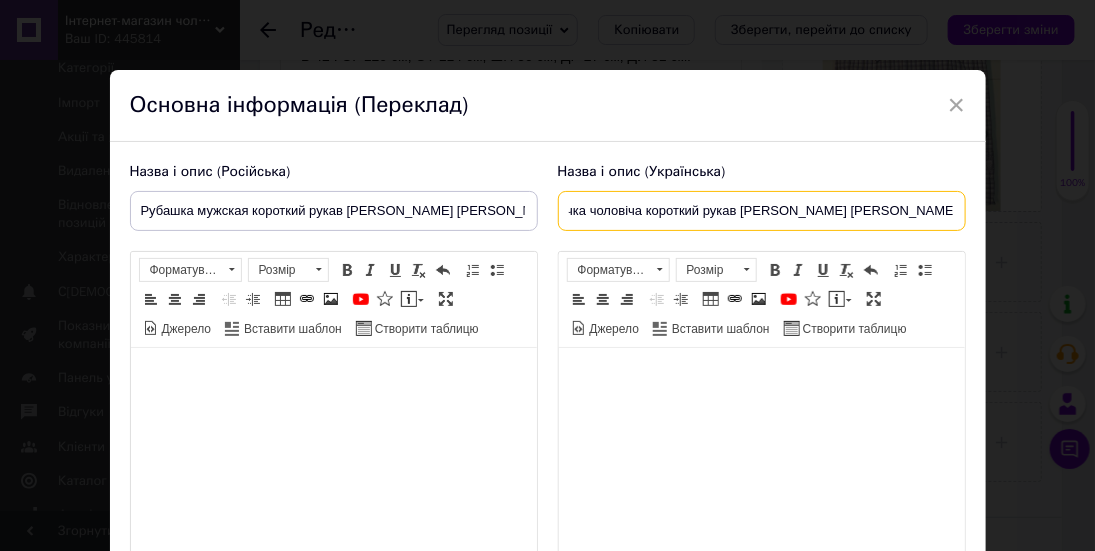 scroll, scrollTop: 0, scrollLeft: 40, axis: horizontal 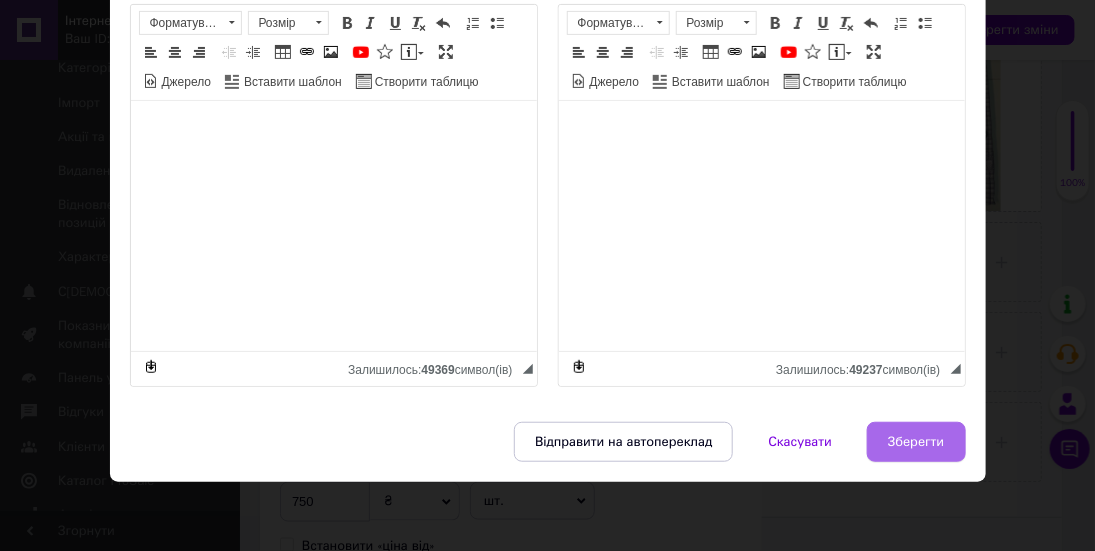 type on "Сорочка чоловіча короткий рукав [PERSON_NAME] [PERSON_NAME]  SDK 5492 K44 [PERSON_NAME]" 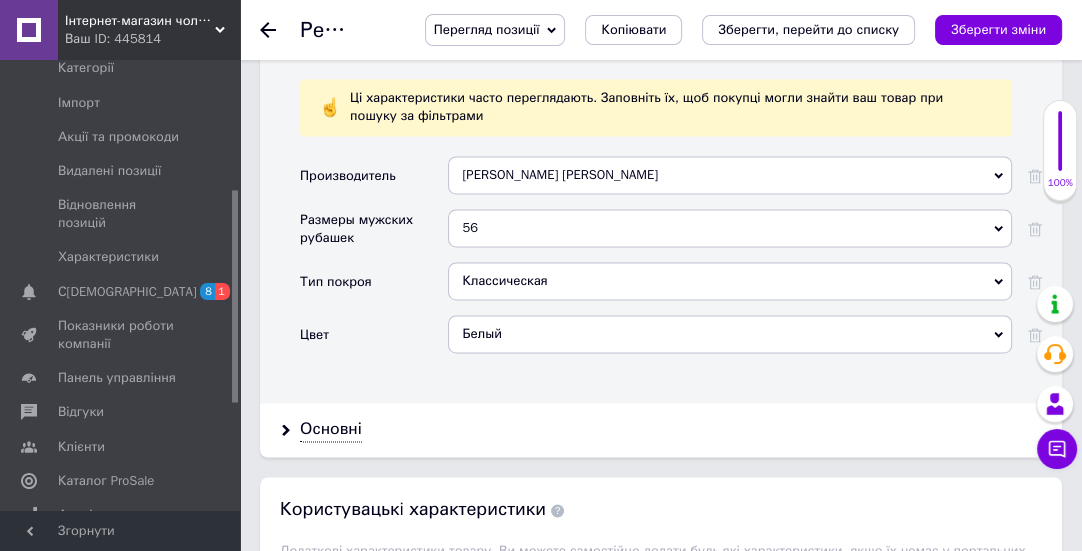 scroll, scrollTop: 2545, scrollLeft: 0, axis: vertical 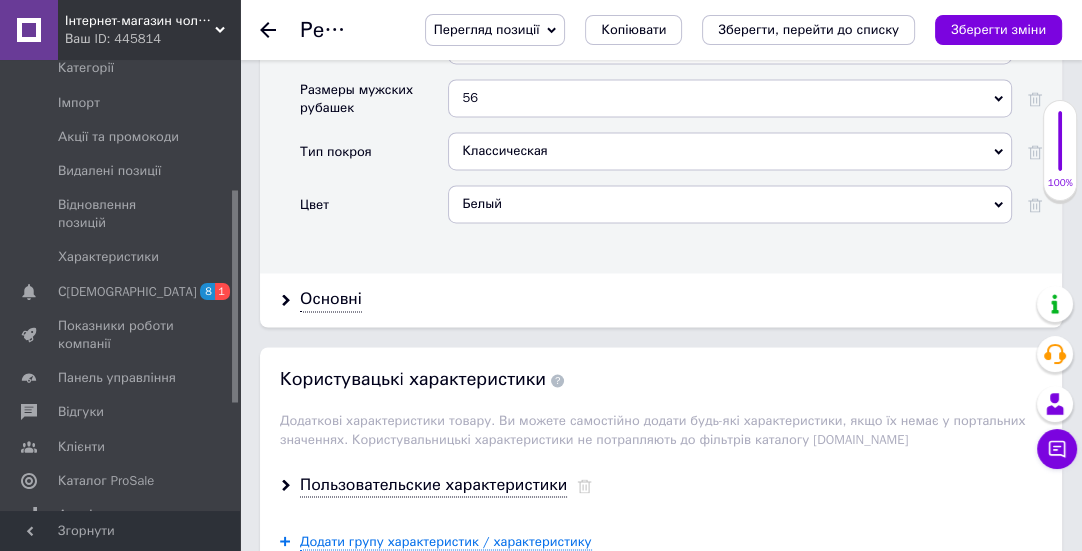 click on "Белый" at bounding box center [730, 204] 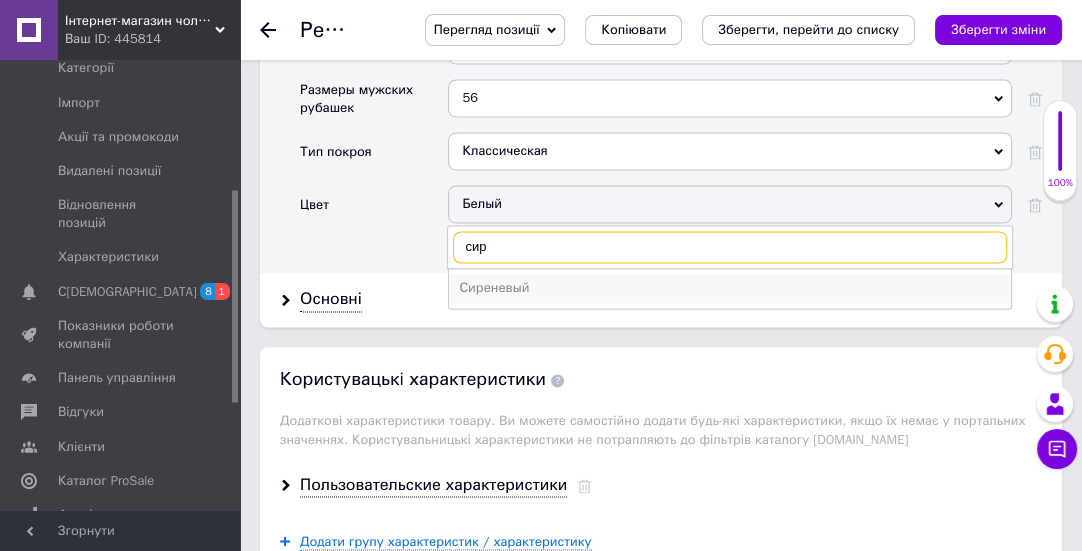 type on "сир" 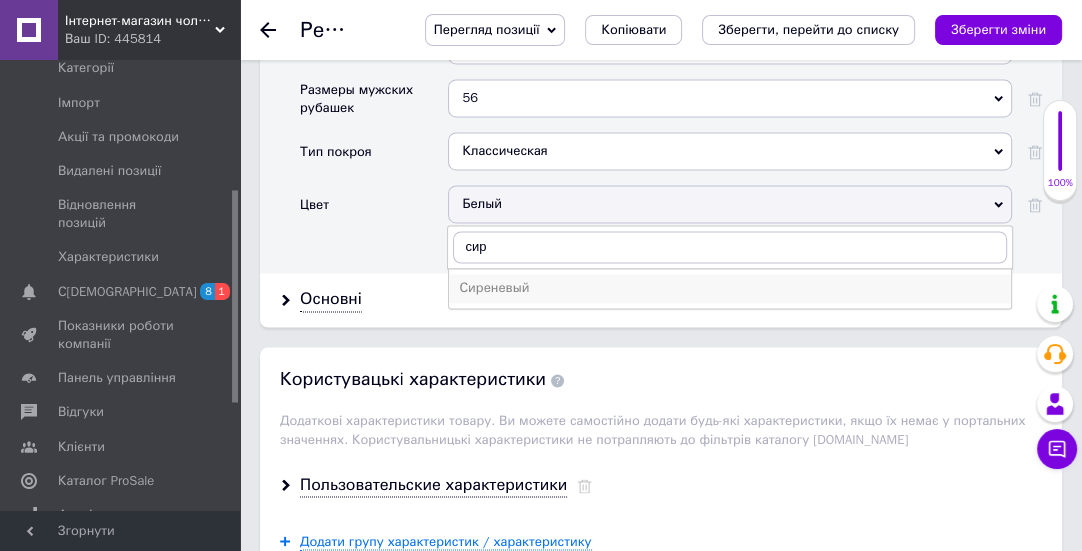 click on "Сиреневый" at bounding box center (730, 288) 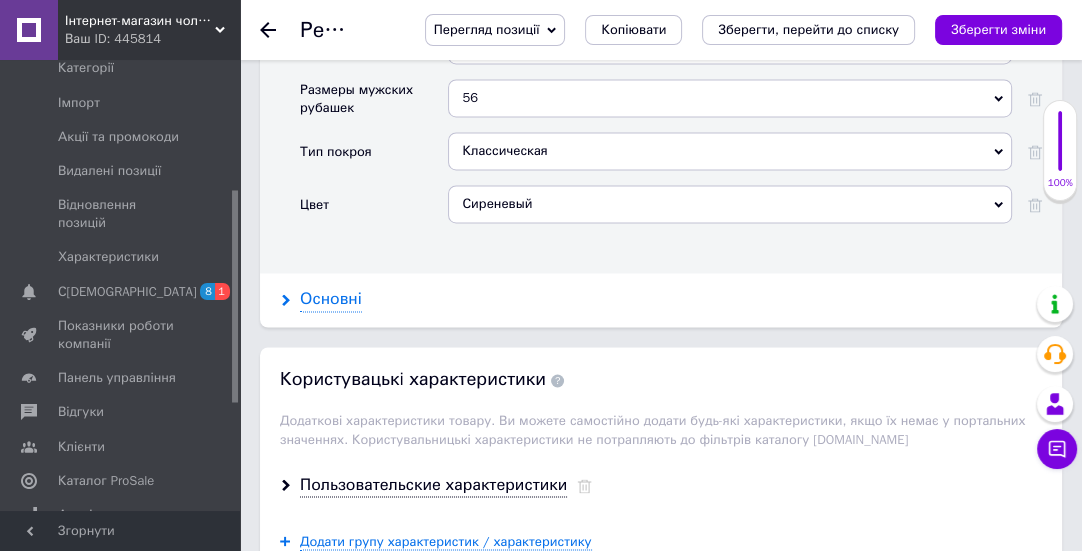 click on "Основні" at bounding box center (331, 299) 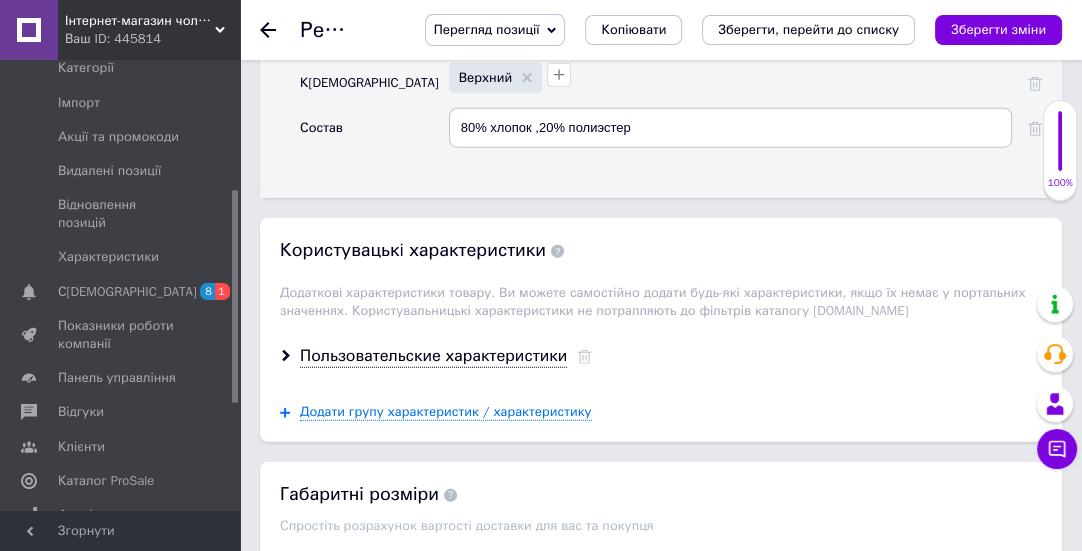 scroll, scrollTop: 3909, scrollLeft: 0, axis: vertical 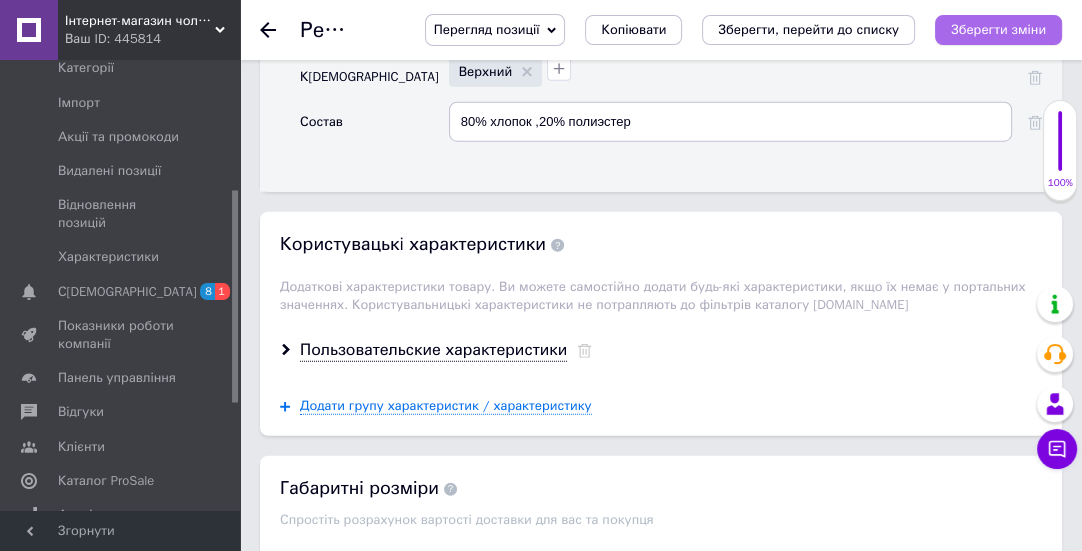 click on "Зберегти зміни" at bounding box center (998, 29) 